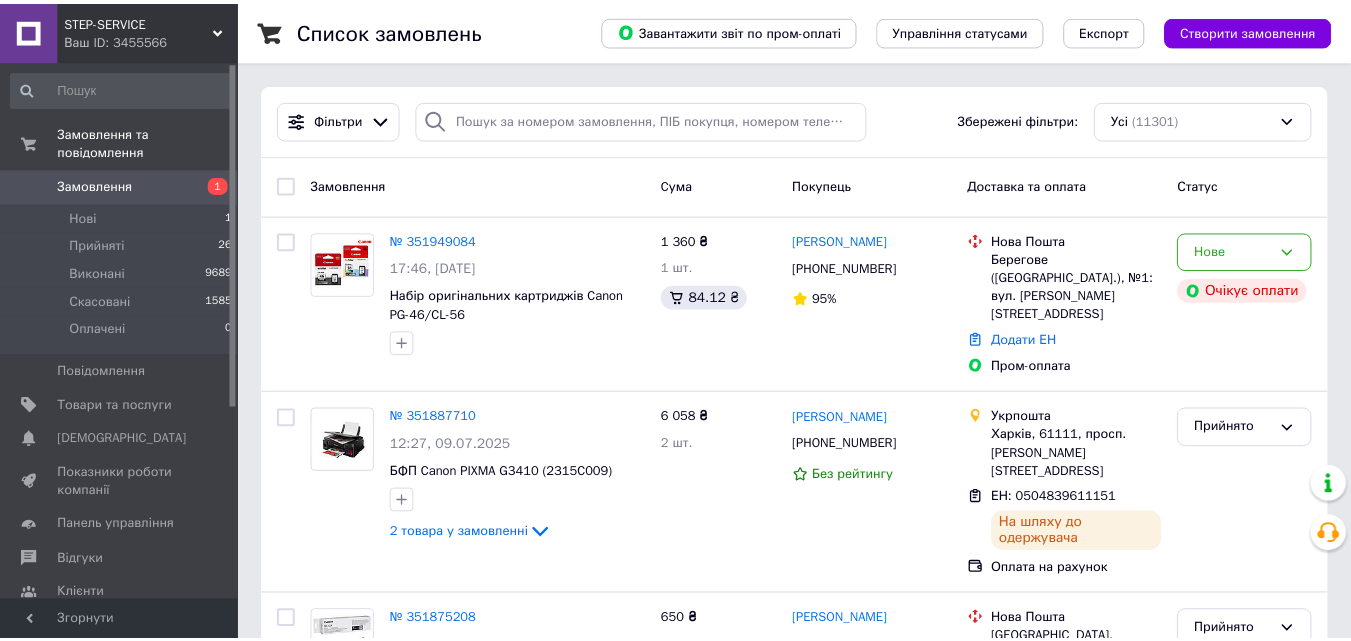 scroll, scrollTop: 0, scrollLeft: 0, axis: both 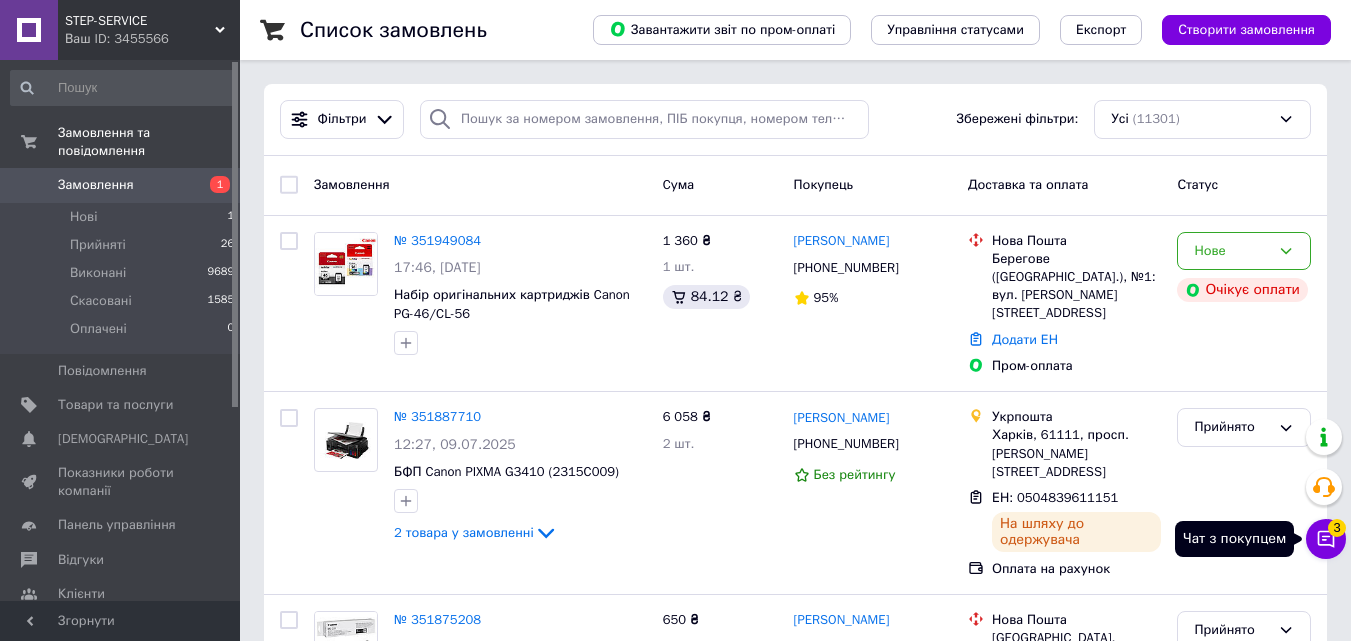 click on "3" at bounding box center (1337, 528) 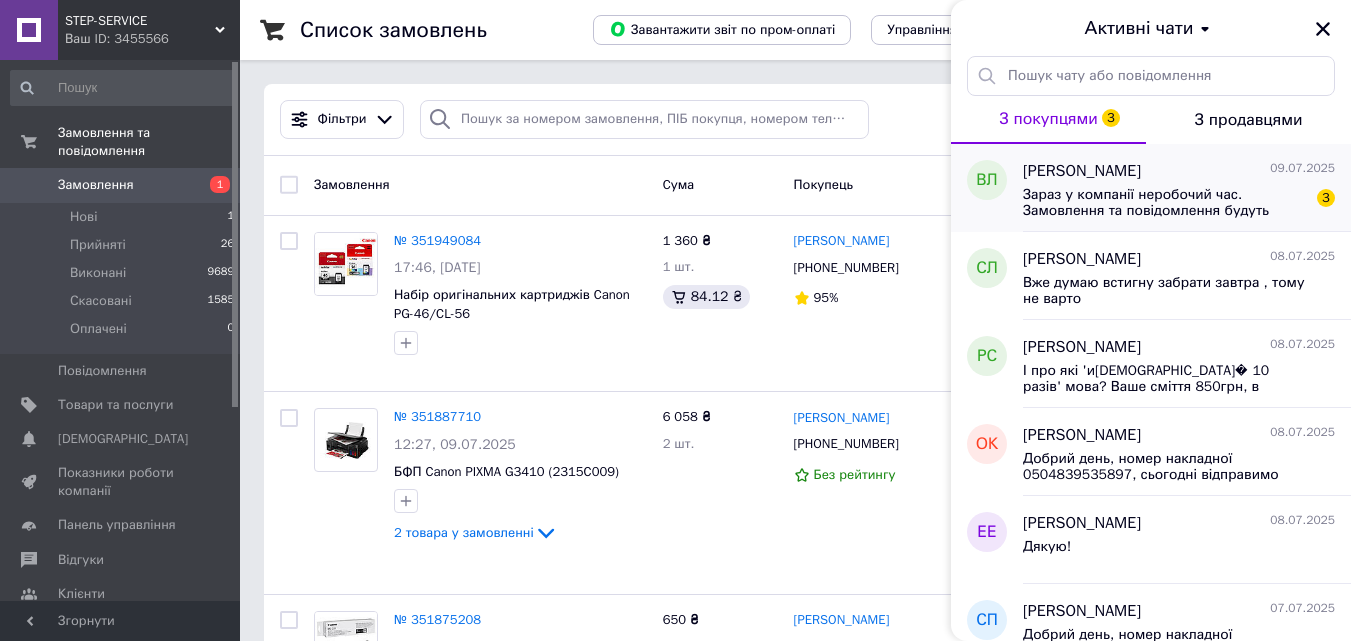 click on "Зараз у компанії неробочий час. Замовлення та повідомлення будуть оброблені з 10:00 найближчого робочого дня (завтра, 10.07)" at bounding box center [1165, 203] 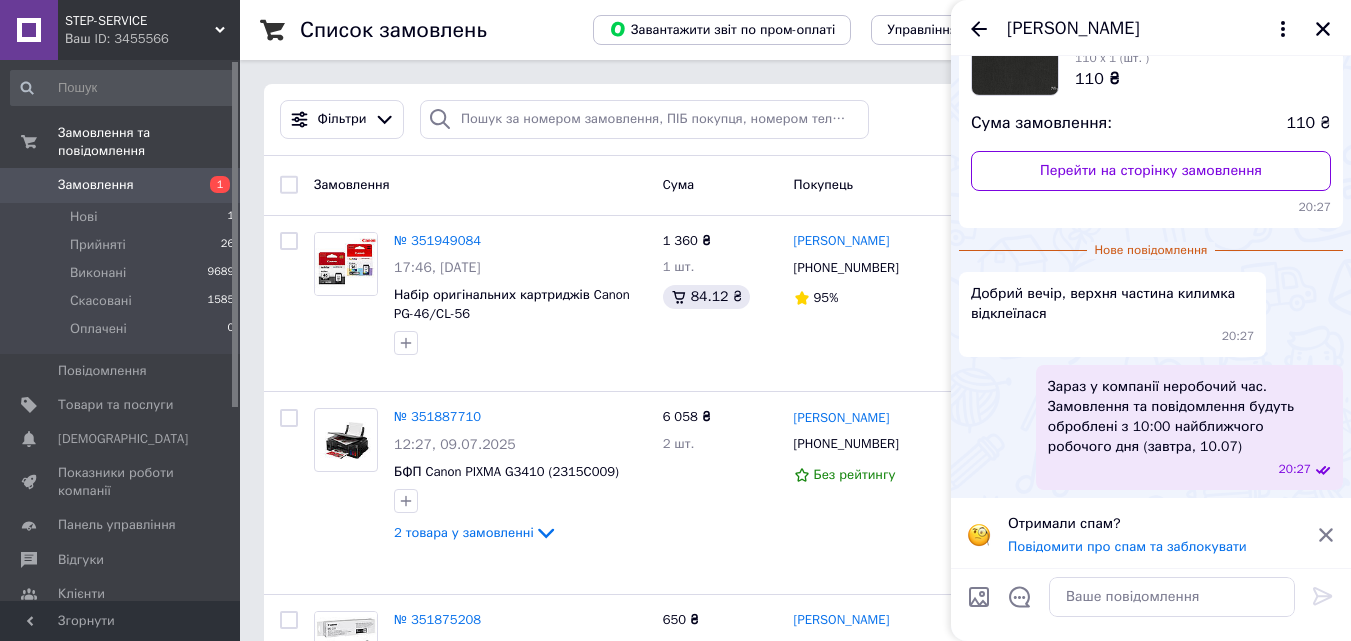 scroll, scrollTop: 178, scrollLeft: 0, axis: vertical 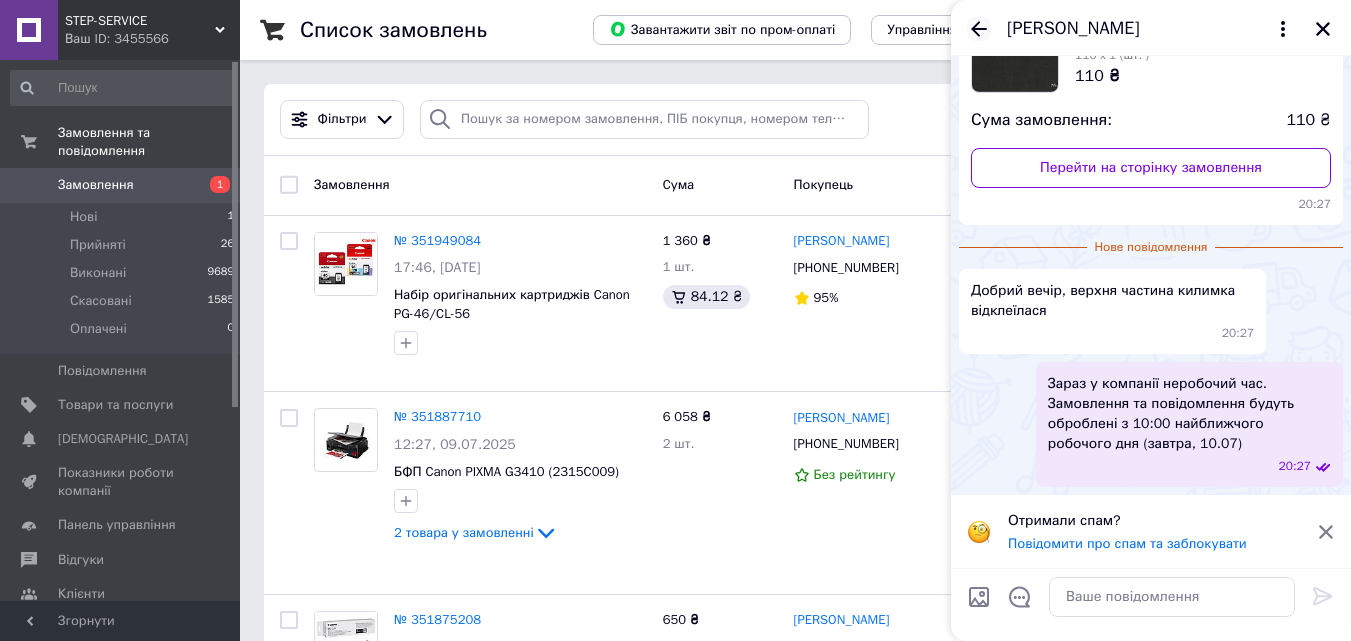 click 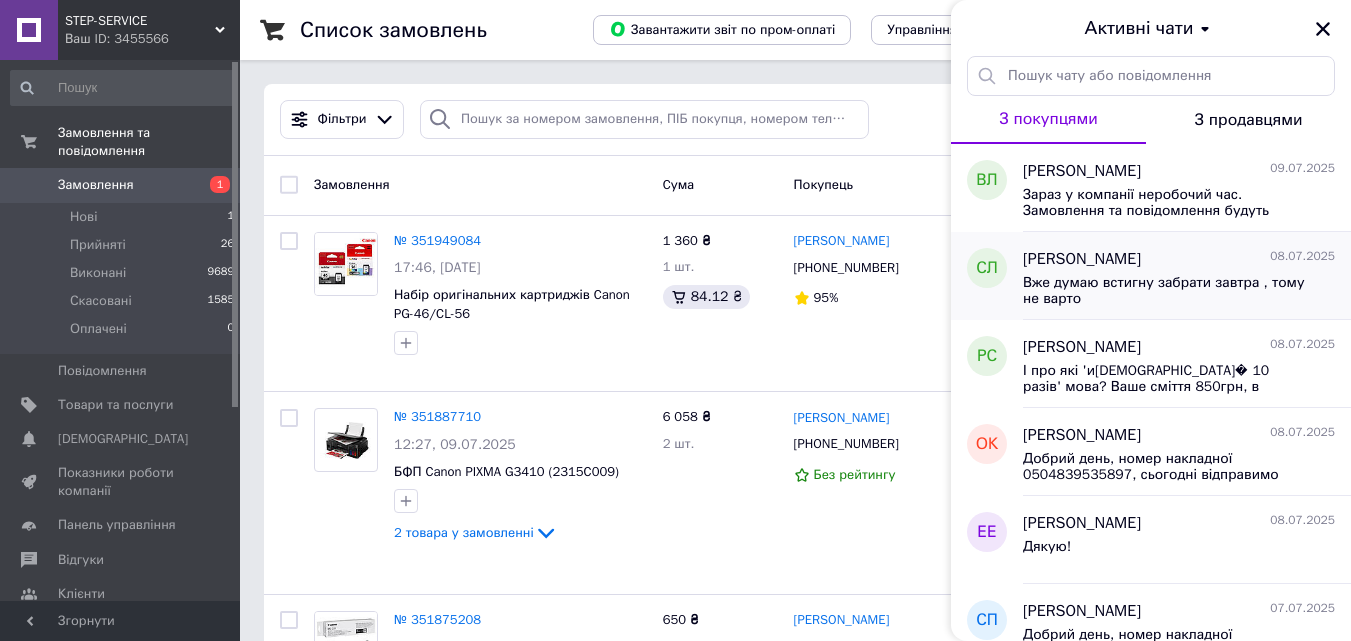 click on "Саша Ліщук 08.07.2025 Вже думаю встигну забрати завтра , тому не варто" at bounding box center (1187, 276) 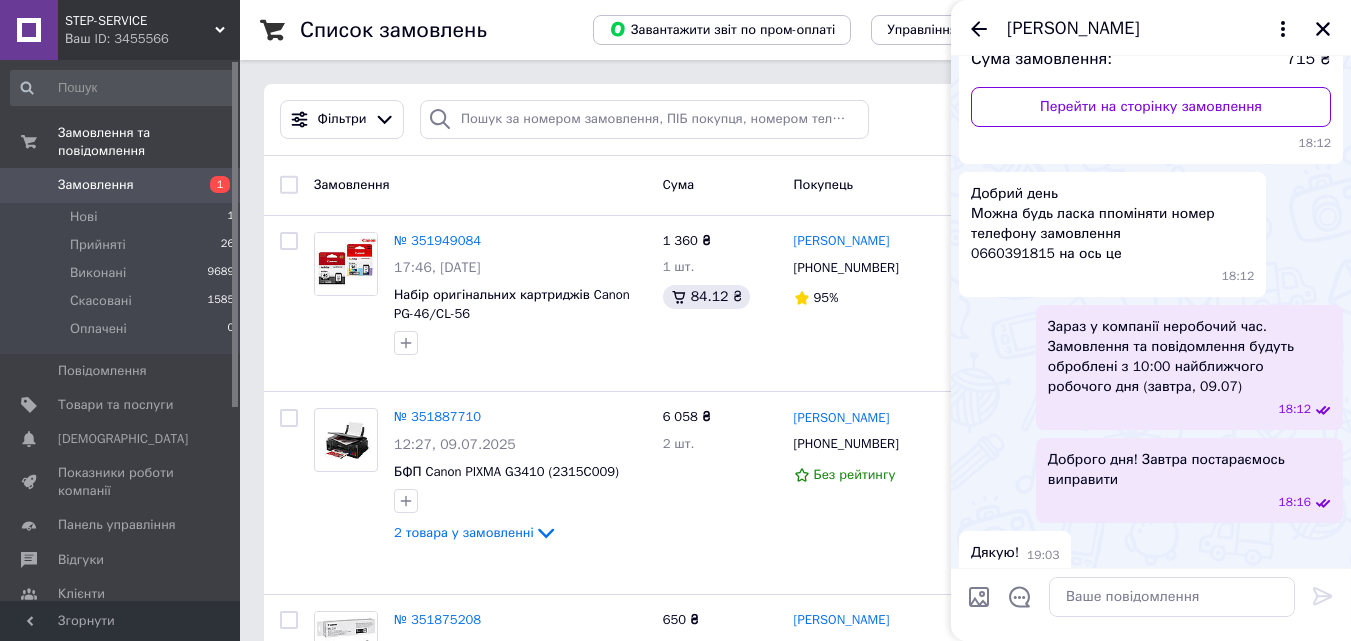 scroll, scrollTop: 349, scrollLeft: 0, axis: vertical 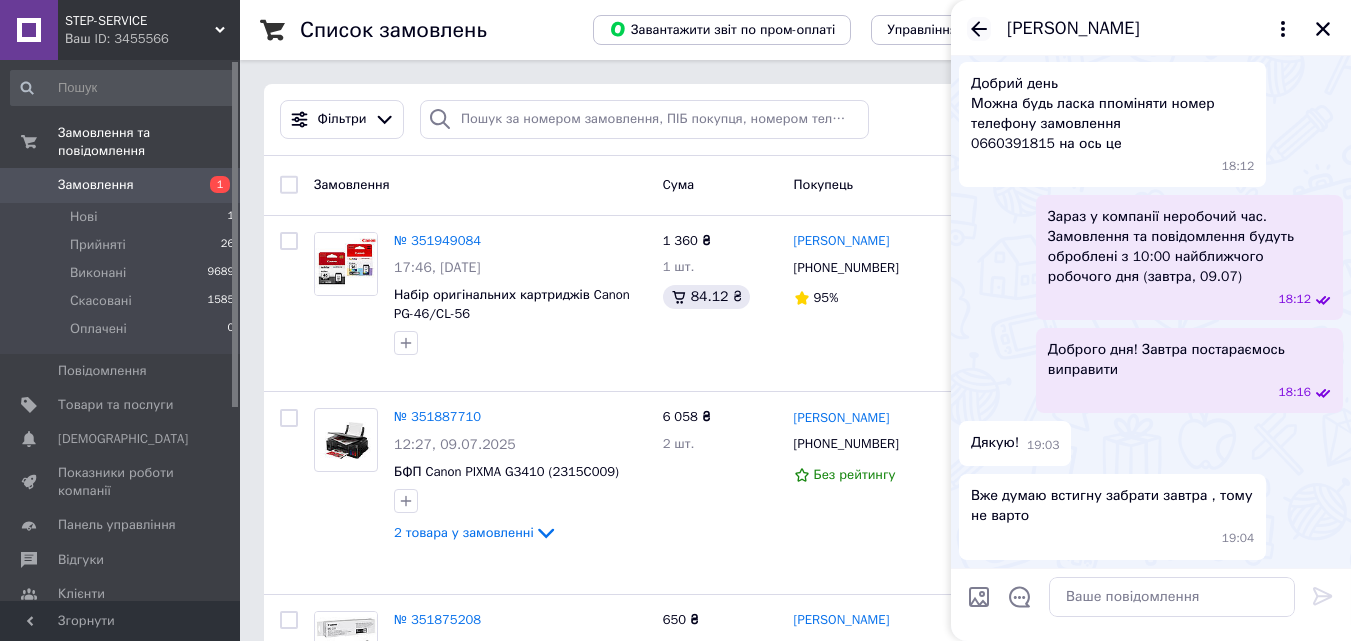 click 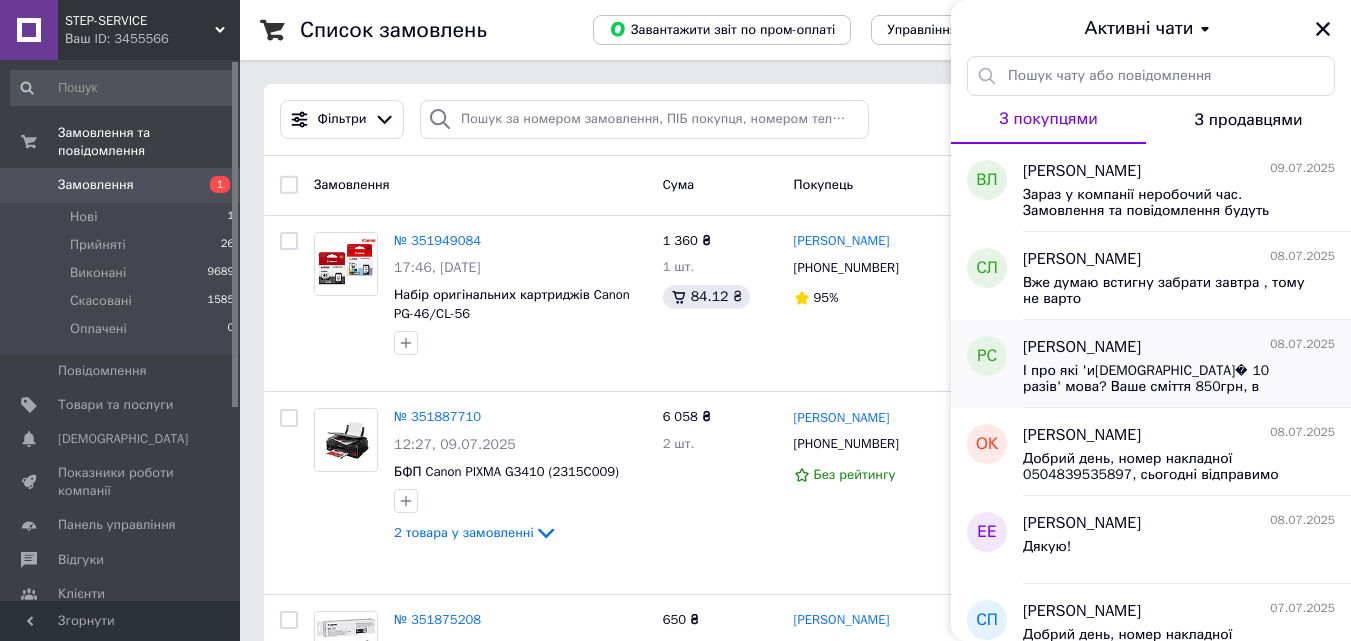 click on "І про які 'иайже в 10 разів' мова? Ваше сміття 850грн, в сертифікованих магазинах 3000-3500?" at bounding box center [1165, 379] 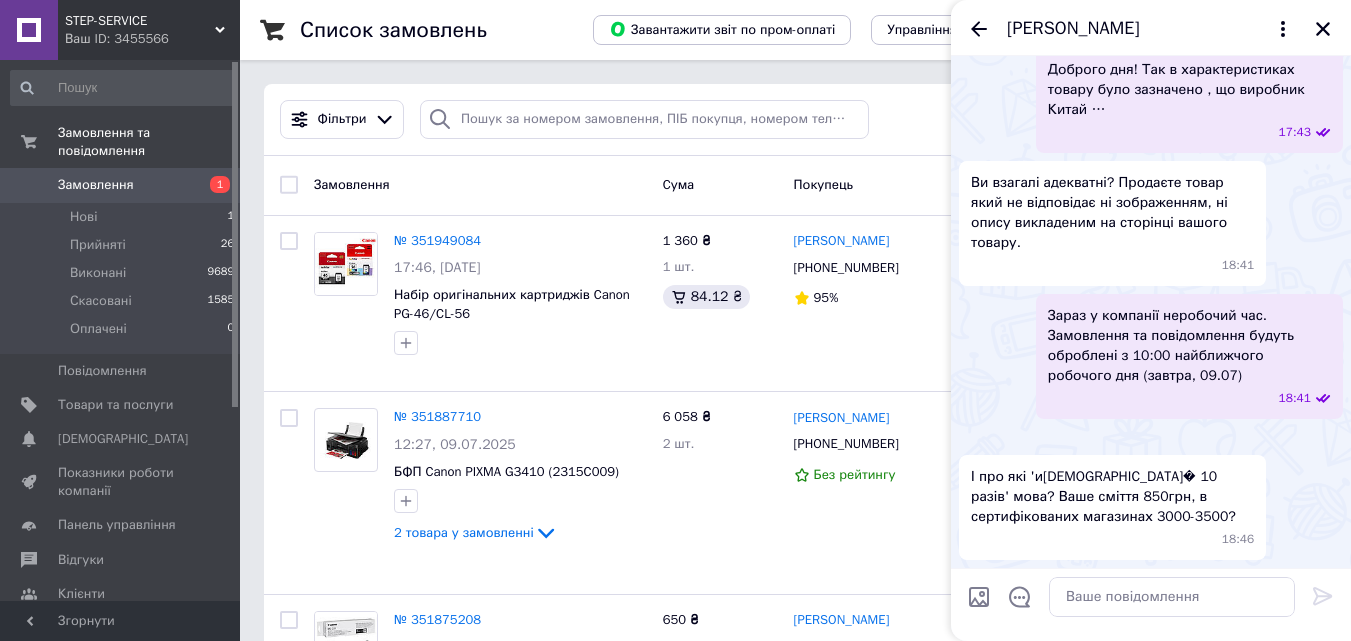 scroll, scrollTop: 1449, scrollLeft: 0, axis: vertical 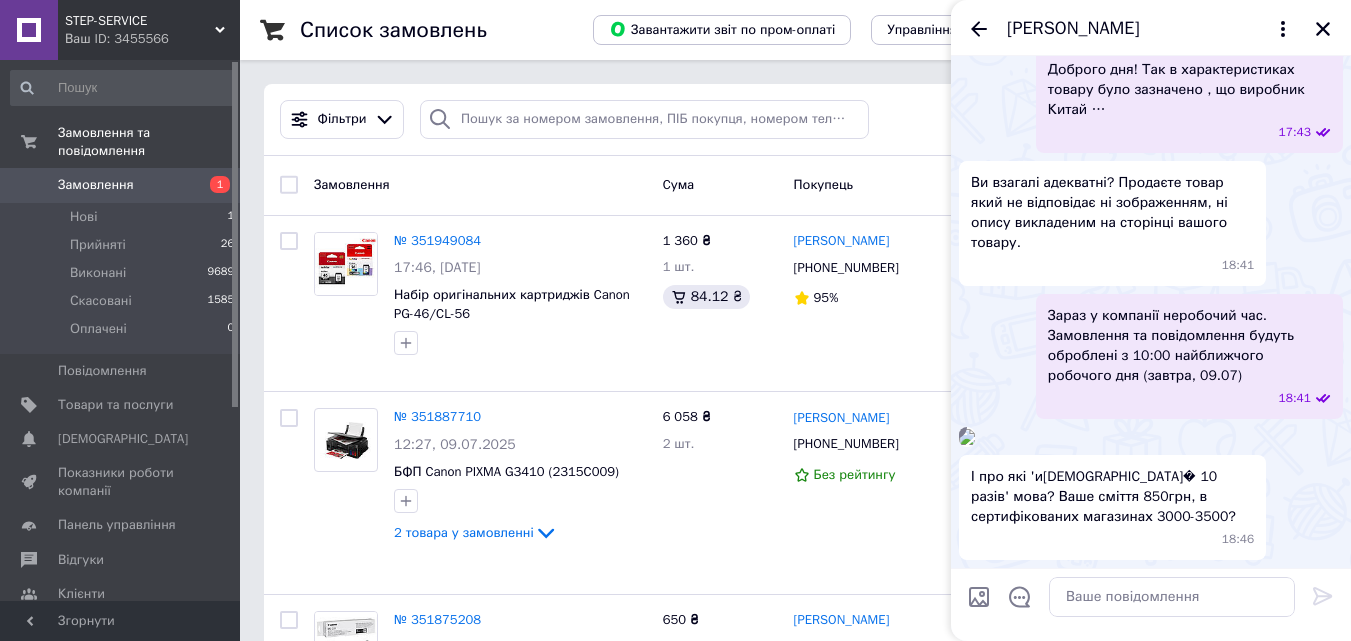 click at bounding box center [967, 437] 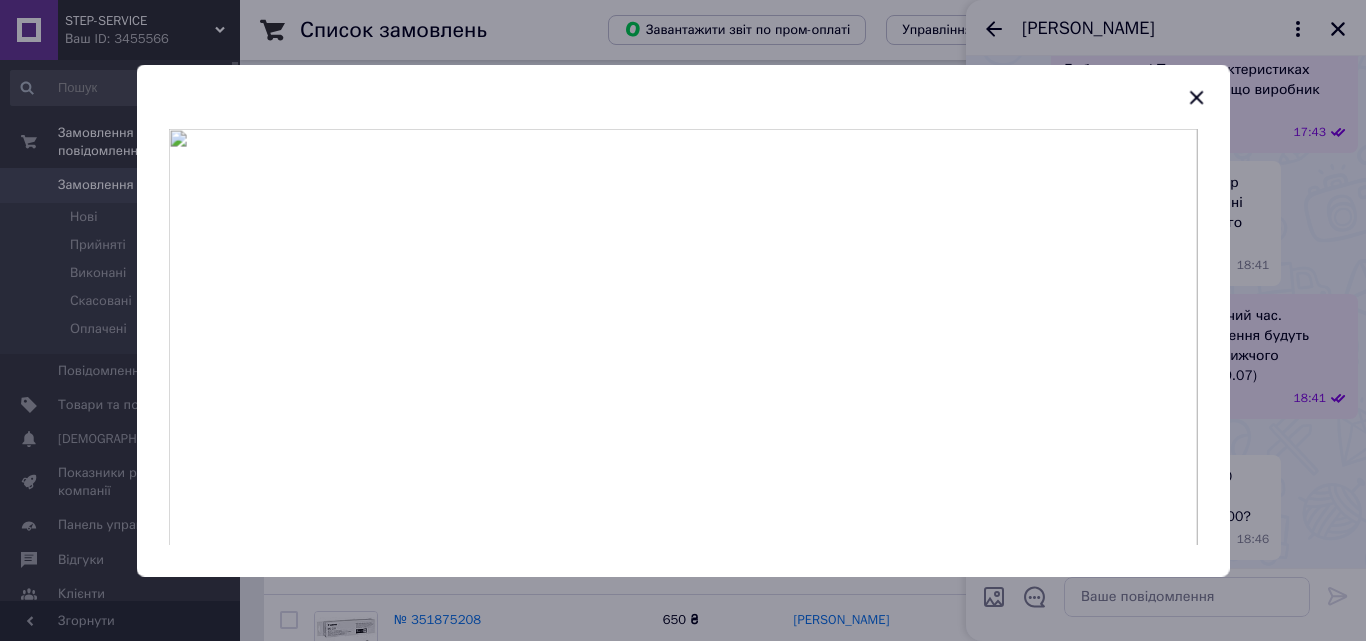 click at bounding box center (683, 96) 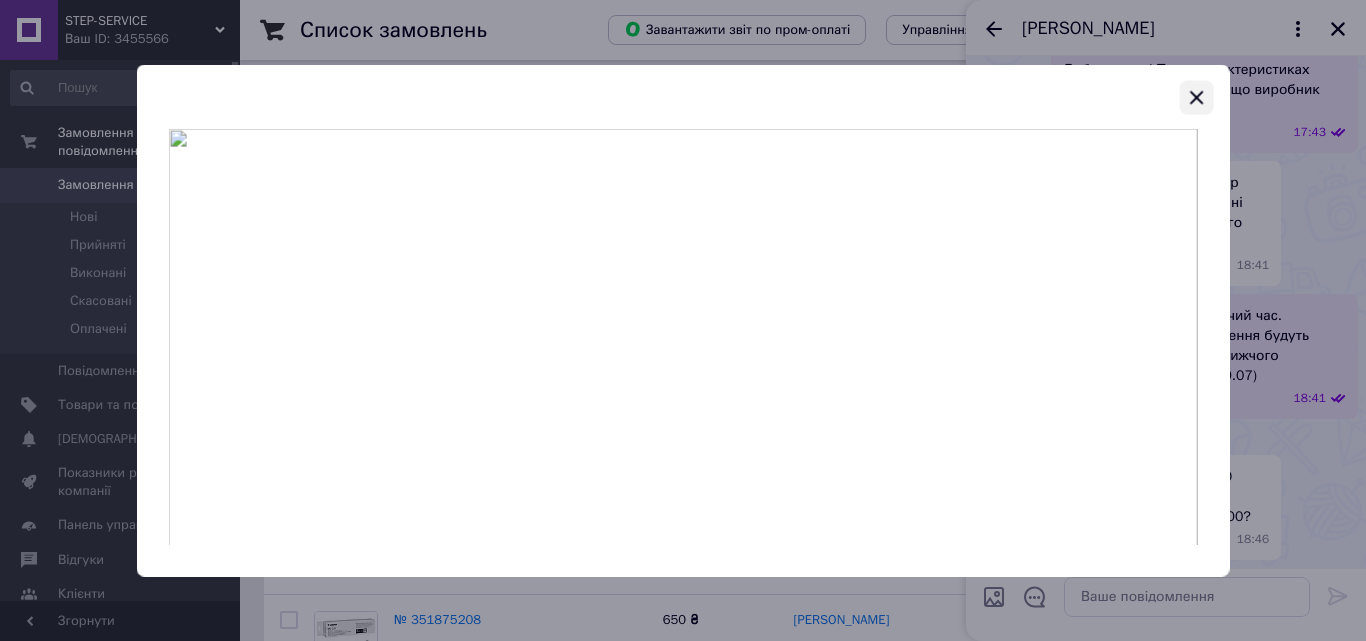 drag, startPoint x: 1202, startPoint y: 95, endPoint x: 1202, endPoint y: 108, distance: 13 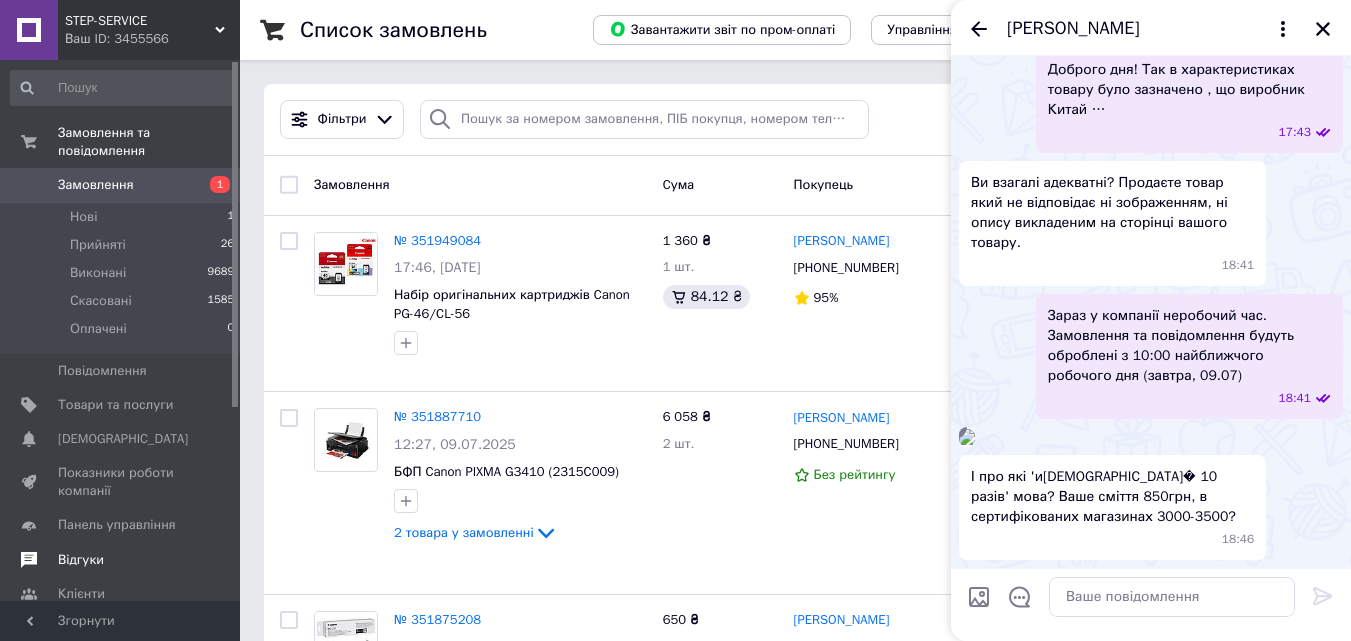 click on "Відгуки" at bounding box center [123, 560] 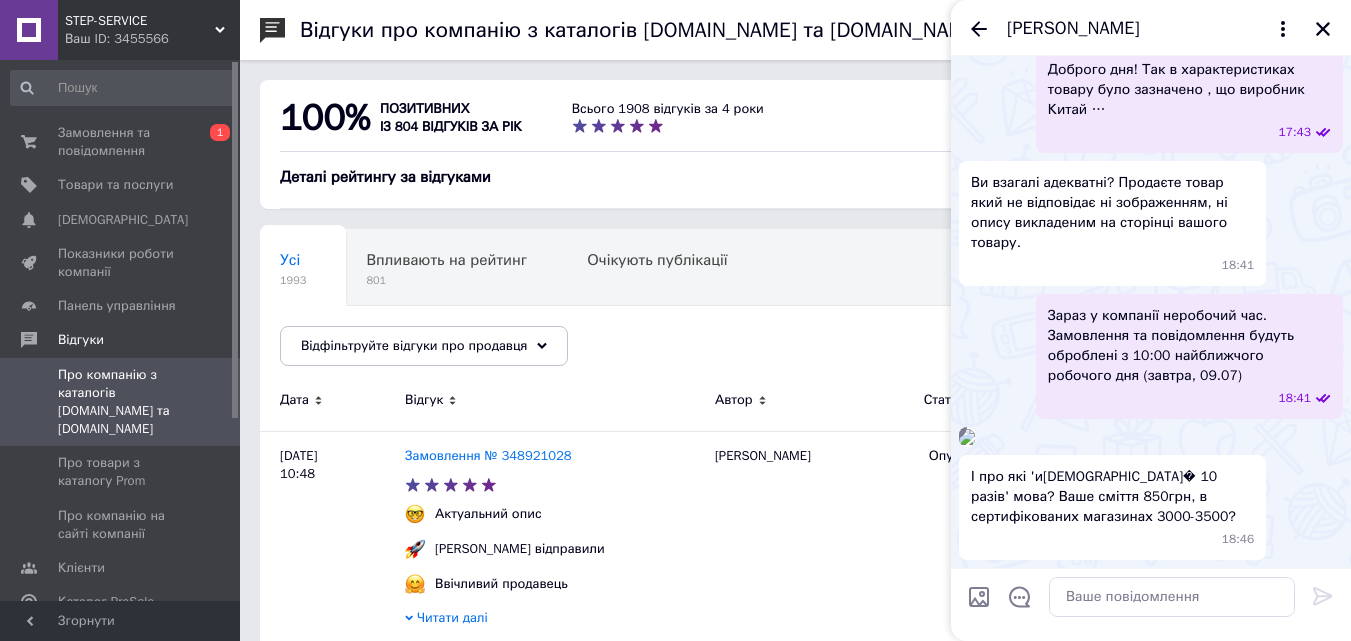 click on "[PERSON_NAME]" at bounding box center (1151, 28) 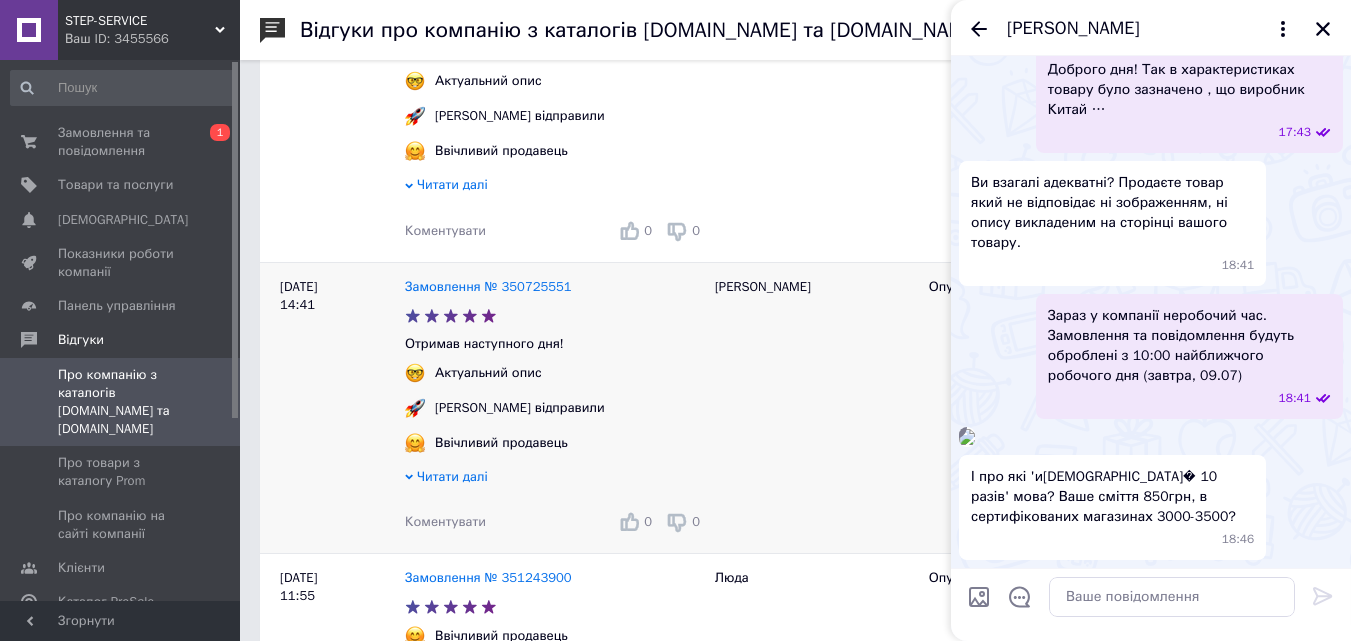 scroll, scrollTop: 1000, scrollLeft: 0, axis: vertical 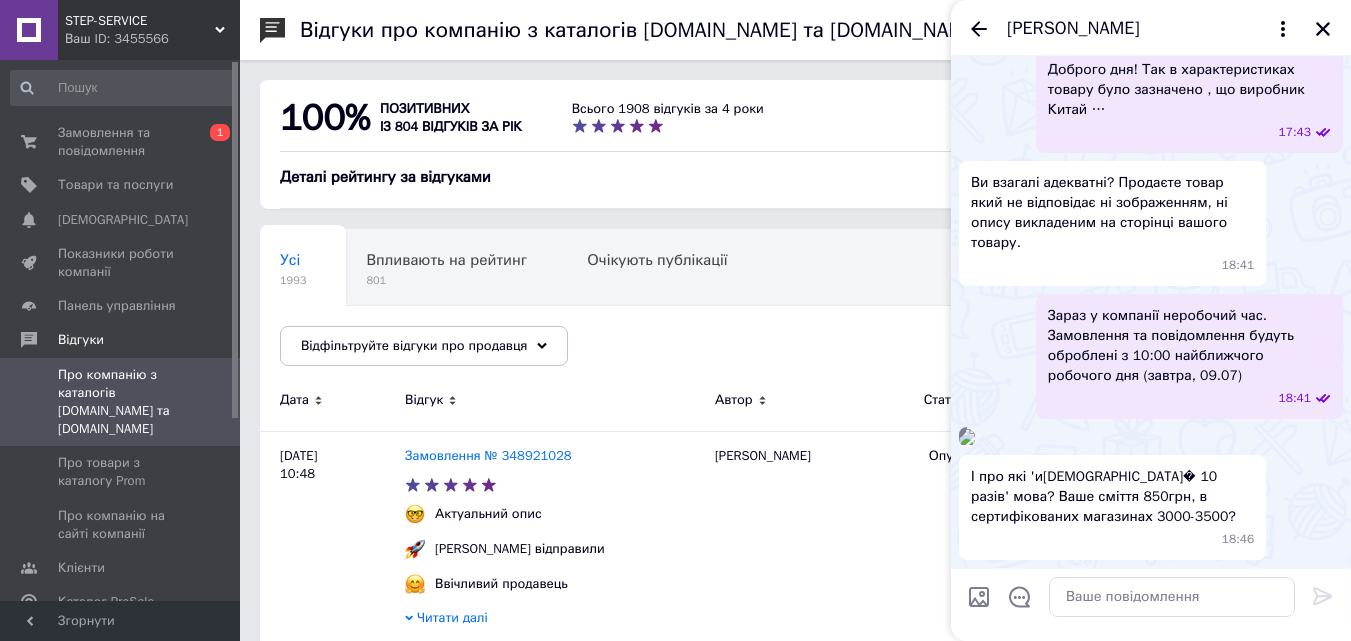 click at bounding box center [967, 437] 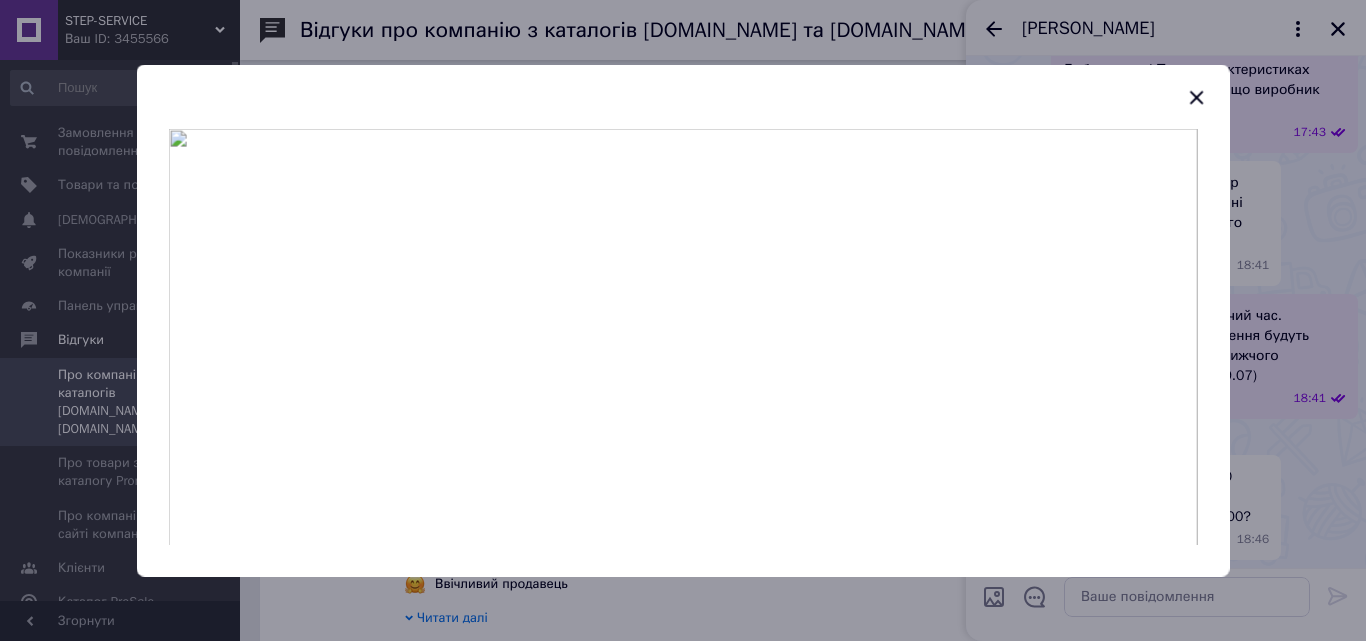 click at bounding box center (683, 320) 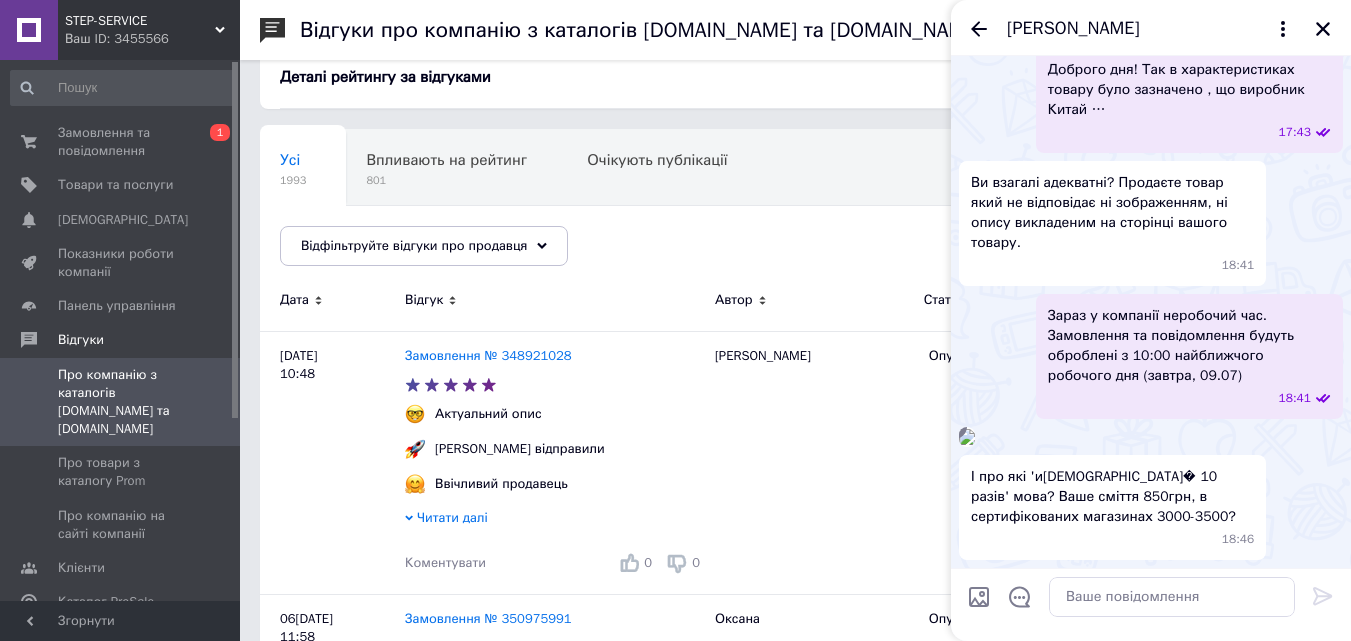 scroll, scrollTop: 400, scrollLeft: 0, axis: vertical 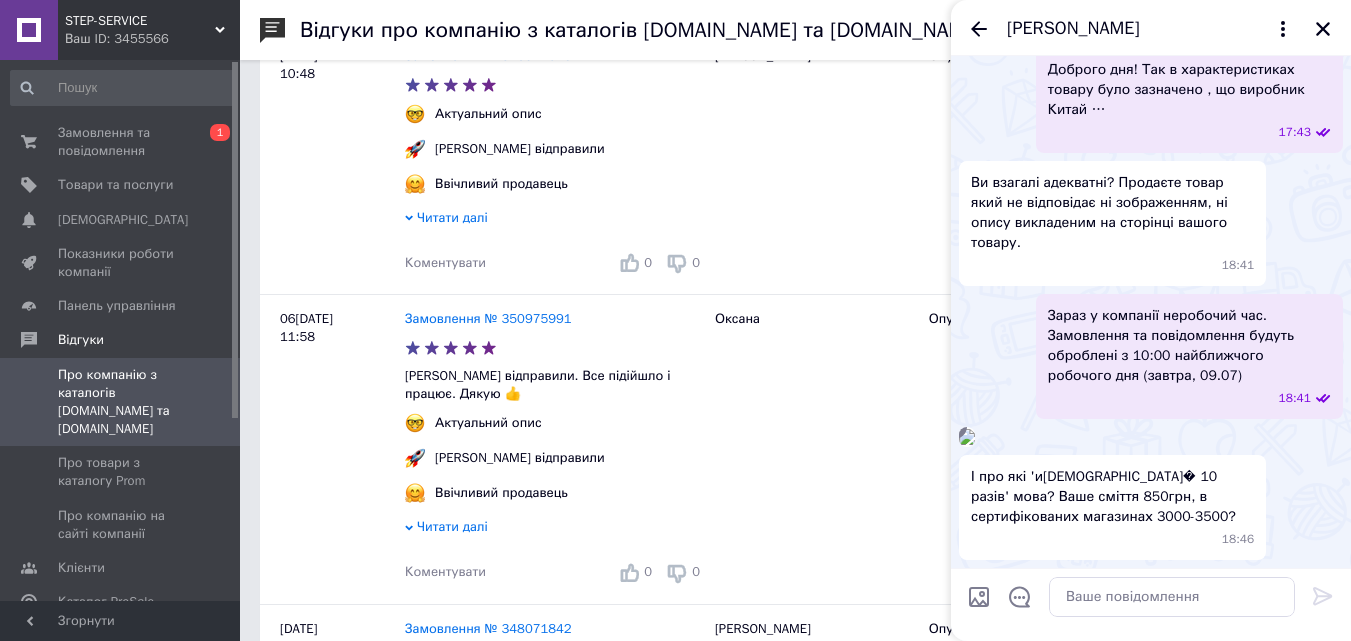 click on "[PERSON_NAME]" at bounding box center (1151, 28) 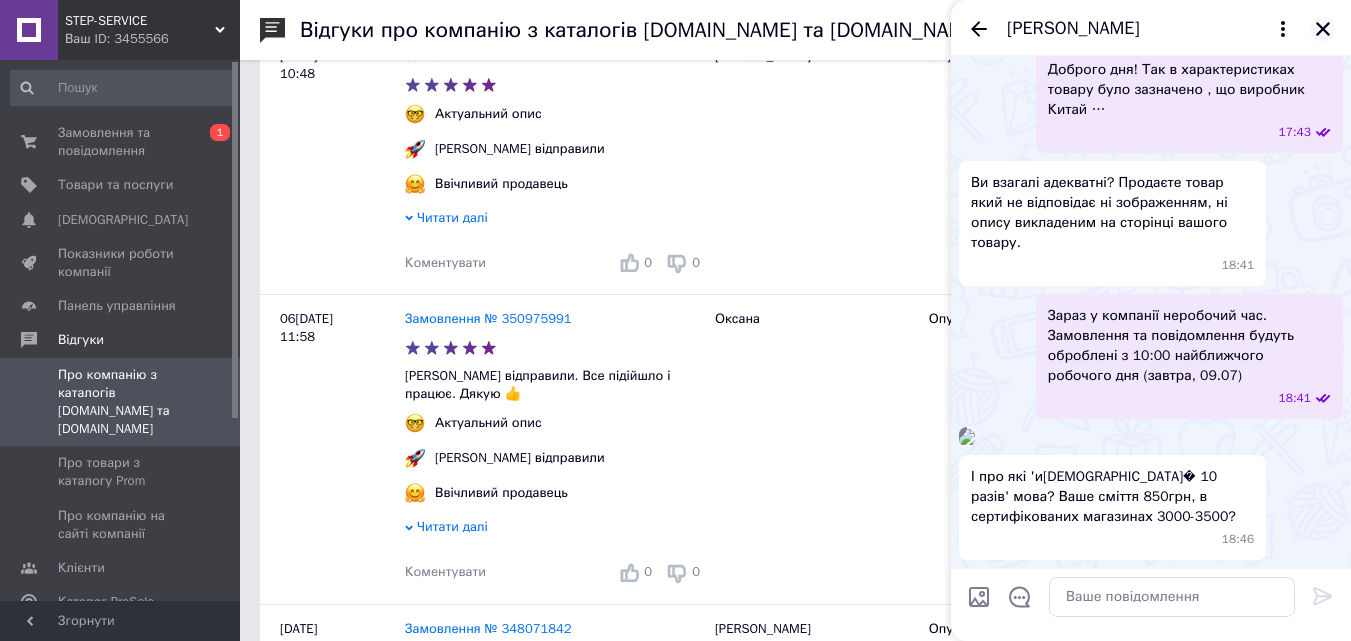 click at bounding box center (1323, 29) 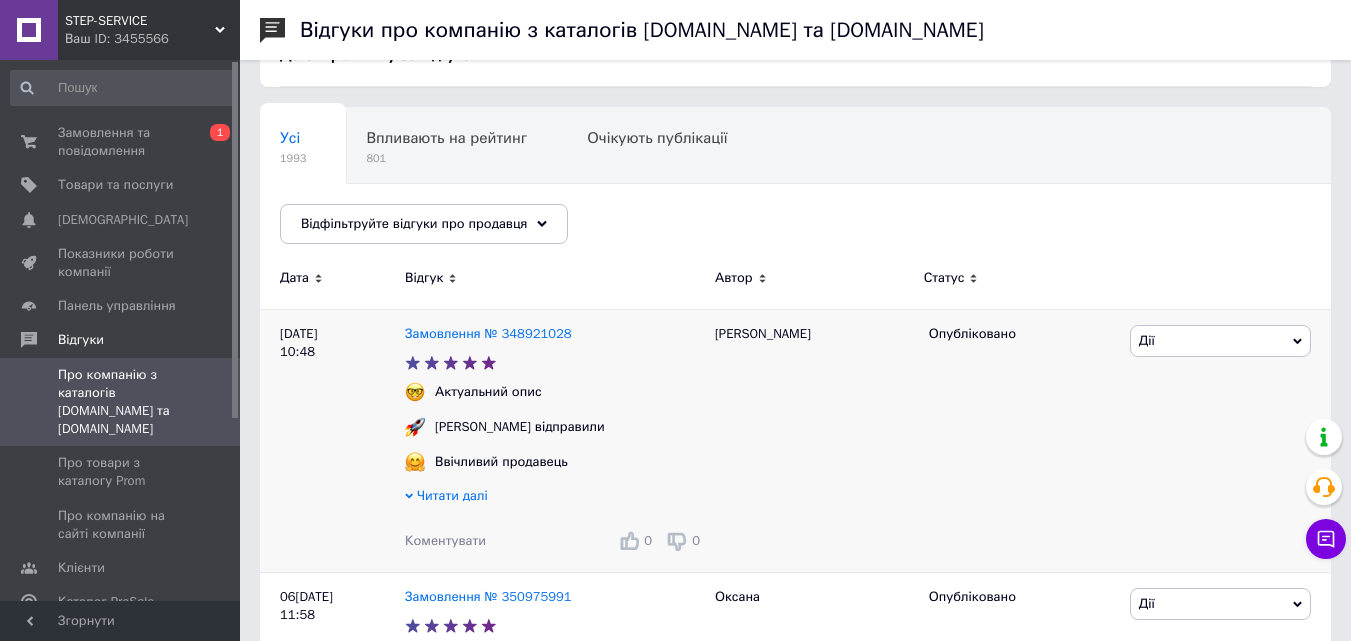 scroll, scrollTop: 0, scrollLeft: 0, axis: both 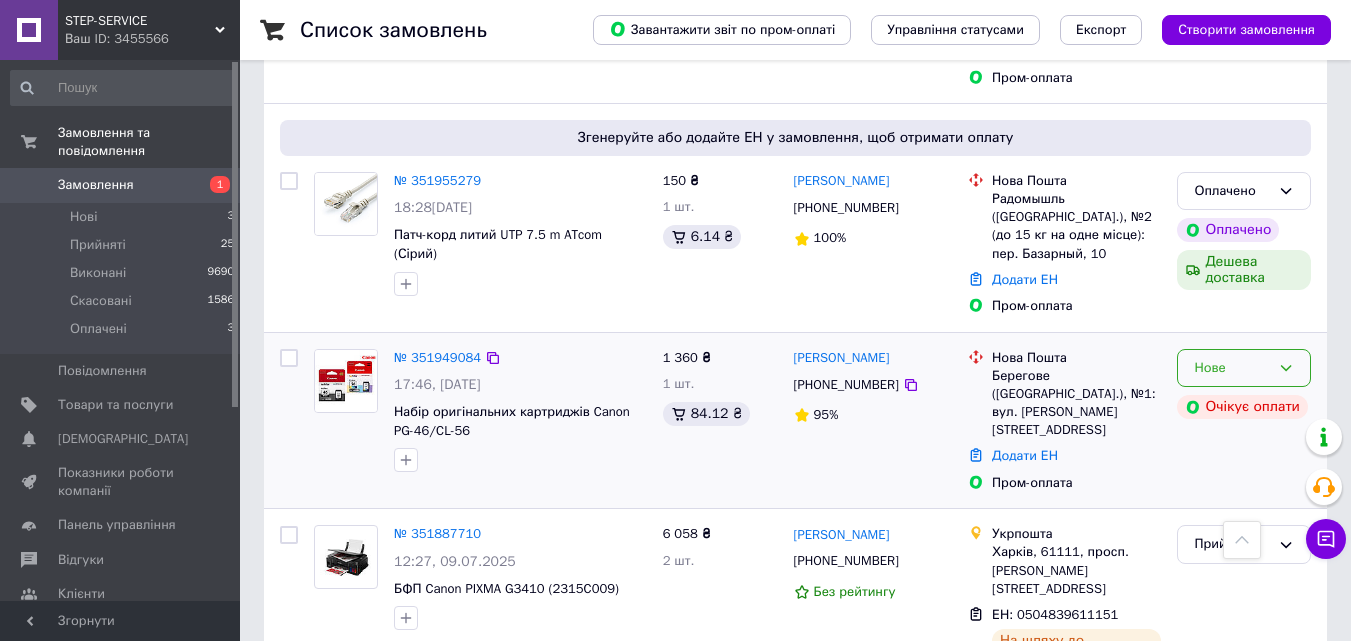 click on "Нове" at bounding box center (1244, 368) 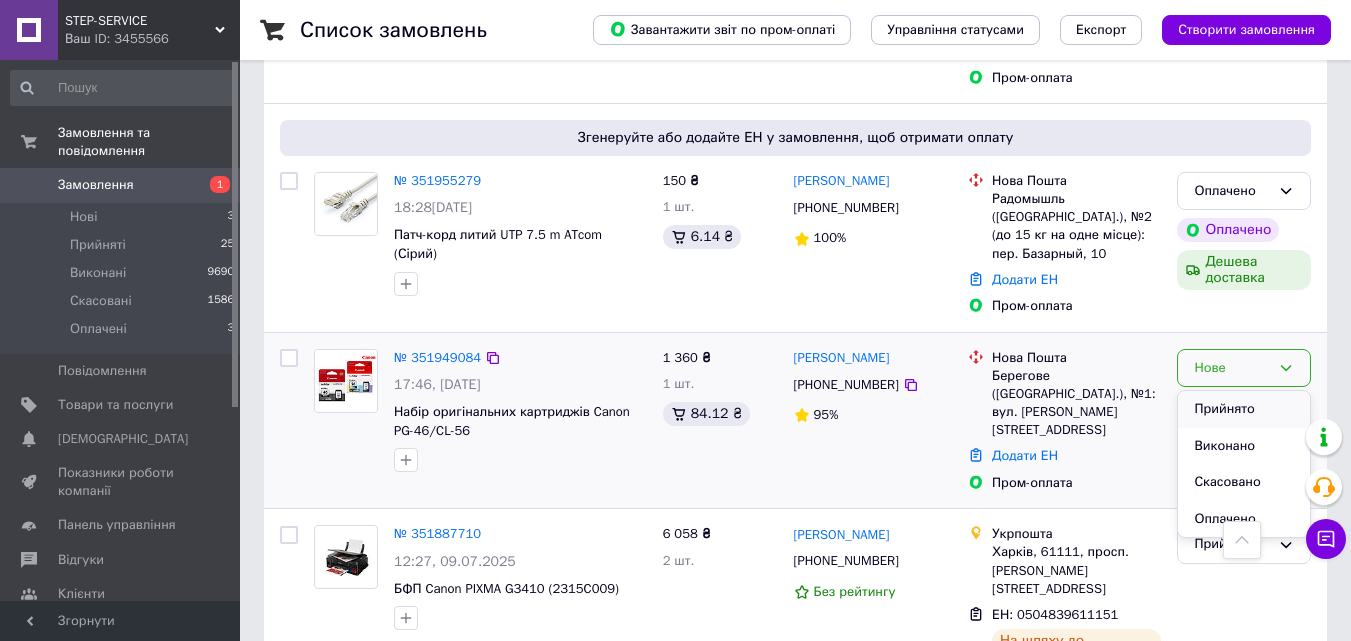 click on "Прийнято" at bounding box center [1244, 409] 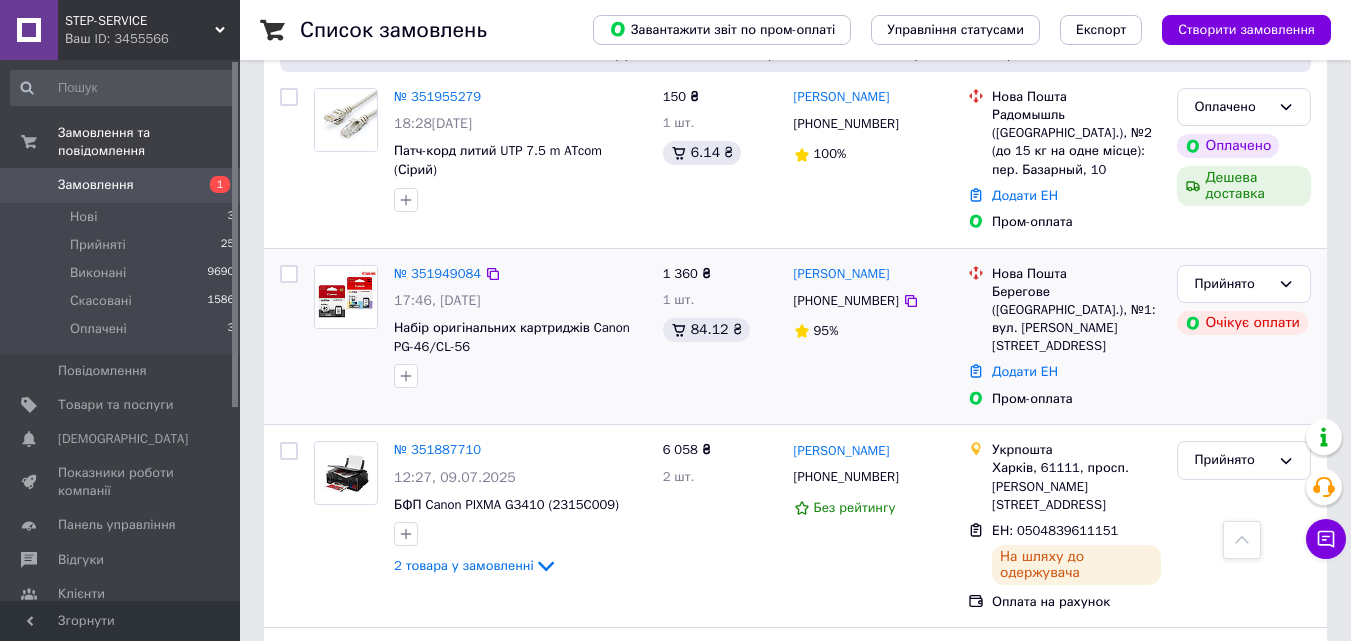 scroll, scrollTop: 1300, scrollLeft: 0, axis: vertical 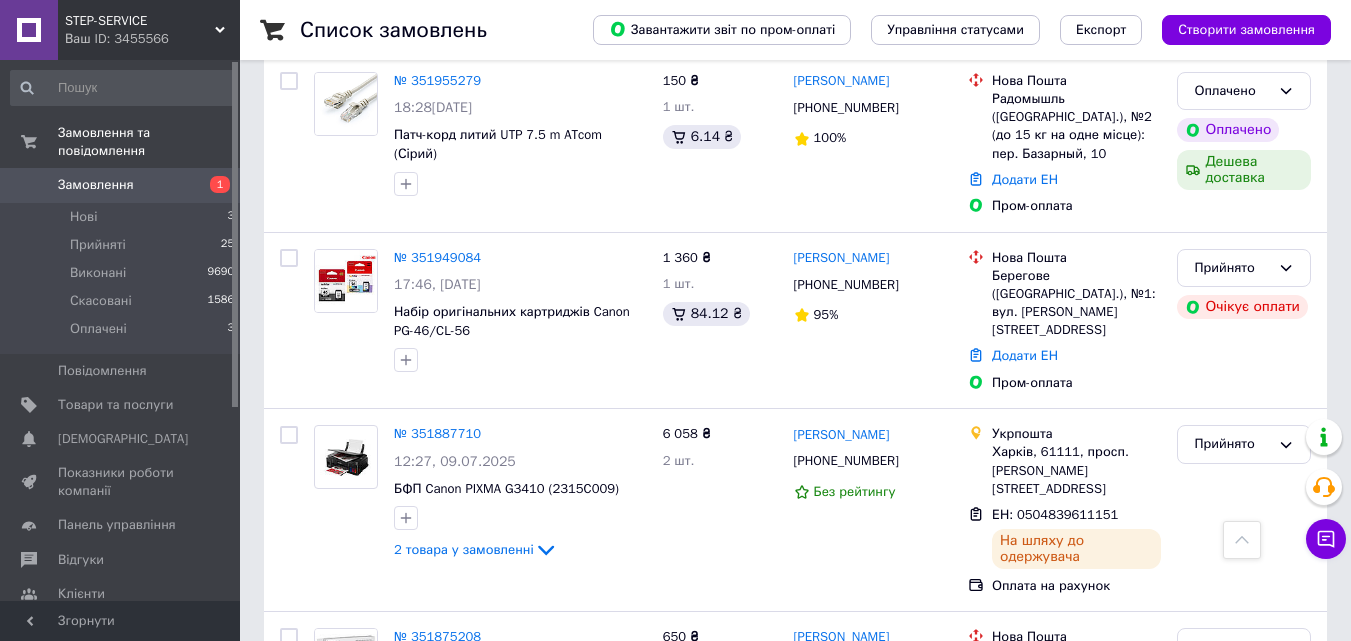 click on "№ 351949084" at bounding box center [437, 258] 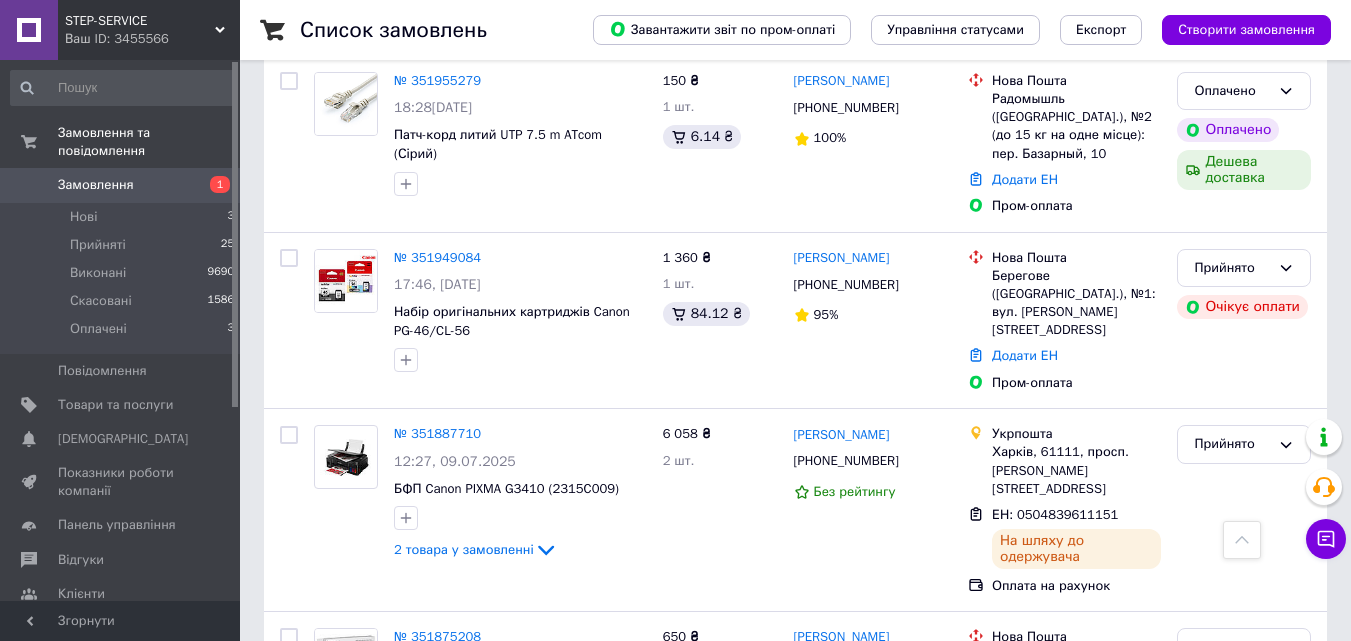 click on "№ 351949084" at bounding box center [437, 257] 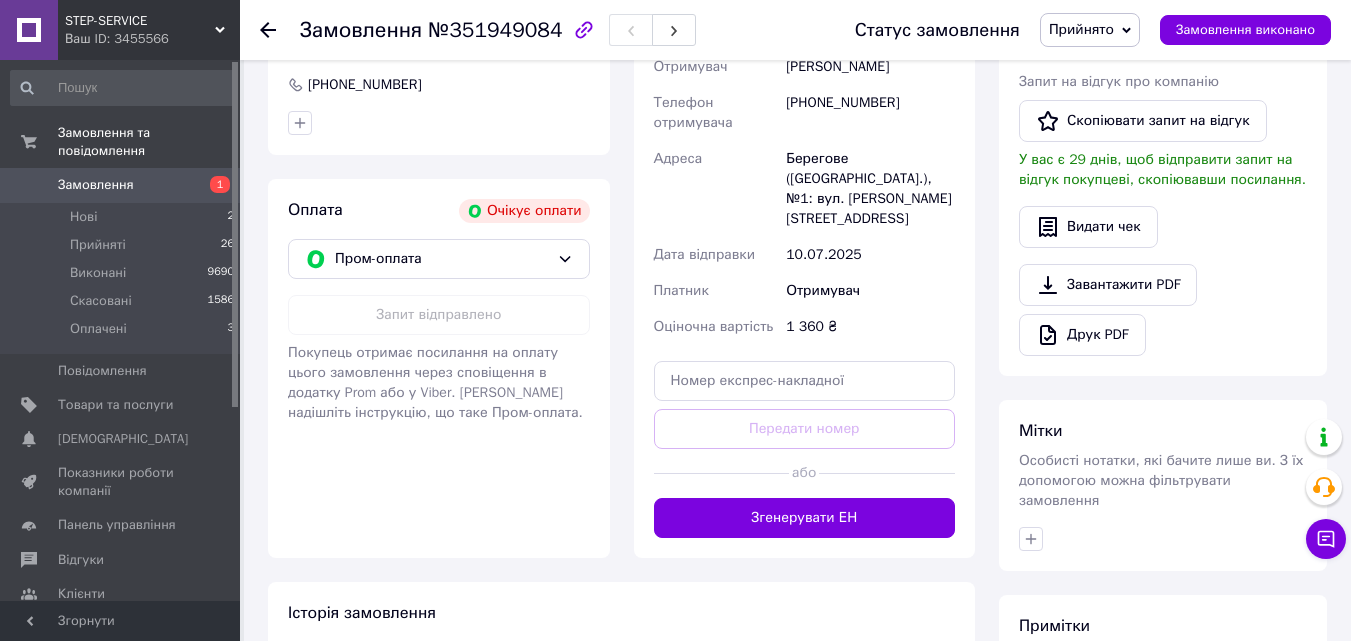 scroll, scrollTop: 573, scrollLeft: 0, axis: vertical 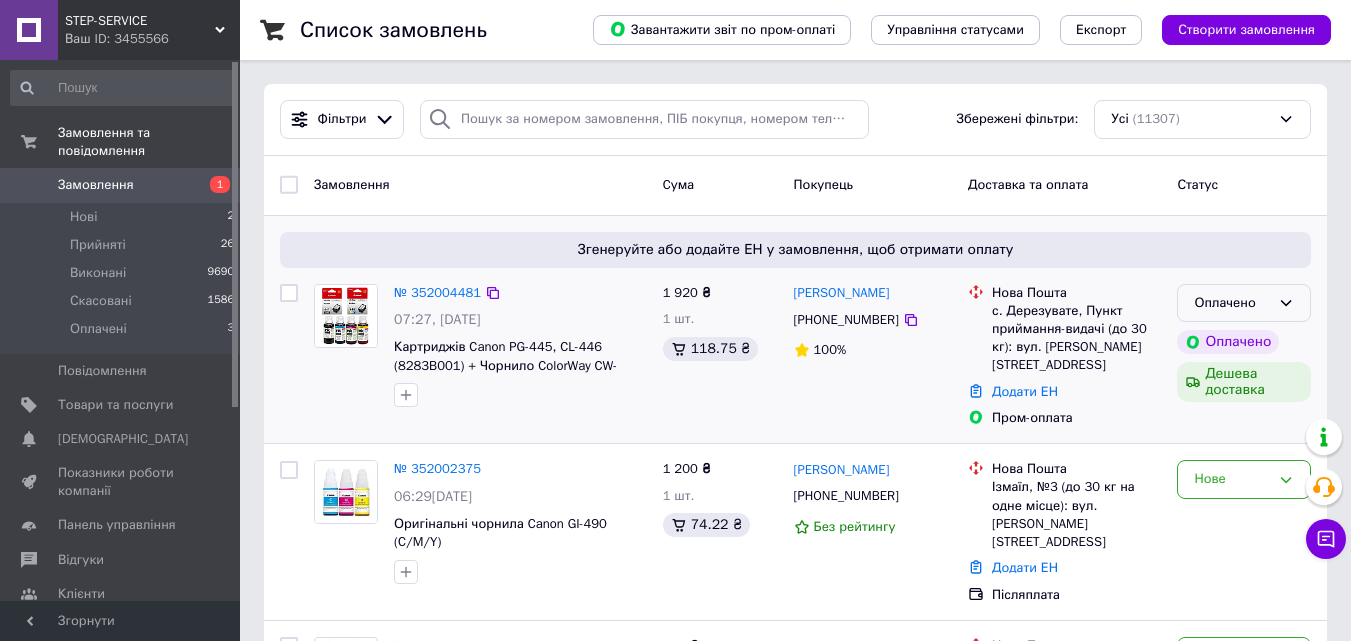 click on "Оплачено" at bounding box center [1232, 303] 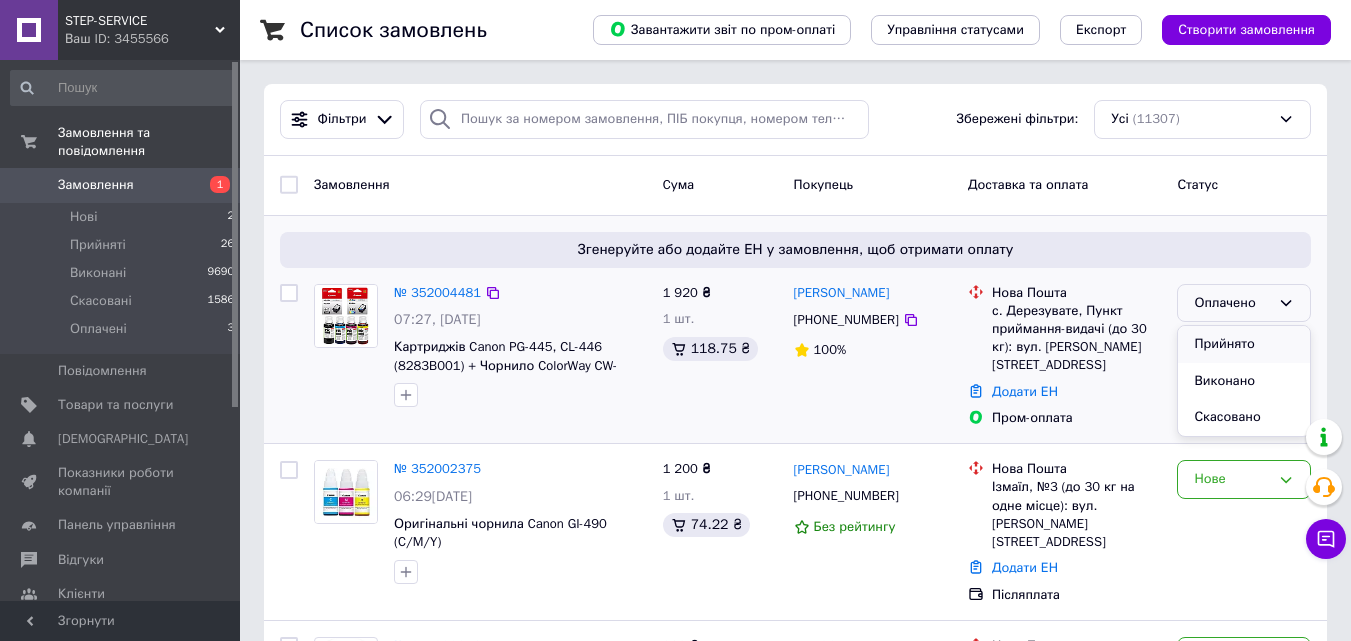 click on "Прийнято" at bounding box center [1244, 344] 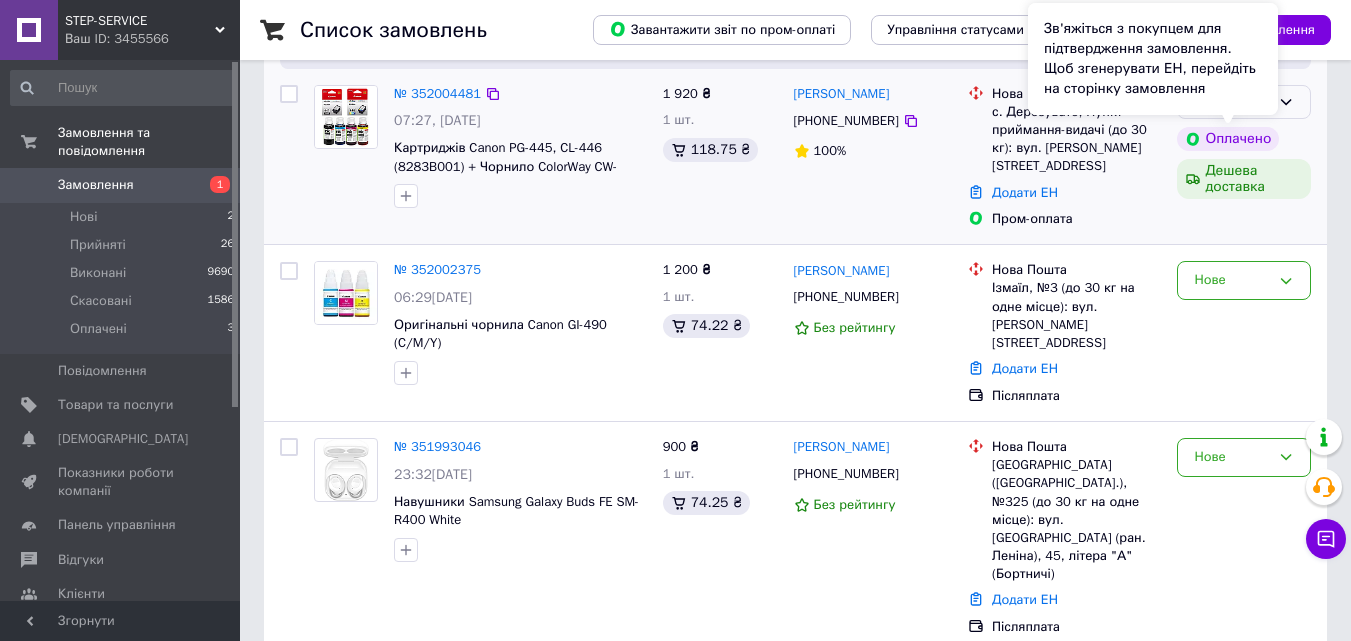 scroll, scrollTop: 200, scrollLeft: 0, axis: vertical 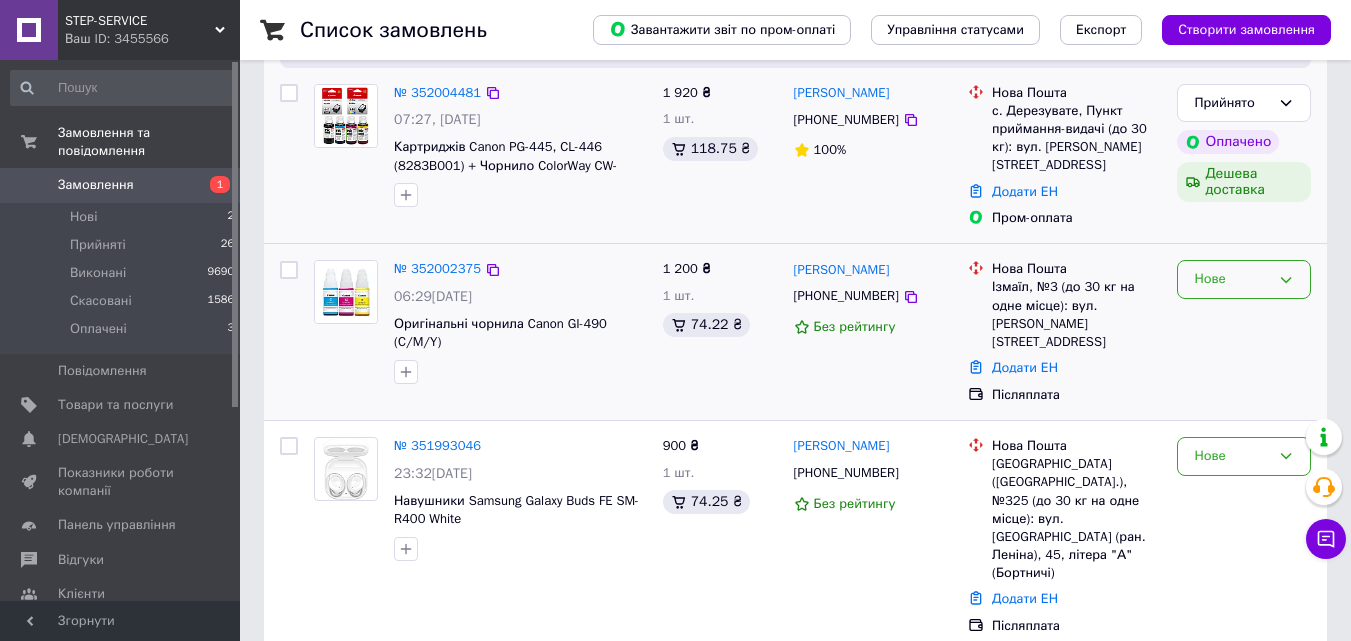 click on "Нове" at bounding box center [1232, 279] 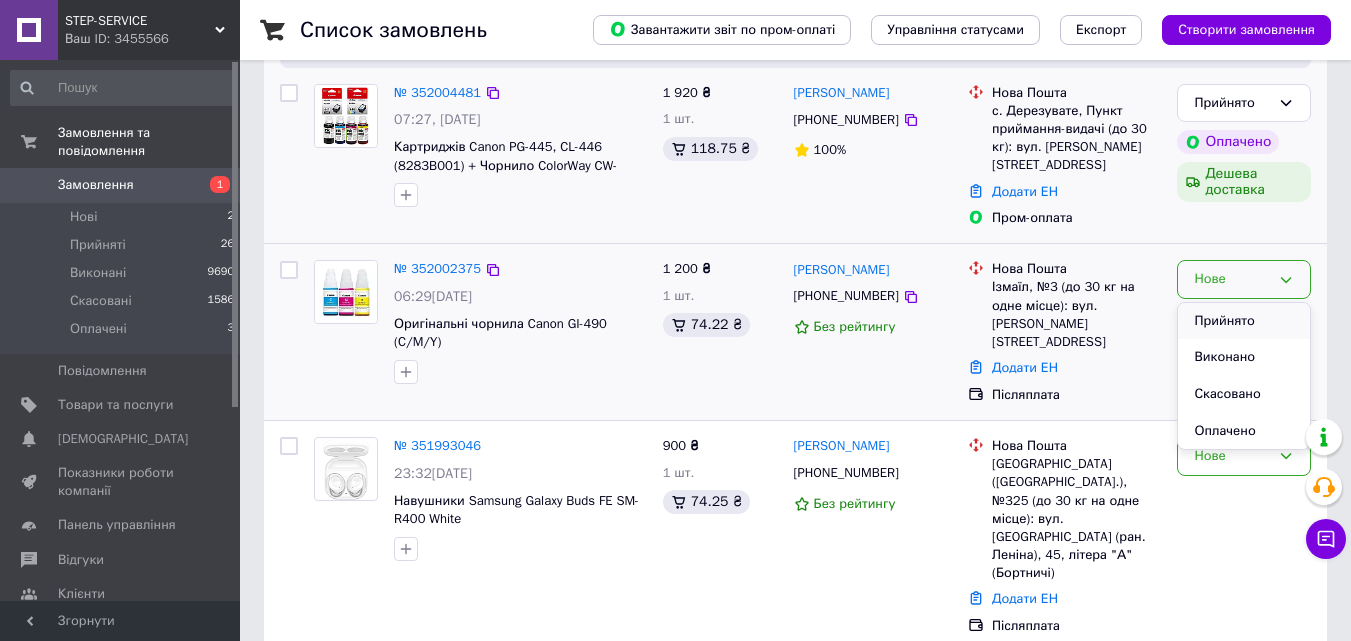 click on "Прийнято" at bounding box center [1244, 321] 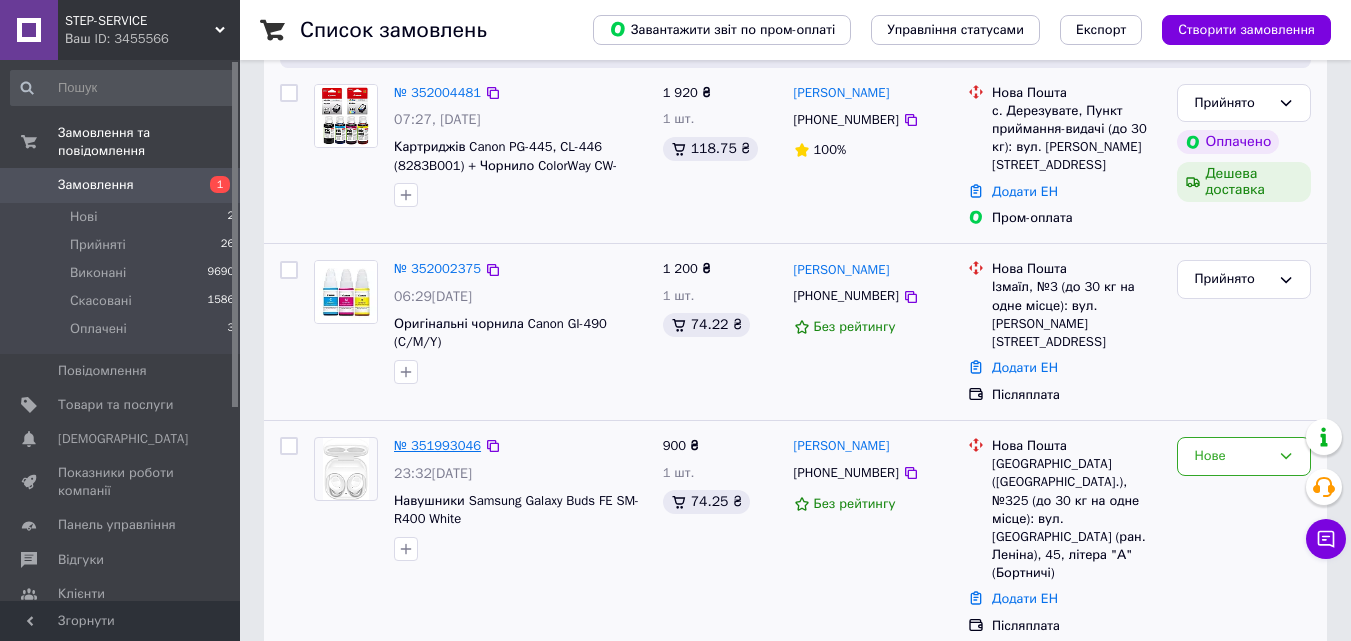 click on "№ 351993046" at bounding box center (437, 445) 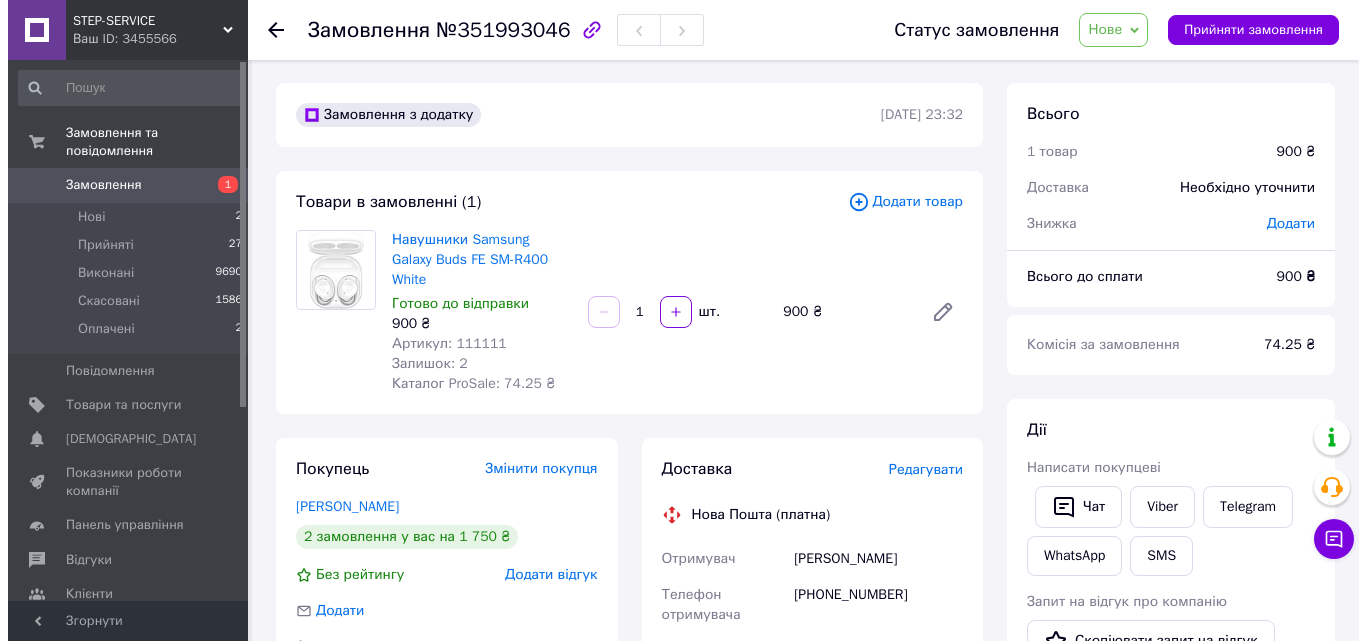 scroll, scrollTop: 0, scrollLeft: 0, axis: both 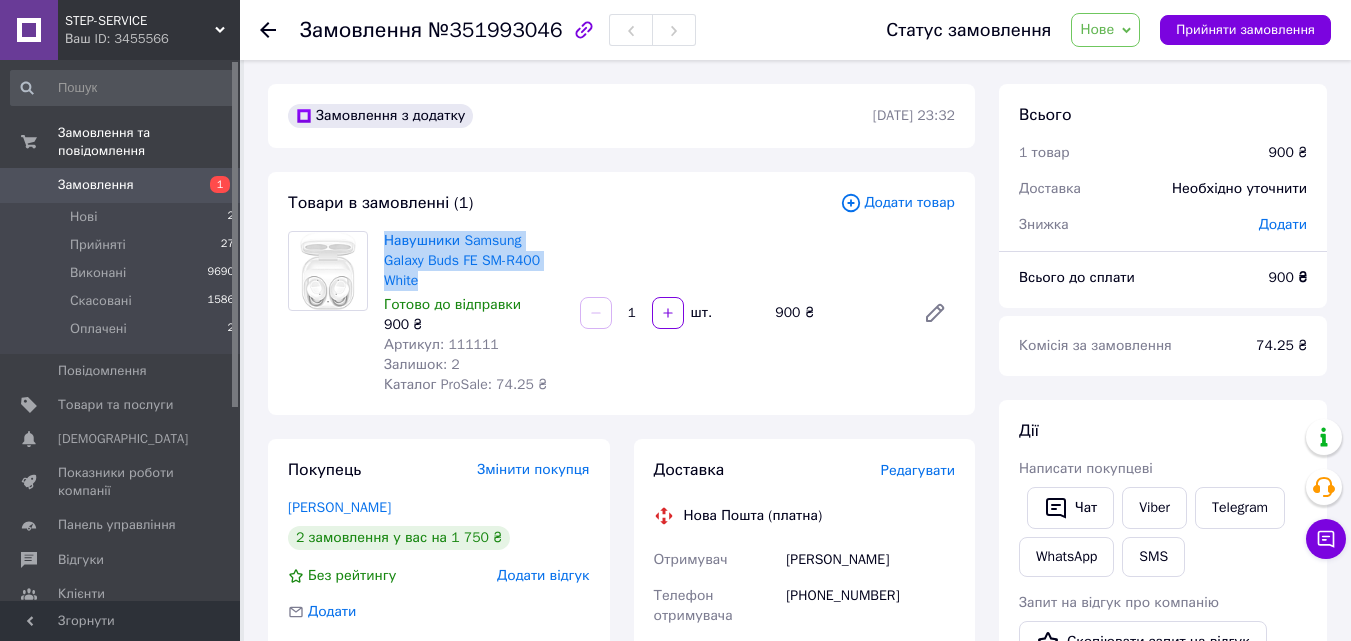 drag, startPoint x: 549, startPoint y: 262, endPoint x: 379, endPoint y: 245, distance: 170.84789 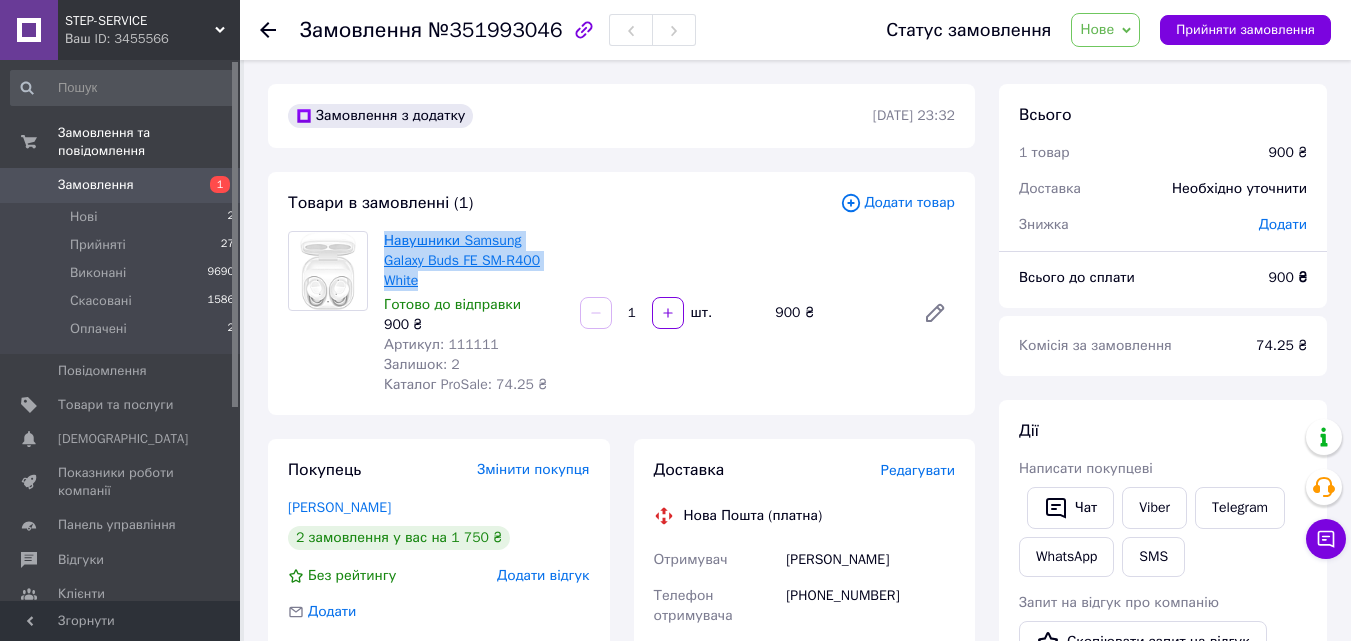 copy on "Навушники Samsung Galaxy Buds FE SM-R400 White" 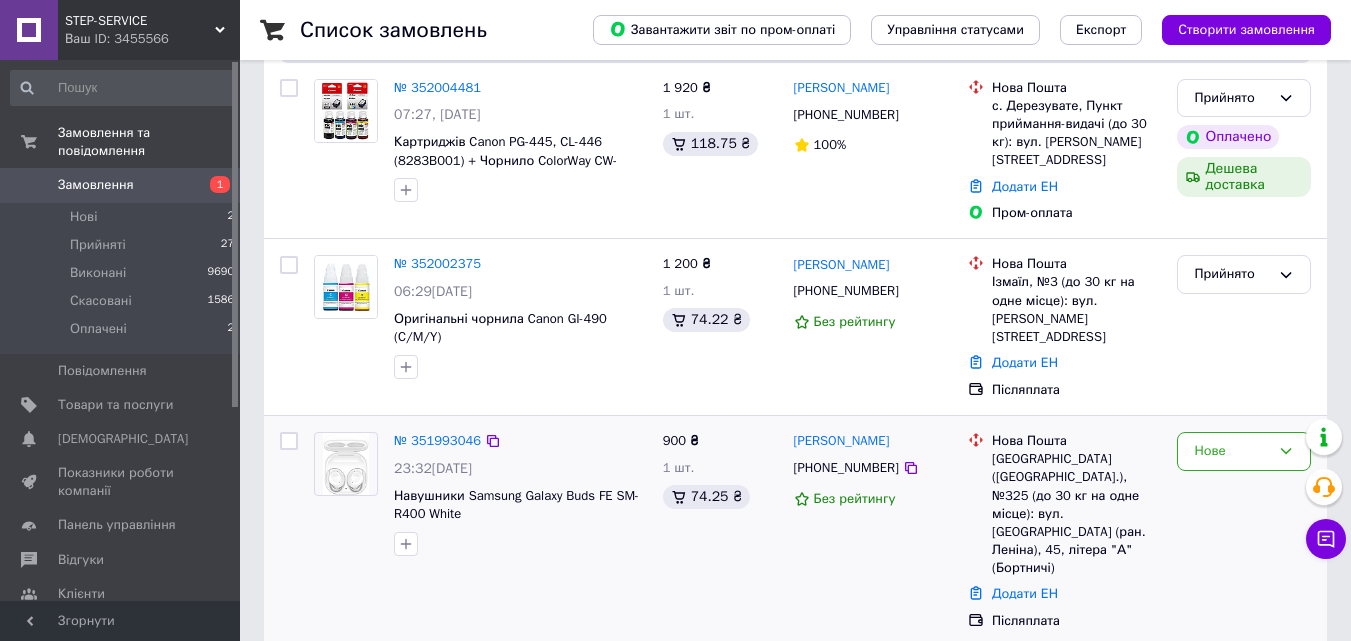 scroll, scrollTop: 300, scrollLeft: 0, axis: vertical 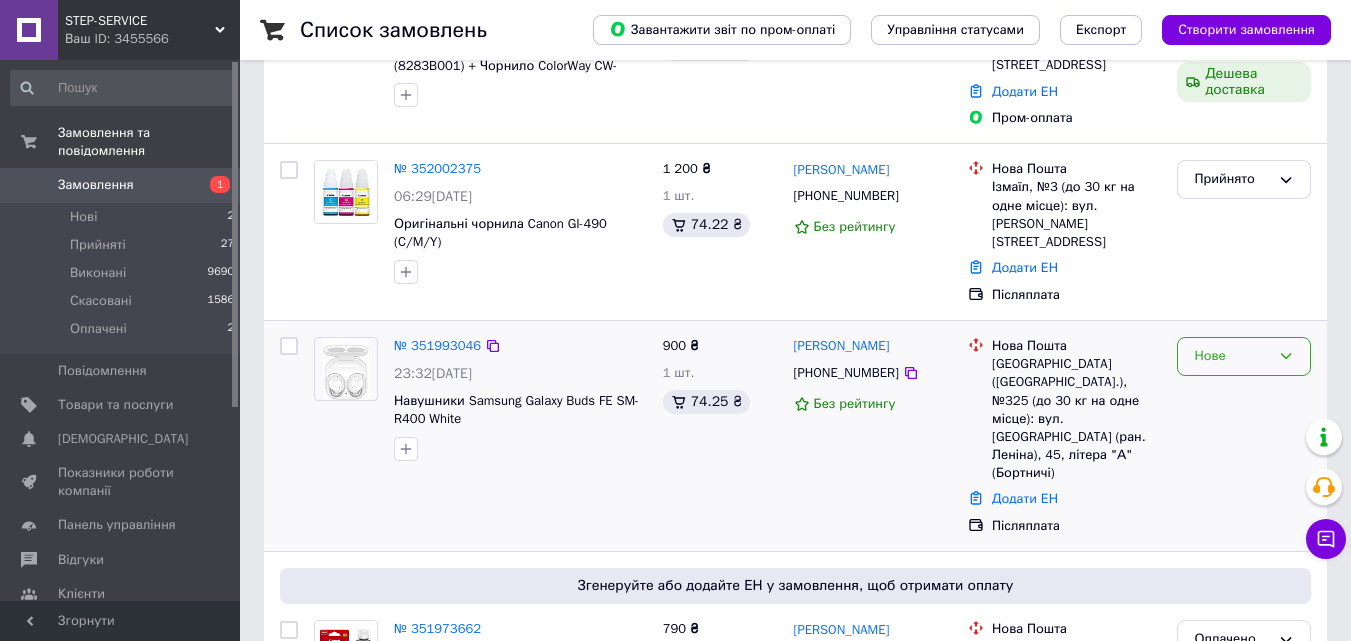 click on "Нове" at bounding box center [1232, 356] 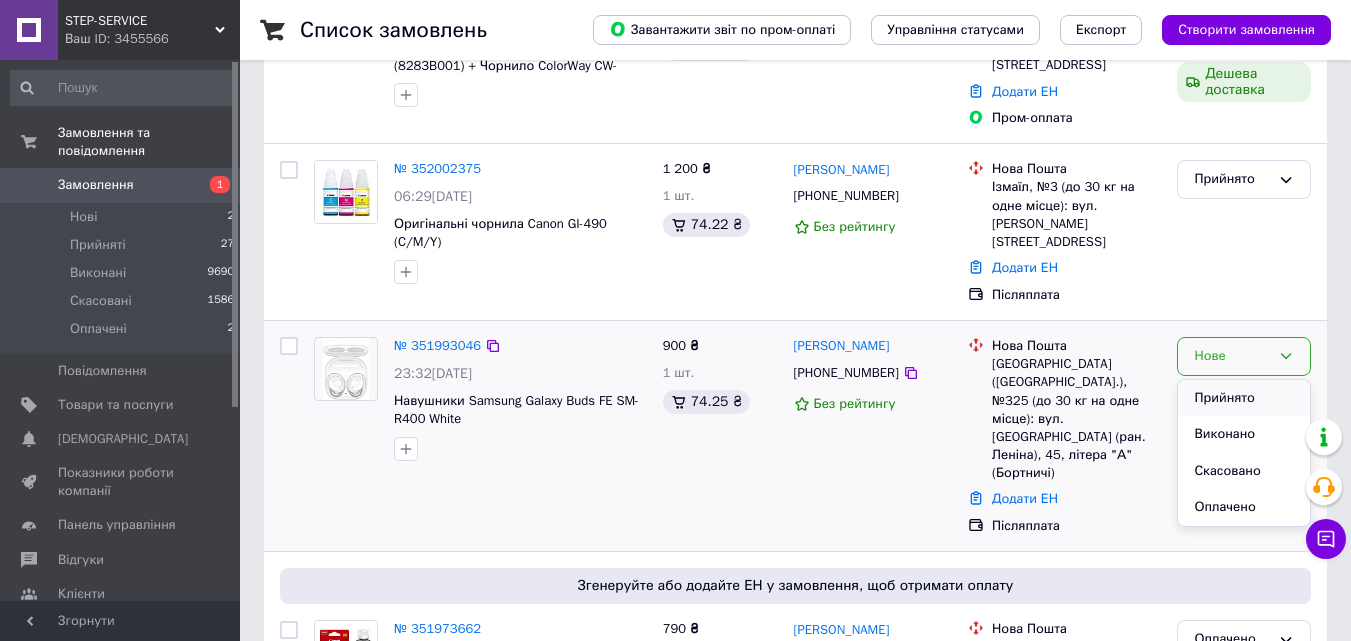 click on "Прийнято" at bounding box center (1244, 398) 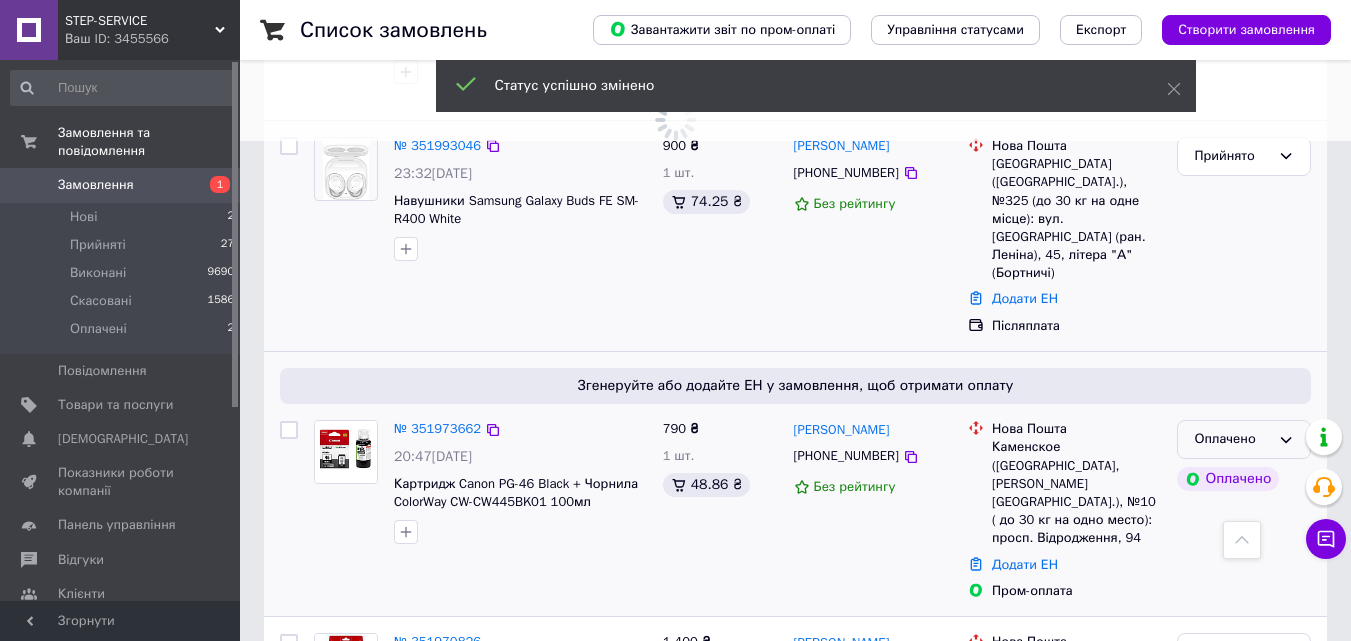 scroll, scrollTop: 600, scrollLeft: 0, axis: vertical 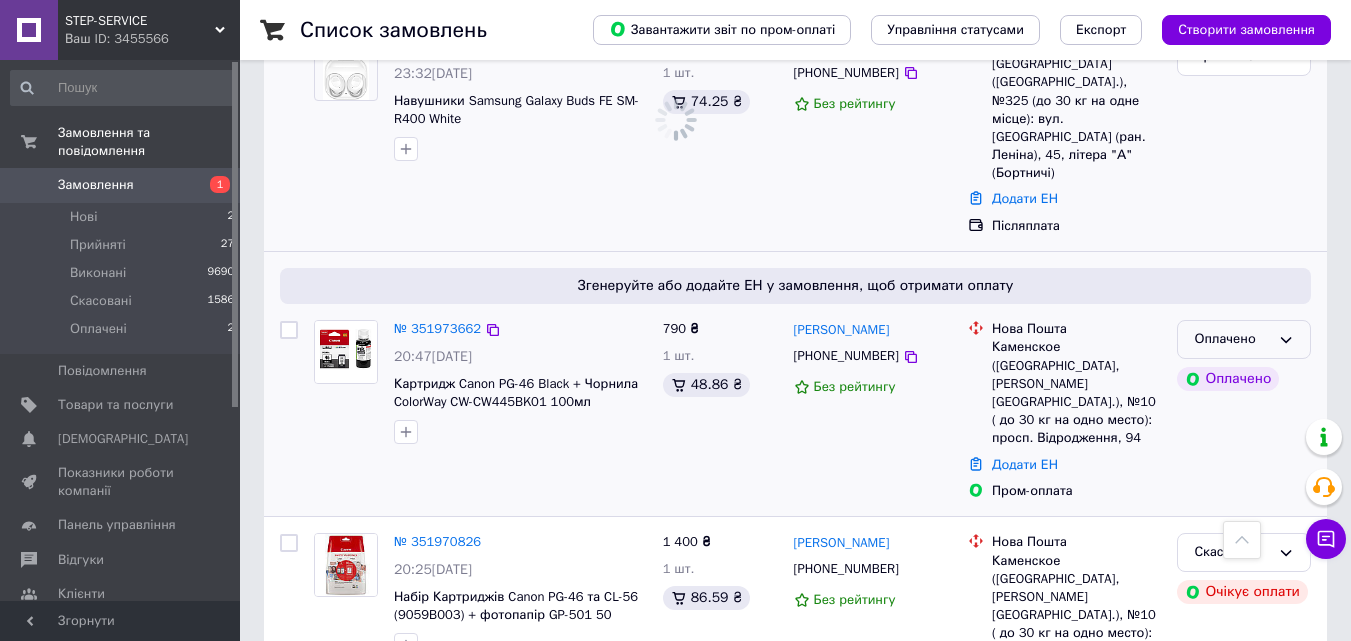 click on "Оплачено" at bounding box center (1232, 339) 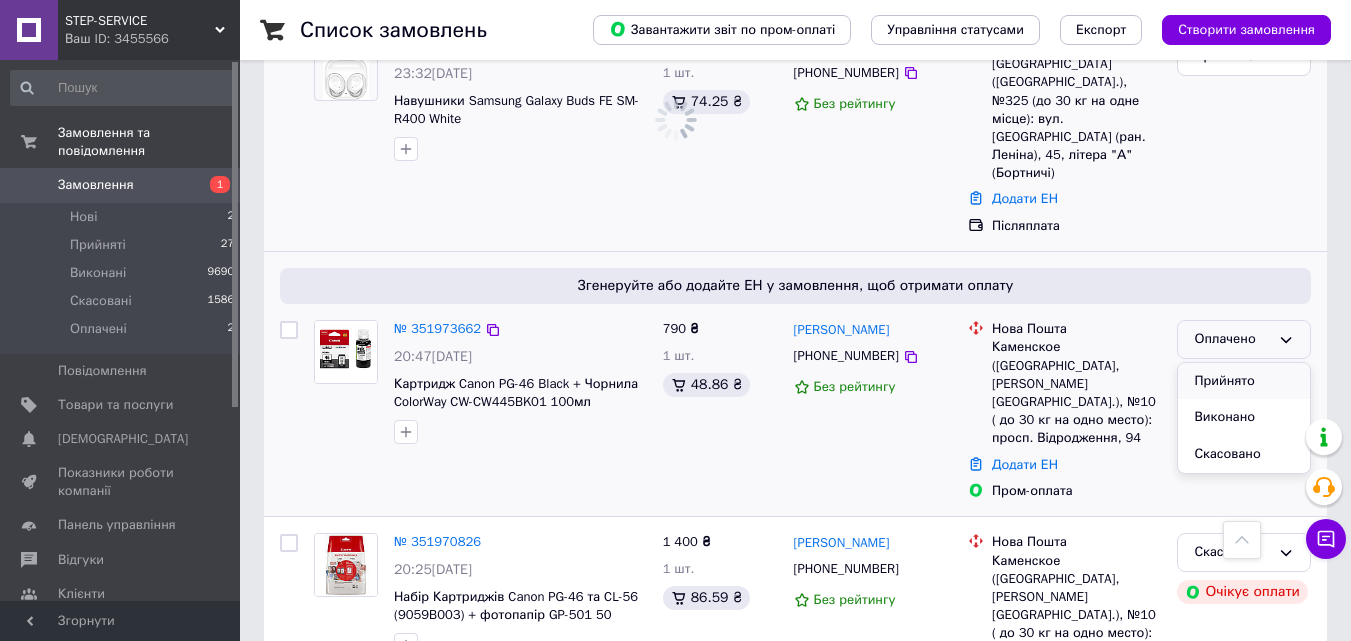 click on "Прийнято" at bounding box center (1244, 381) 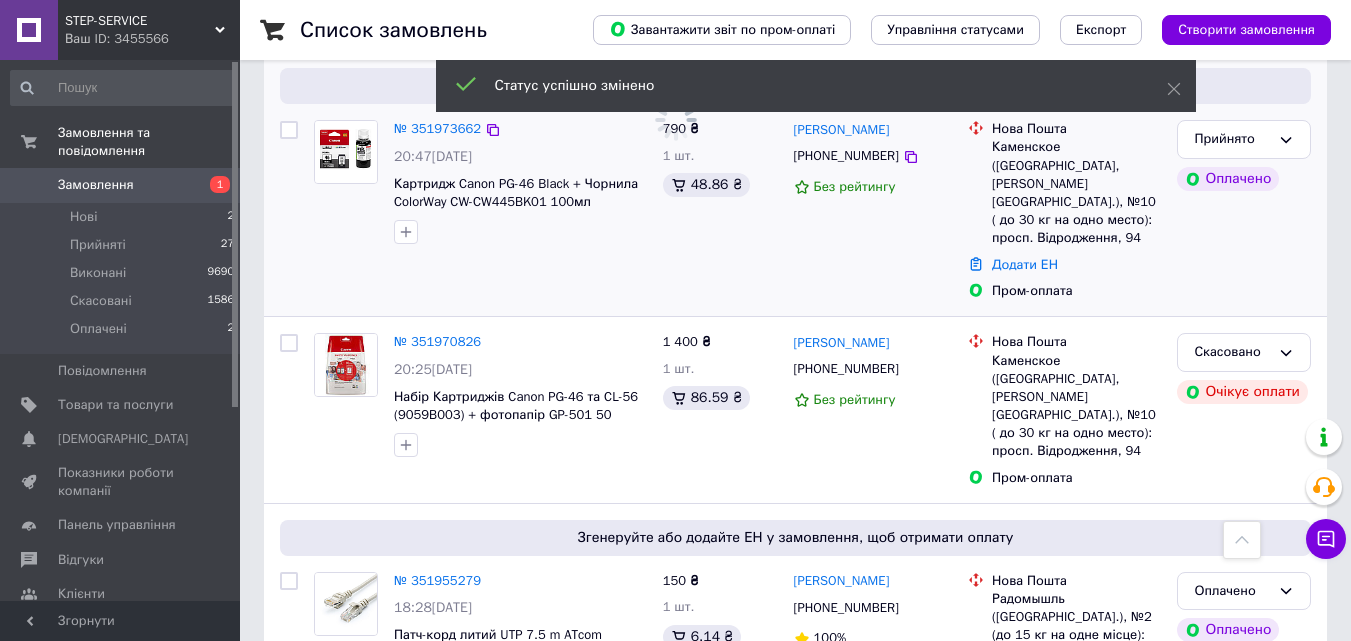 scroll, scrollTop: 1000, scrollLeft: 0, axis: vertical 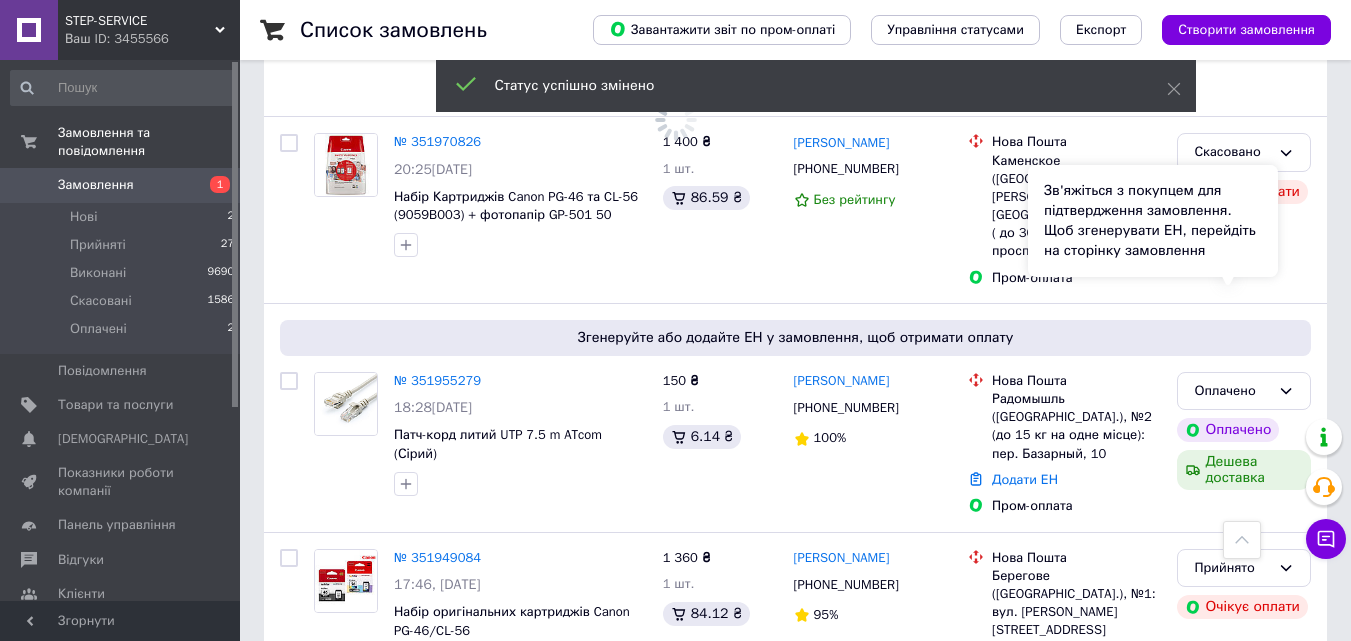 click on "Зв'яжіться з покупцем для підтвердження замовлення.
Щоб згенерувати ЕН, перейдіть на сторінку замовлення" at bounding box center (1153, 221) 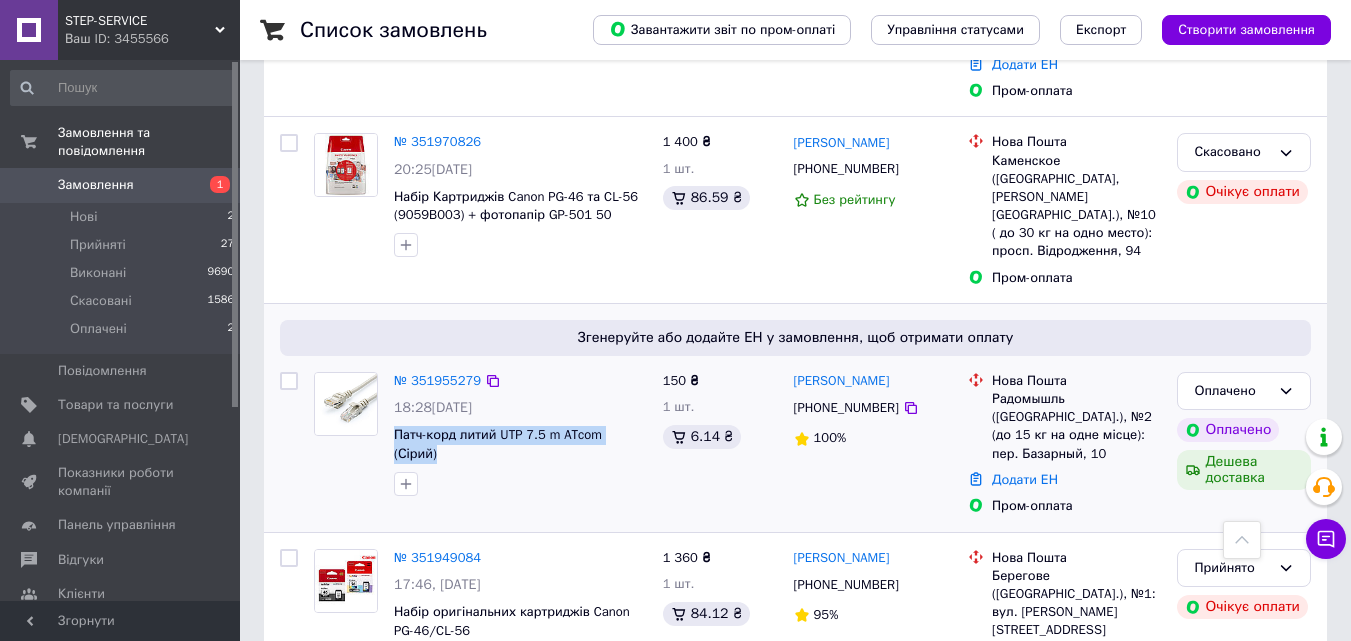 drag, startPoint x: 390, startPoint y: 305, endPoint x: 646, endPoint y: 314, distance: 256.15814 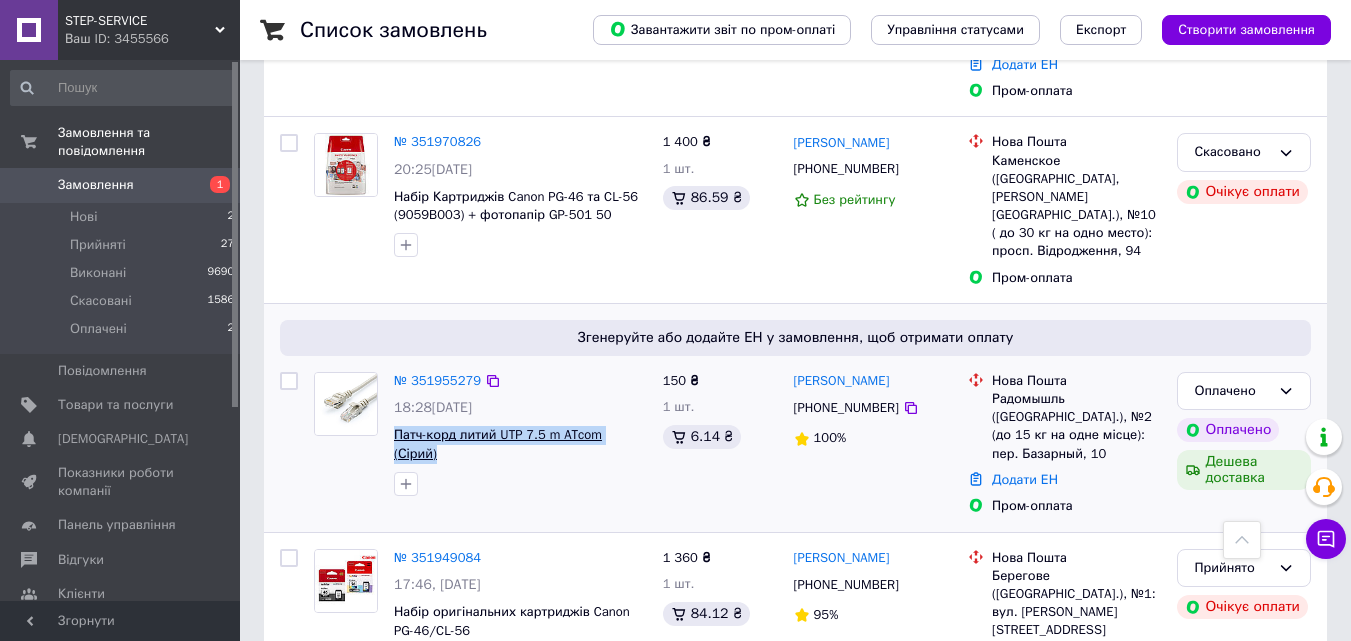 copy on "Патч-корд литий UTP 7.5 m ATcom (Сірий)" 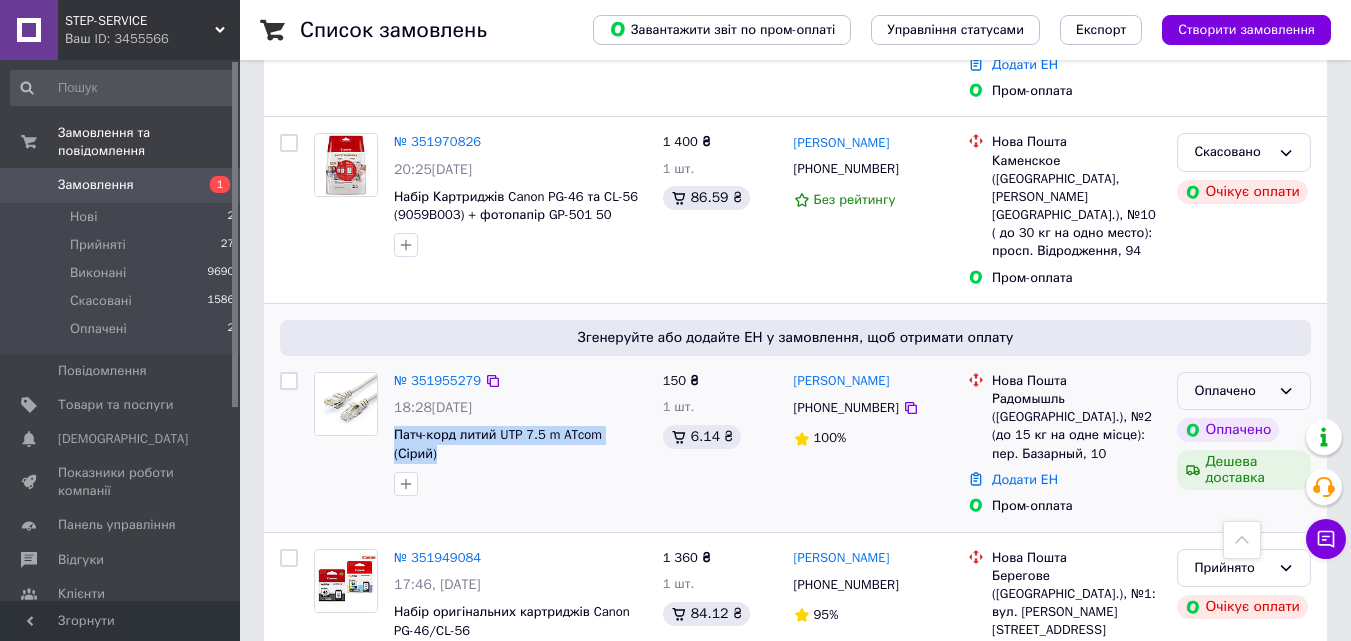 click on "Оплачено" at bounding box center [1244, 391] 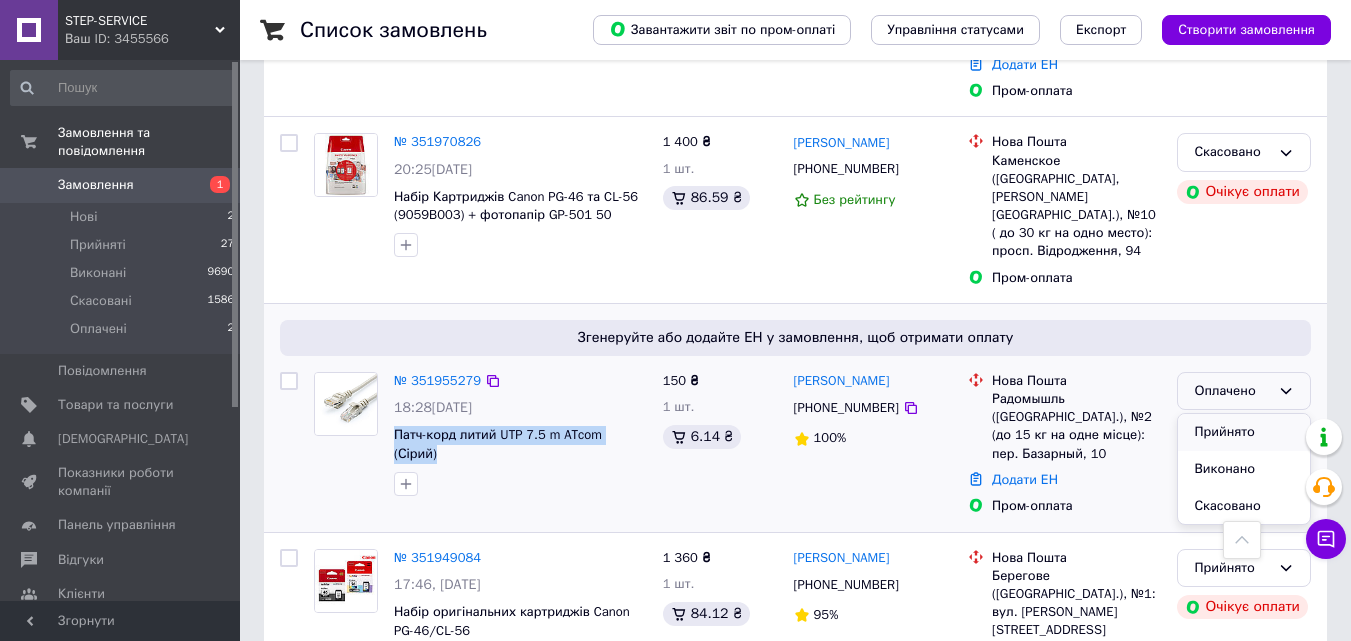 click on "Прийнято" at bounding box center [1244, 432] 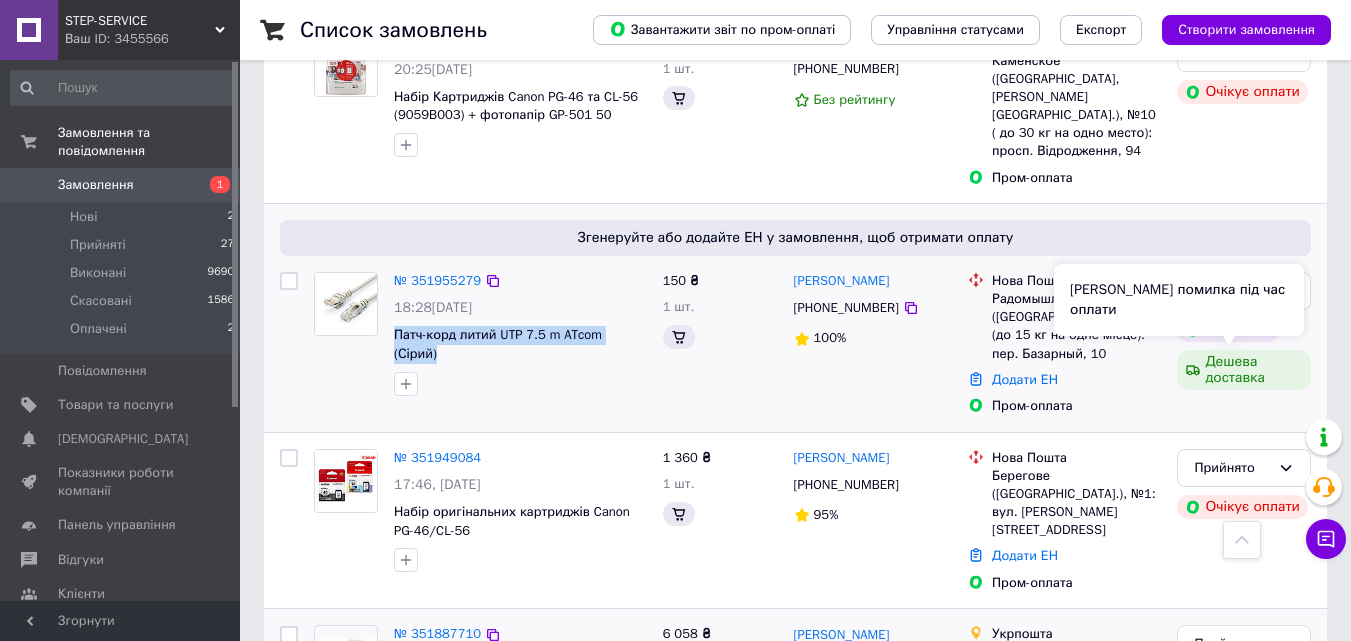 scroll, scrollTop: 0, scrollLeft: 0, axis: both 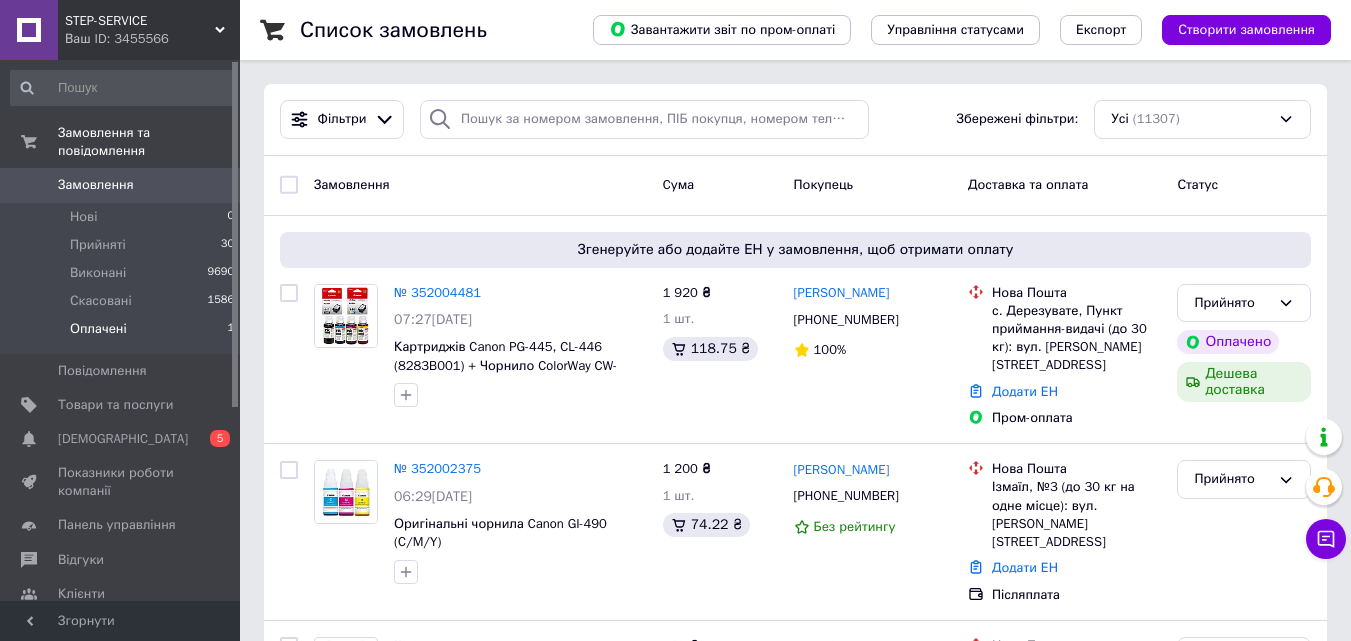 click on "Оплачені 1" at bounding box center (123, 334) 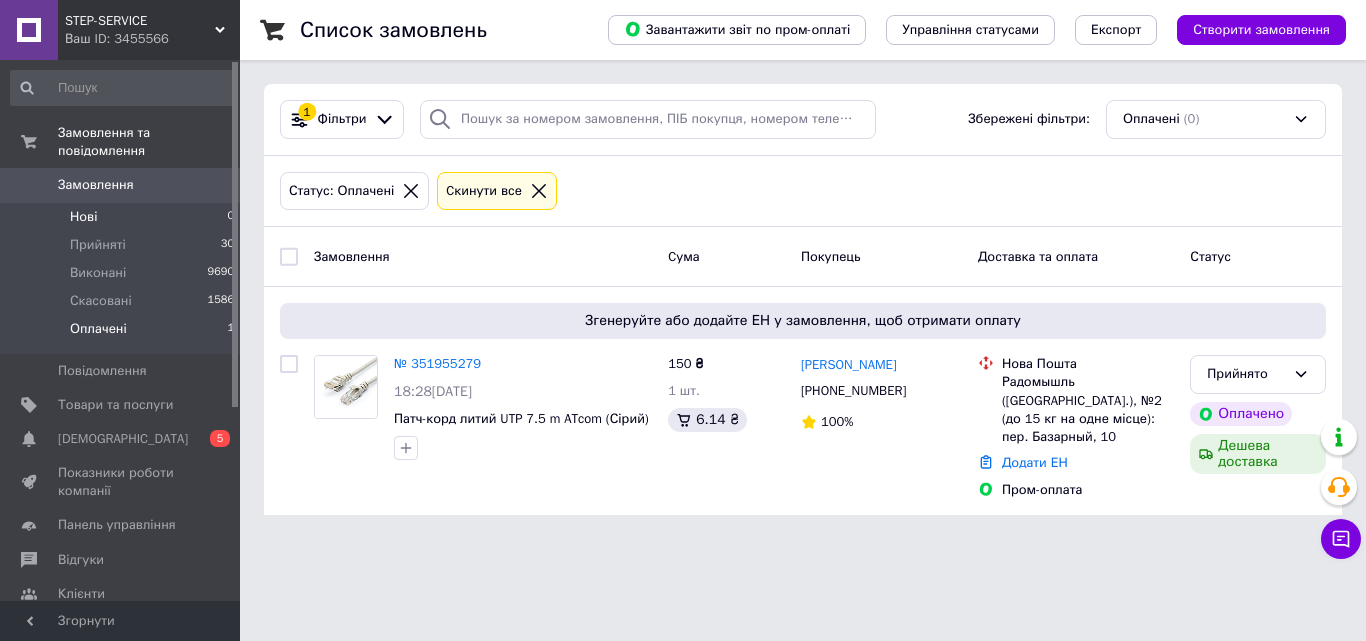 click on "Нові 0" at bounding box center [123, 217] 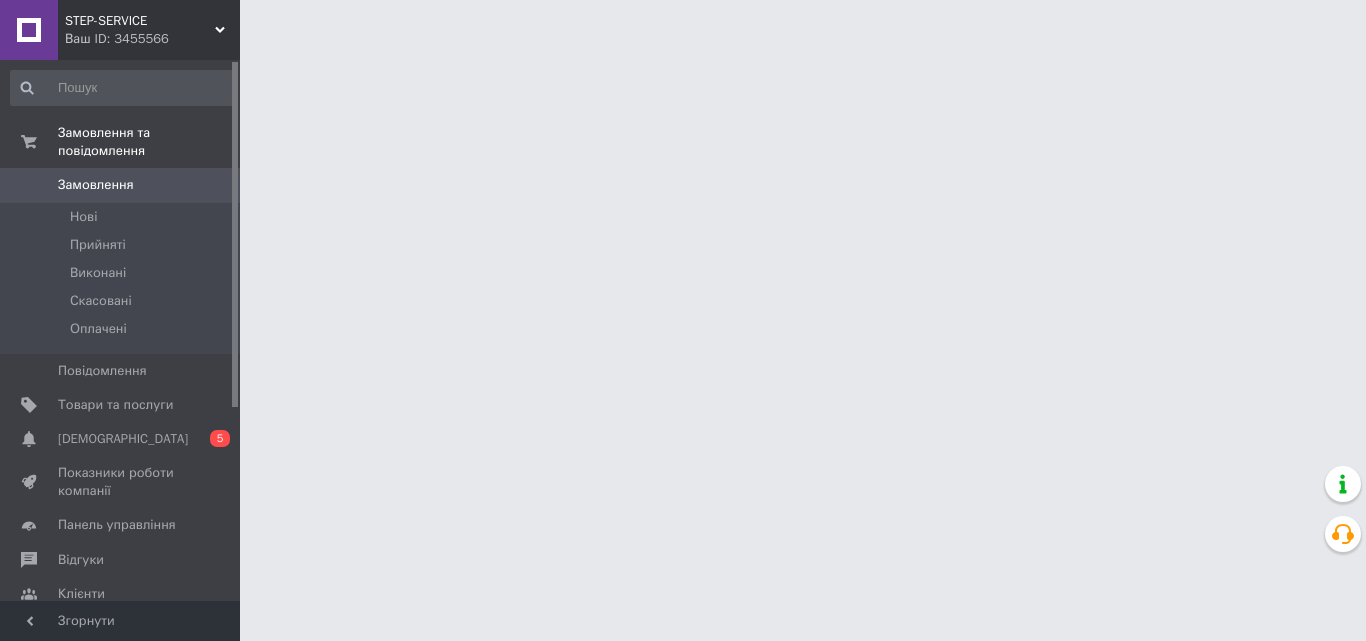 scroll, scrollTop: 0, scrollLeft: 0, axis: both 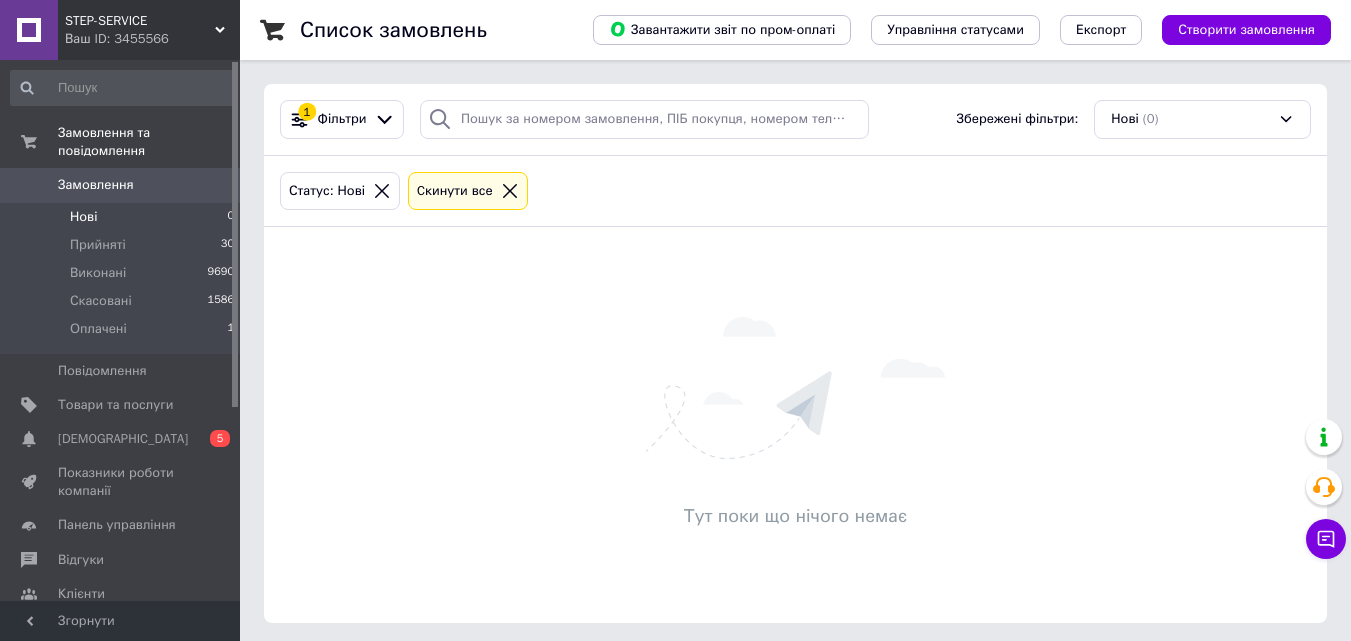 click on "Замовлення" at bounding box center [96, 185] 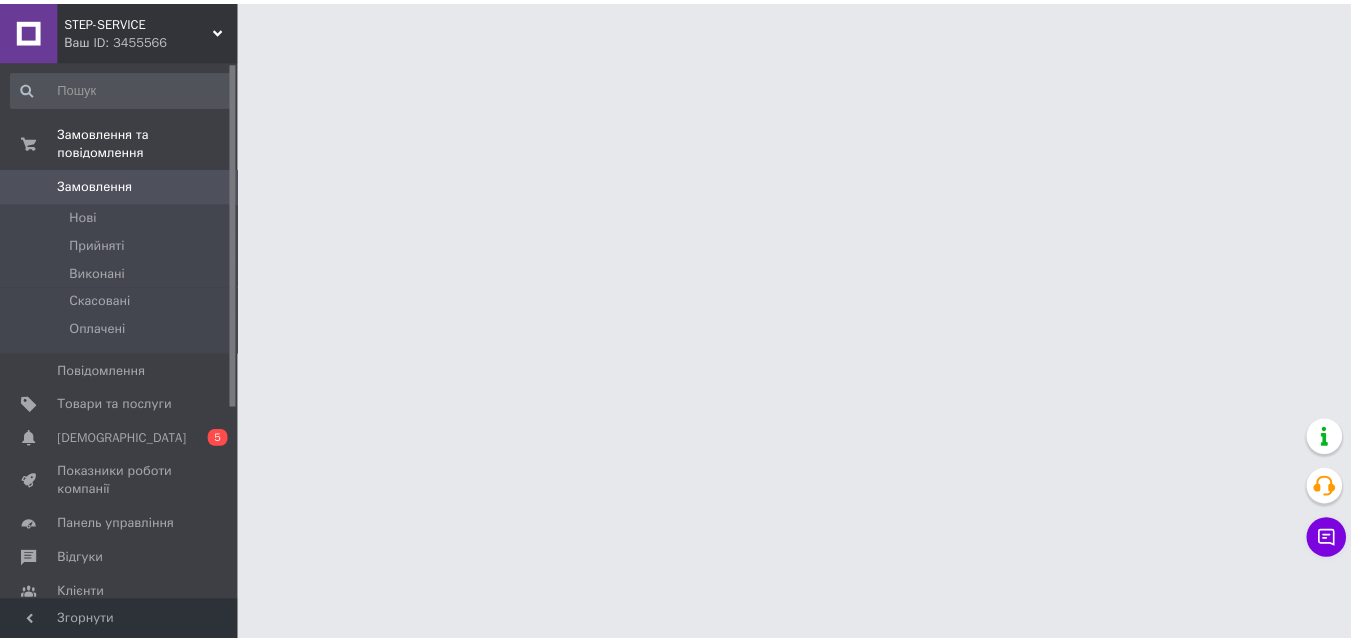 scroll, scrollTop: 0, scrollLeft: 0, axis: both 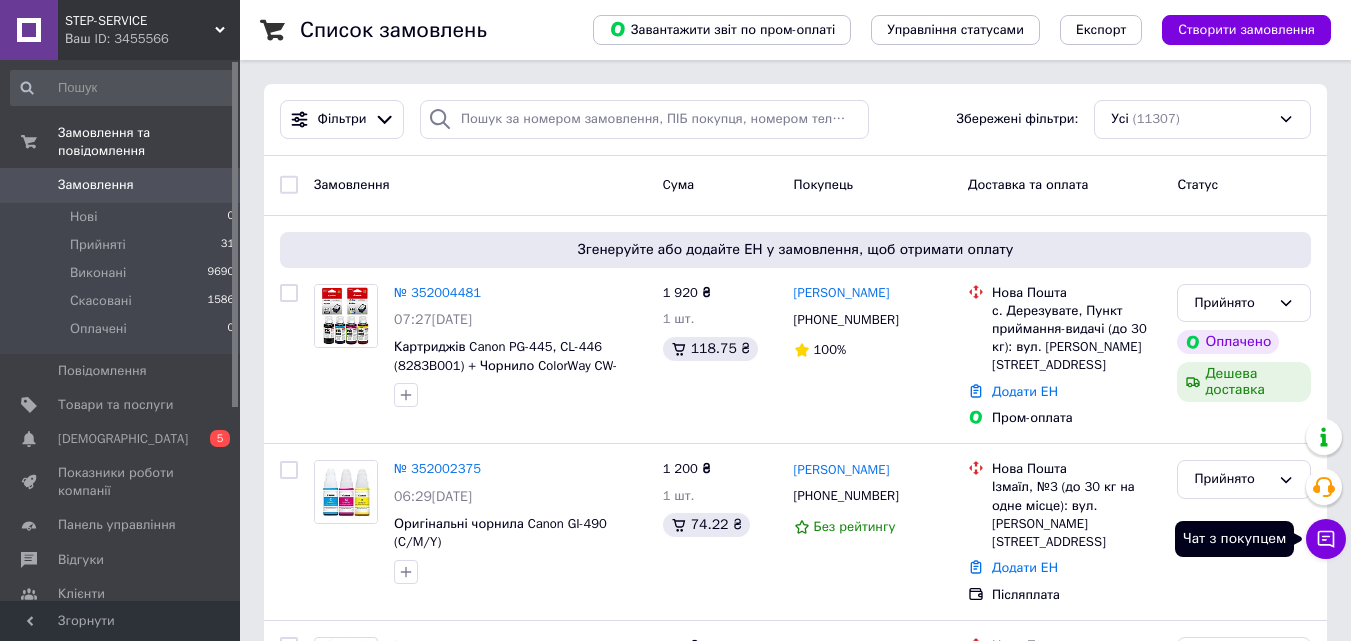click 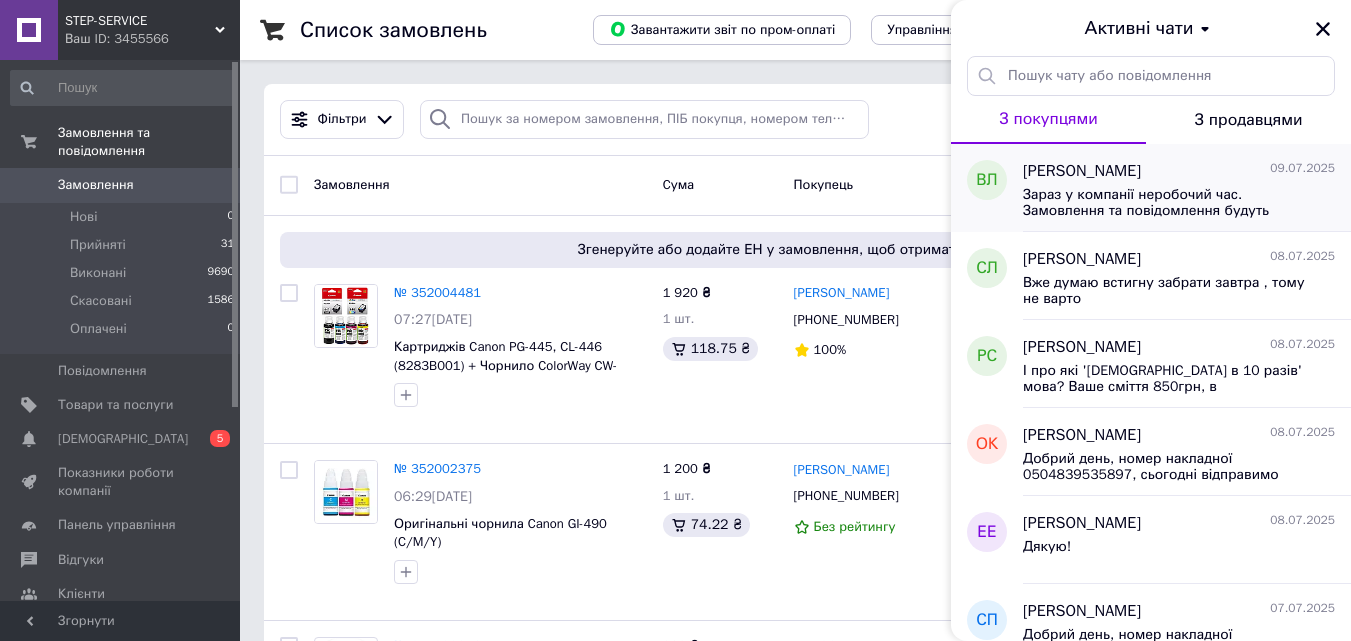 click on "Зараз у компанії неробочий час. Замовлення та повідомлення будуть оброблені з 10:00 найближчого робочого дня (завтра, 10.07)" at bounding box center (1165, 203) 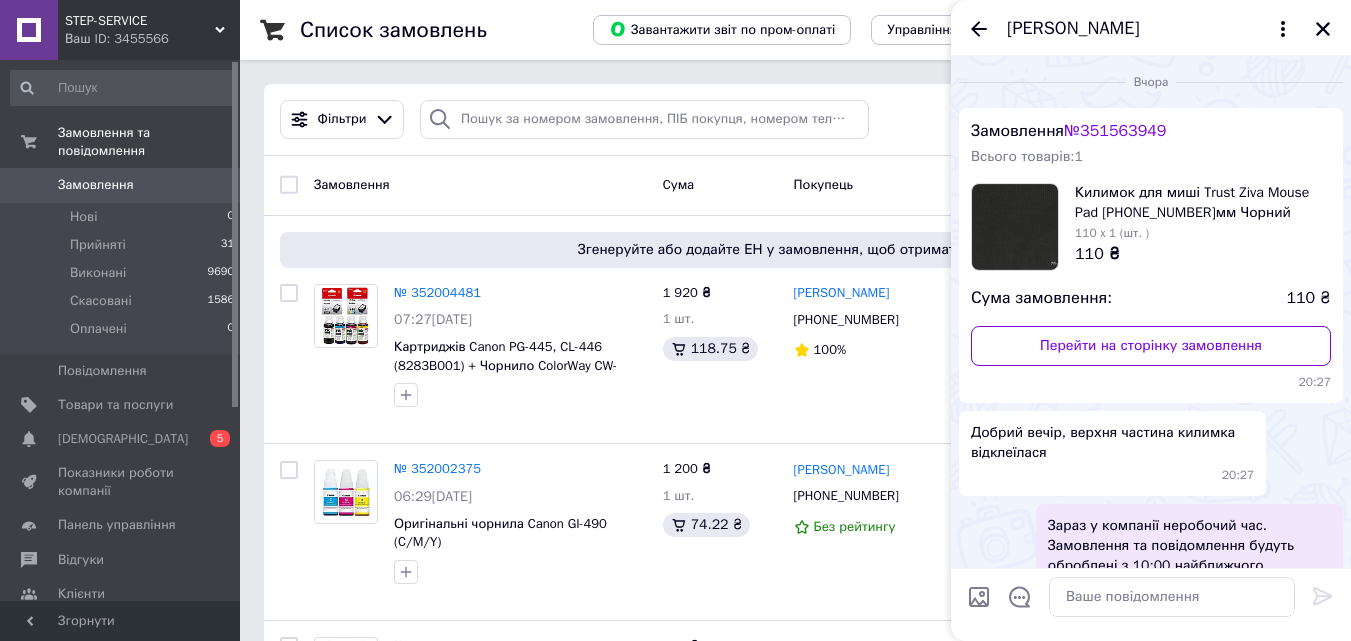 scroll, scrollTop: 142, scrollLeft: 0, axis: vertical 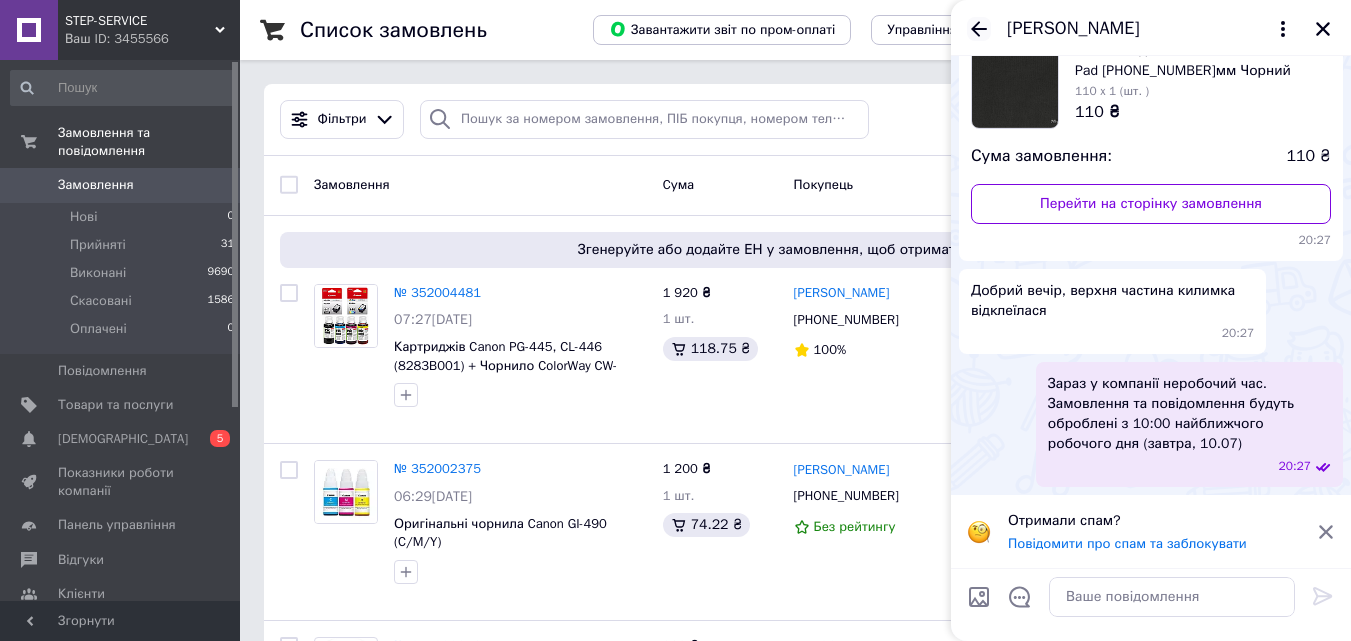 click 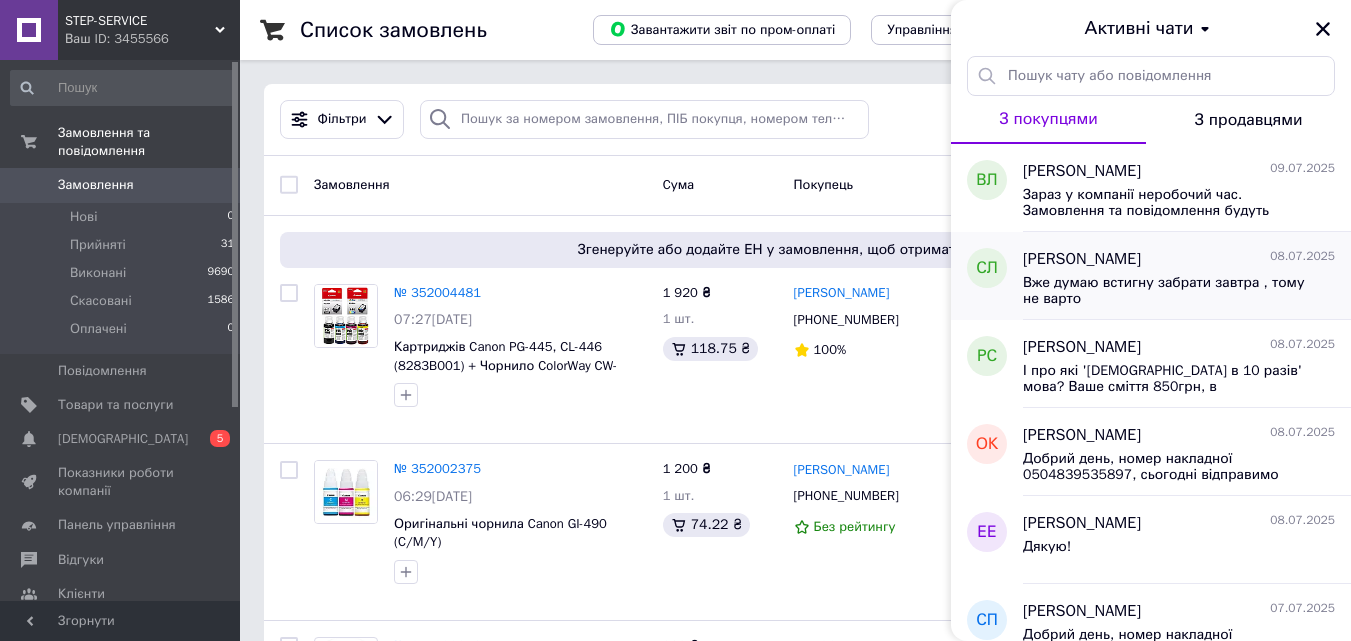 click on "Вже думаю встигну забрати завтра , тому не варто" at bounding box center (1165, 291) 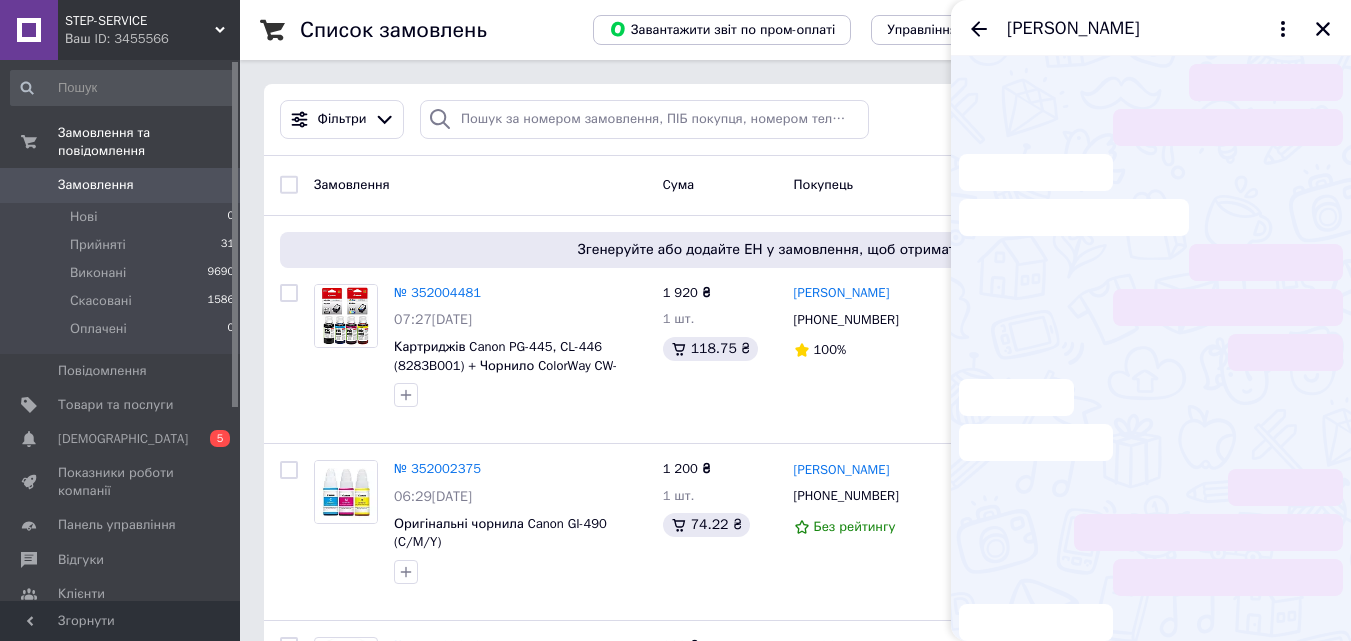 scroll, scrollTop: 349, scrollLeft: 0, axis: vertical 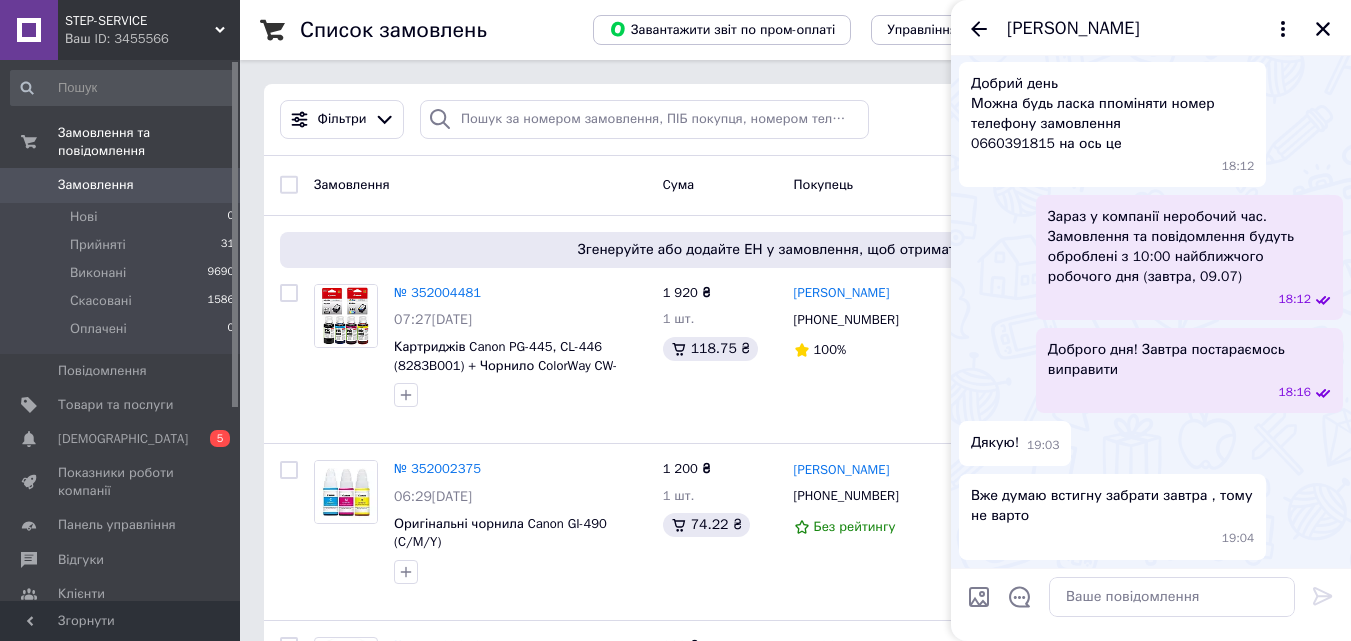 click on "Саша Ліщук" at bounding box center [1151, 28] 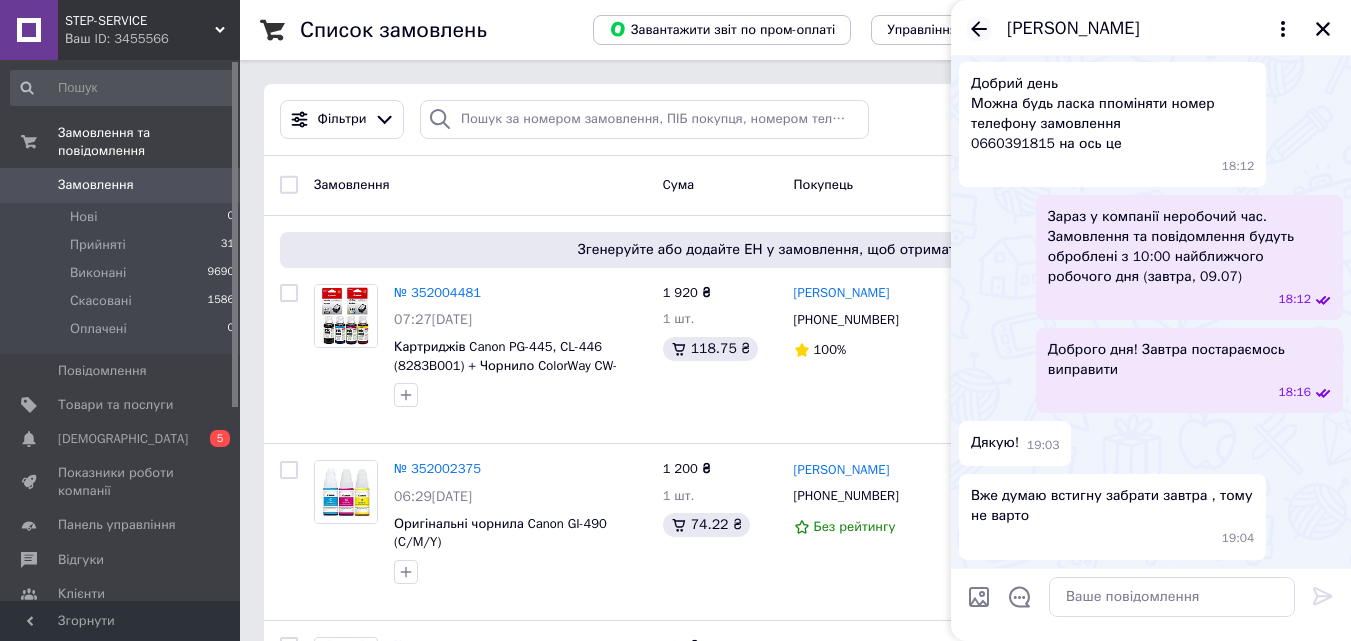 click 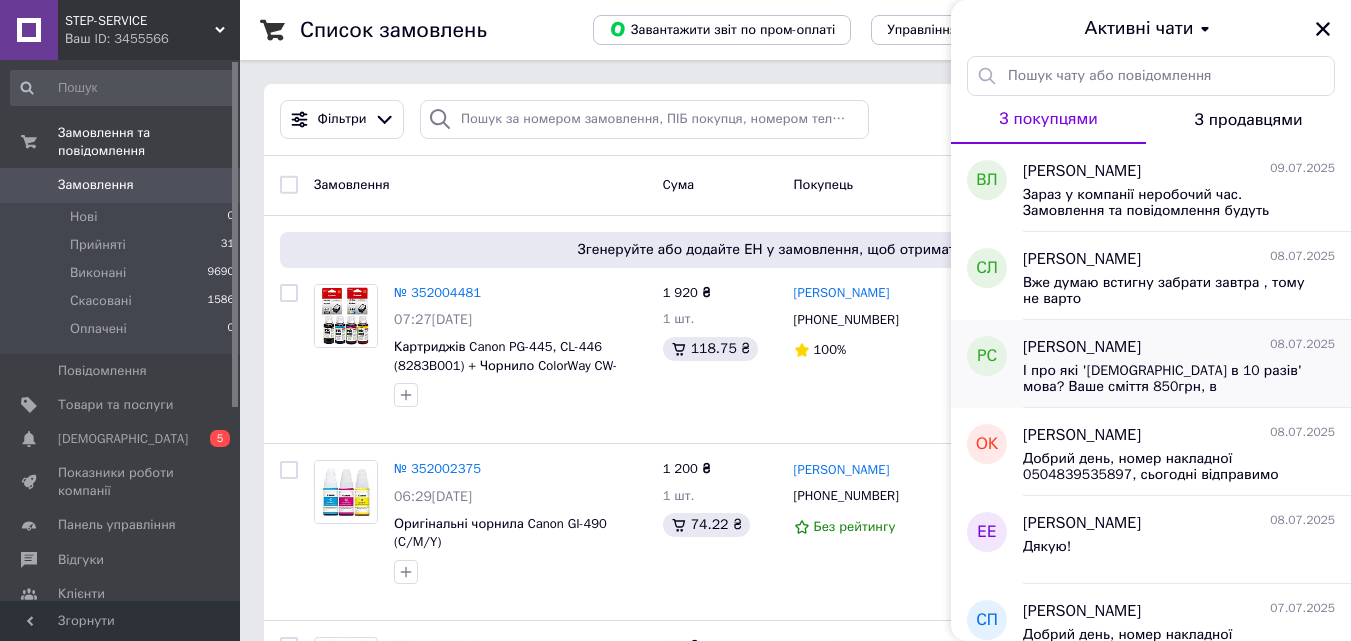 click on "І про які '[DEMOGRAPHIC_DATA] в 10 разів' мова? Ваше сміття 850грн, в сертифікованих магазинах 3000-3500?" at bounding box center [1165, 379] 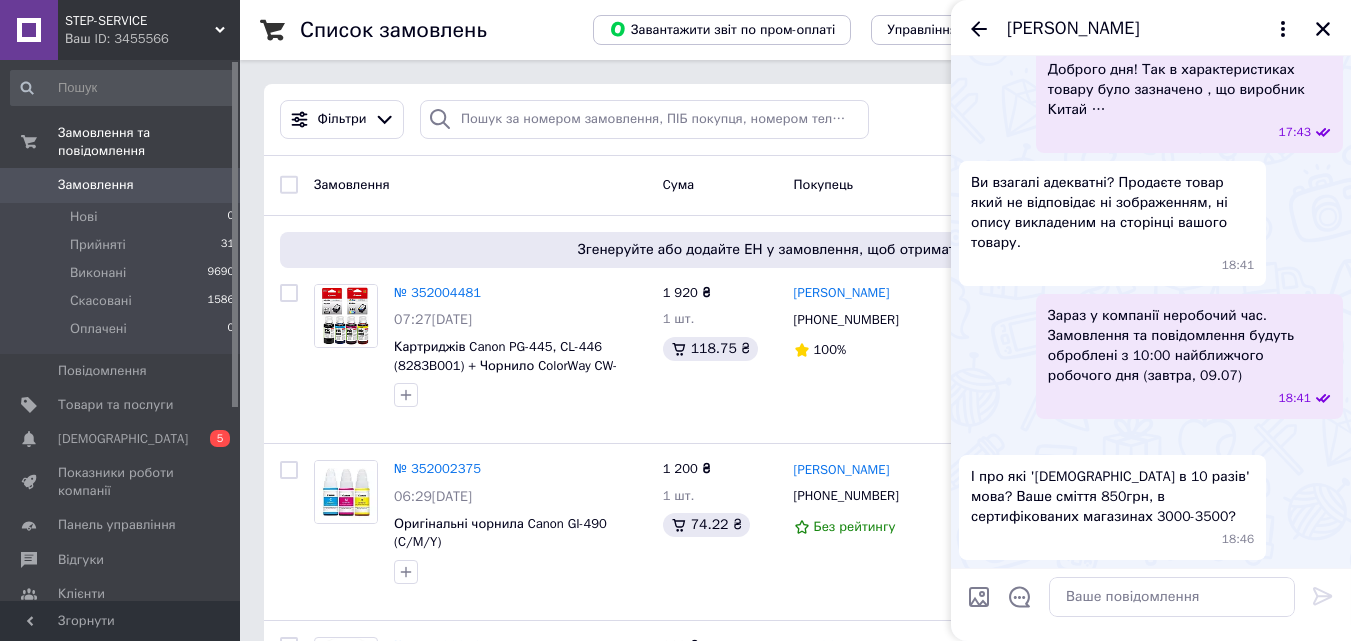 scroll, scrollTop: 1449, scrollLeft: 0, axis: vertical 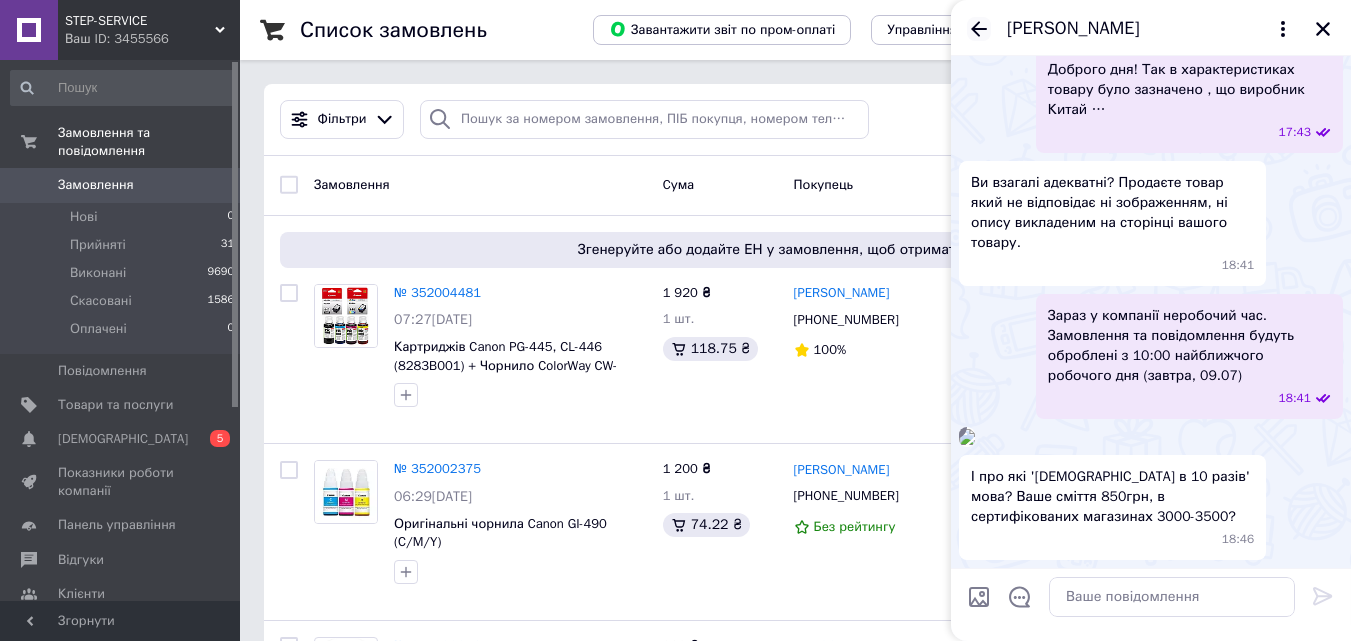 click 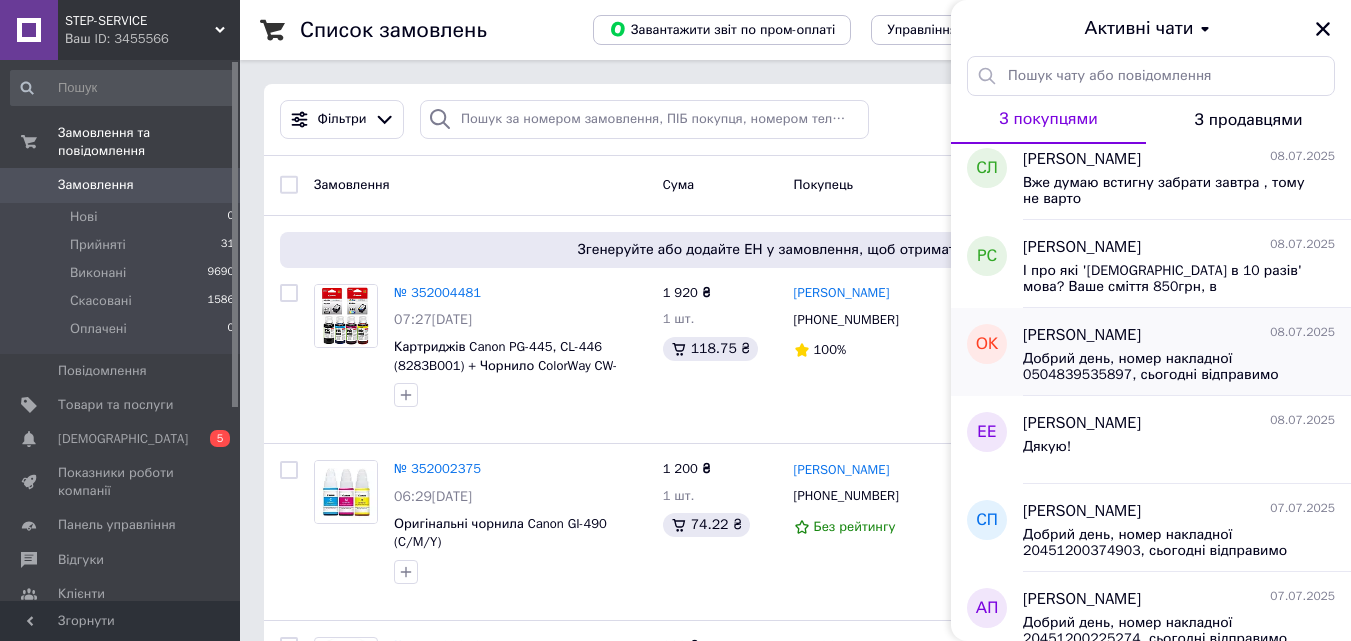 scroll, scrollTop: 0, scrollLeft: 0, axis: both 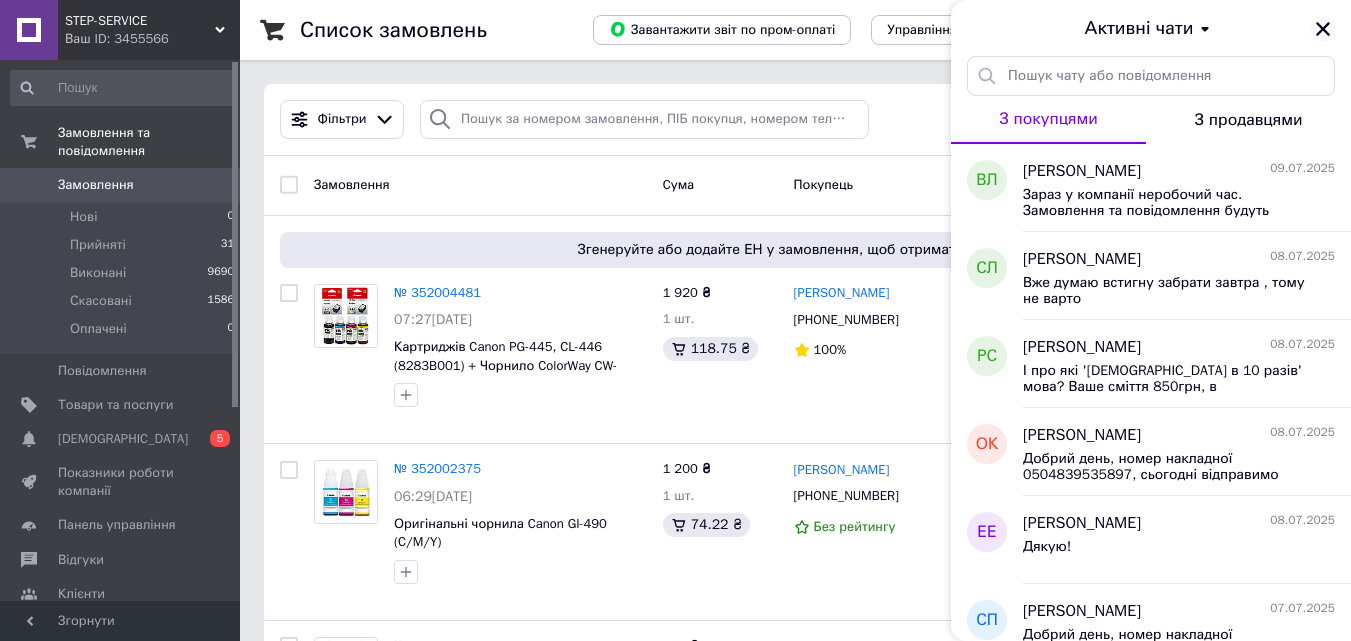 click at bounding box center [1323, 29] 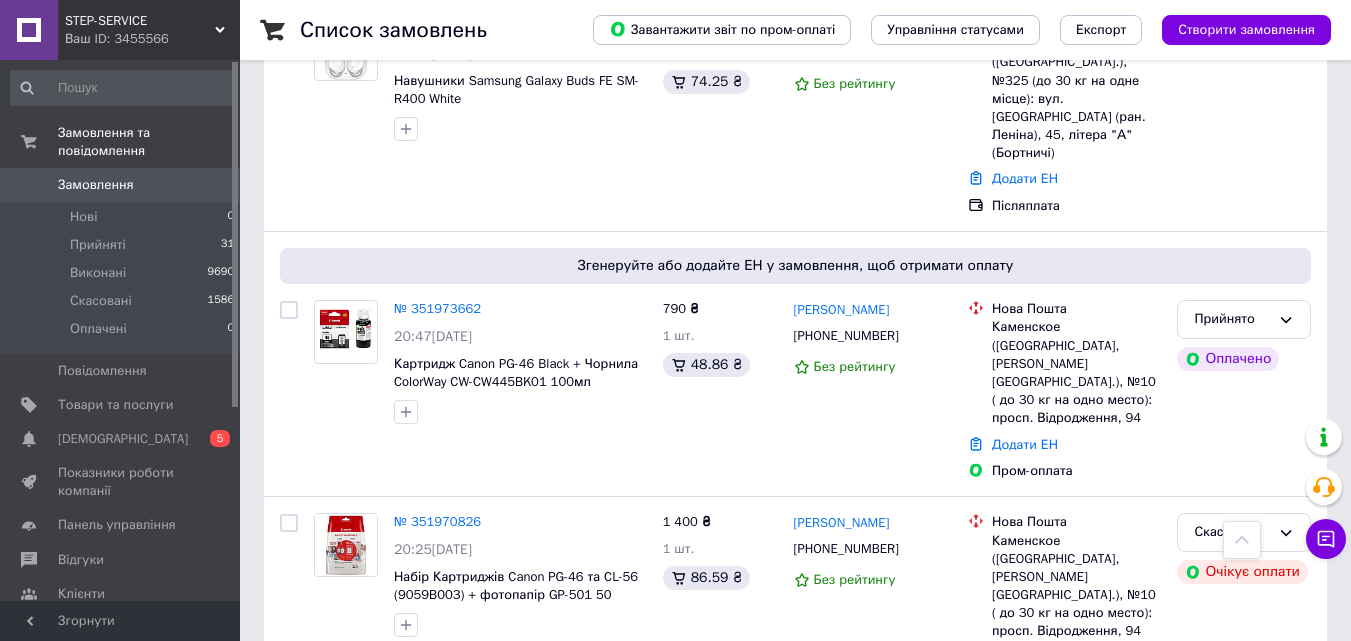 scroll, scrollTop: 600, scrollLeft: 0, axis: vertical 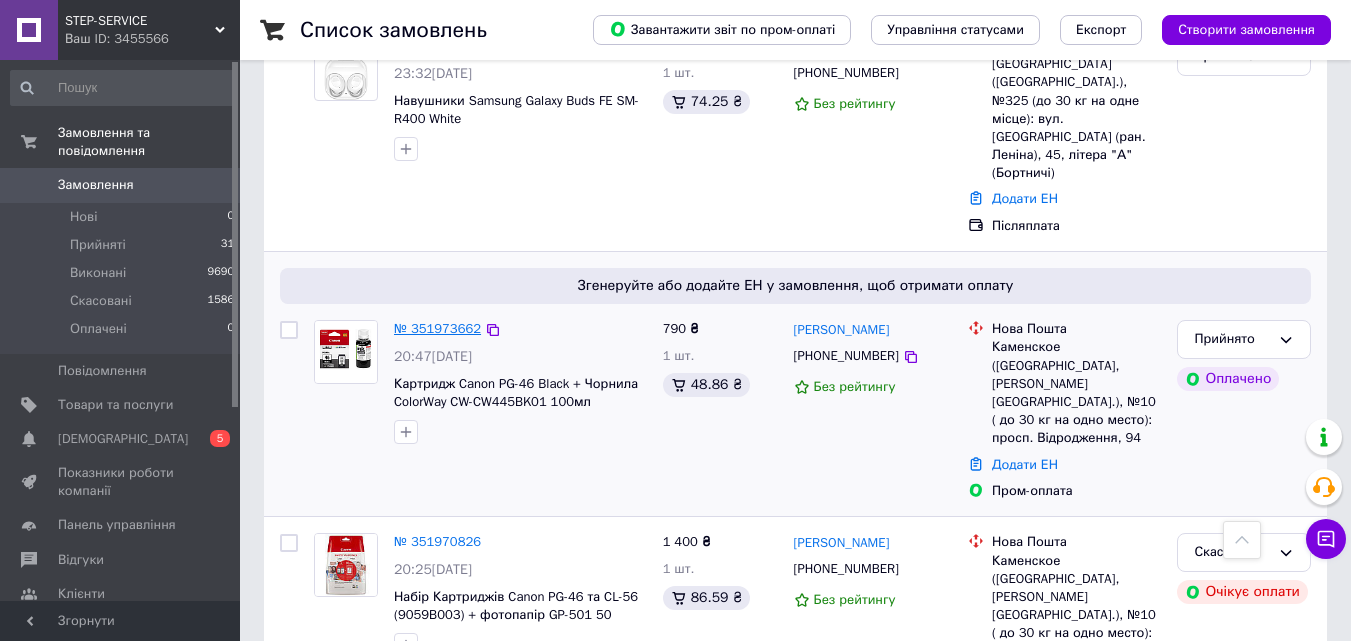 click on "№ 351973662" at bounding box center [437, 328] 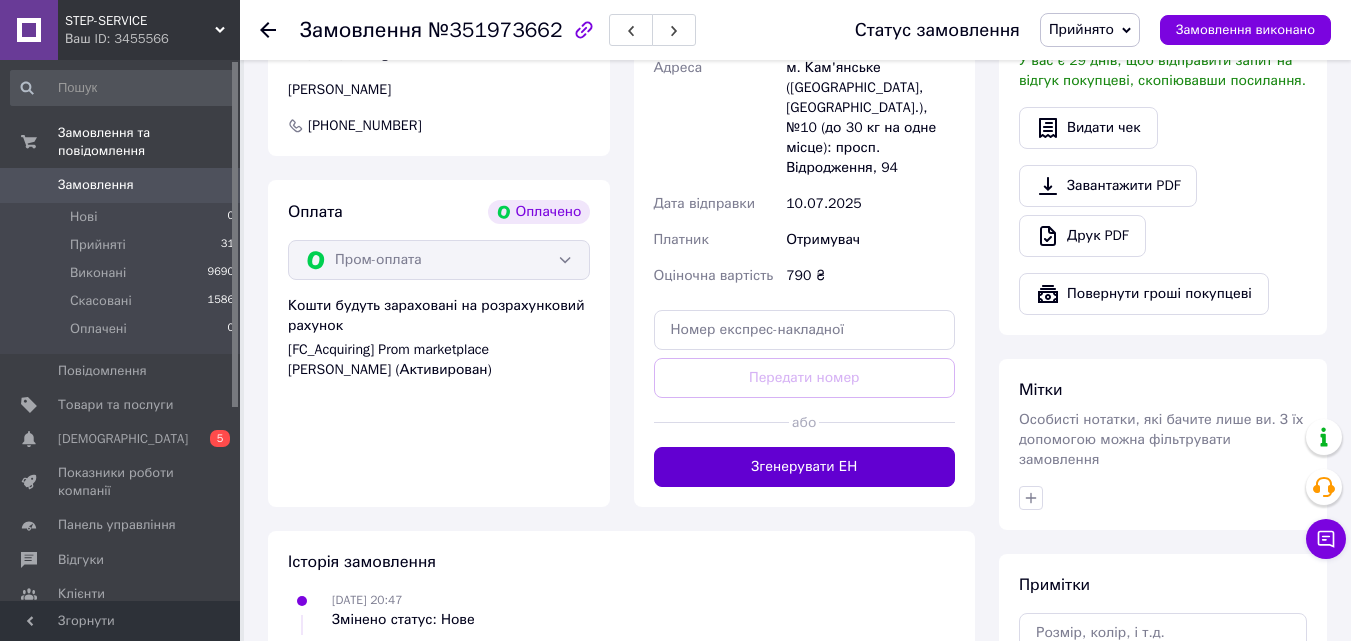 scroll, scrollTop: 700, scrollLeft: 0, axis: vertical 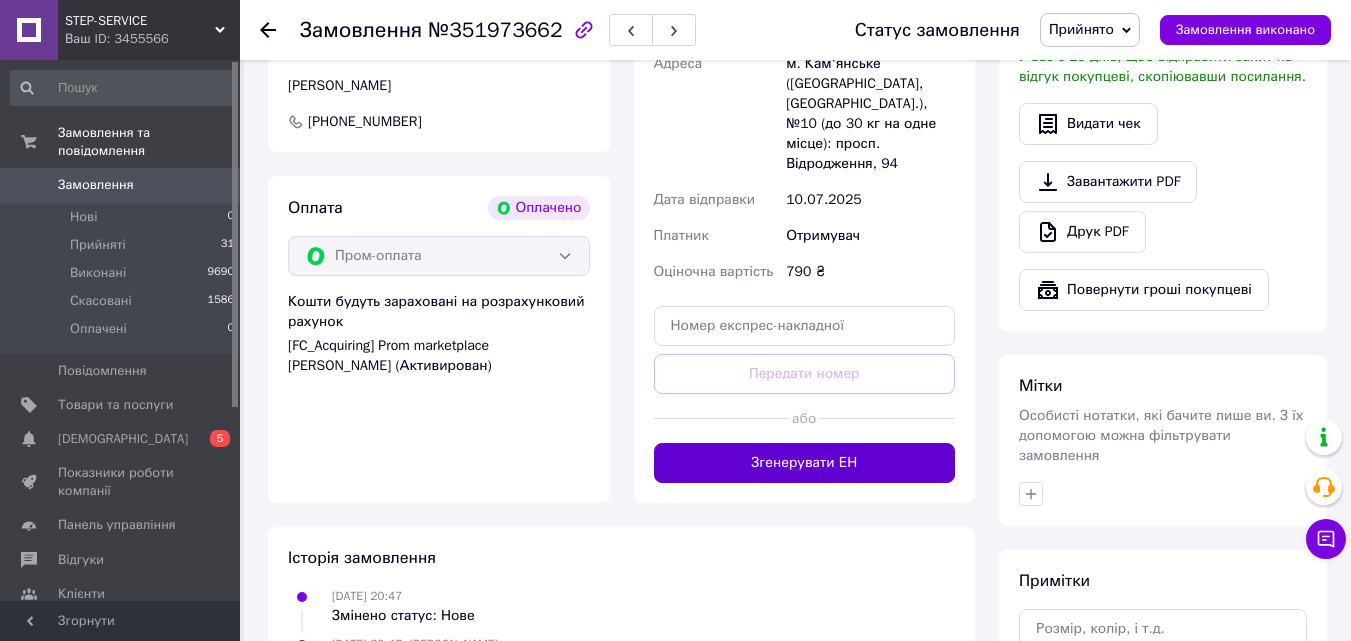 click on "Згенерувати ЕН" at bounding box center (805, 463) 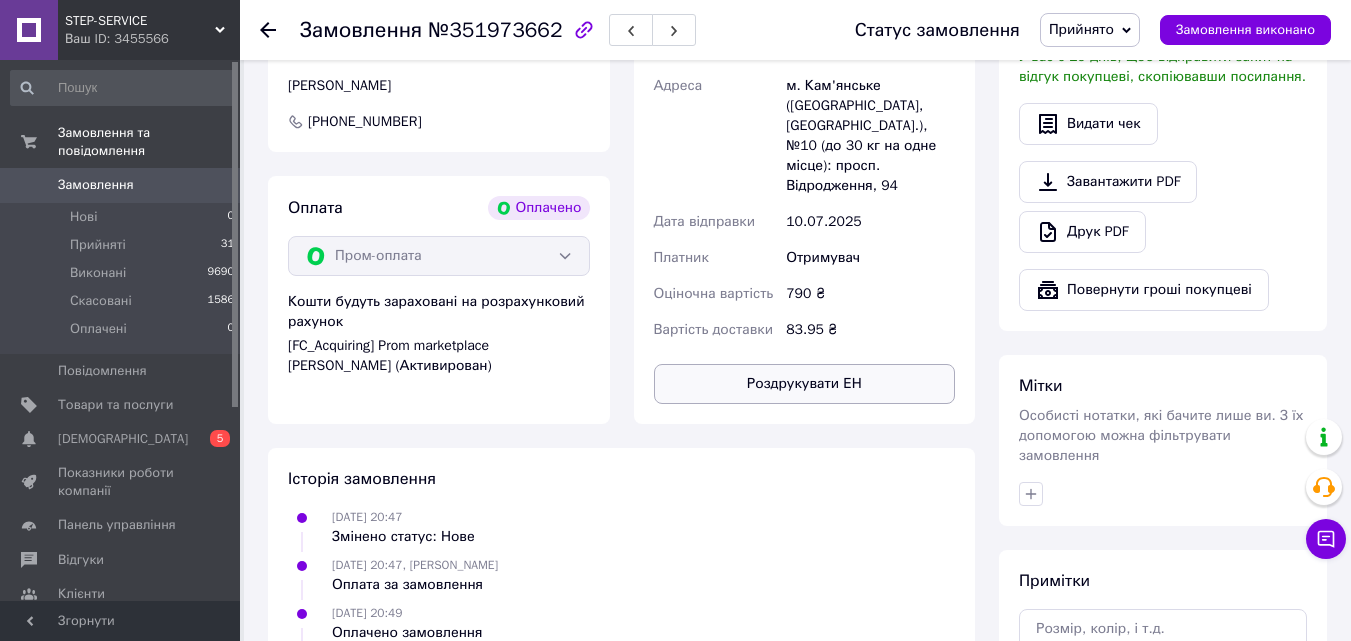 click on "Роздрукувати ЕН" at bounding box center (805, 384) 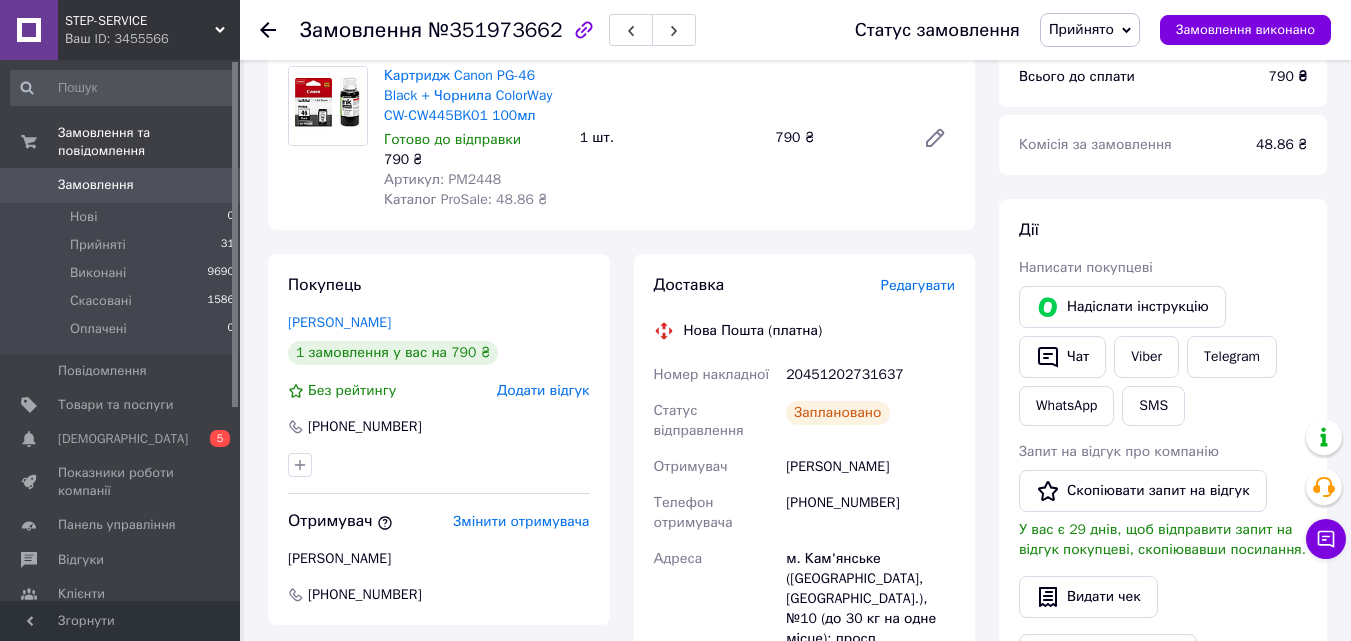 scroll, scrollTop: 200, scrollLeft: 0, axis: vertical 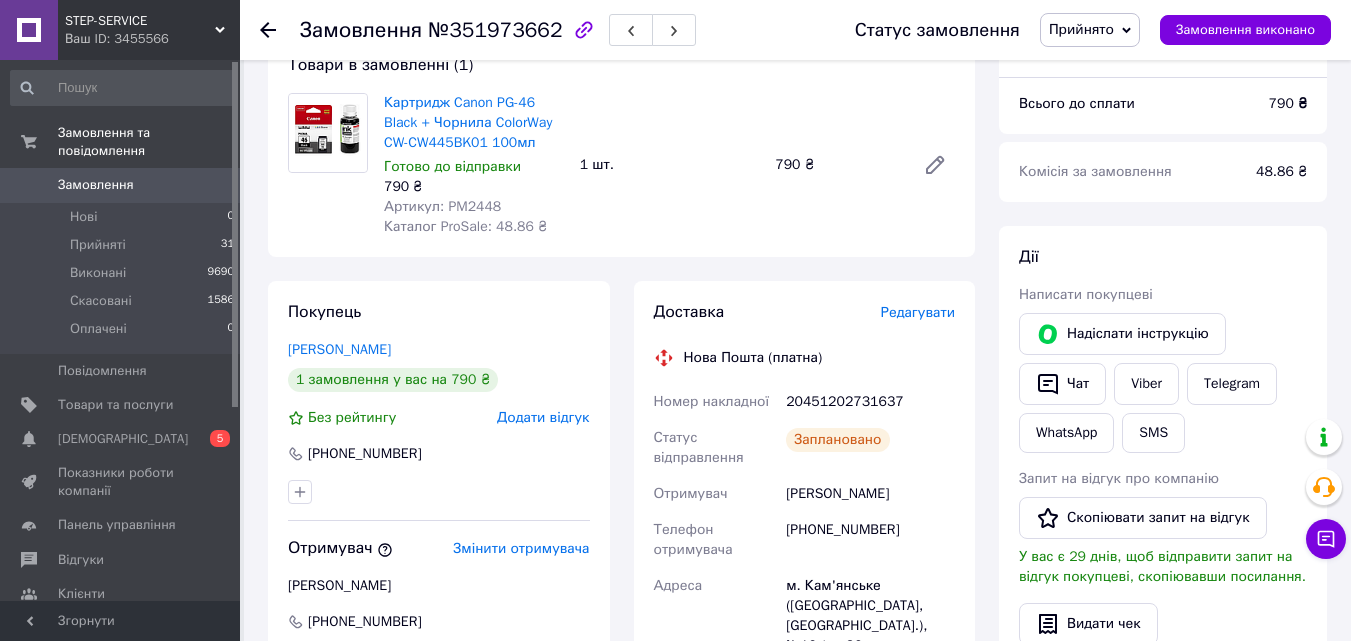 click on "[PHONE_NUMBER]" at bounding box center (870, 540) 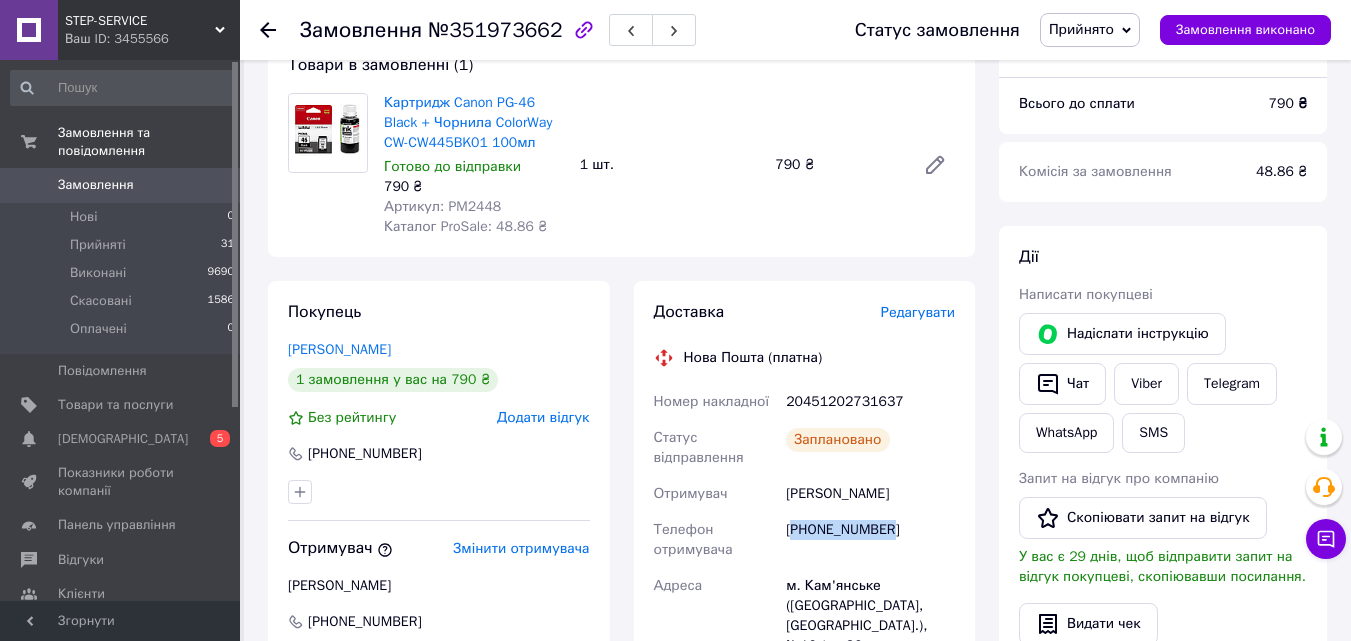 click on "[PHONE_NUMBER]" at bounding box center [870, 540] 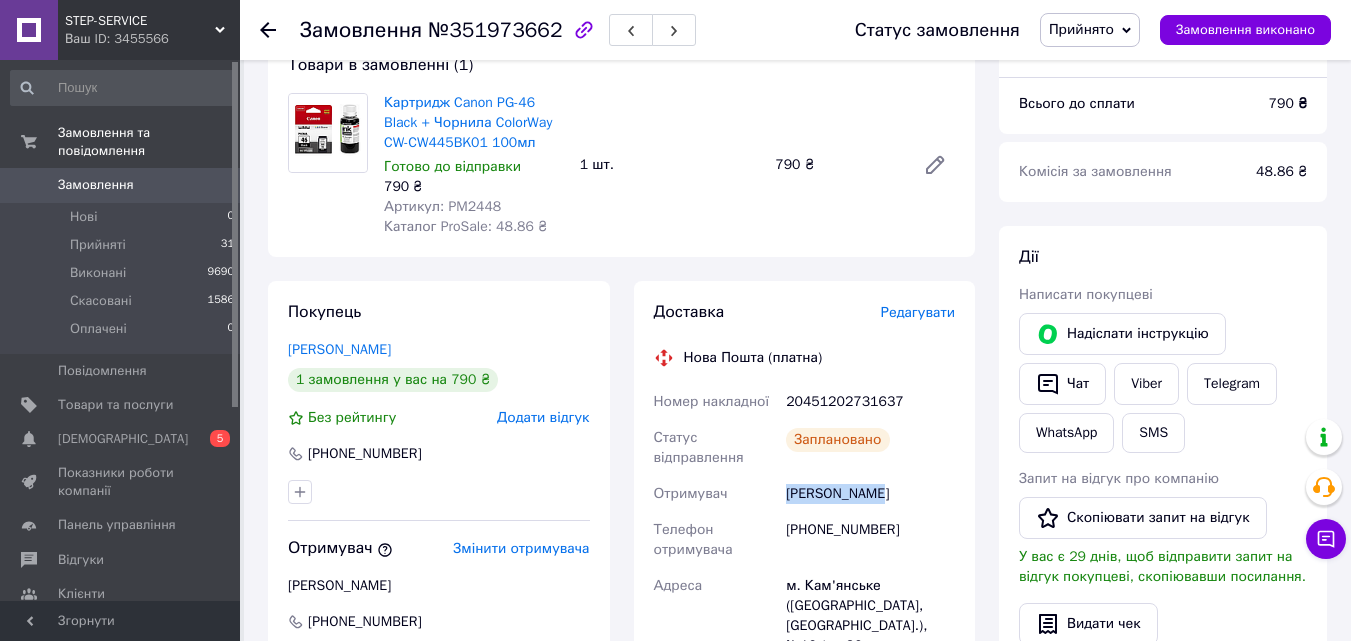 drag, startPoint x: 782, startPoint y: 498, endPoint x: 878, endPoint y: 492, distance: 96.18732 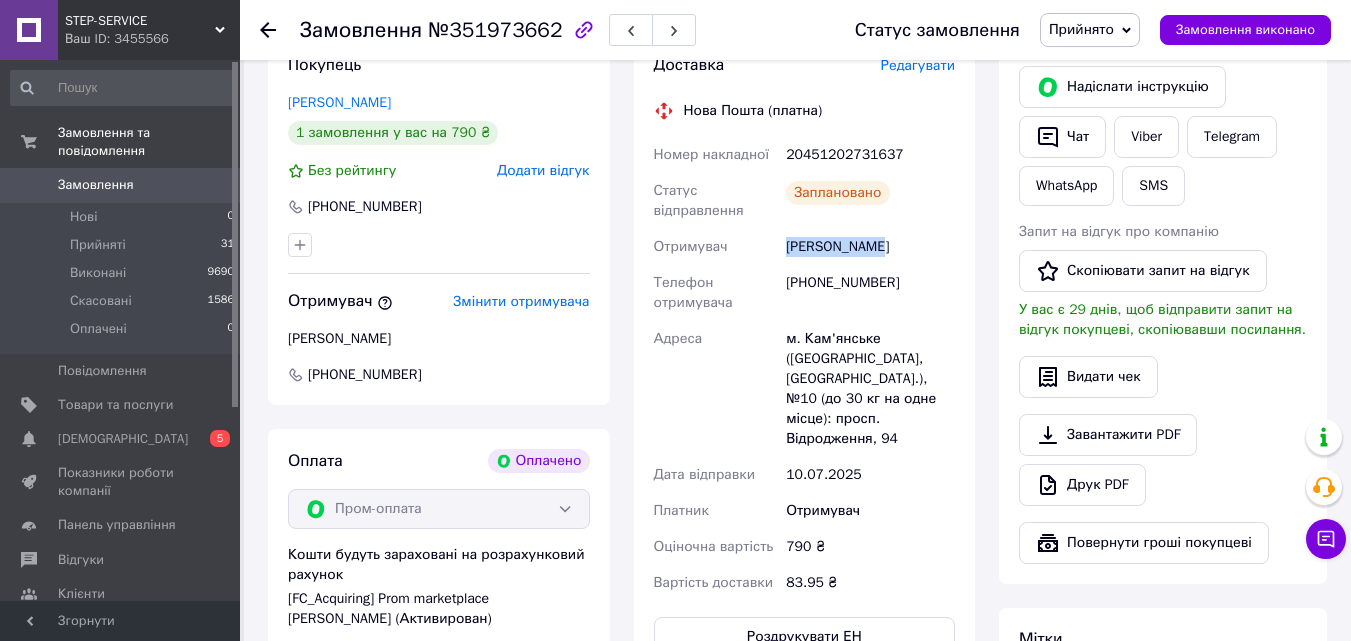 scroll, scrollTop: 200, scrollLeft: 0, axis: vertical 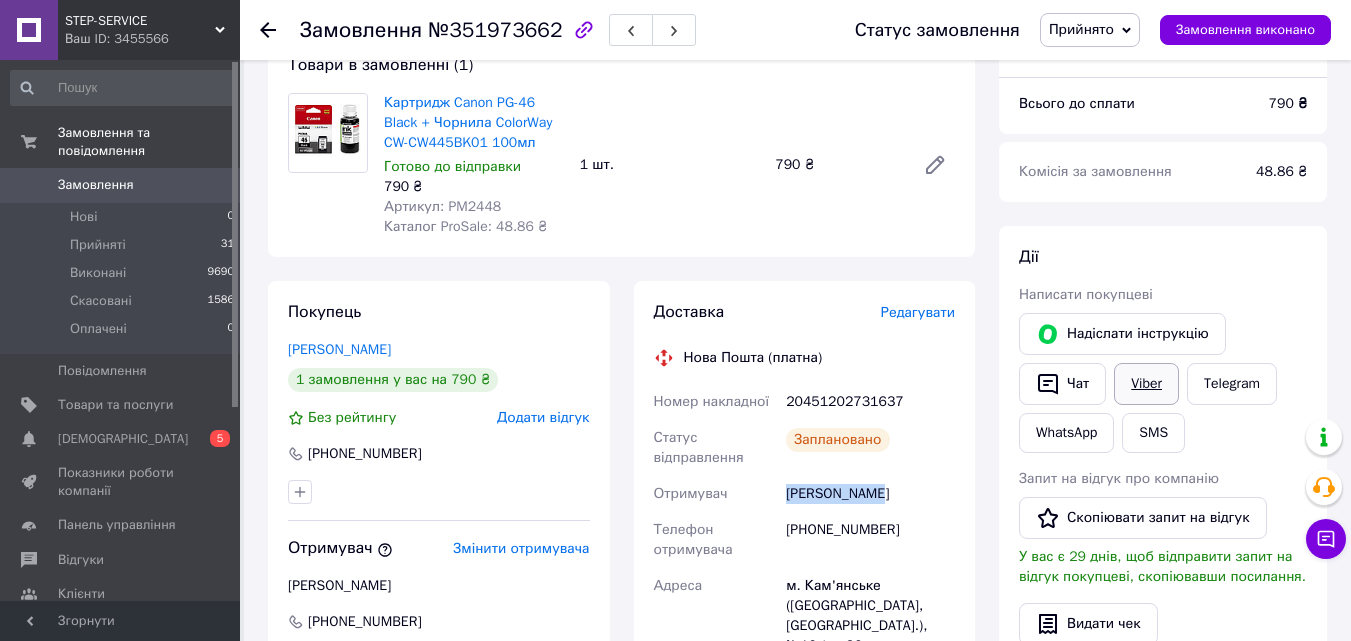click on "Viber" at bounding box center (1146, 384) 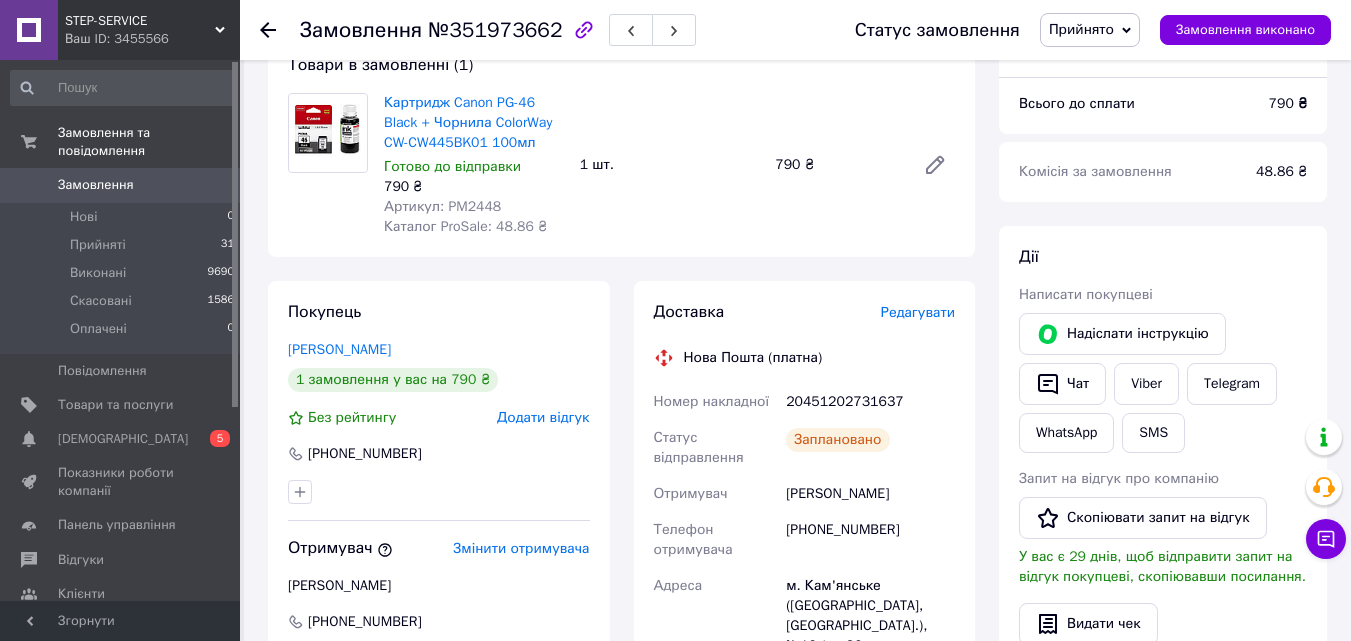 click on "20451202731637" at bounding box center [870, 402] 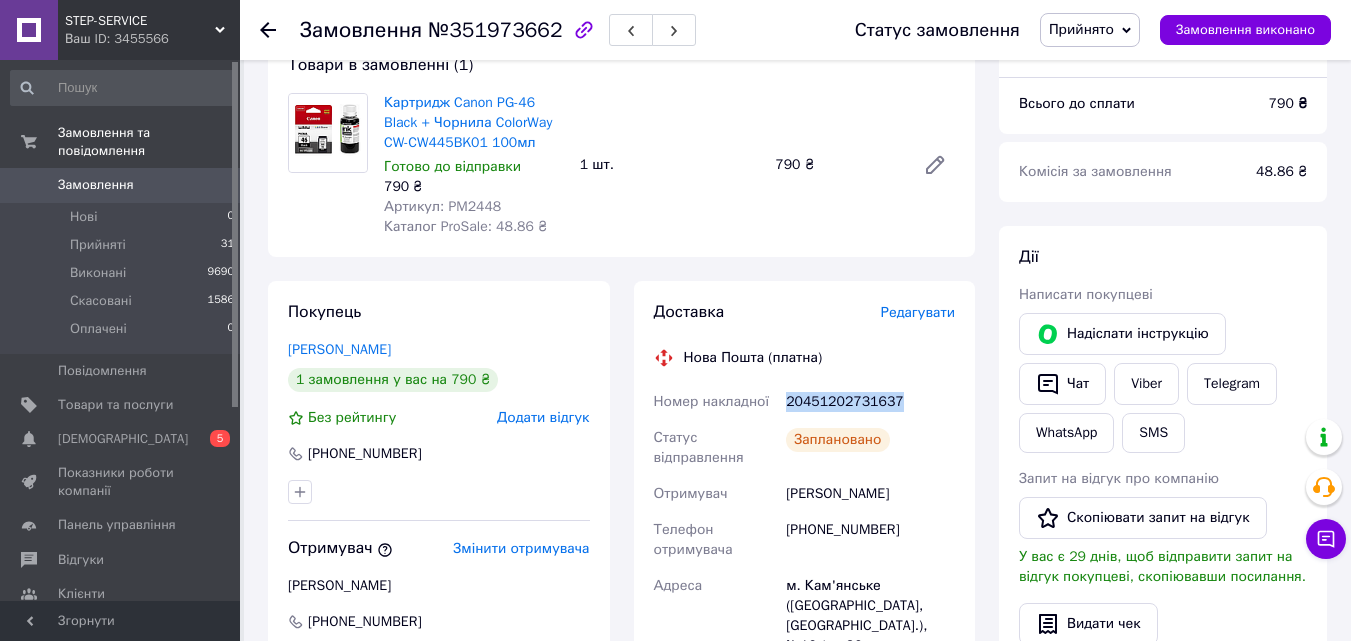 click on "20451202731637" at bounding box center [870, 402] 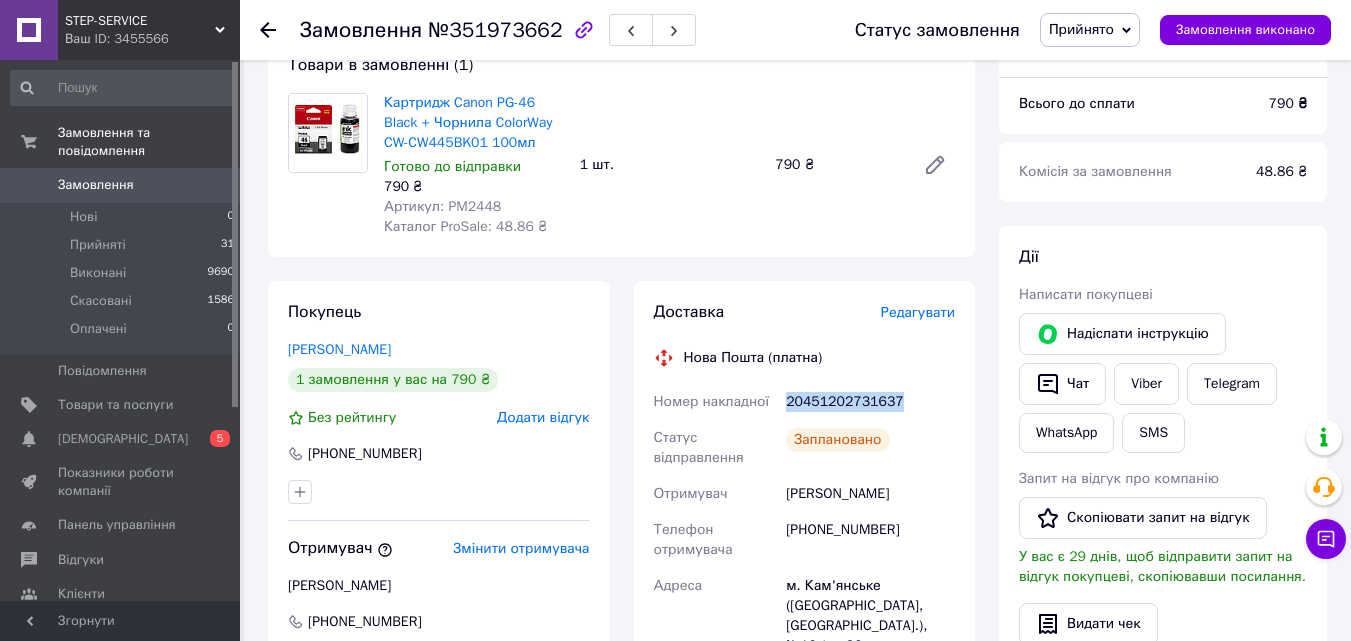copy on "20451202731637" 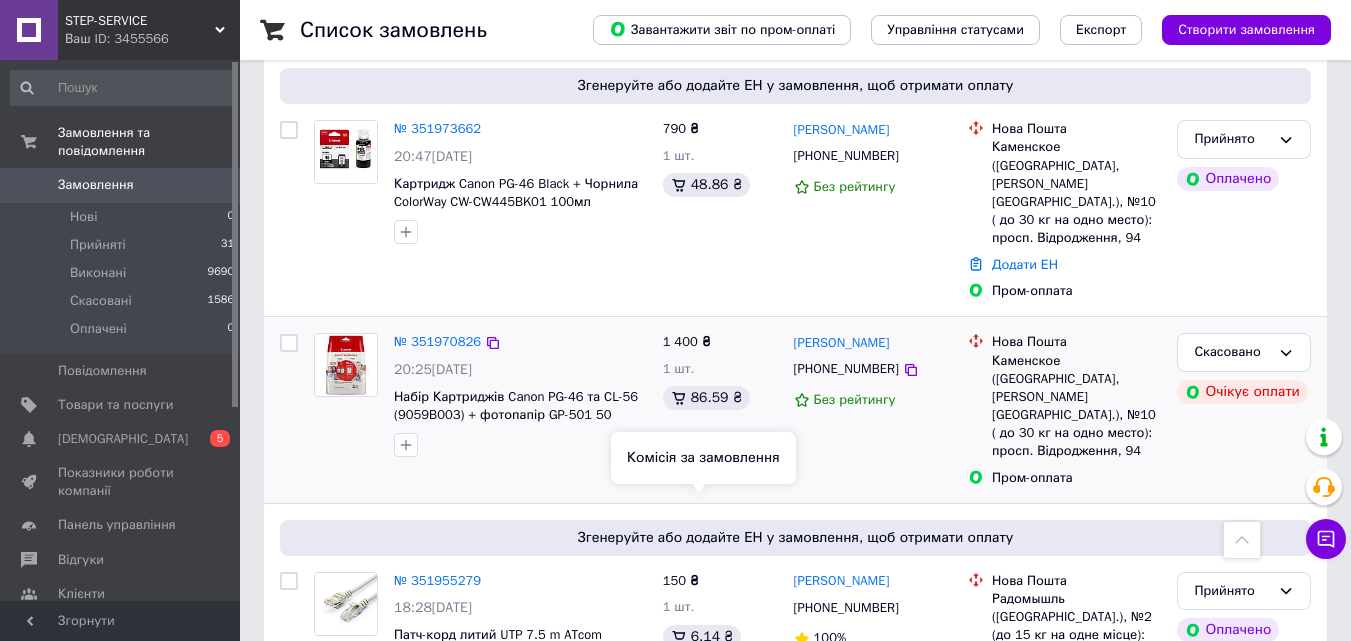 scroll, scrollTop: 864, scrollLeft: 0, axis: vertical 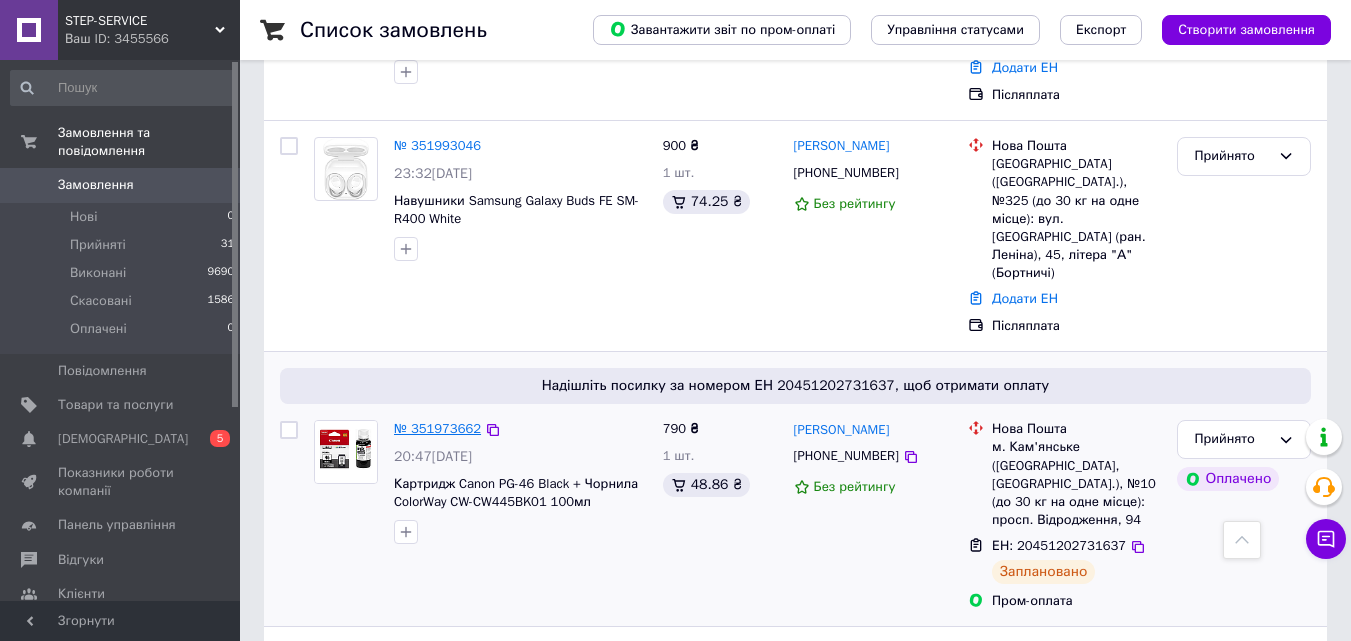 click on "№ 351973662" at bounding box center (437, 428) 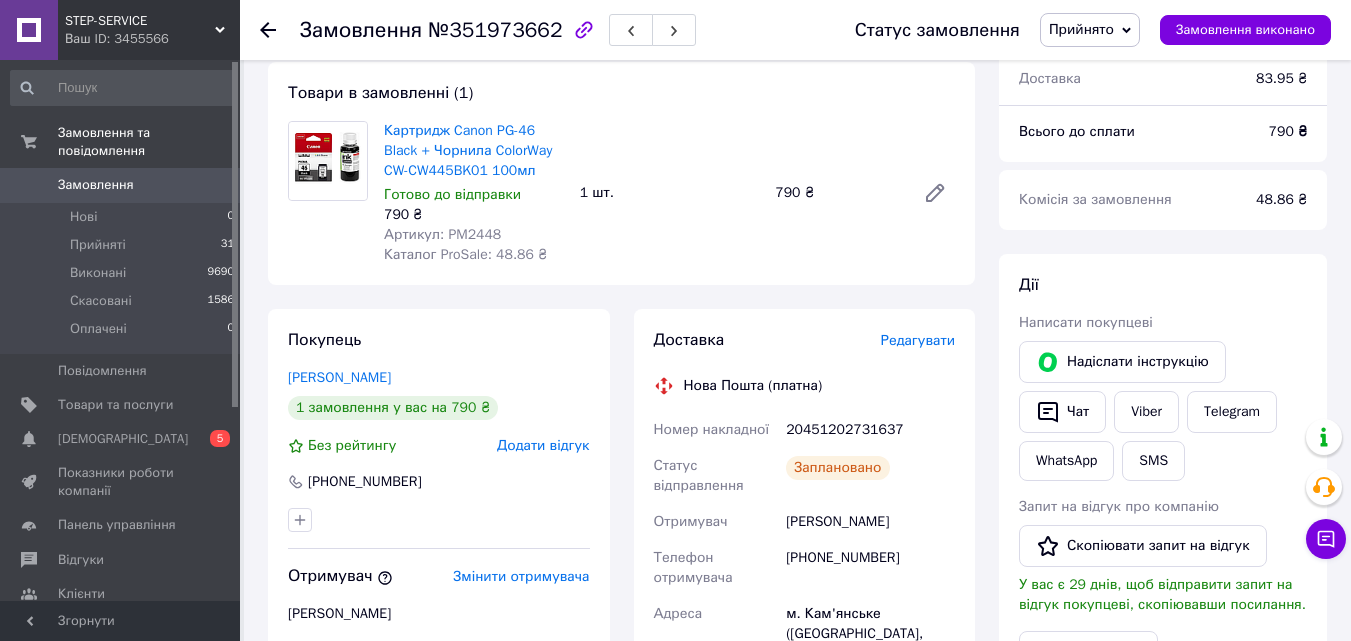 scroll, scrollTop: 400, scrollLeft: 0, axis: vertical 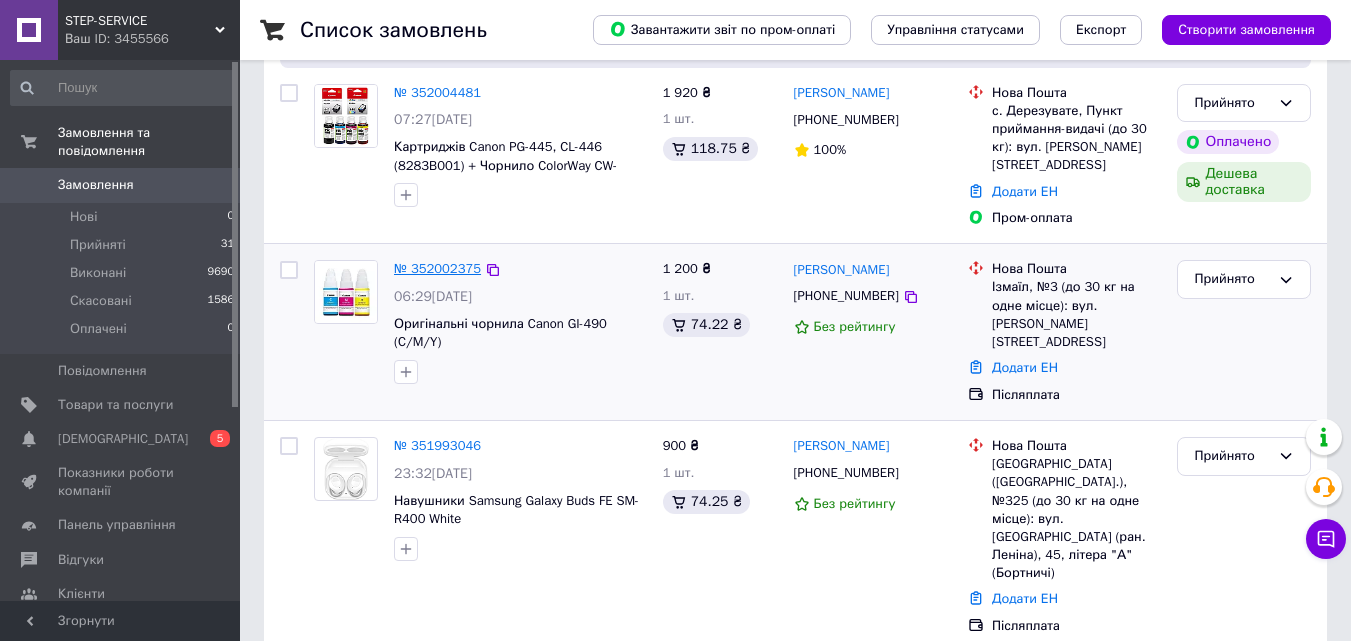 click on "№ 352002375" at bounding box center [437, 268] 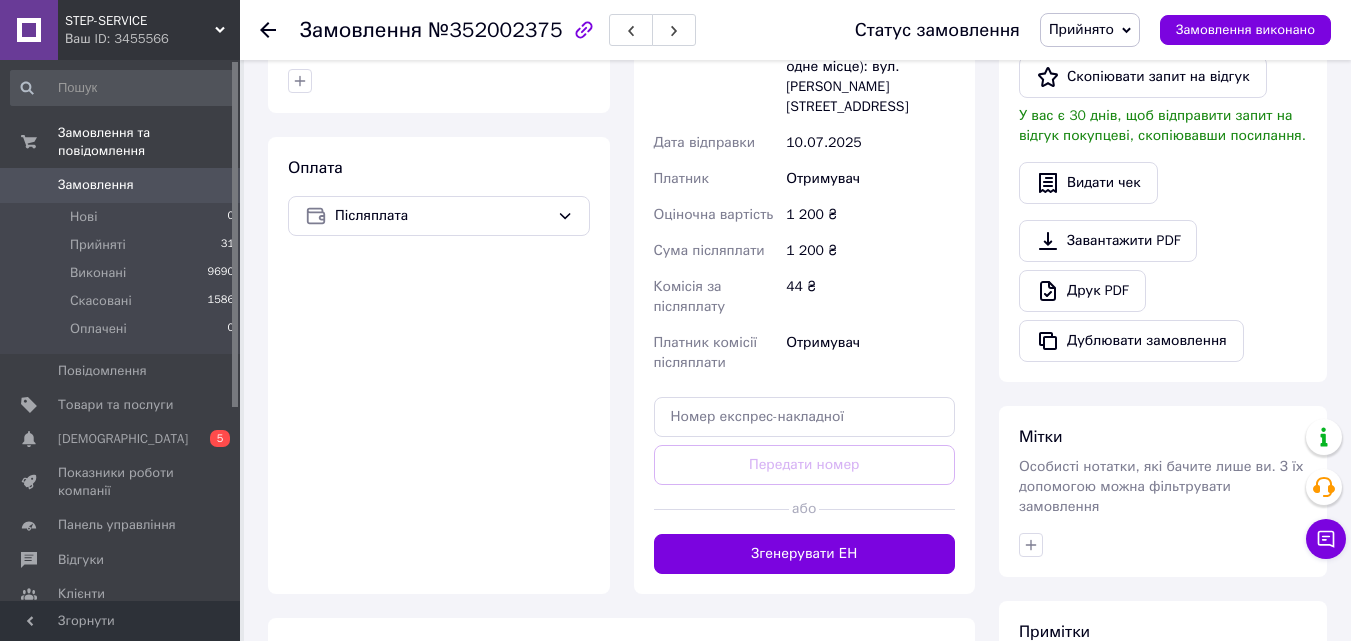 scroll, scrollTop: 600, scrollLeft: 0, axis: vertical 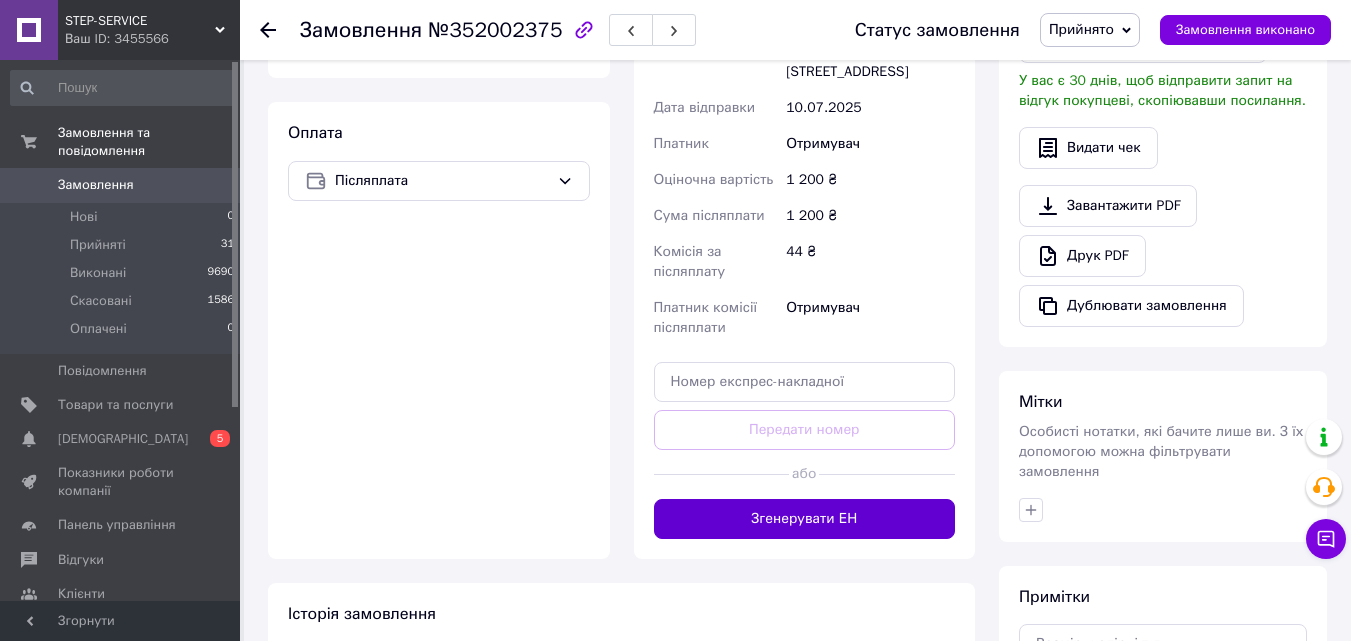 click on "Згенерувати ЕН" at bounding box center (805, 519) 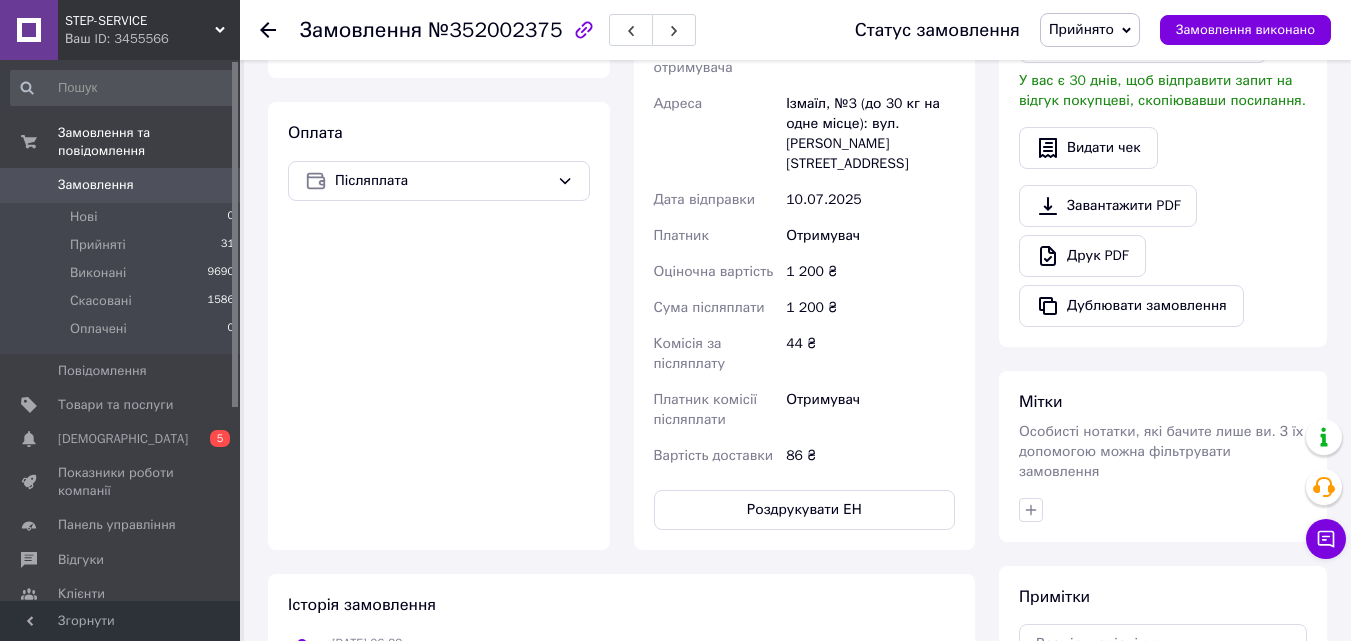 click on "Роздрукувати ЕН" at bounding box center [805, 510] 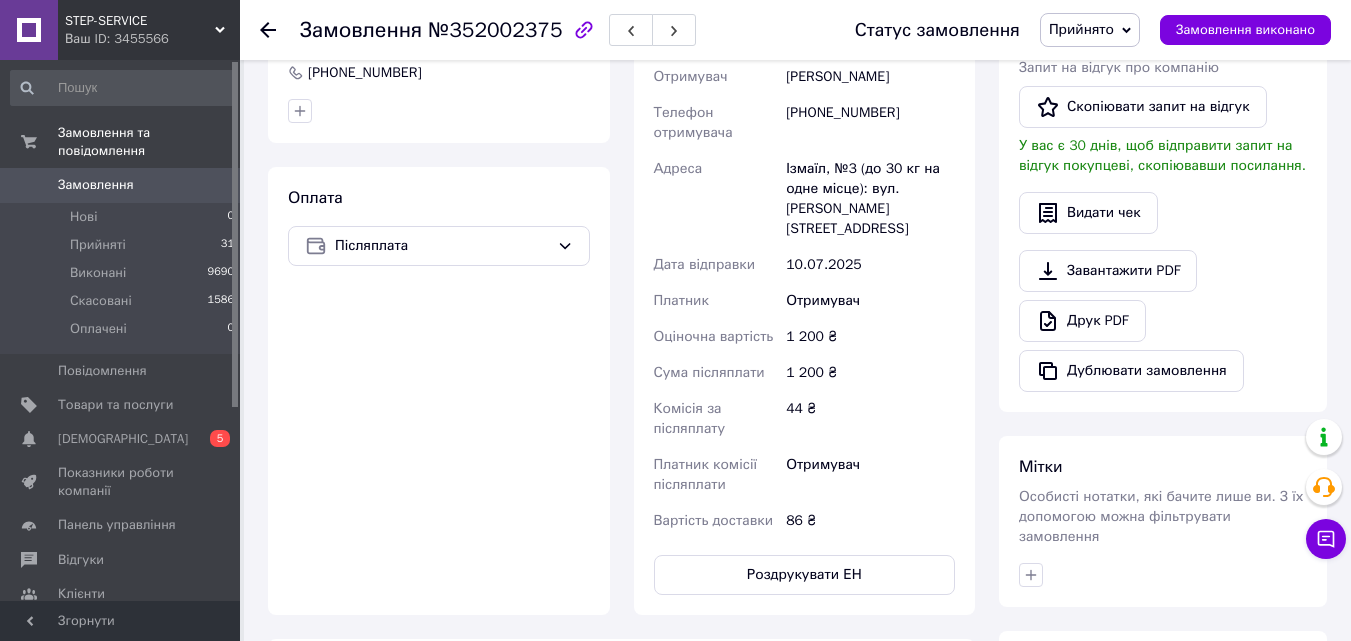 scroll, scrollTop: 500, scrollLeft: 0, axis: vertical 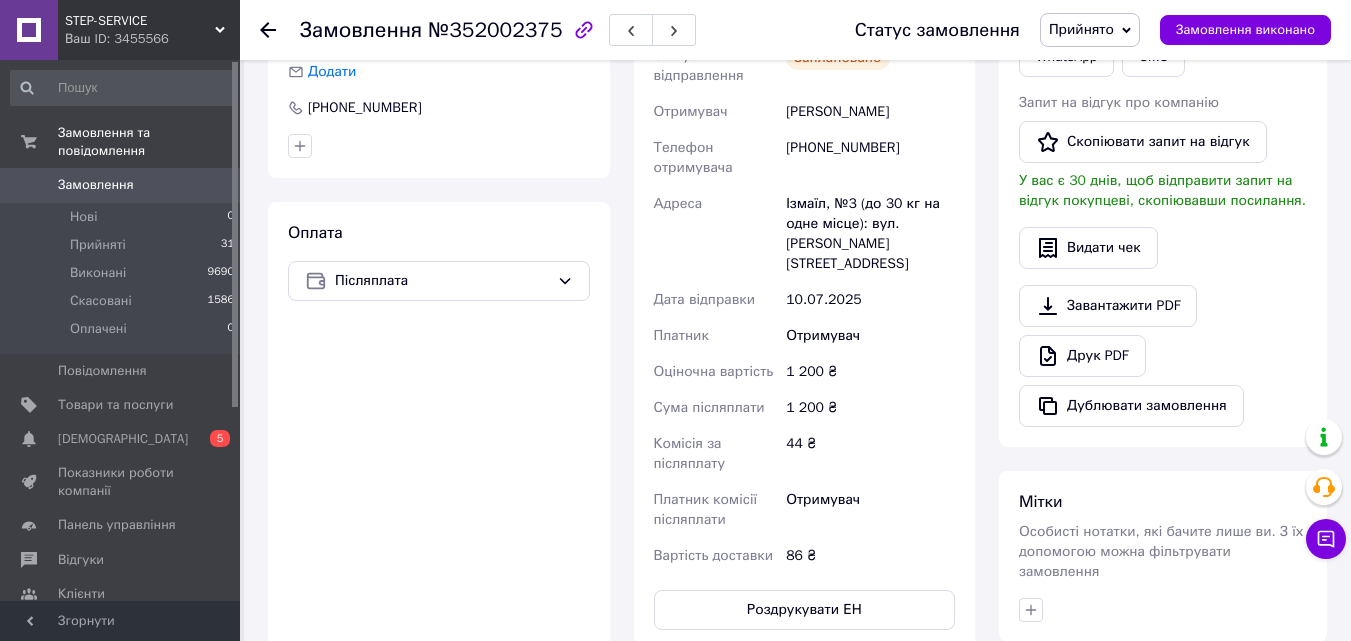 click on "[PHONE_NUMBER]" at bounding box center (870, 158) 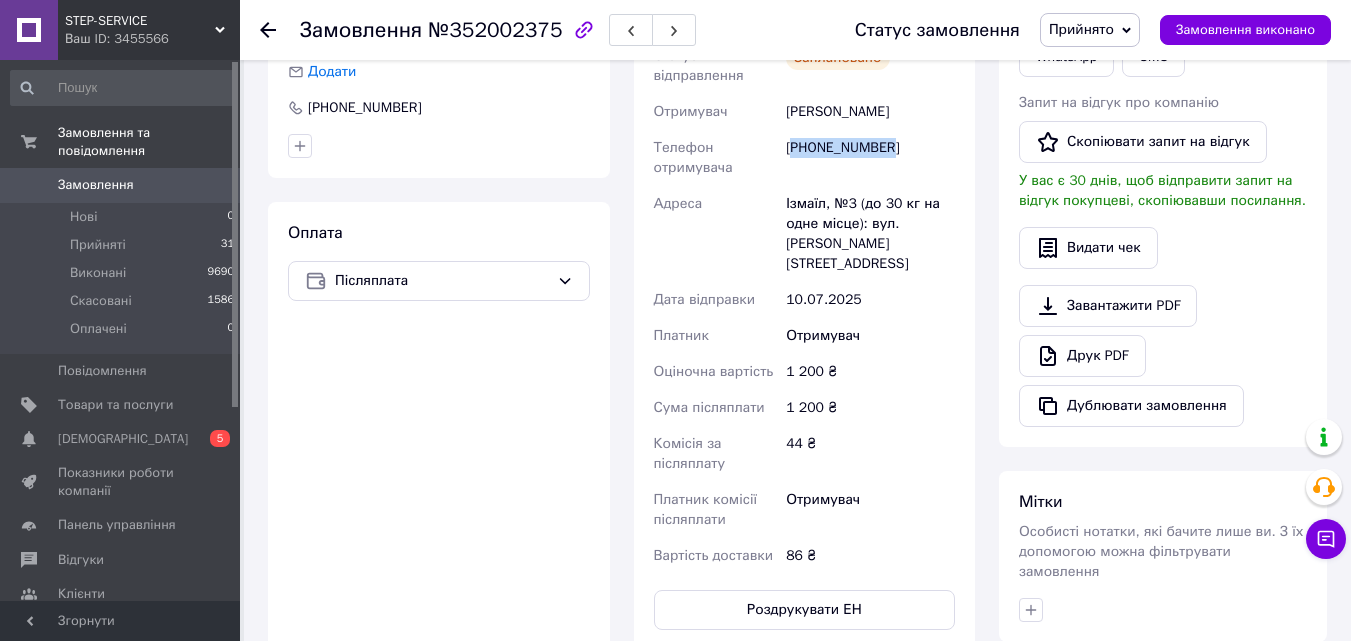 click on "[PHONE_NUMBER]" at bounding box center (870, 158) 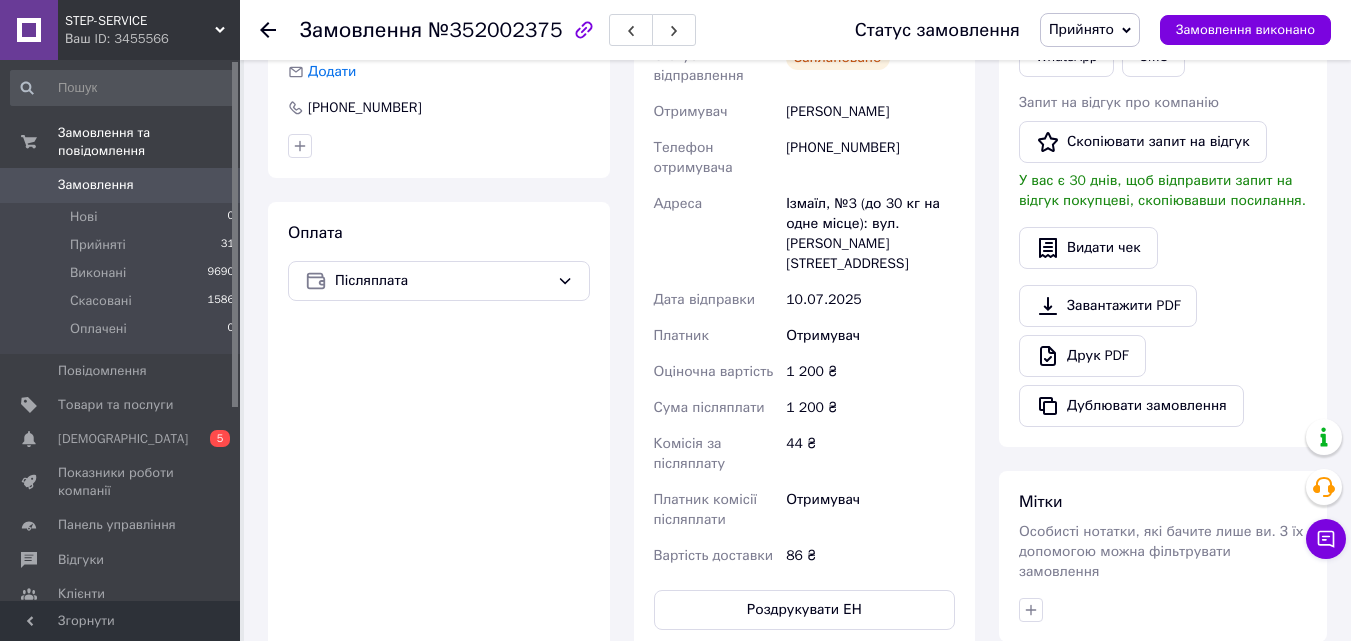 click on "10.07.2025" at bounding box center (870, 300) 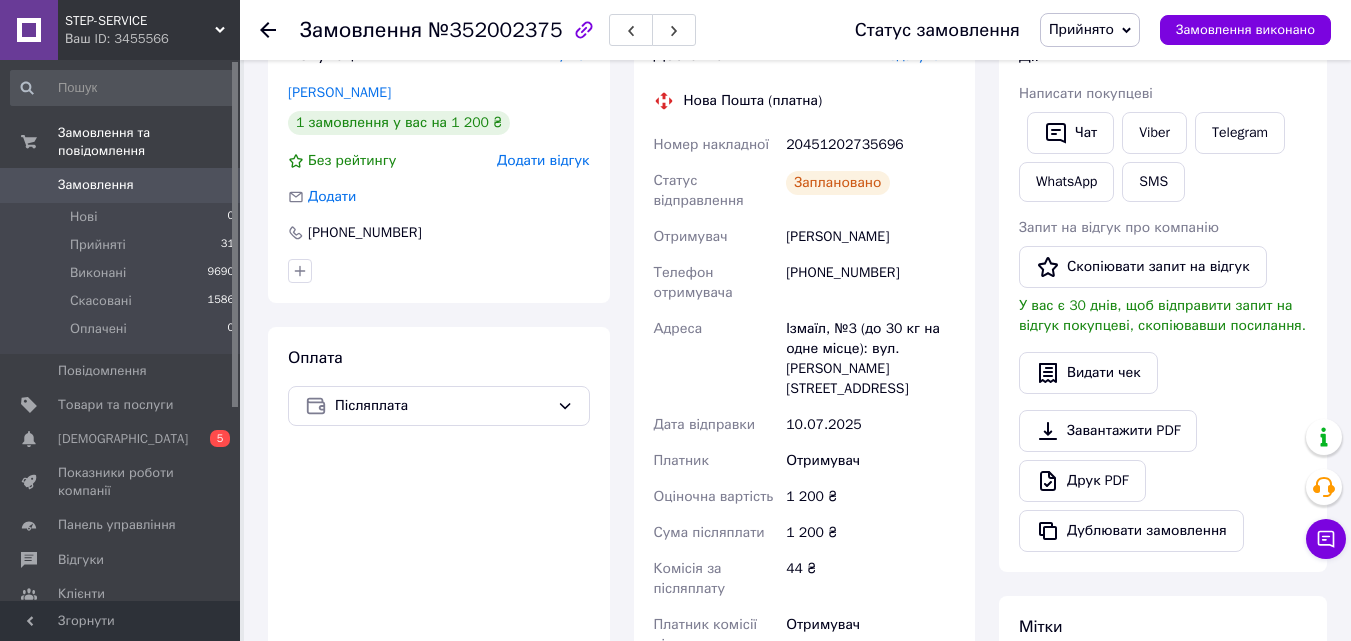 scroll, scrollTop: 300, scrollLeft: 0, axis: vertical 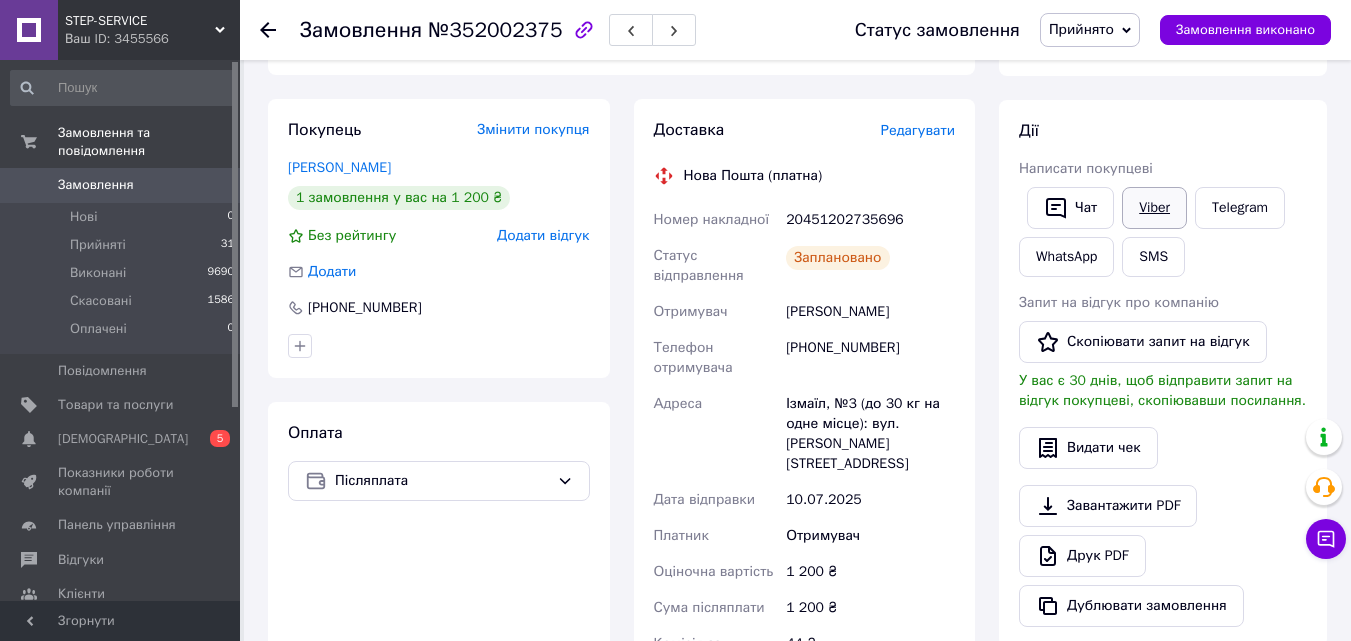click on "Viber" at bounding box center (1154, 208) 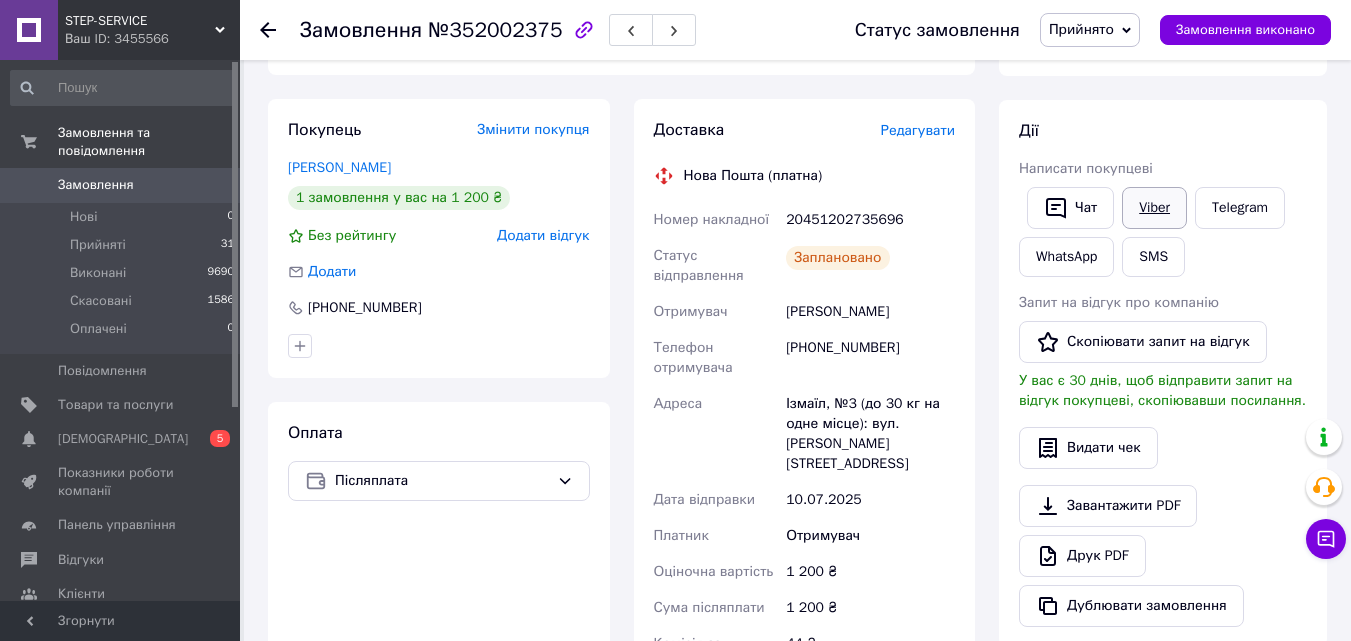 click on "Viber" at bounding box center (1154, 208) 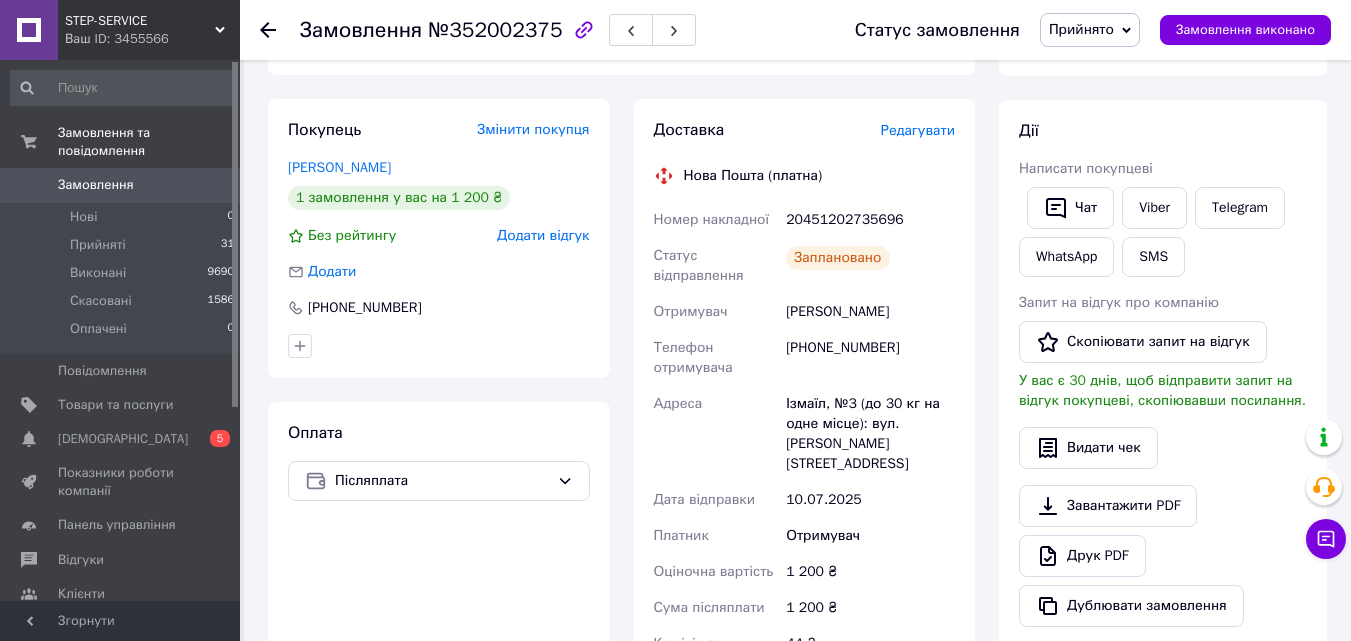 click on "20451202735696" at bounding box center (870, 220) 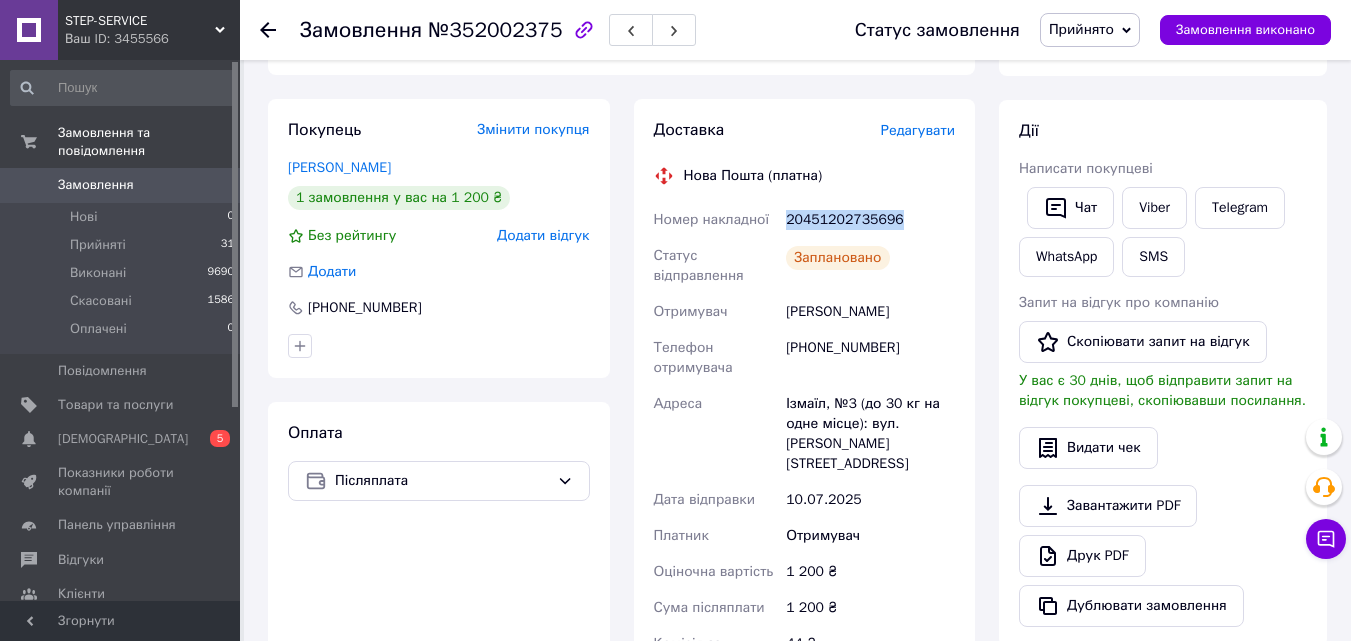 click on "20451202735696" at bounding box center [870, 220] 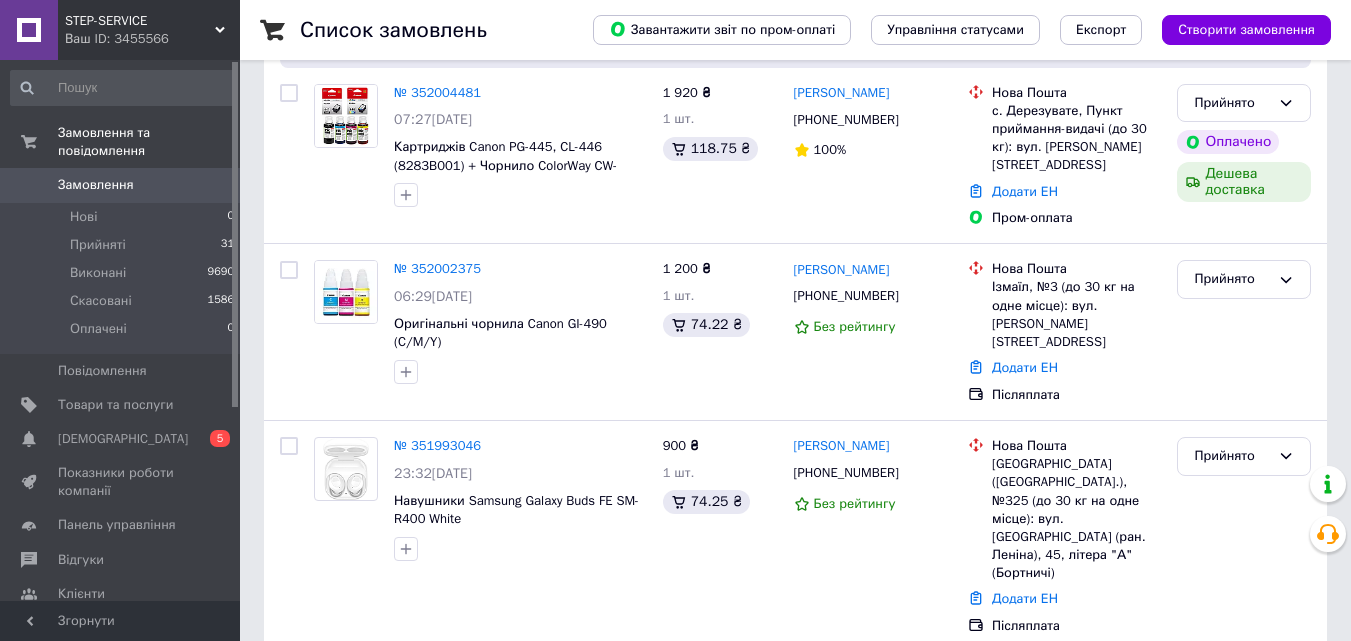 scroll, scrollTop: 200, scrollLeft: 0, axis: vertical 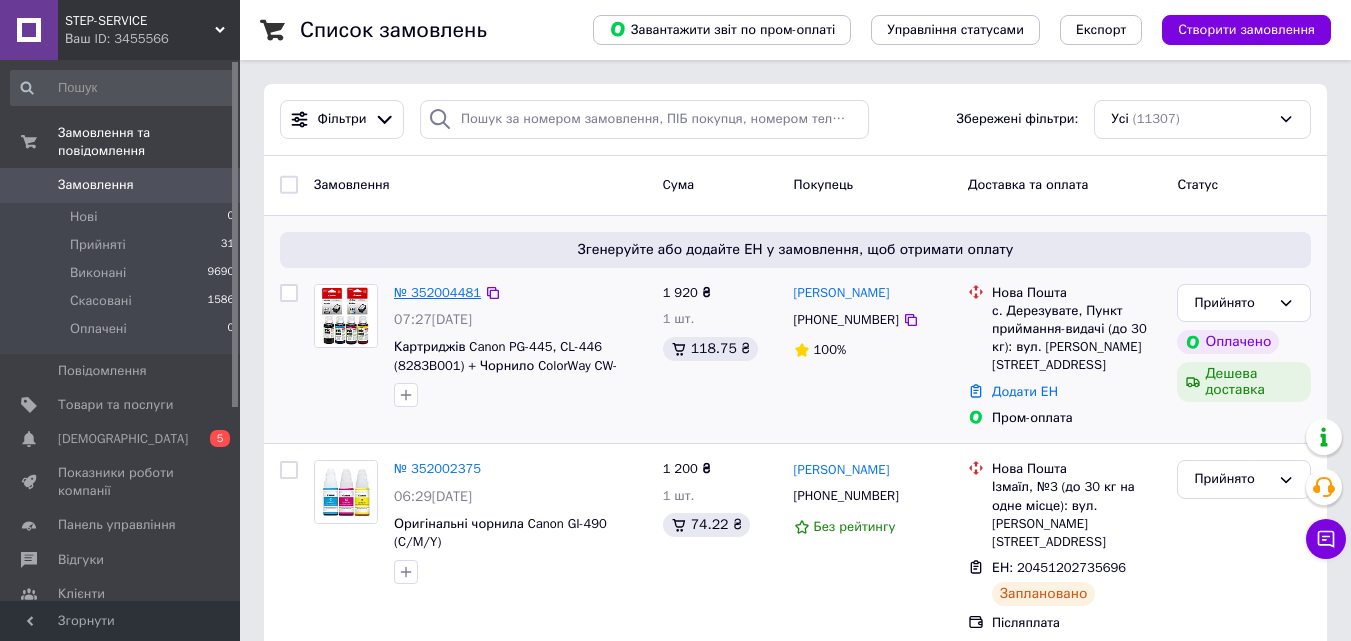 click on "№ 352004481" at bounding box center [437, 292] 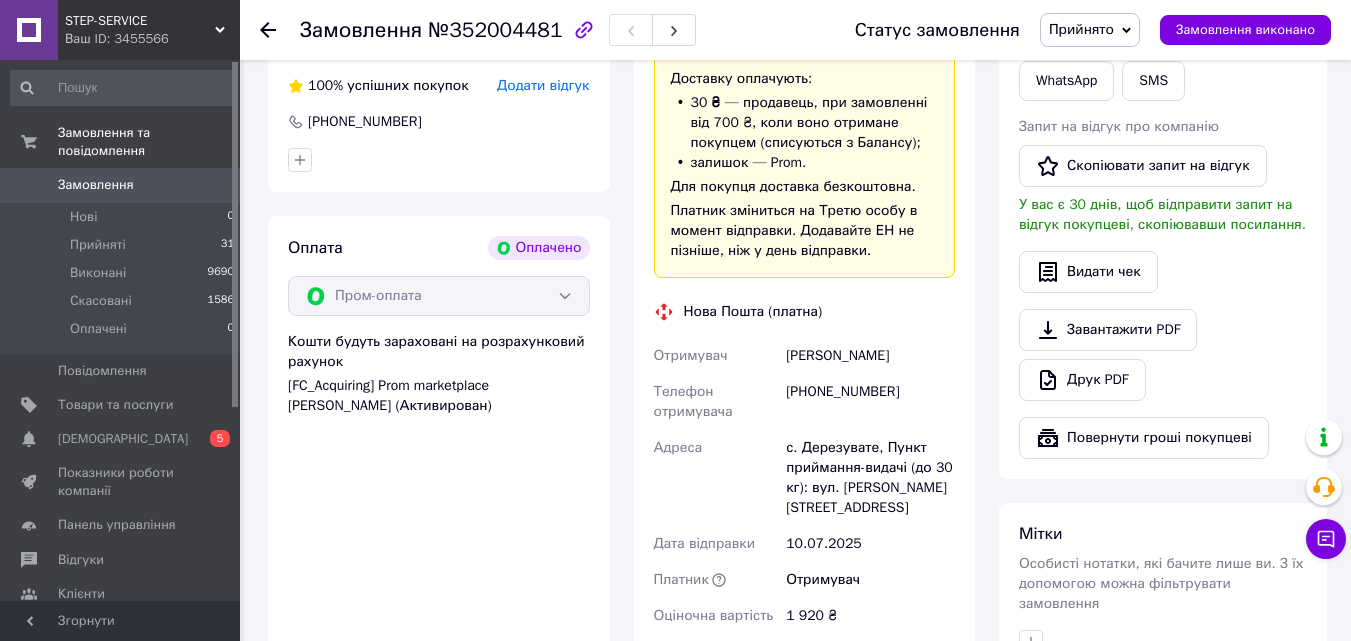 scroll, scrollTop: 800, scrollLeft: 0, axis: vertical 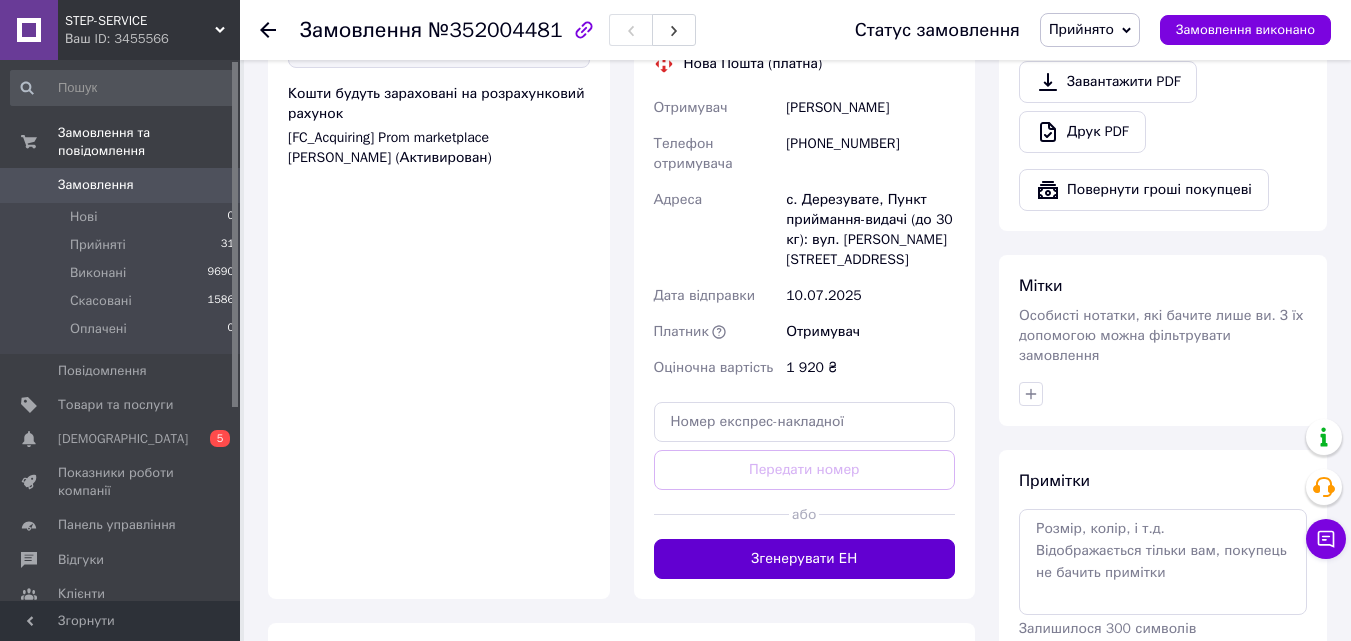 click on "Згенерувати ЕН" at bounding box center [805, 559] 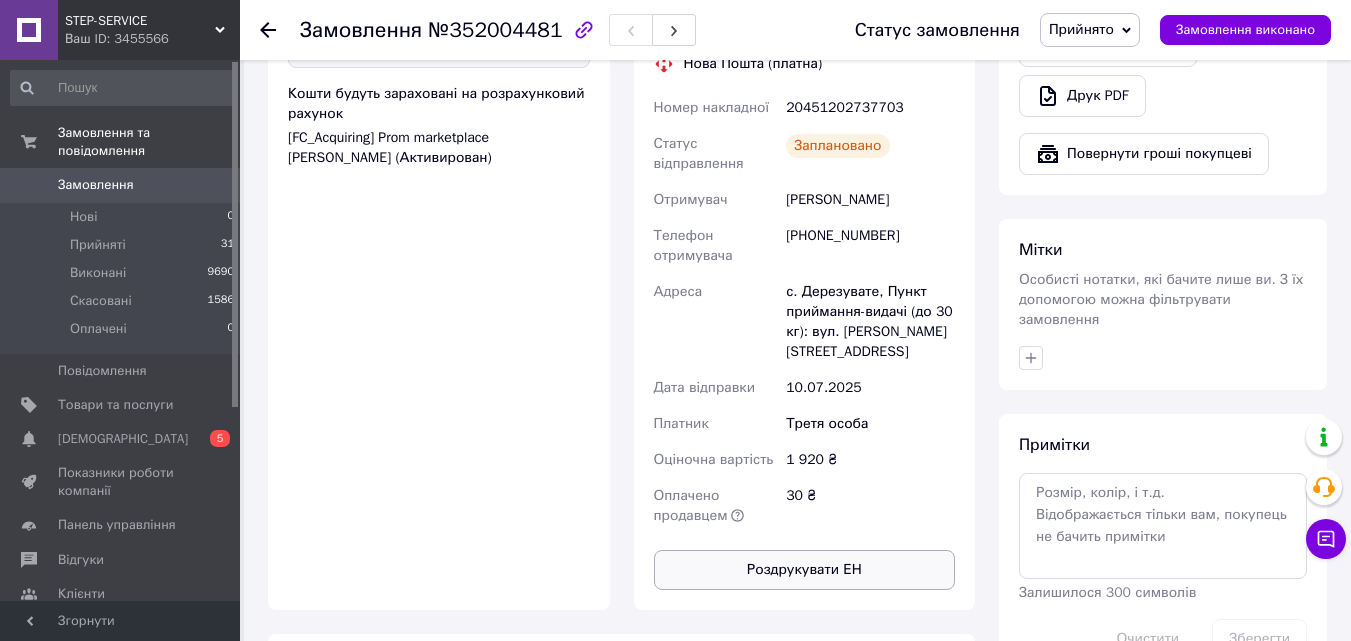 click on "Роздрукувати ЕН" at bounding box center (805, 570) 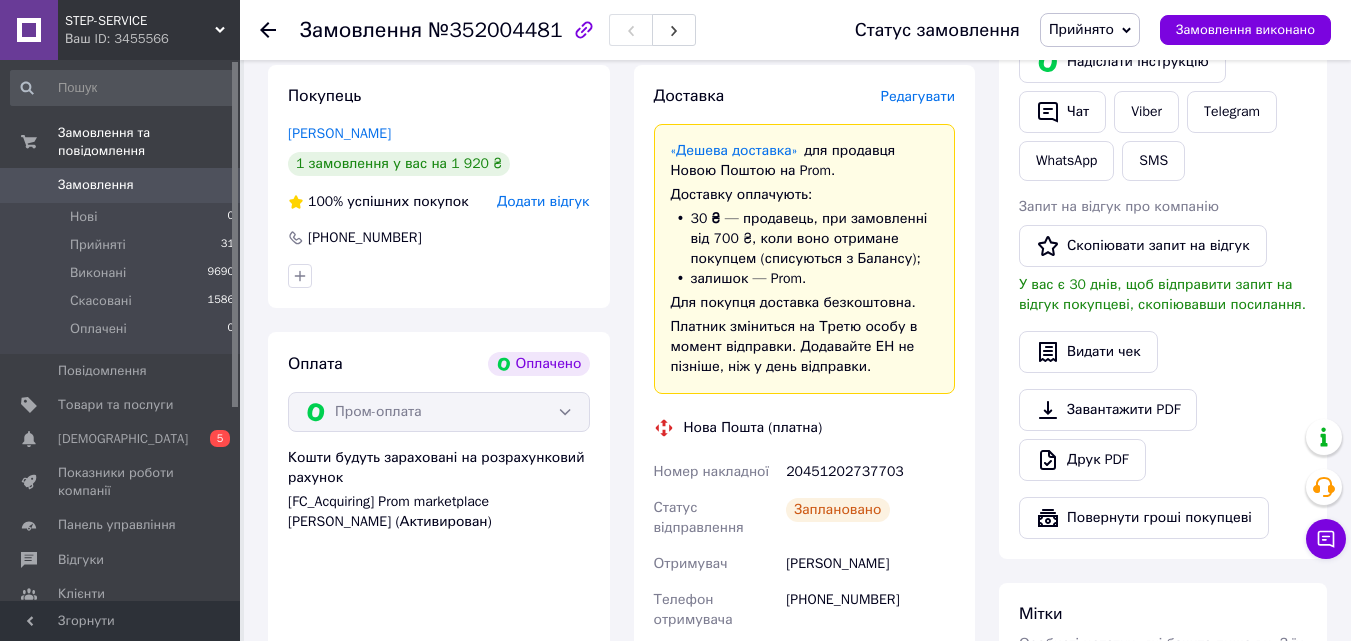 scroll, scrollTop: 500, scrollLeft: 0, axis: vertical 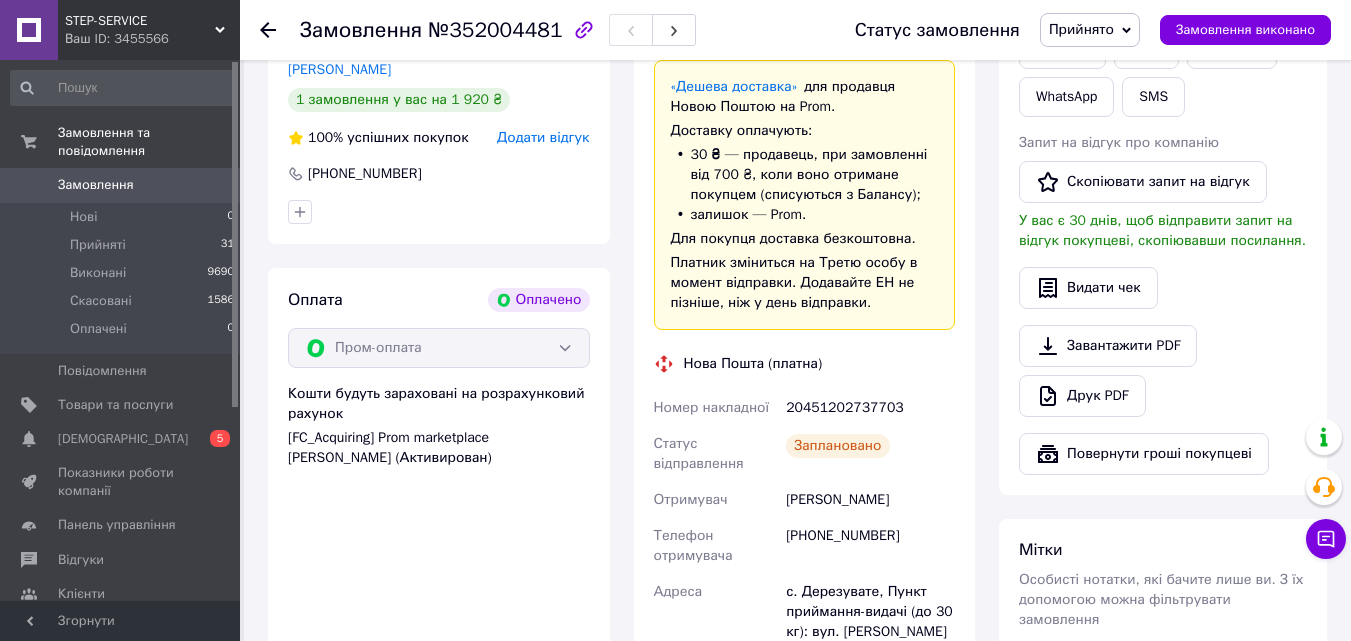 click on "[PHONE_NUMBER]" at bounding box center (870, 546) 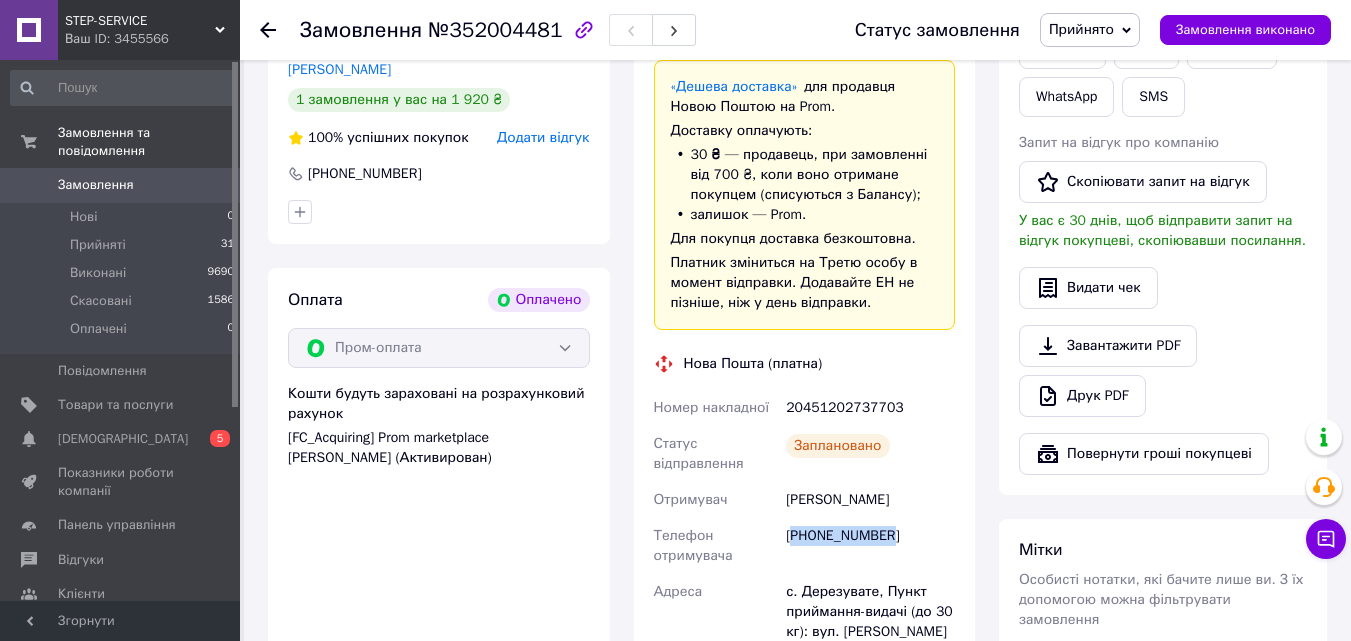 click on "[PHONE_NUMBER]" at bounding box center (870, 546) 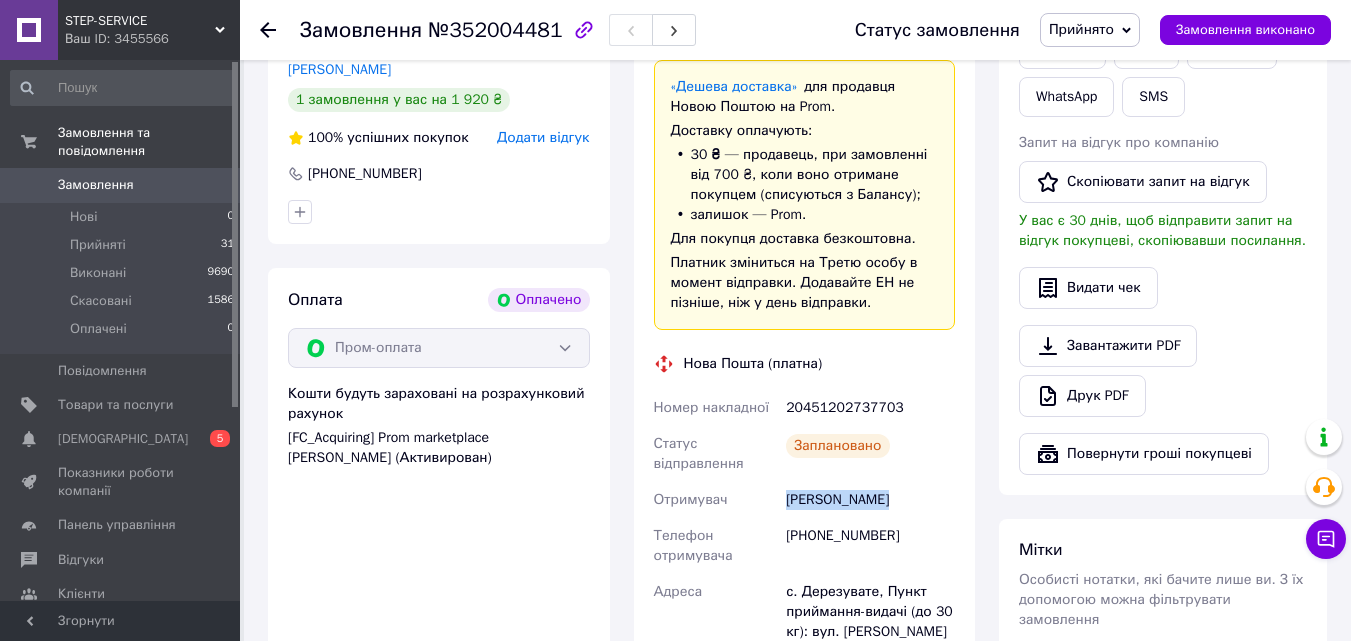 drag, startPoint x: 882, startPoint y: 488, endPoint x: 759, endPoint y: 515, distance: 125.92855 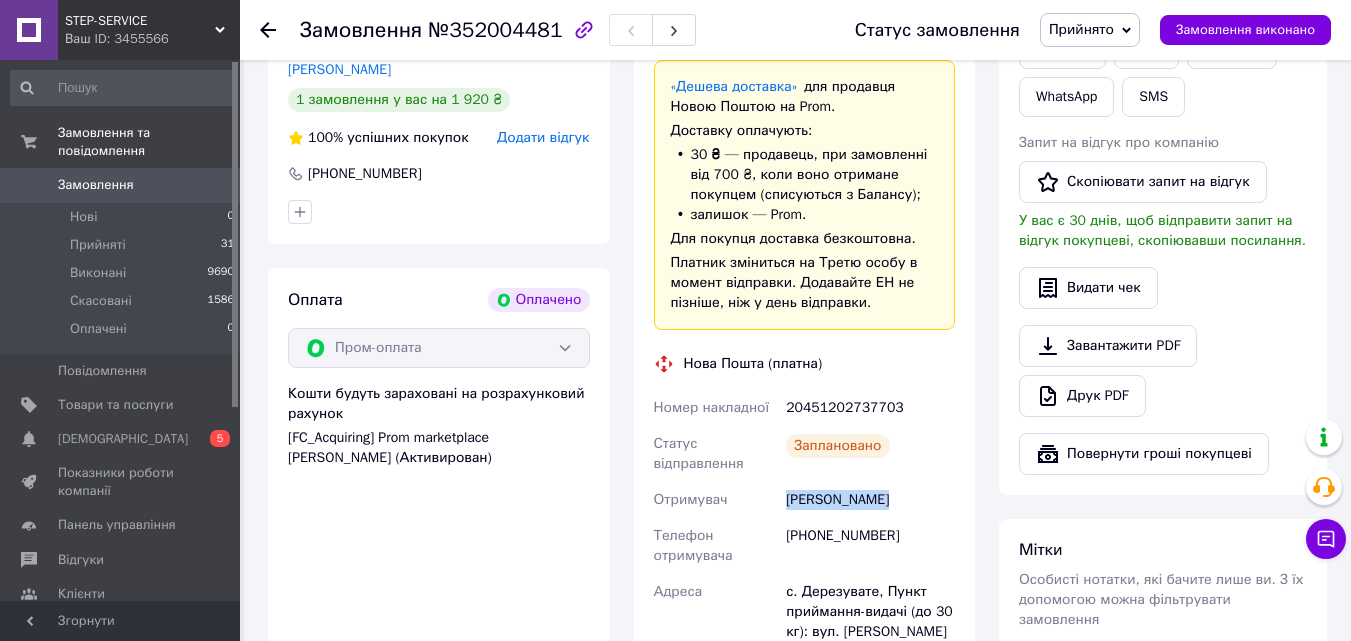 drag, startPoint x: 805, startPoint y: 509, endPoint x: 793, endPoint y: 498, distance: 16.27882 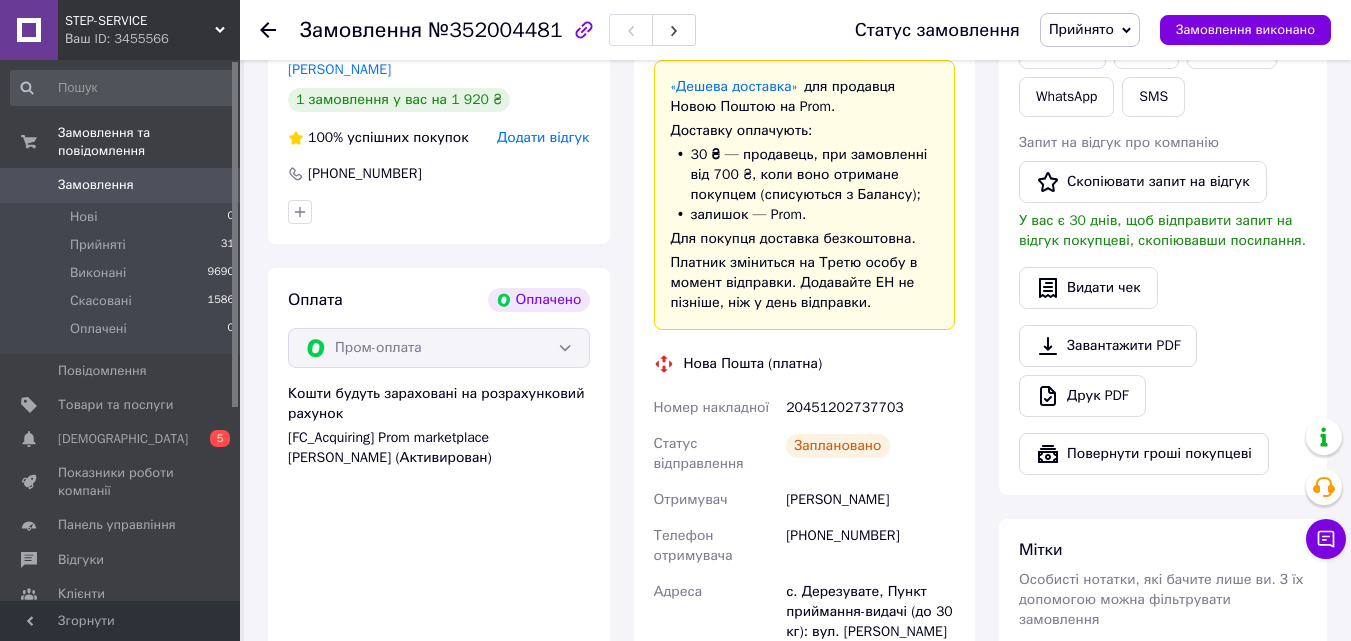 click on "Заплановано" at bounding box center [870, 454] 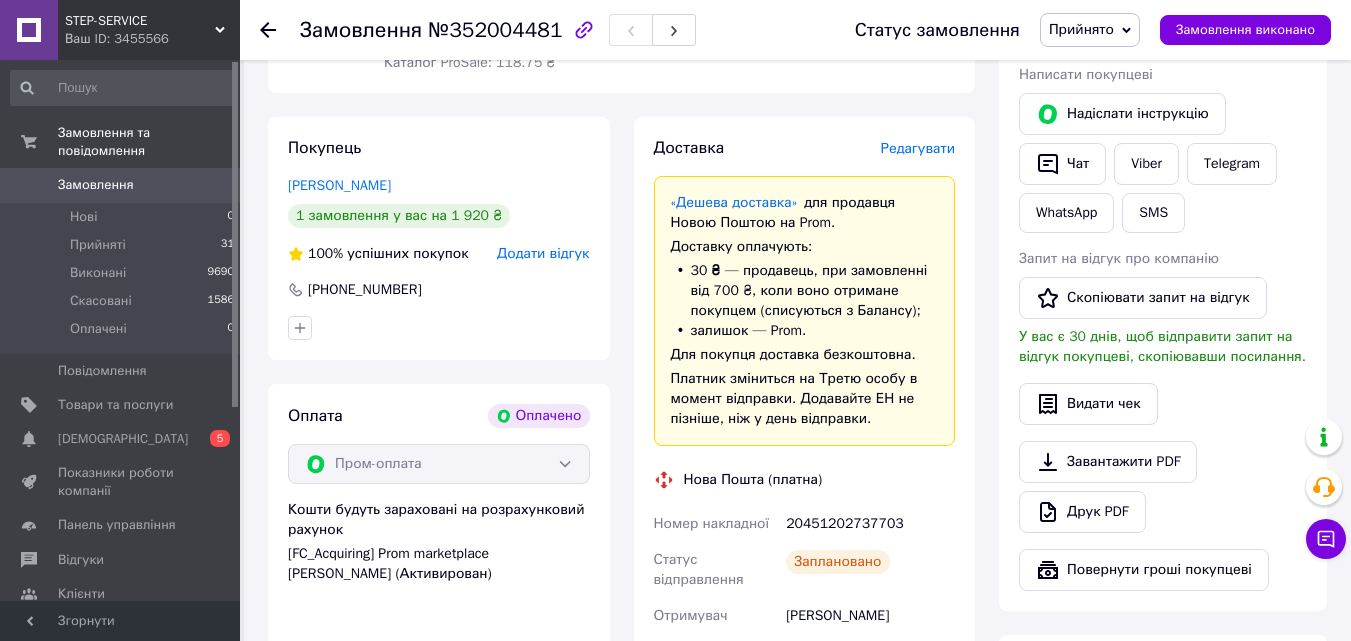 scroll, scrollTop: 100, scrollLeft: 0, axis: vertical 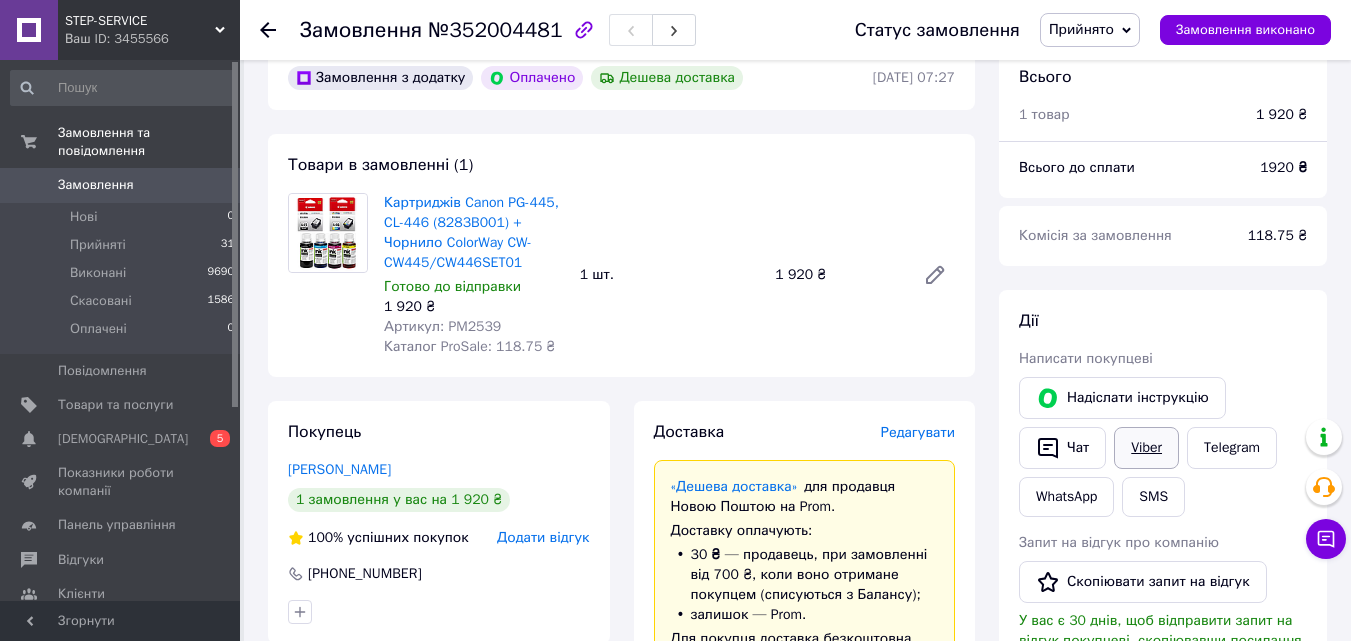 click on "Viber" at bounding box center (1146, 448) 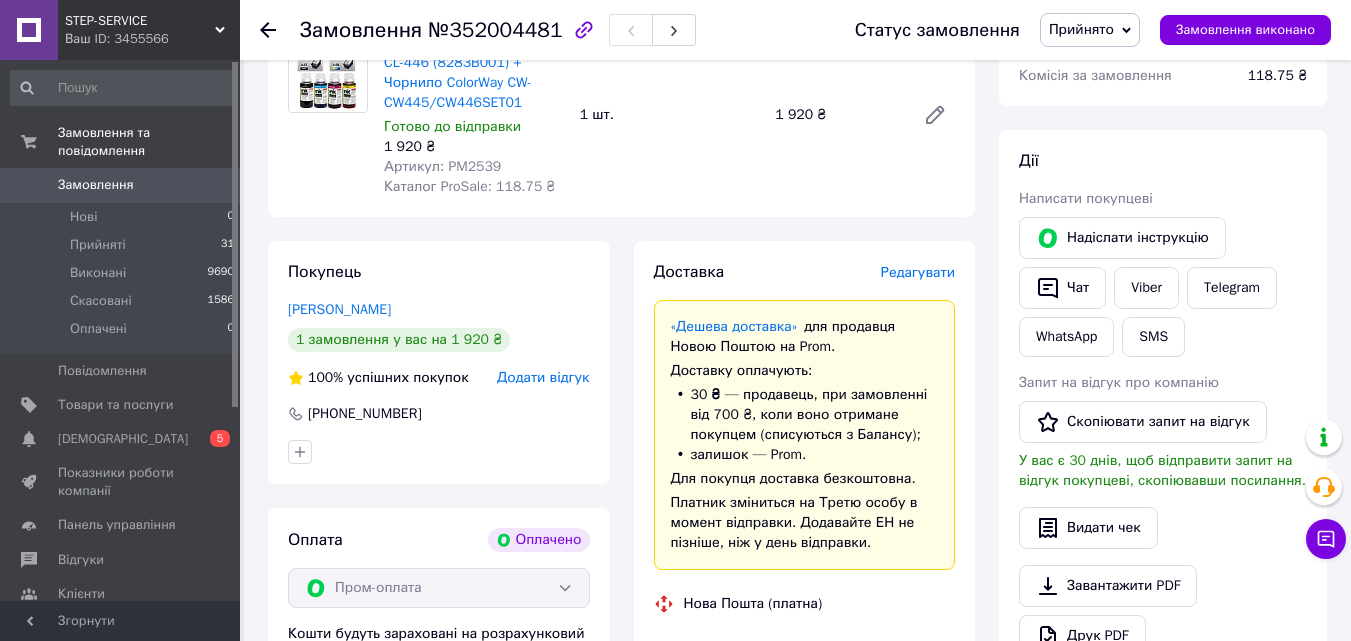 scroll, scrollTop: 500, scrollLeft: 0, axis: vertical 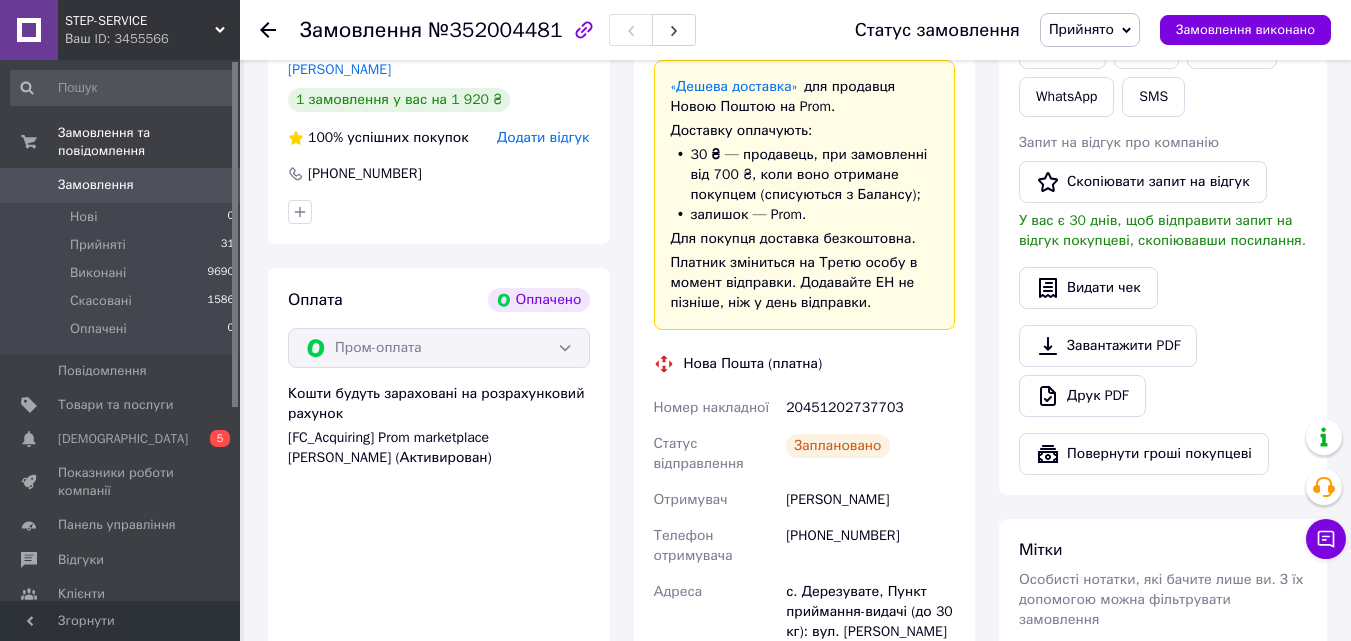 click on "20451202737703" at bounding box center [870, 408] 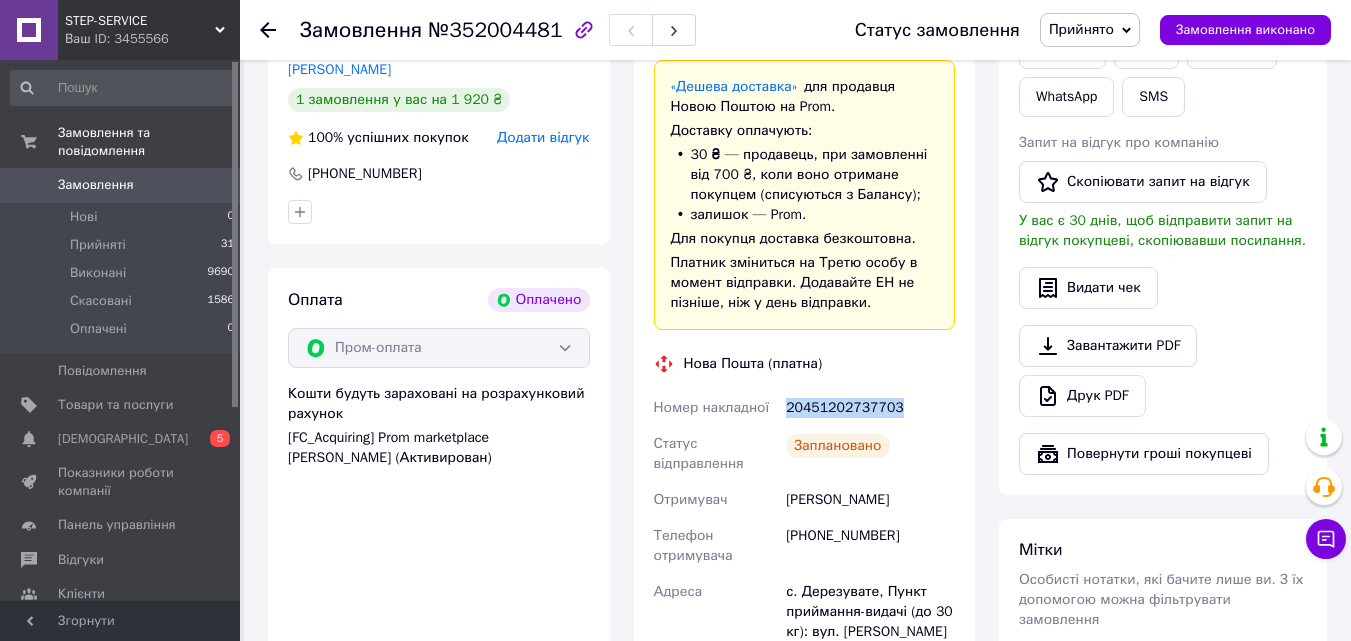 click on "20451202737703" at bounding box center [870, 408] 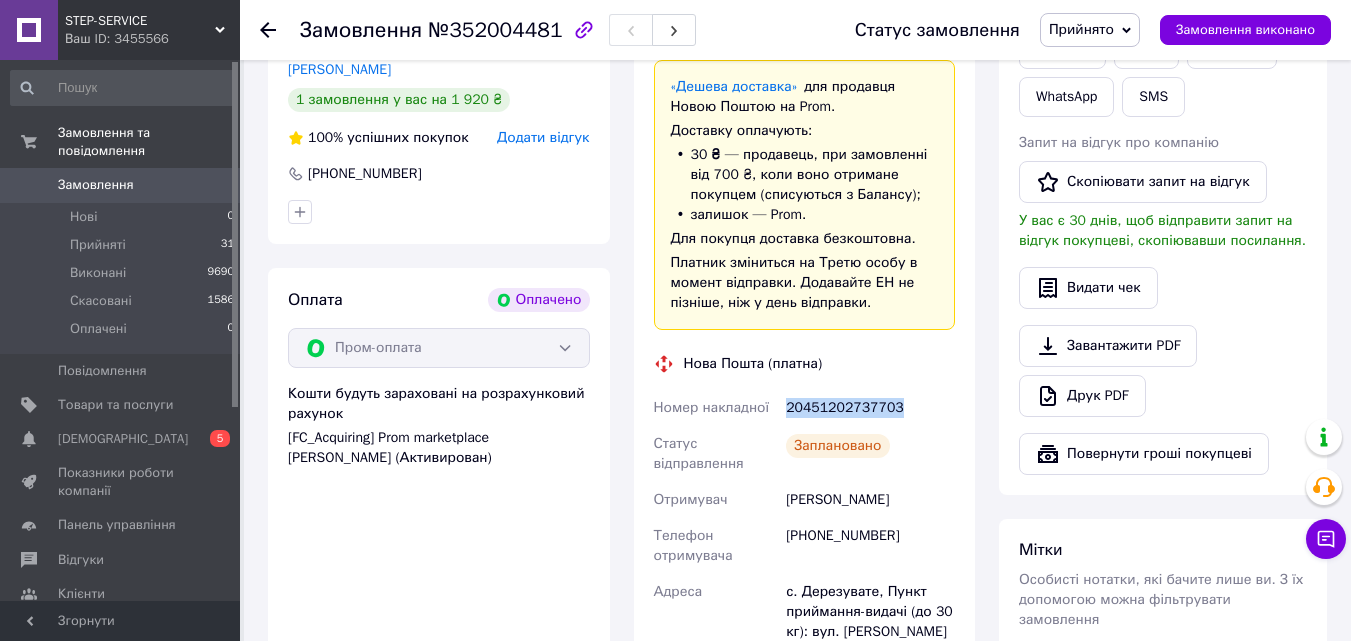 copy on "20451202737703" 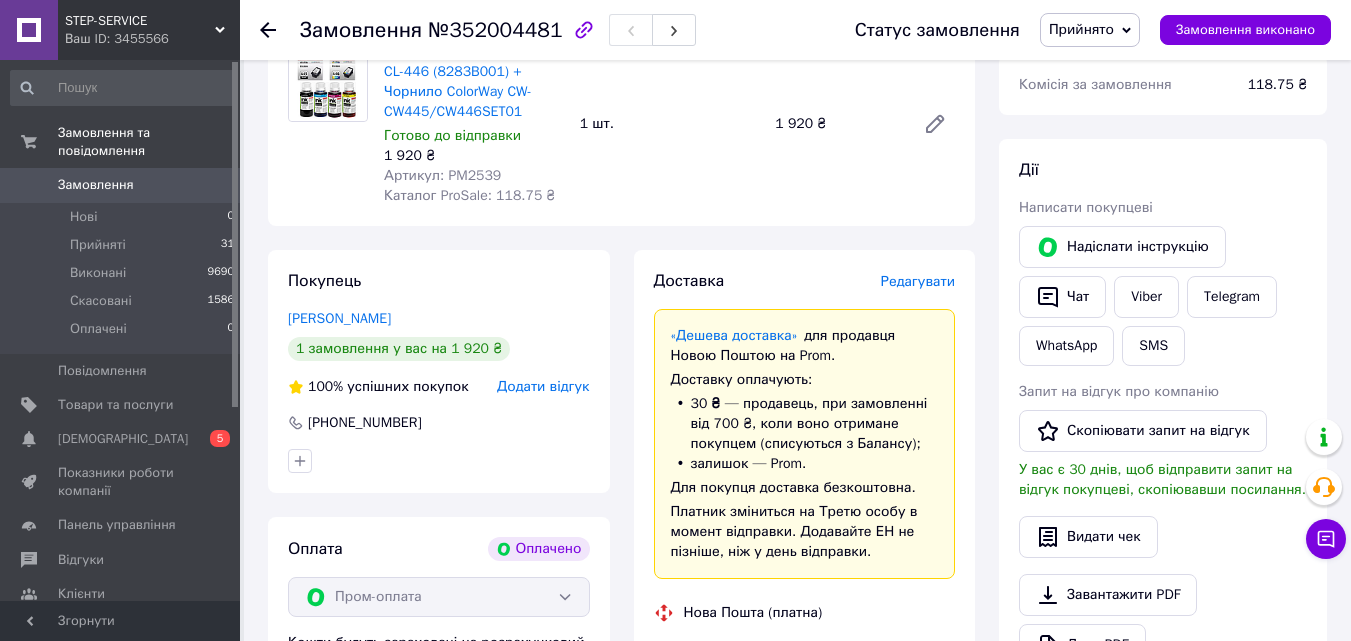 scroll, scrollTop: 200, scrollLeft: 0, axis: vertical 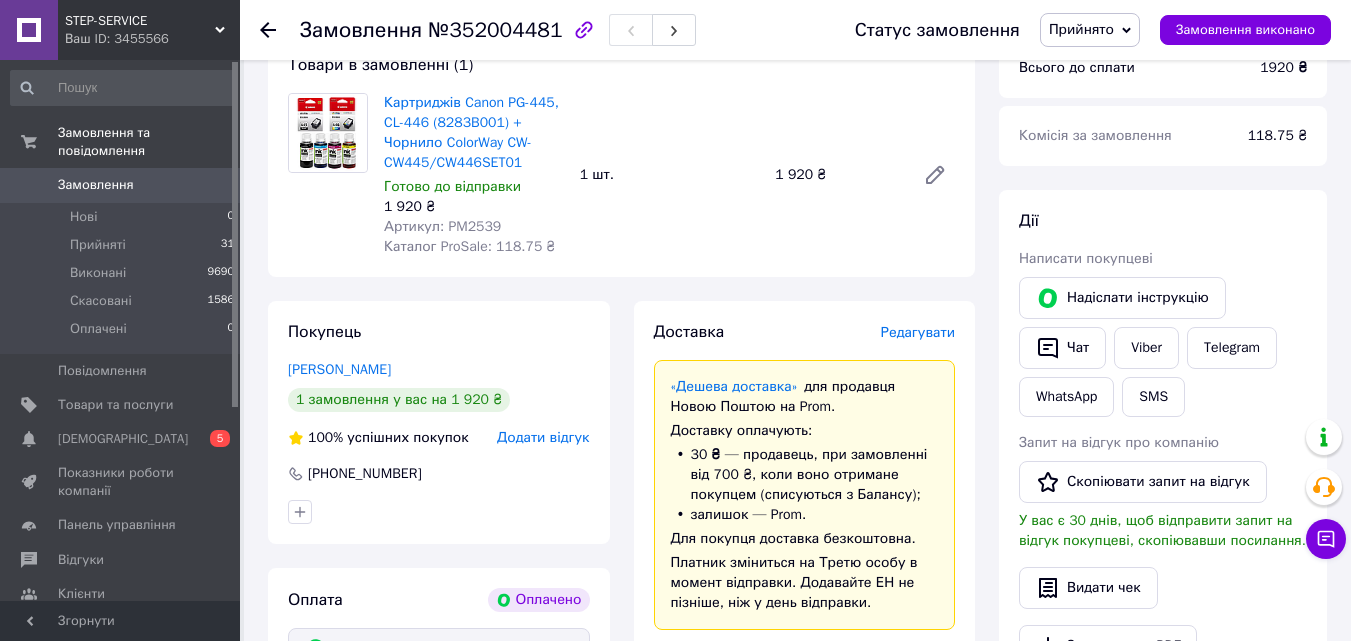 click on "Замовлення" at bounding box center (121, 185) 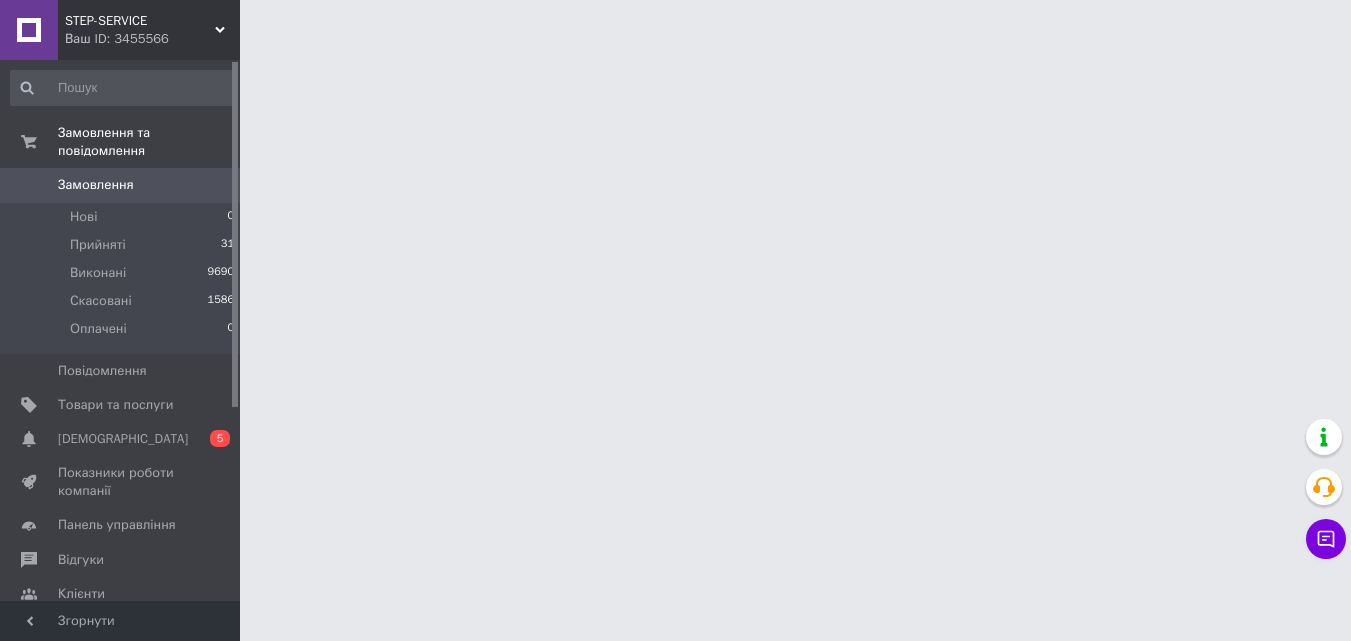 scroll, scrollTop: 0, scrollLeft: 0, axis: both 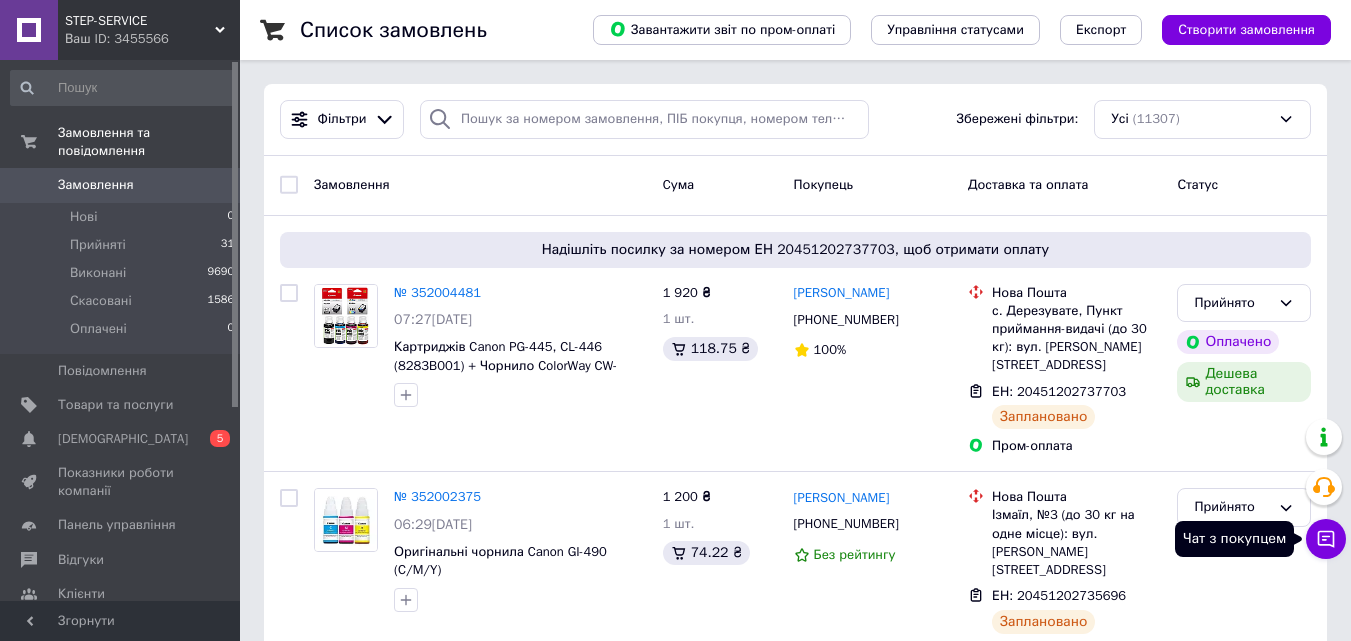click 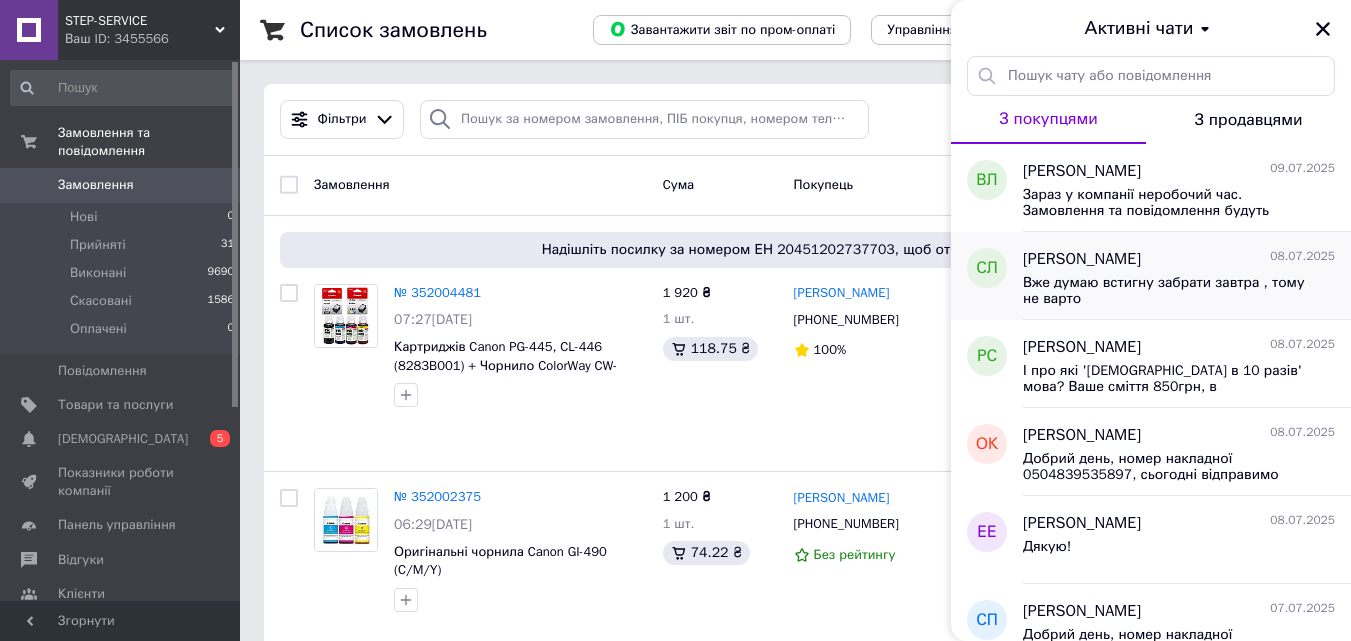 click on "[PERSON_NAME]" at bounding box center (1082, 259) 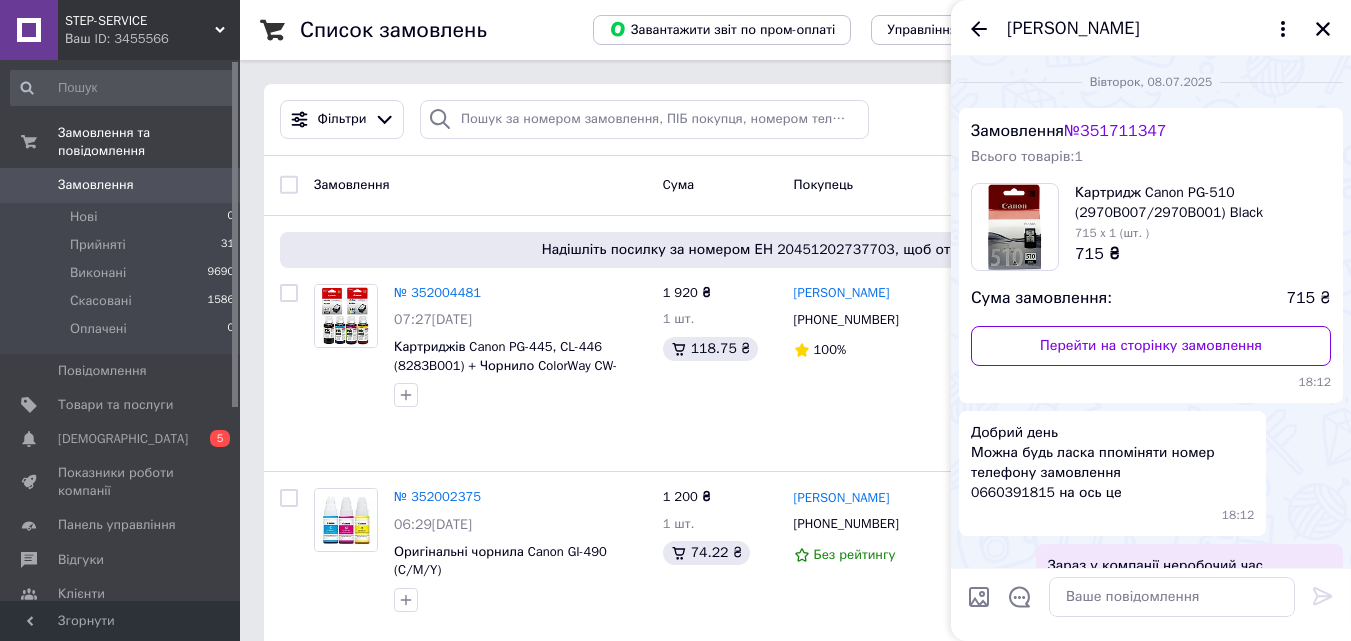 scroll, scrollTop: 349, scrollLeft: 0, axis: vertical 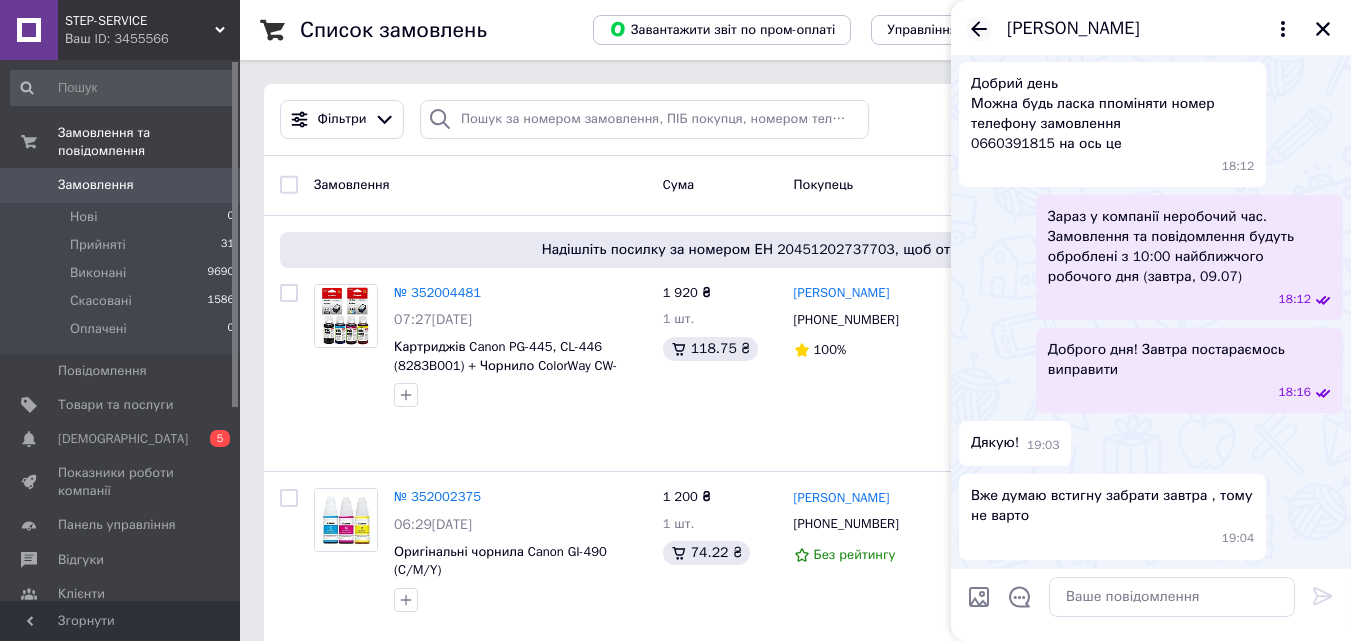 click 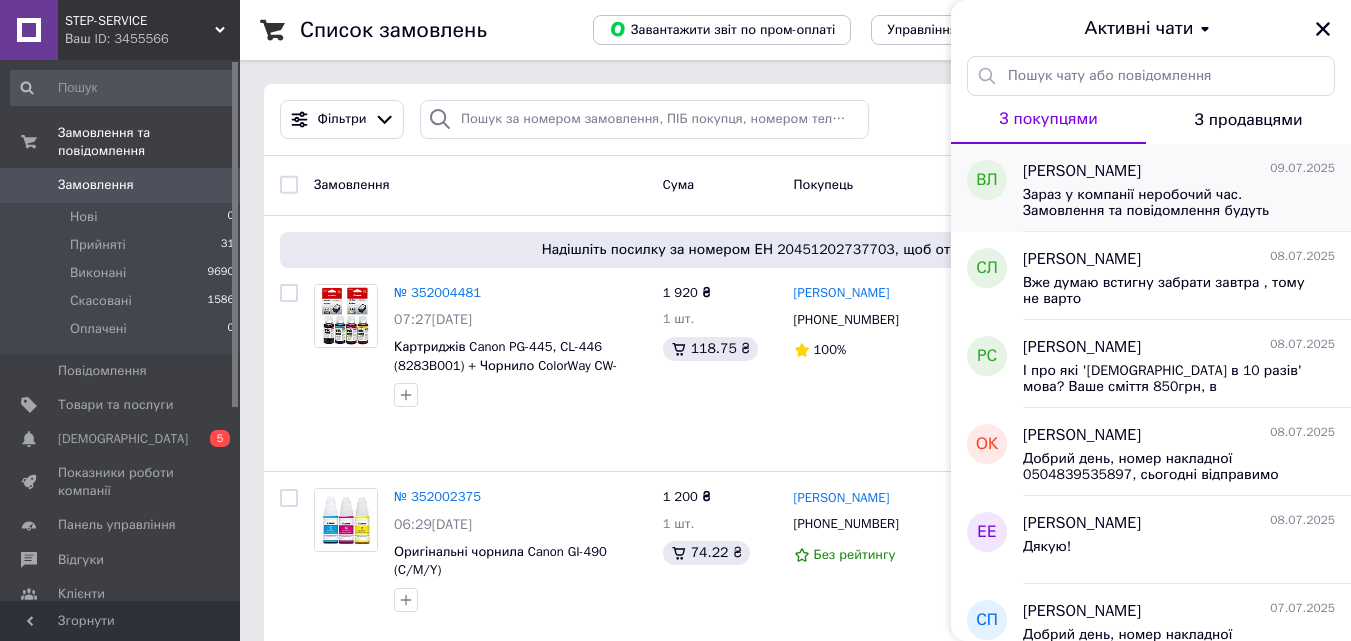 click on "Зараз у компанії неробочий час. Замовлення та повідомлення будуть оброблені з 10:00 найближчого робочого дня (завтра, 10.07)" at bounding box center (1165, 203) 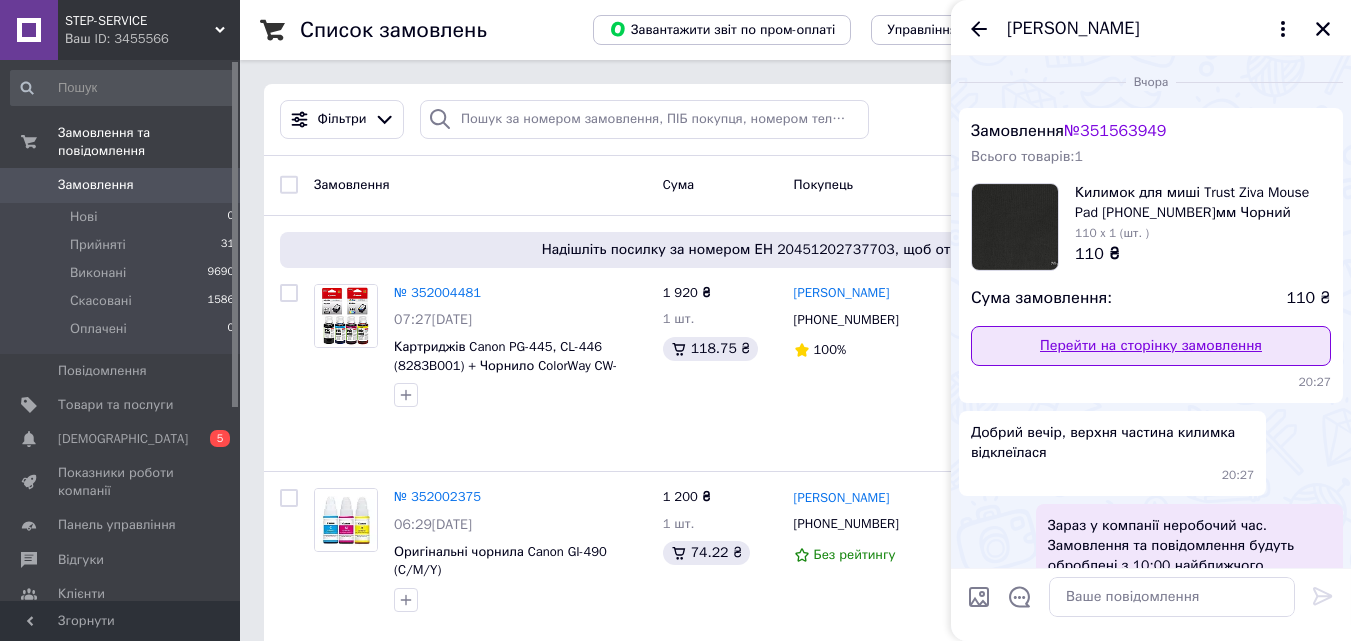 scroll, scrollTop: 142, scrollLeft: 0, axis: vertical 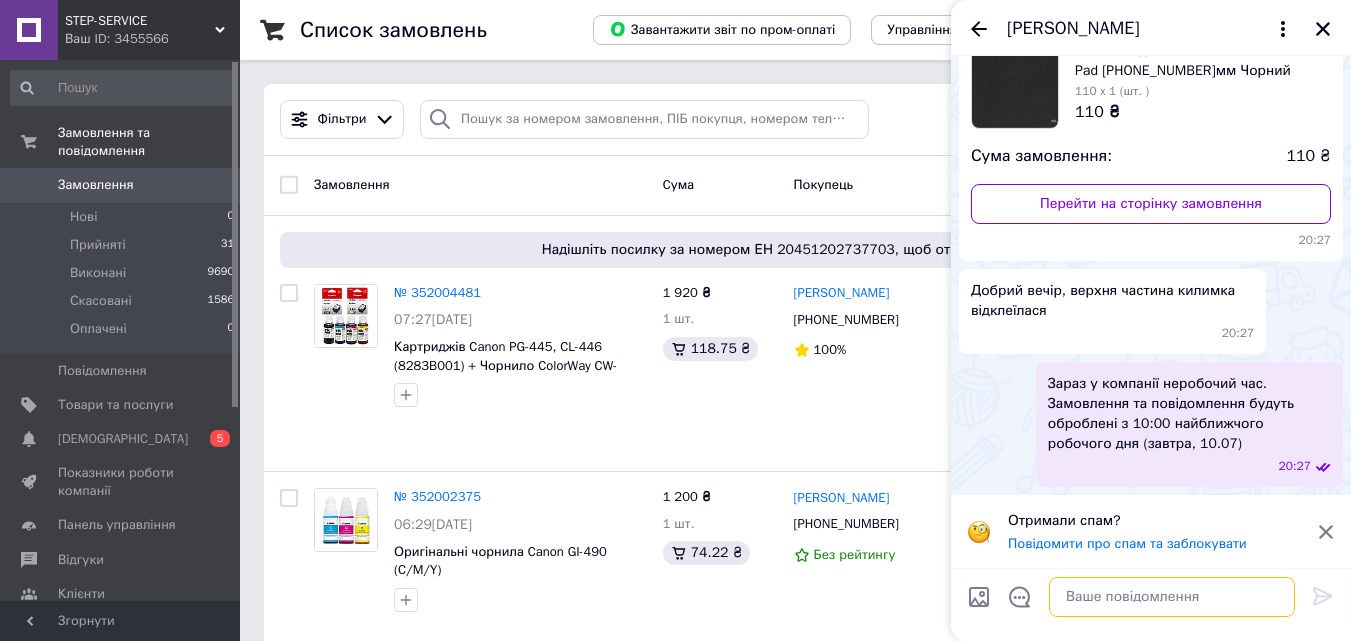 click at bounding box center (1172, 597) 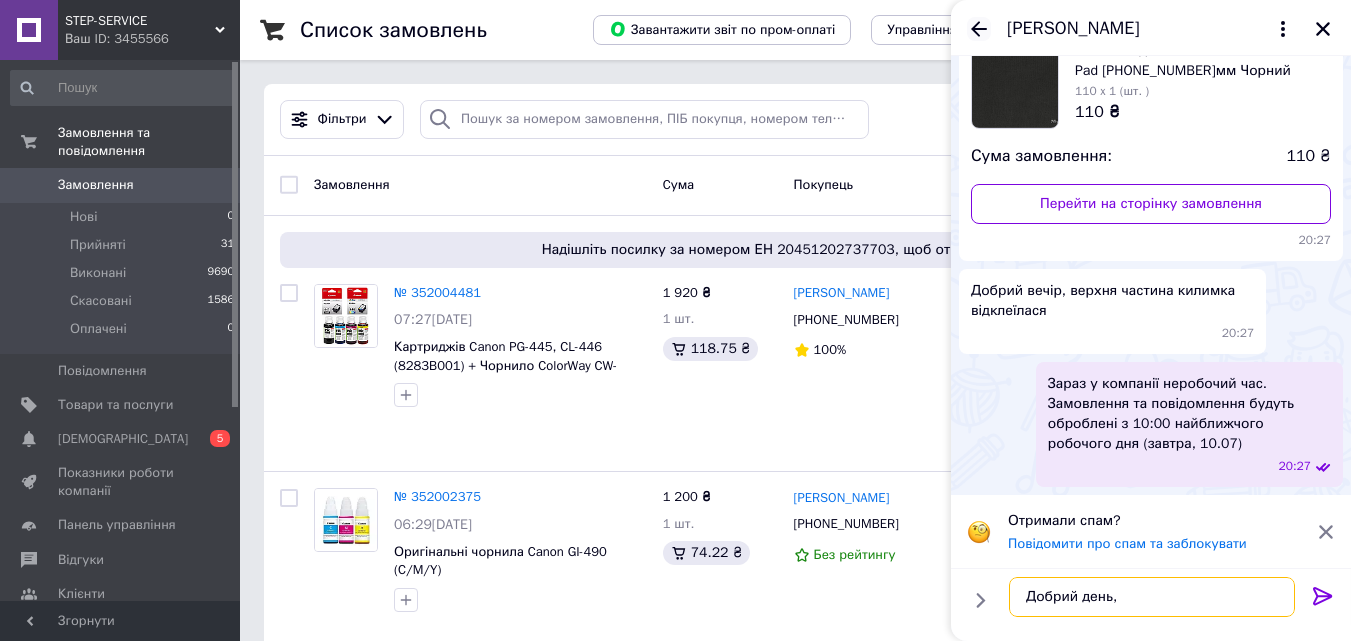 type on "Добрий день," 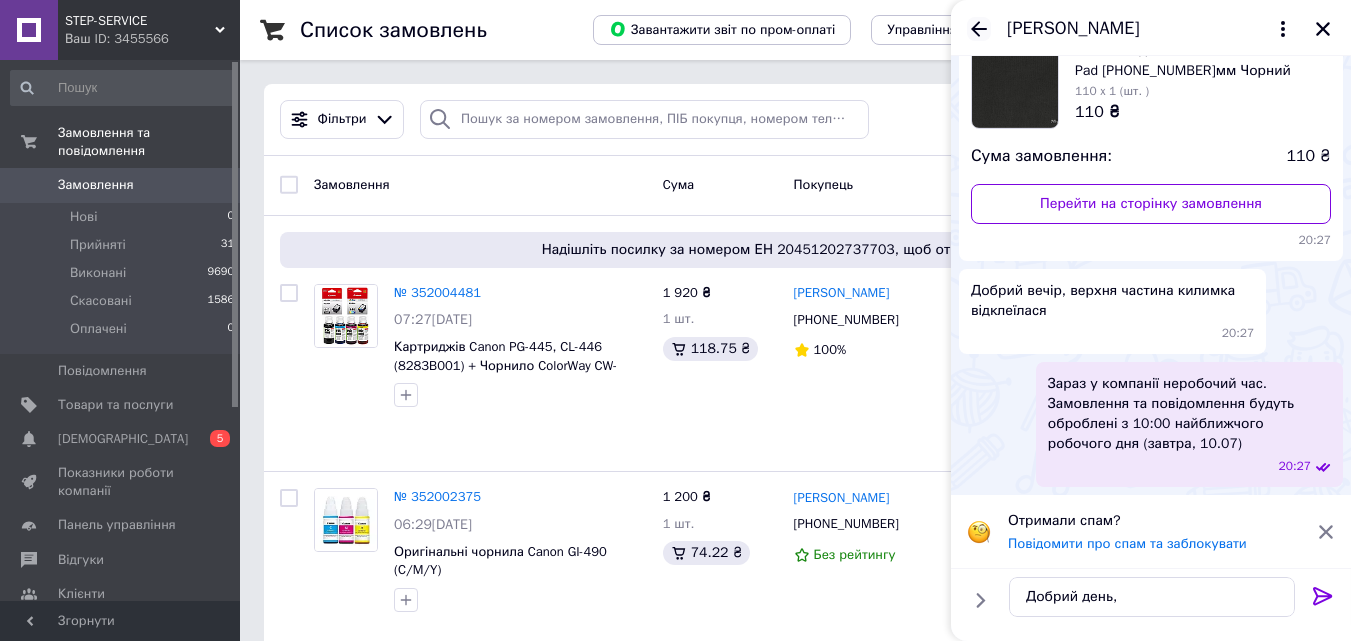 click 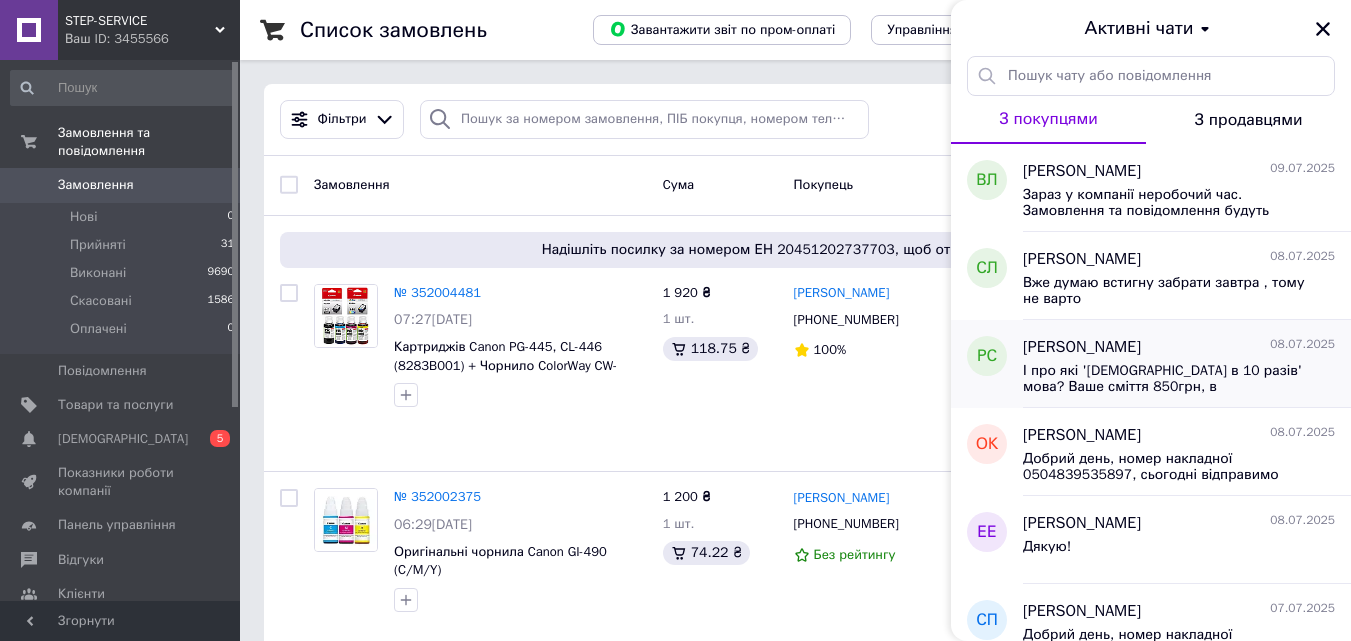 click on "[PERSON_NAME]" at bounding box center [1082, 347] 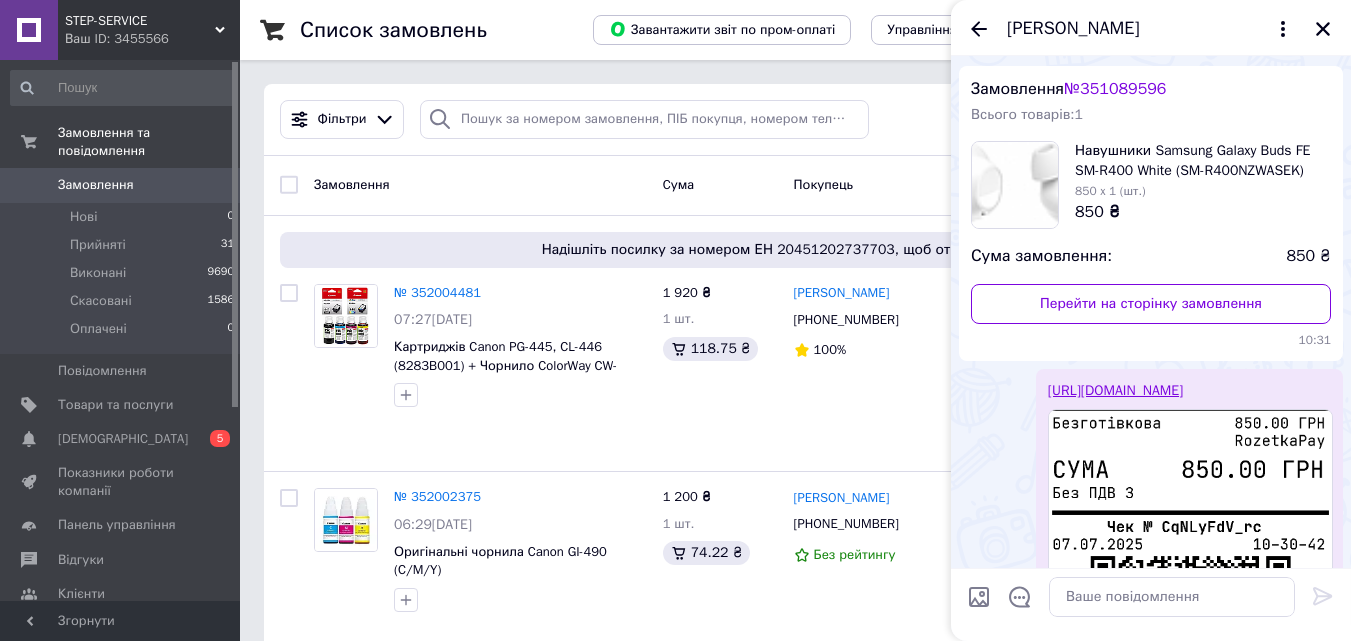 scroll, scrollTop: 0, scrollLeft: 0, axis: both 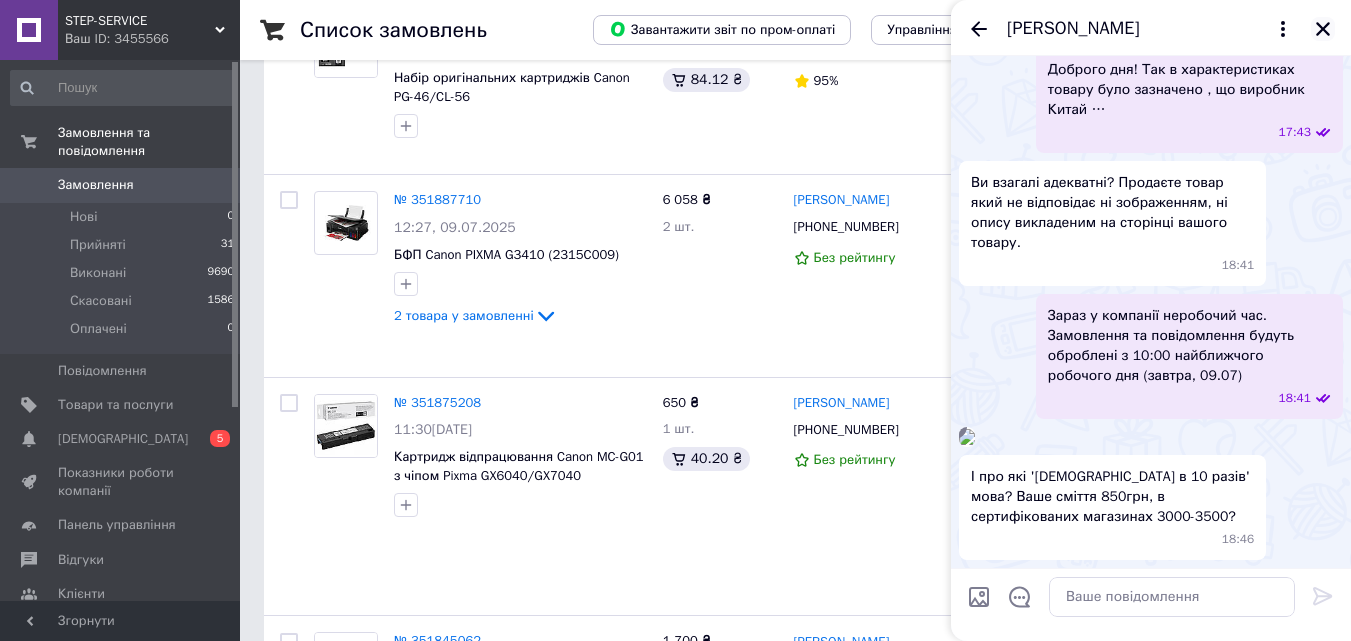 click 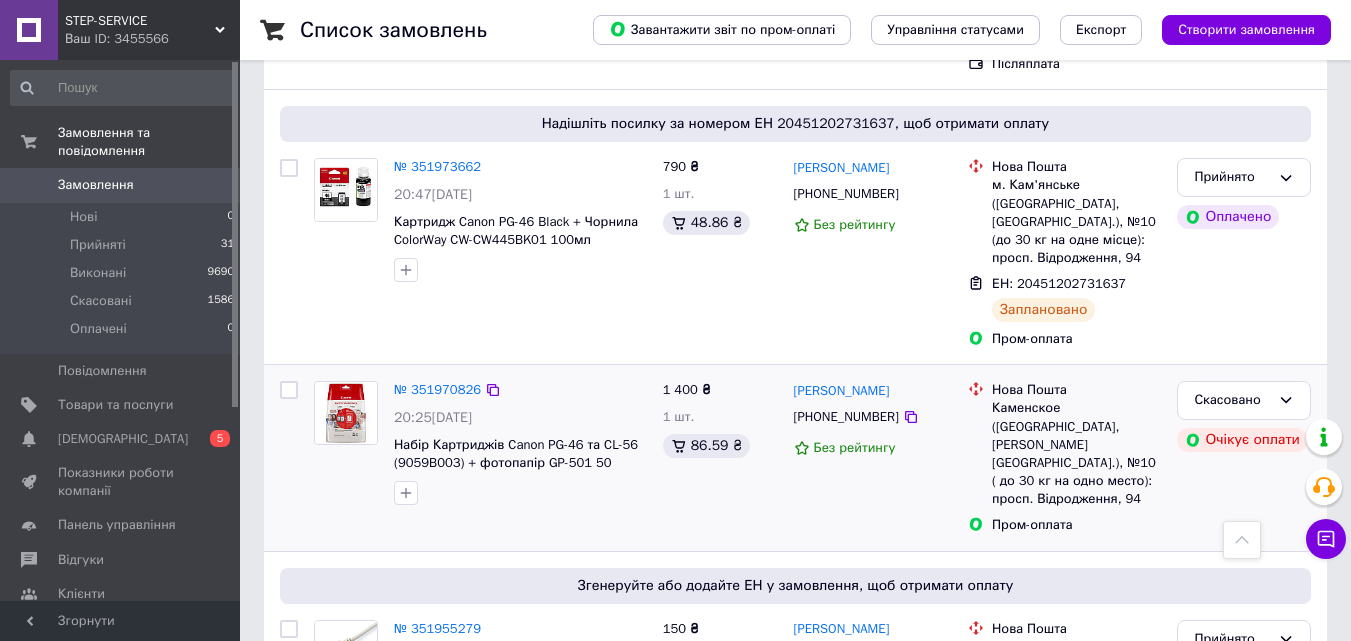 scroll, scrollTop: 900, scrollLeft: 0, axis: vertical 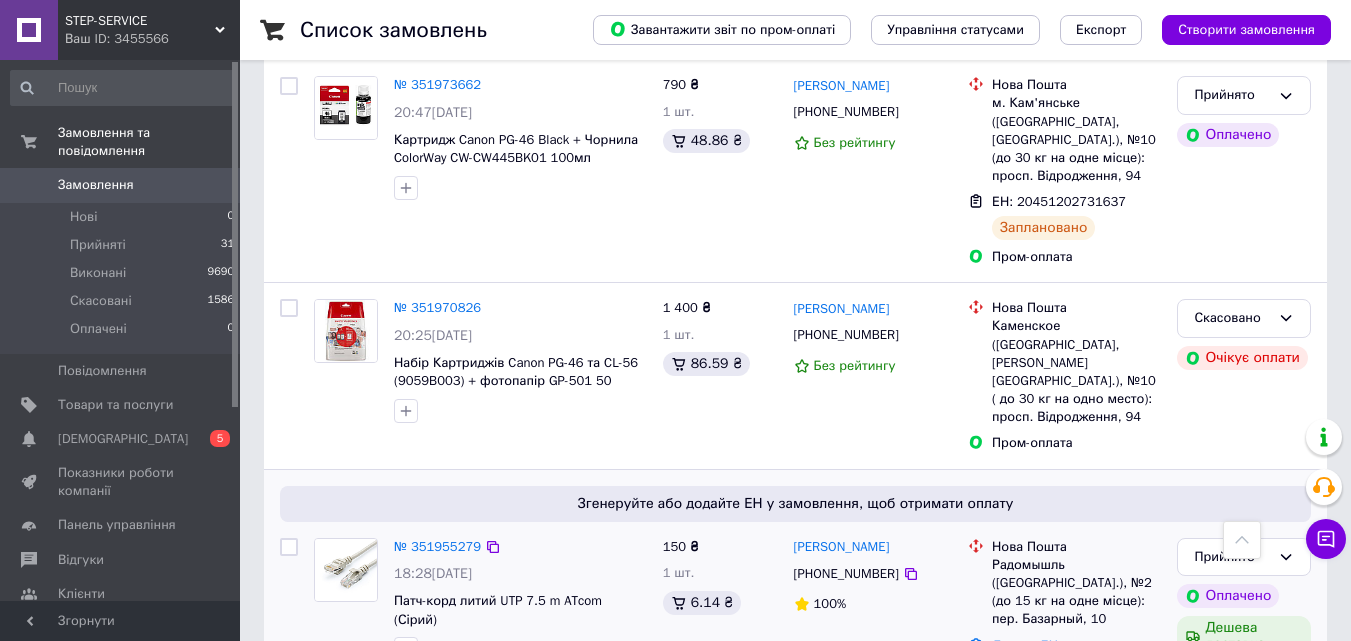 click on "№ 351955279" at bounding box center (437, 547) 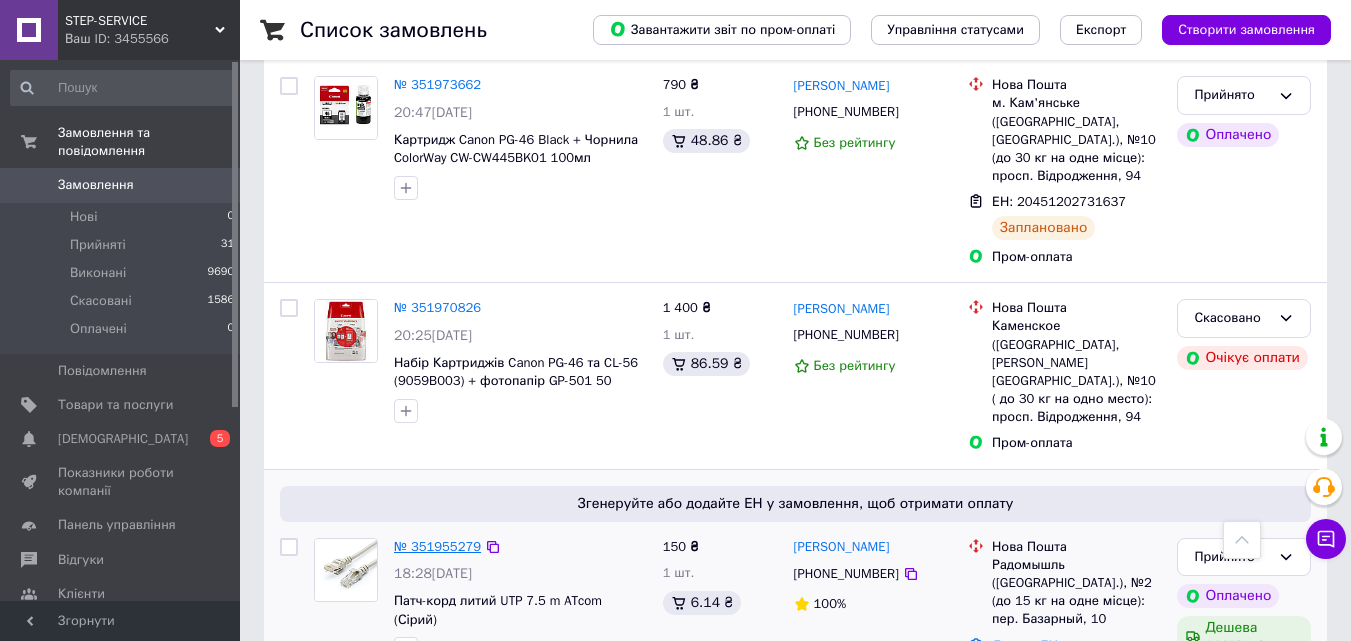 click on "№ 351955279" at bounding box center [437, 546] 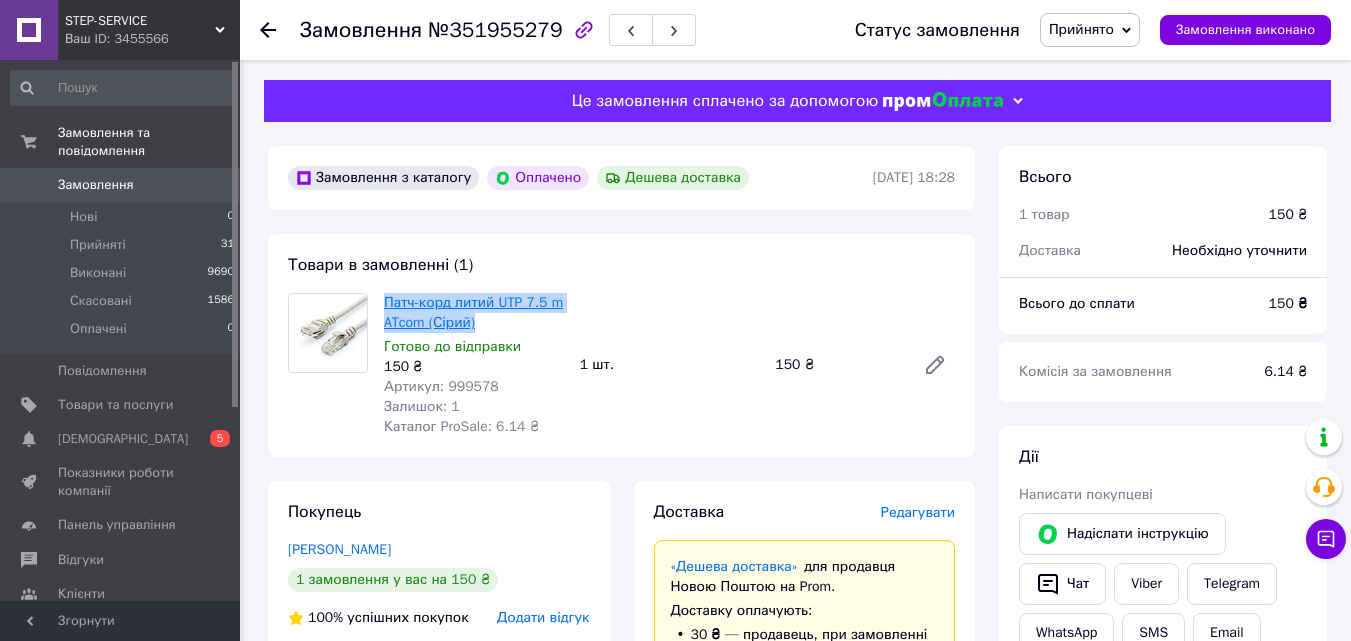 drag, startPoint x: 479, startPoint y: 330, endPoint x: 388, endPoint y: 299, distance: 96.13532 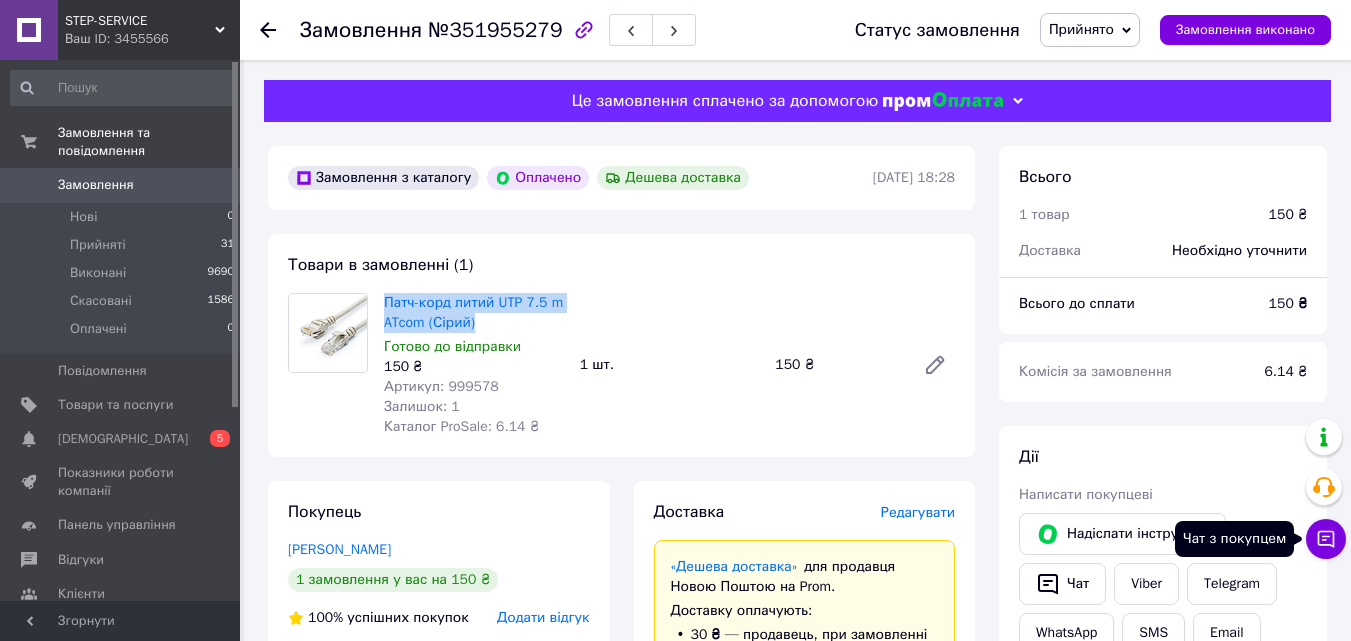 click 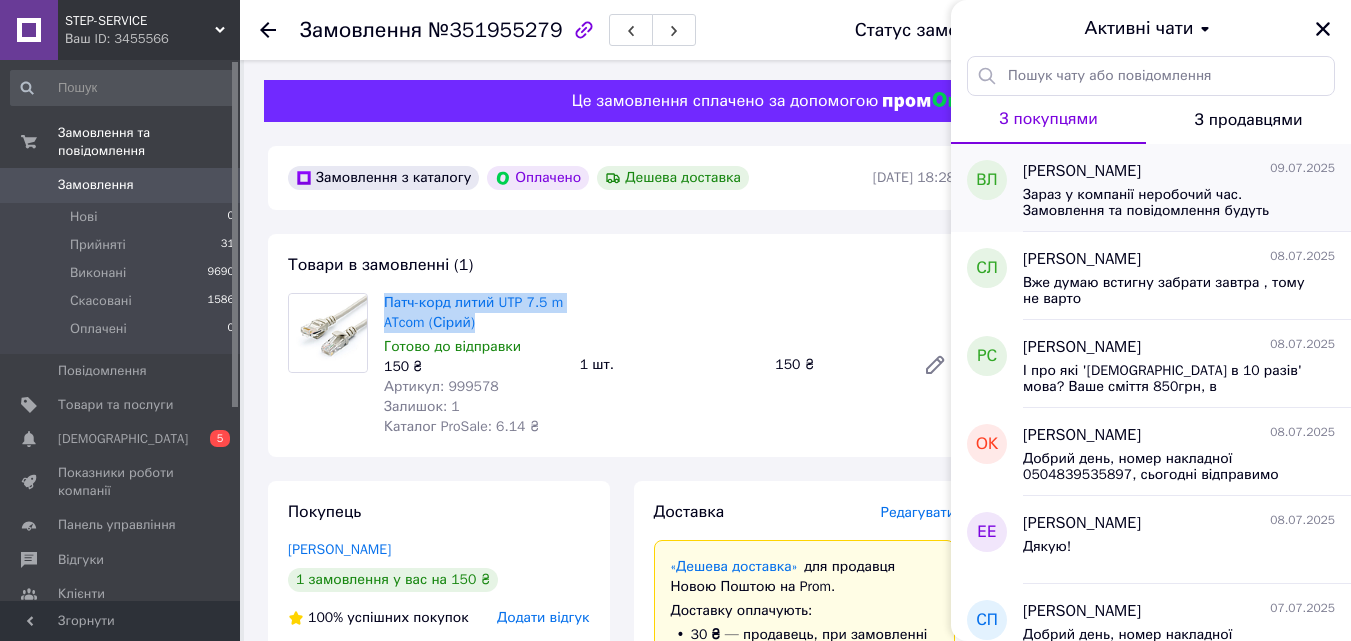 click on "Валерія Левенко 09.07.2025" at bounding box center [1179, 171] 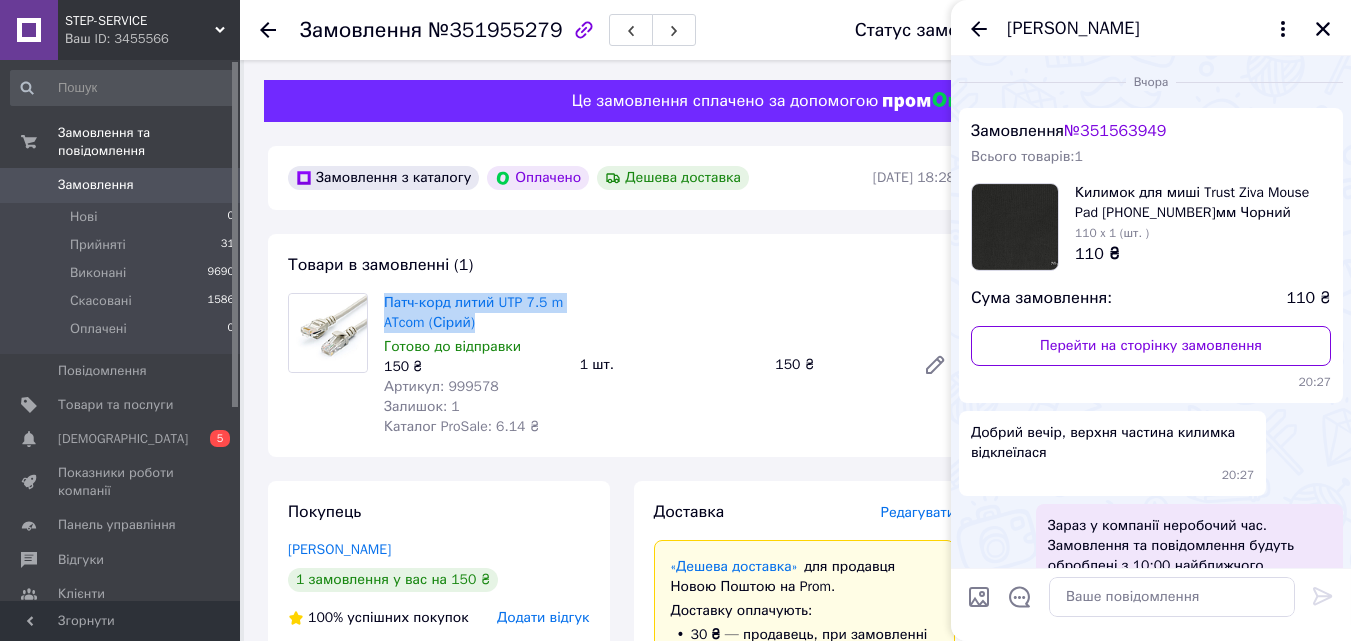 scroll, scrollTop: 142, scrollLeft: 0, axis: vertical 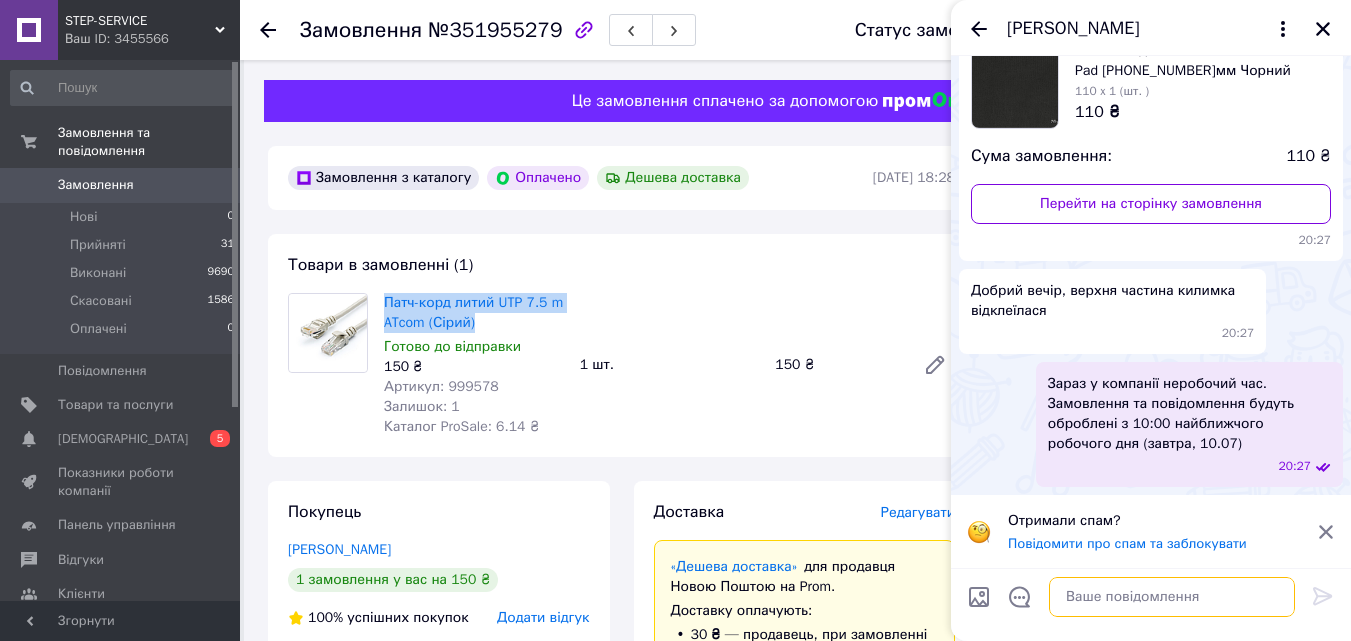 click at bounding box center (1172, 597) 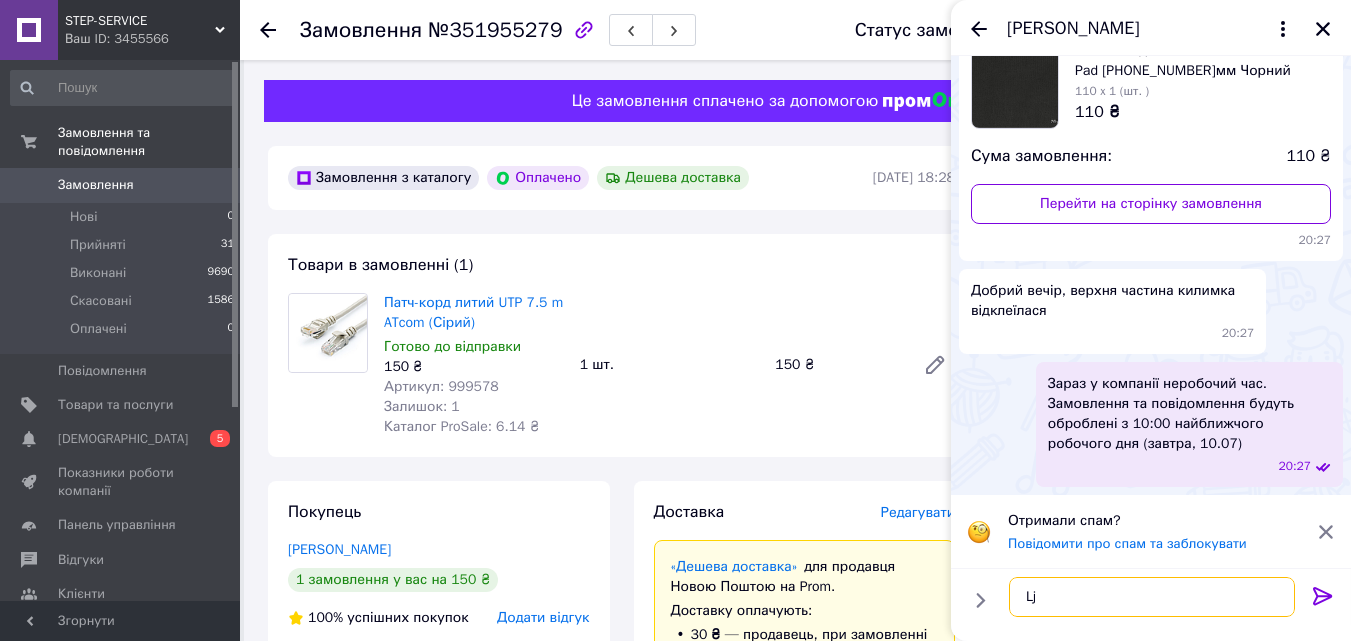 type on "L" 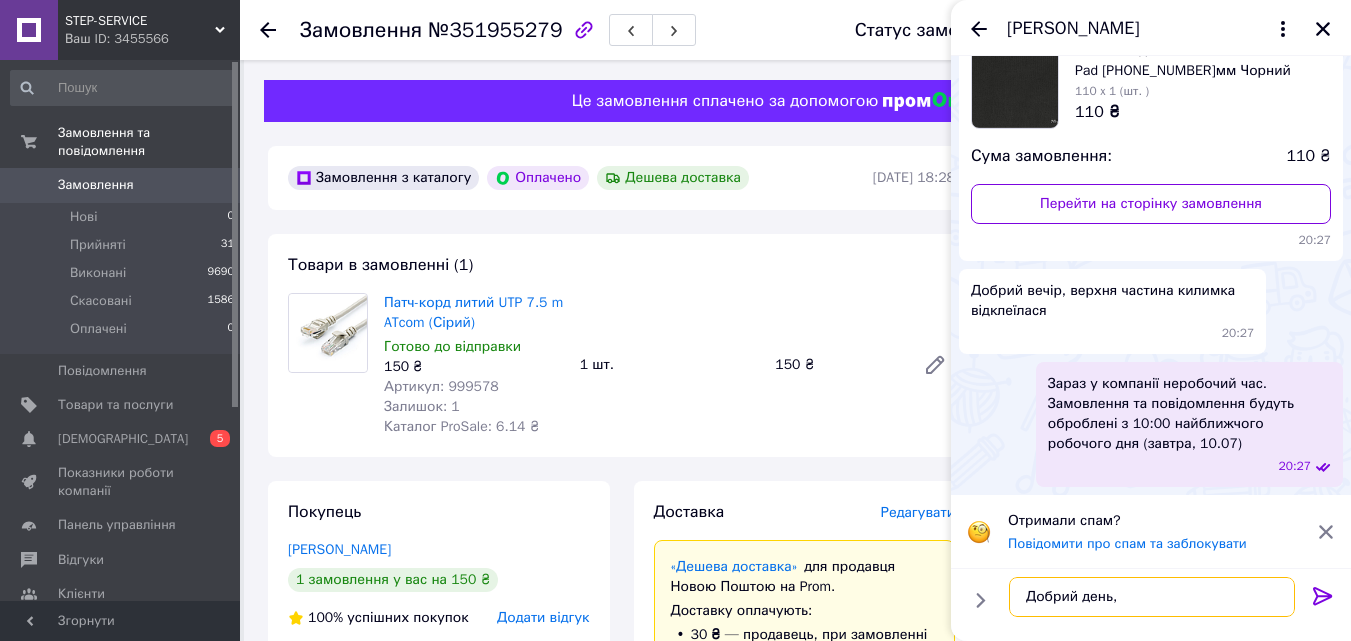 type on "Добрий день," 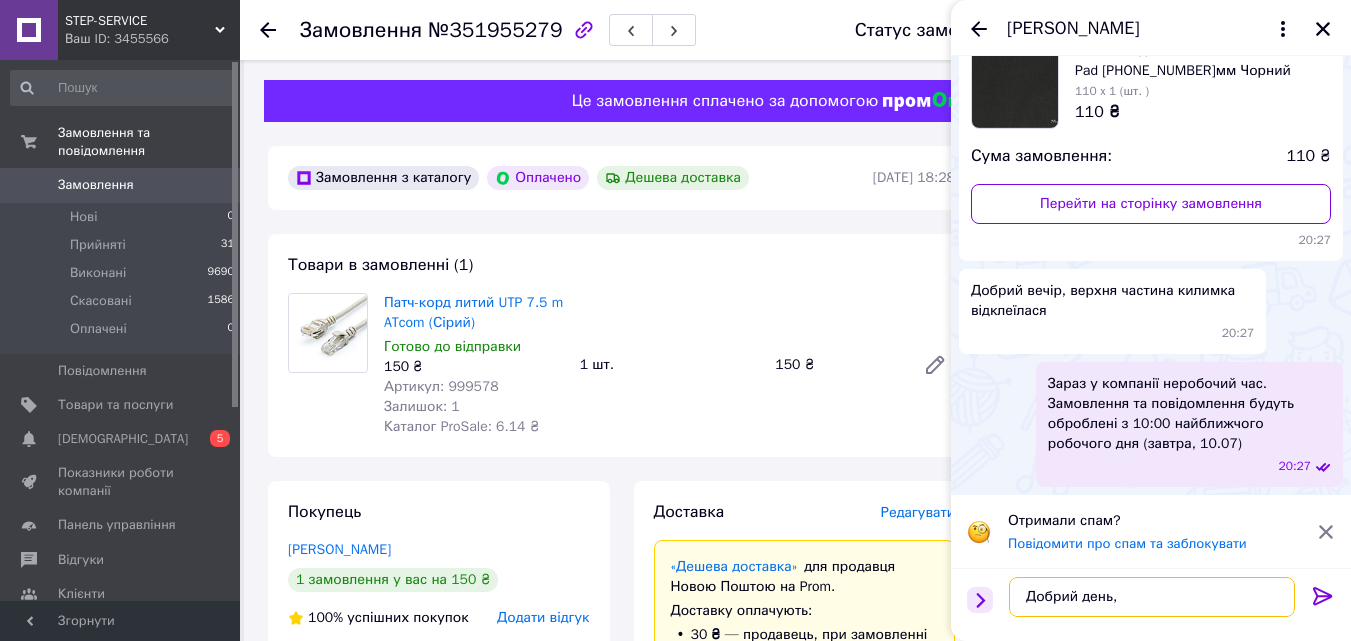 drag, startPoint x: 1167, startPoint y: 595, endPoint x: 991, endPoint y: 596, distance: 176.00284 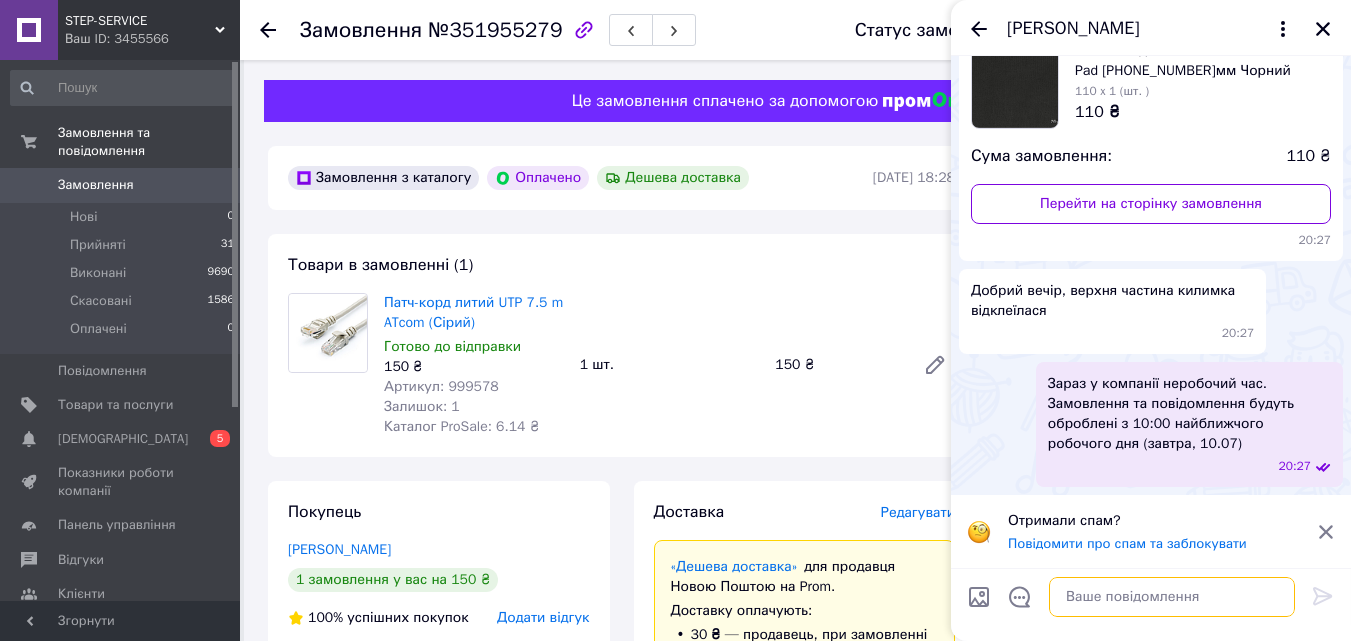 paste on "Ще раз Добрий день, для повернення товару, будь ласка, скористайтеся наступними даними:" 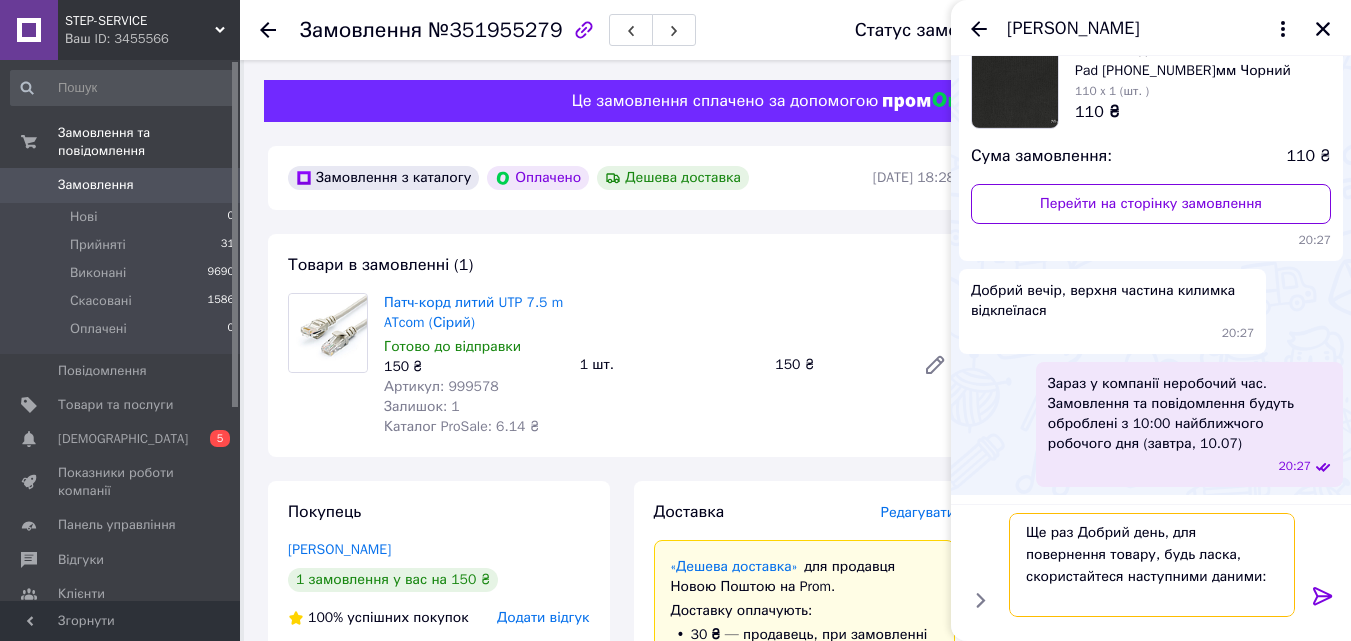 drag, startPoint x: 1076, startPoint y: 533, endPoint x: 943, endPoint y: 545, distance: 133.54025 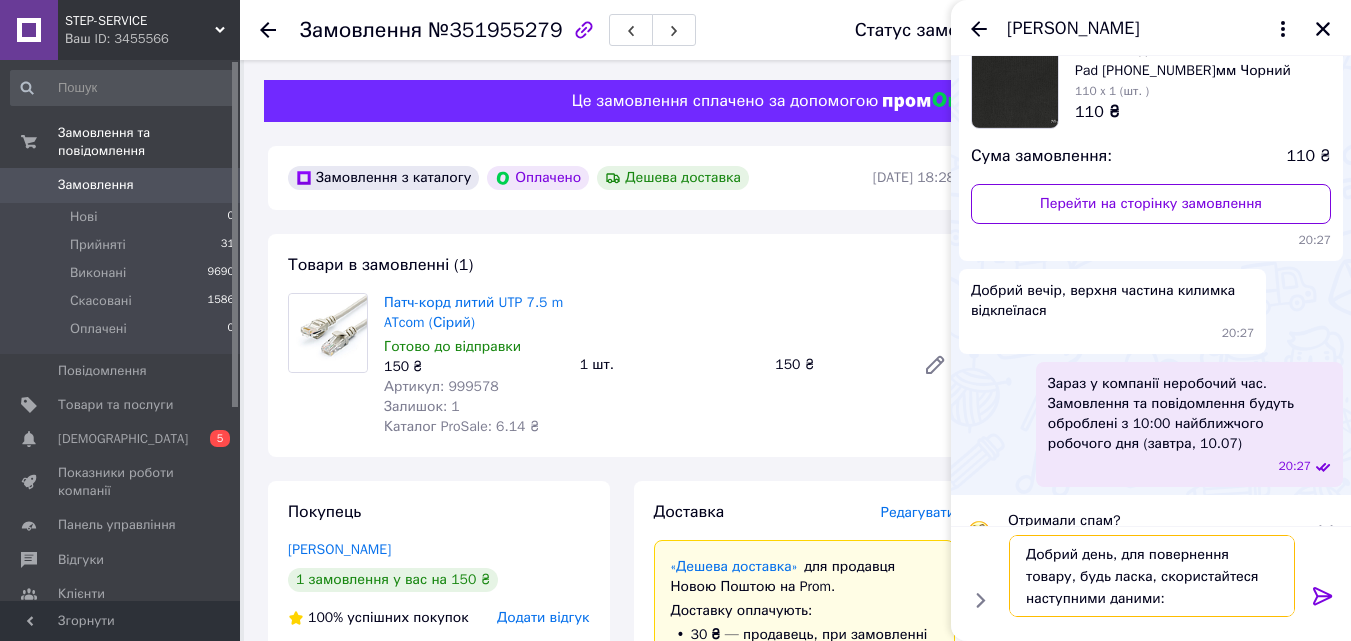 click on "Добрий день, для повернення товару, будь ласка, скористайтеся наступними даними:" at bounding box center [1152, 576] 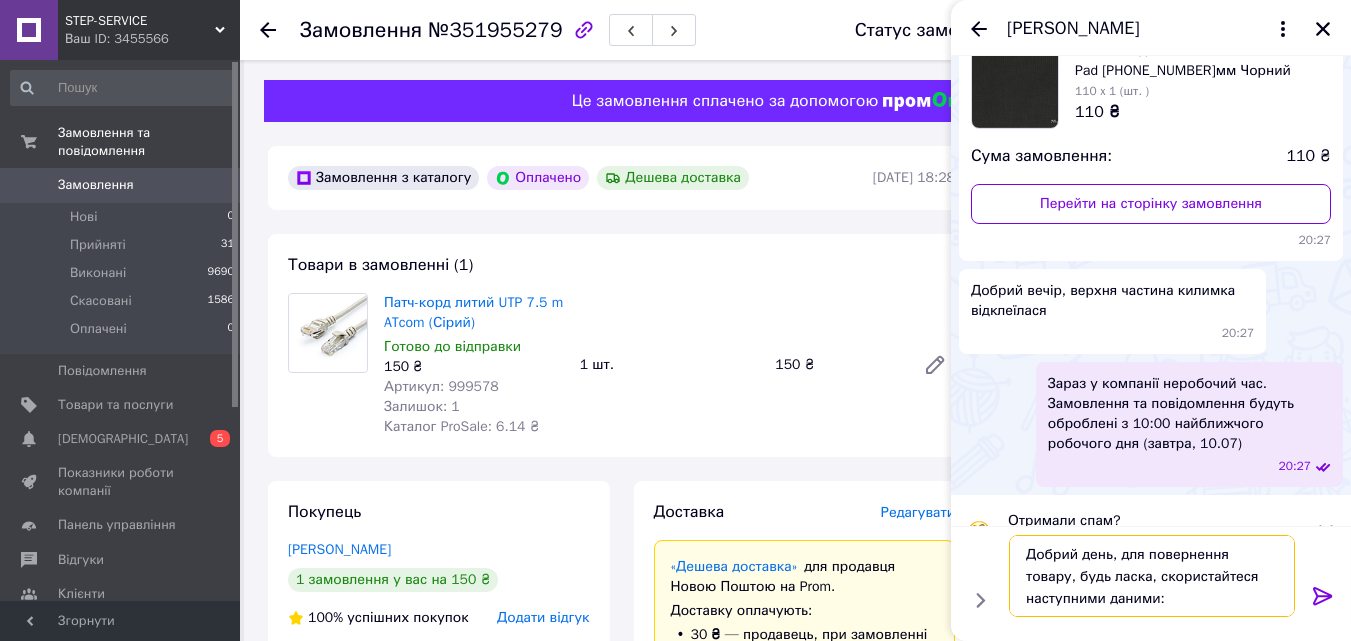 type on "Добрий день, для повернення товару, будь ласка, скористайтеся наступними даними:" 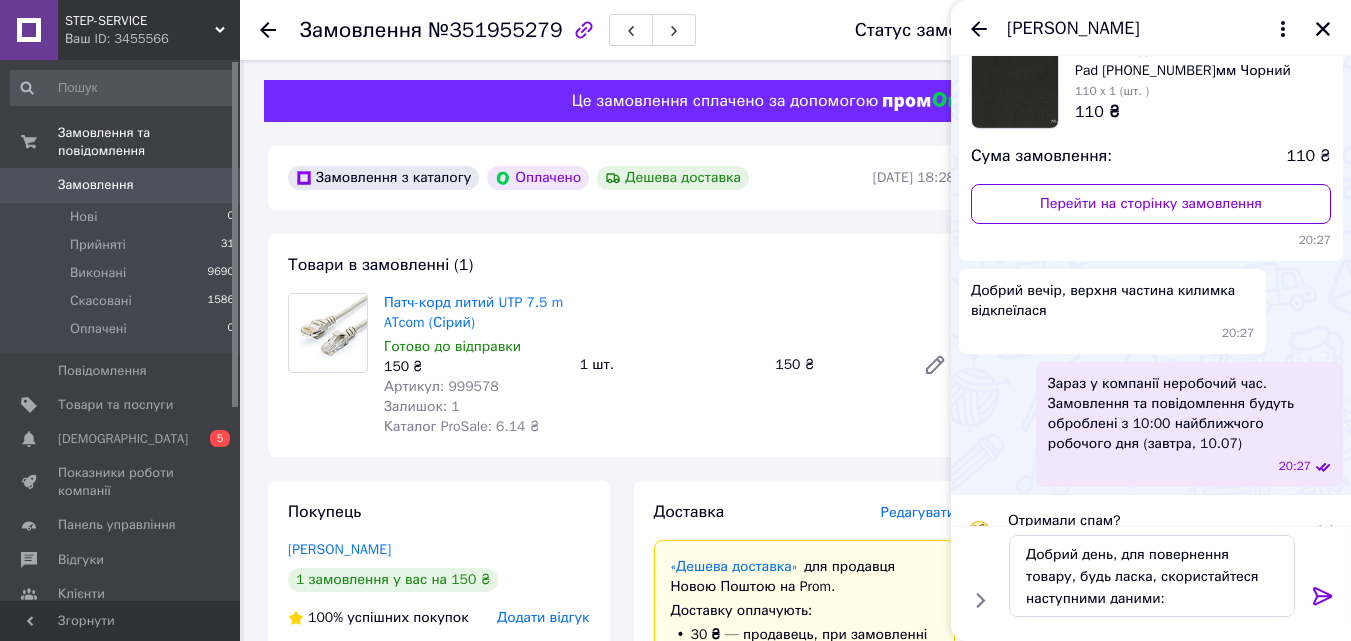 click 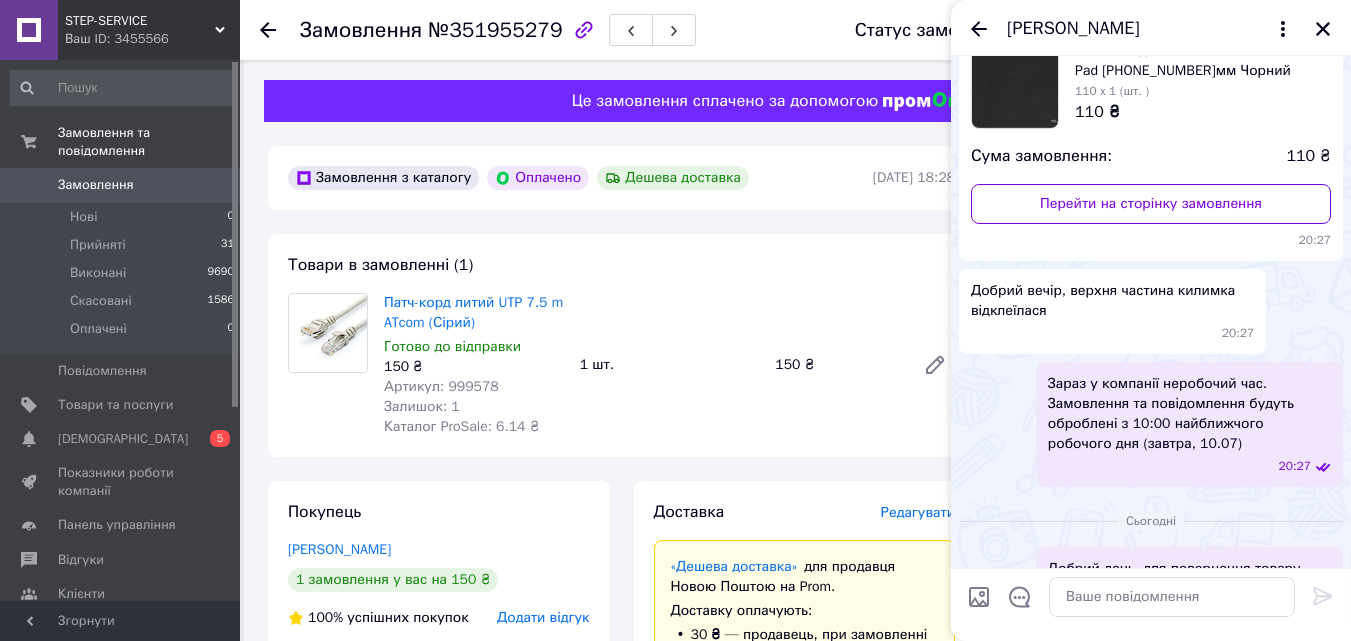 scroll, scrollTop: 214, scrollLeft: 0, axis: vertical 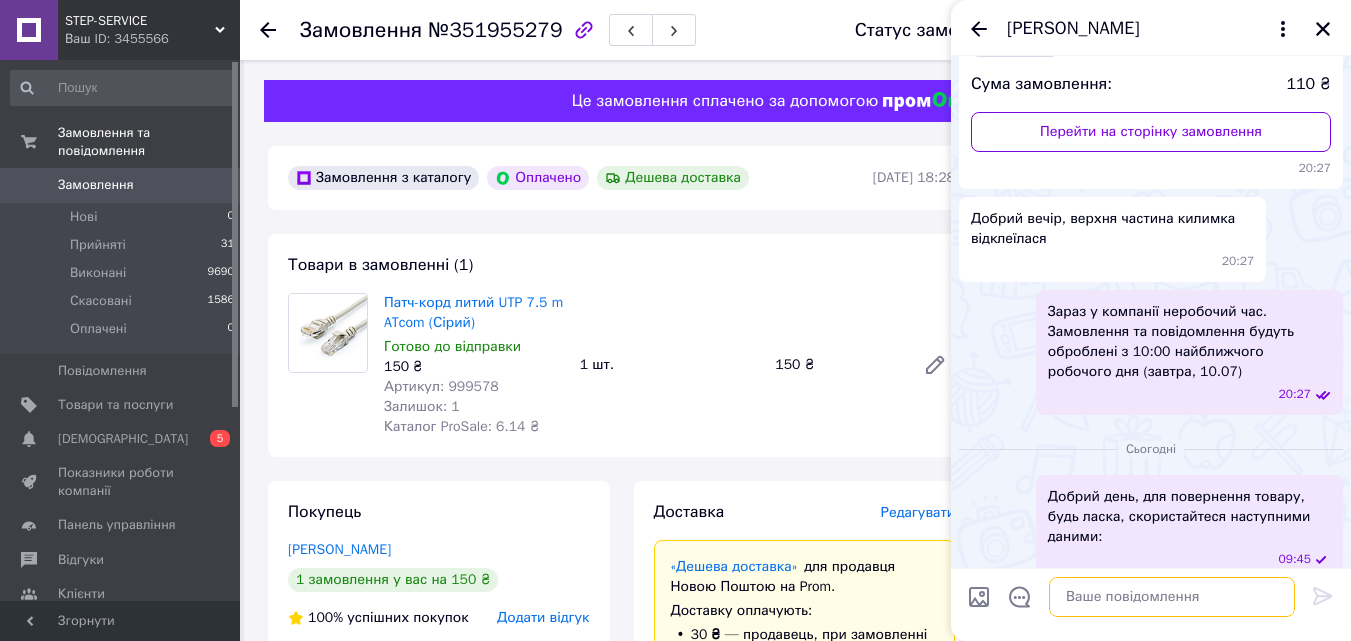 paste on "Отримувач: Пиняк Ірина Романівна
Телефон: +380974858530
Адреса: м. Чортків, Відділення №1: вул. Залізнична, 85" 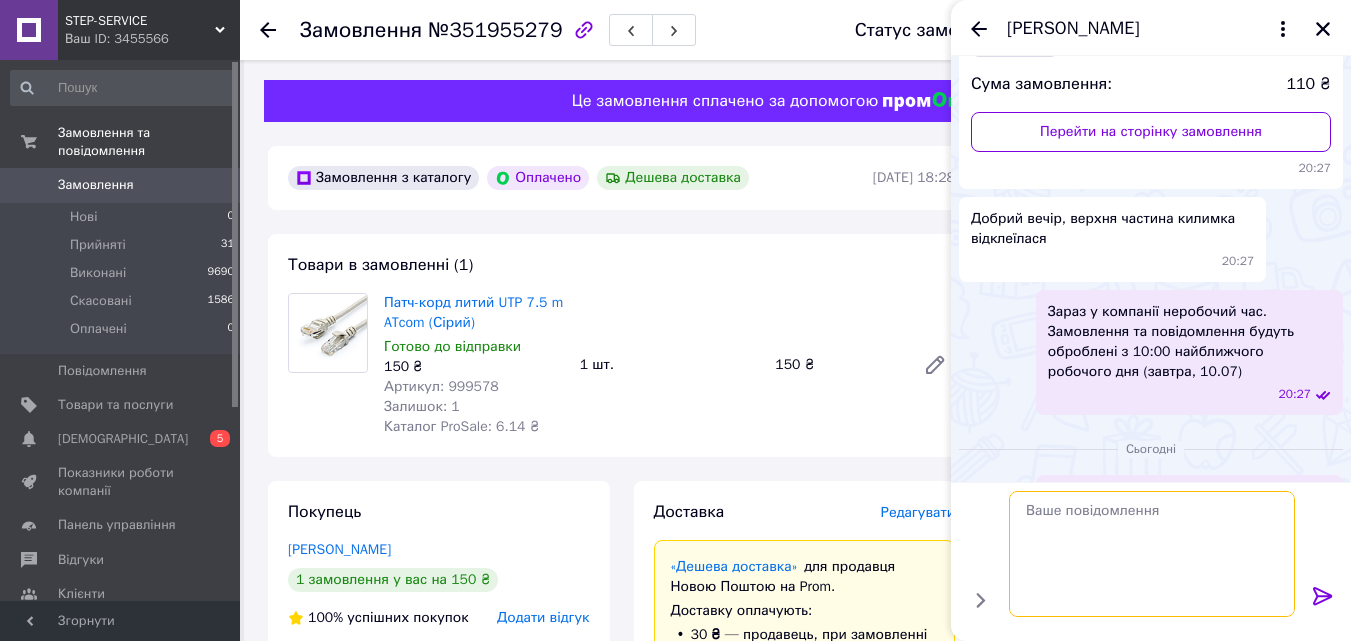 scroll, scrollTop: 347, scrollLeft: 0, axis: vertical 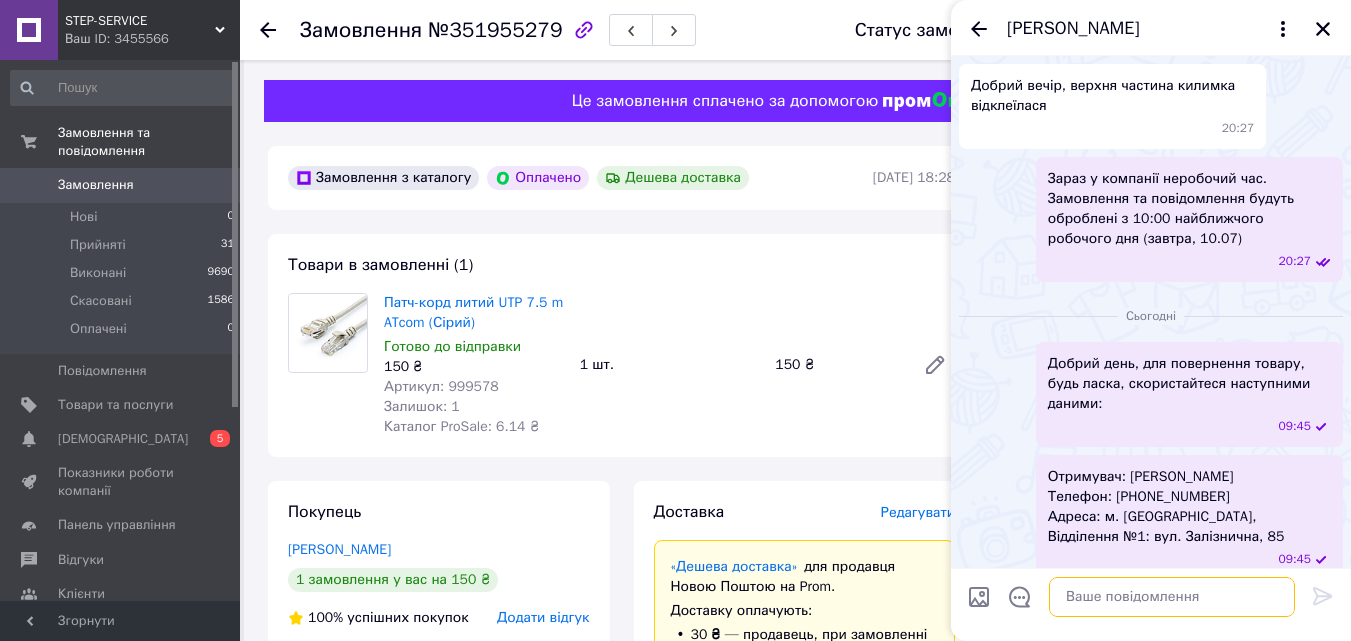 paste on "Щойно ми отримаємо товар і перевіримо його стан, кошти будуть повернуті на ваш рахунок" 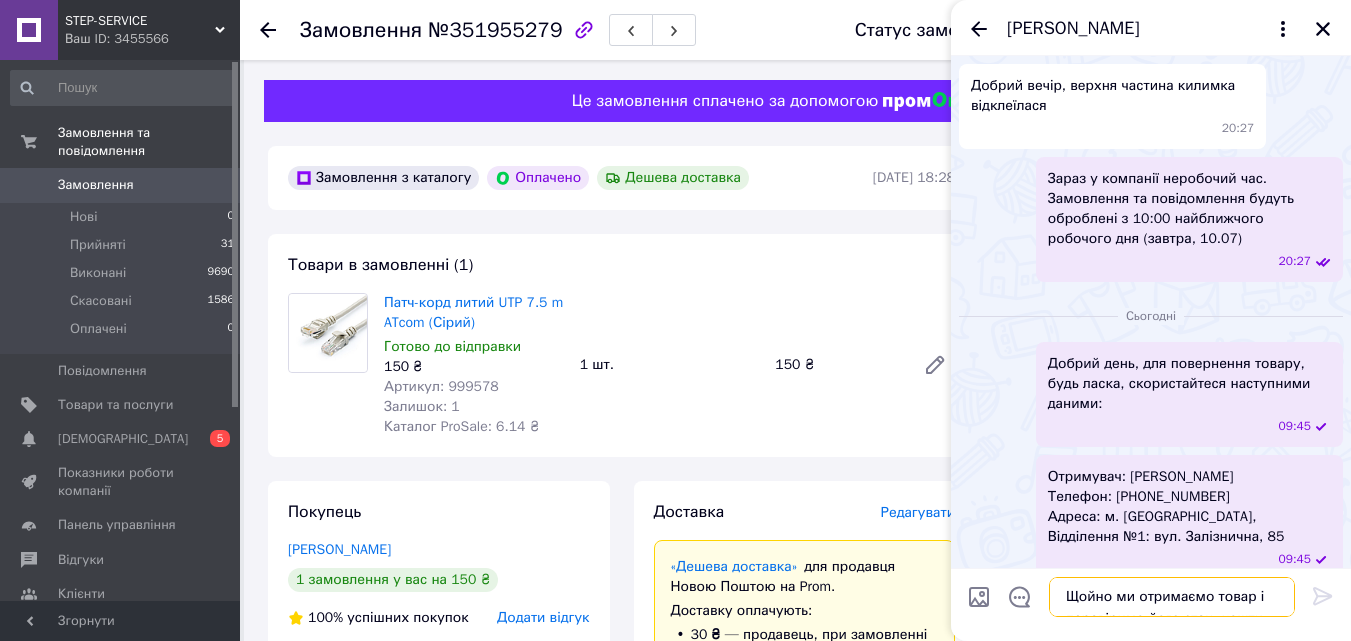 scroll, scrollTop: 2, scrollLeft: 0, axis: vertical 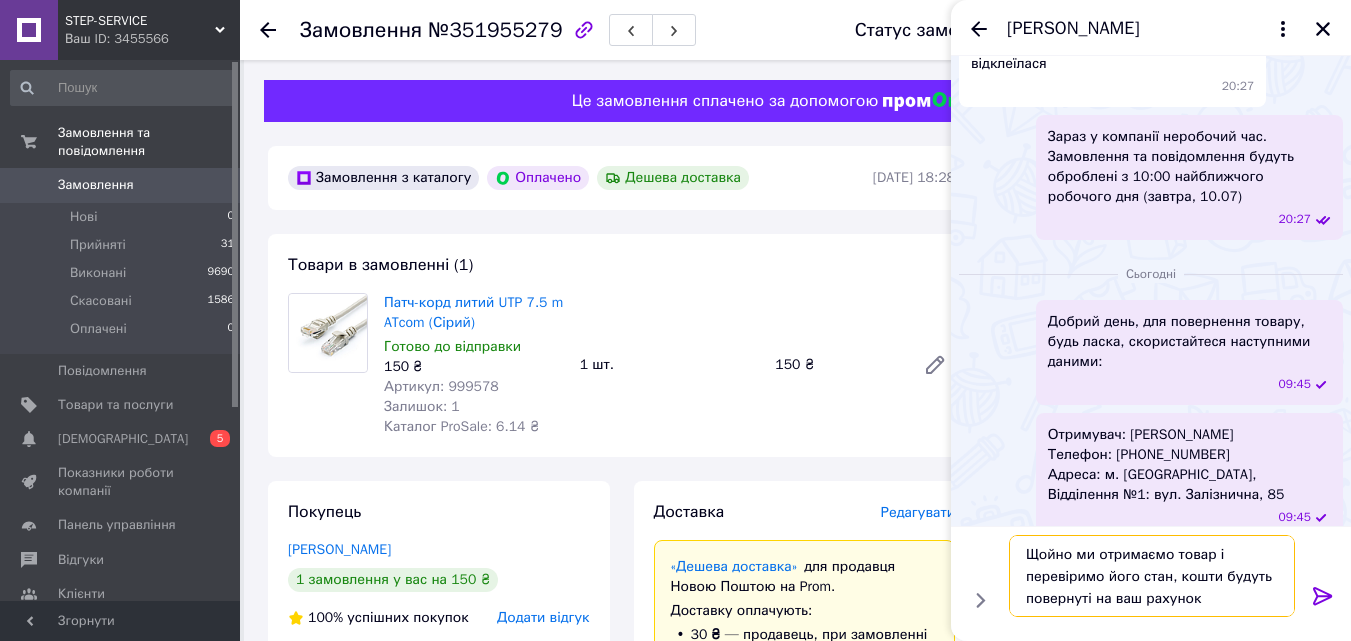 drag, startPoint x: 1212, startPoint y: 550, endPoint x: 1168, endPoint y: 582, distance: 54.405884 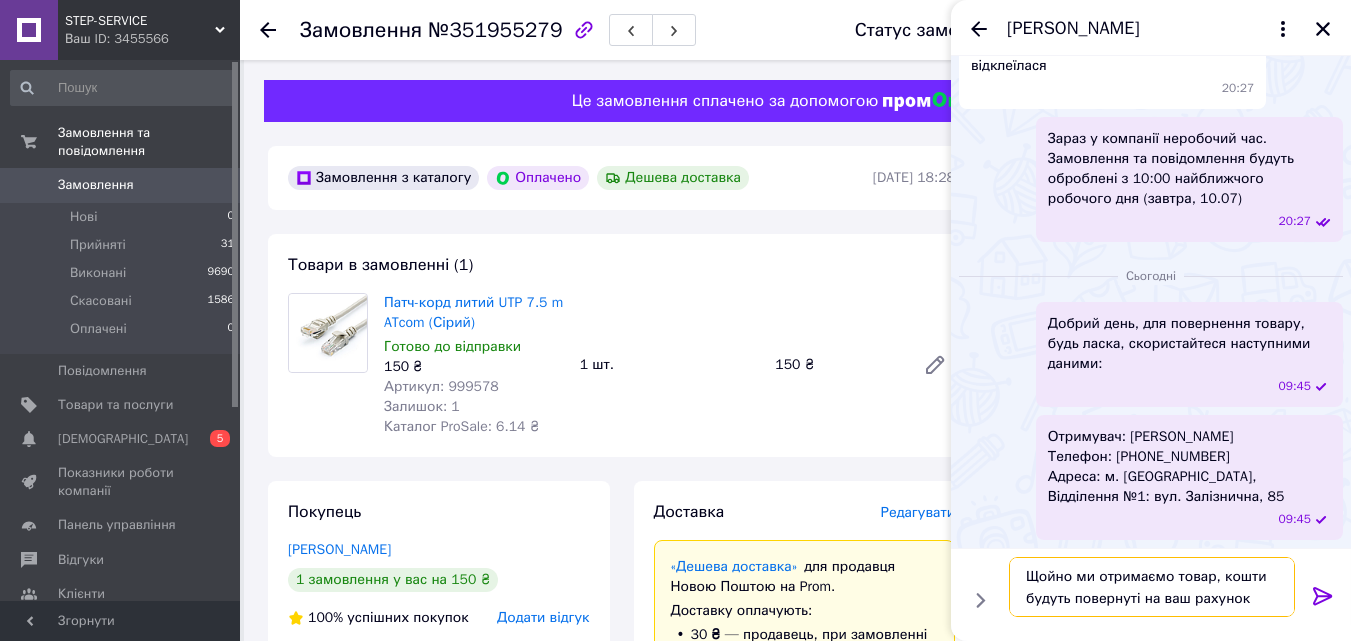scroll, scrollTop: 367, scrollLeft: 0, axis: vertical 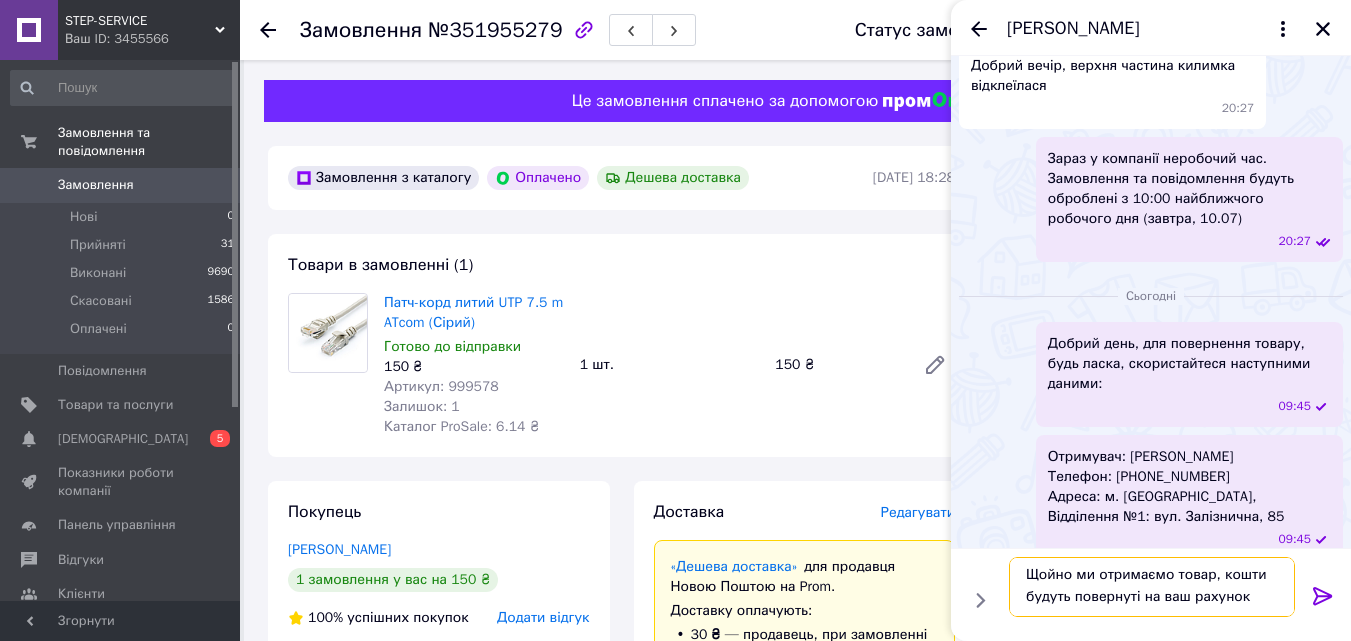 click on "Щойно ми отримаємо товар, кошти будуть повернуті на ваш рахунок" at bounding box center [1152, 587] 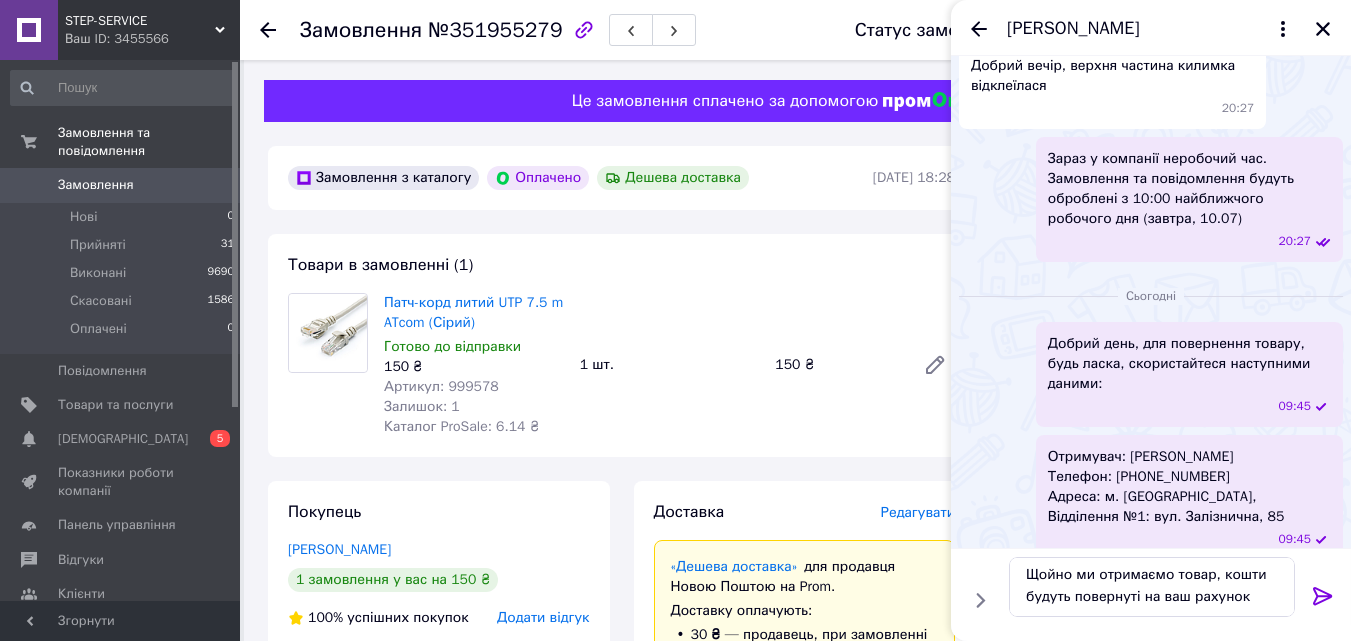 click 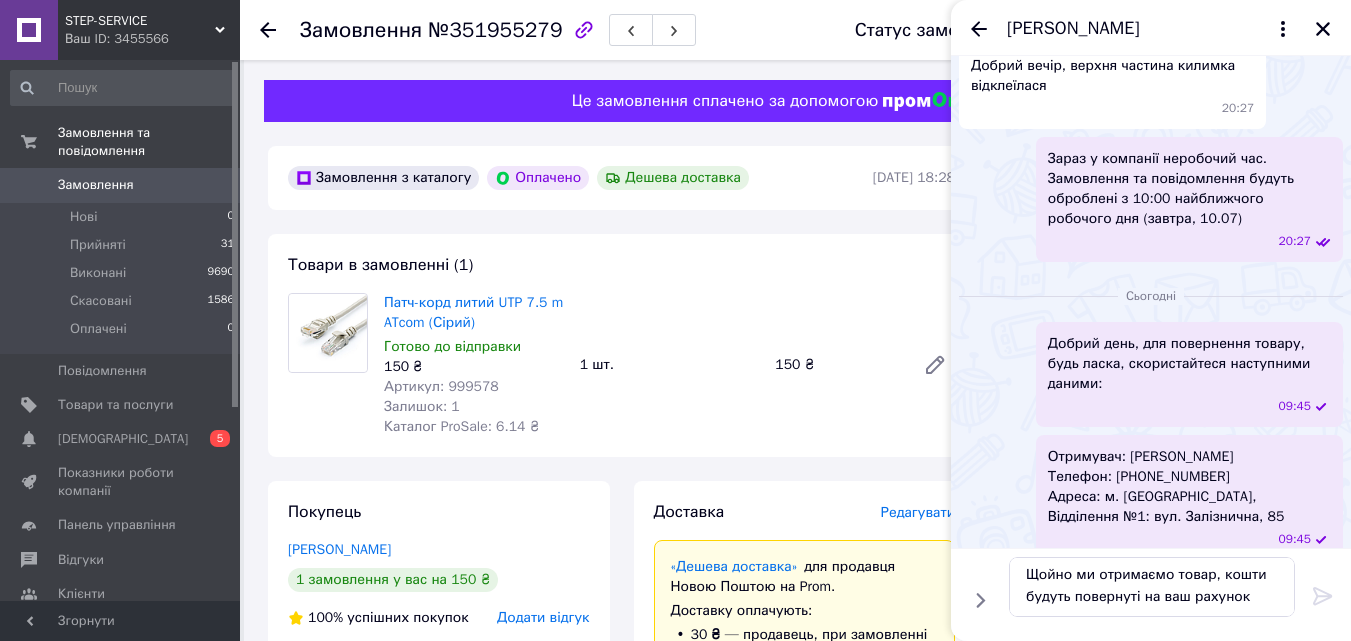 type 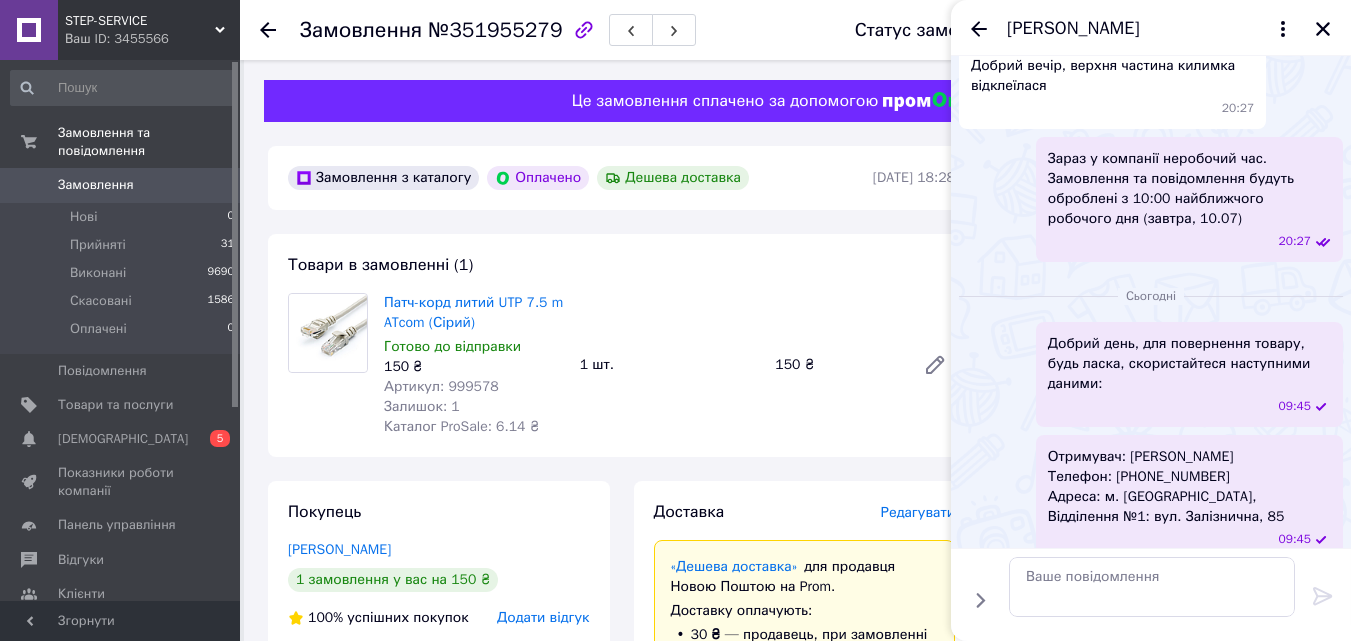 scroll, scrollTop: 0, scrollLeft: 0, axis: both 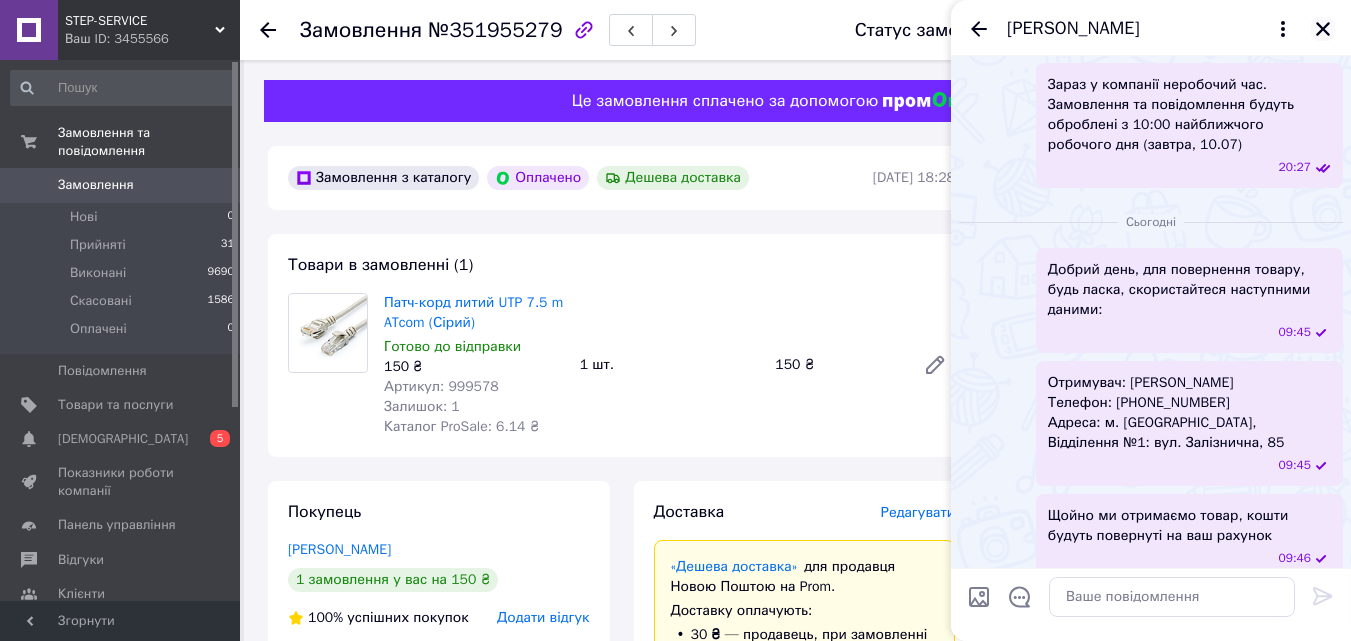click 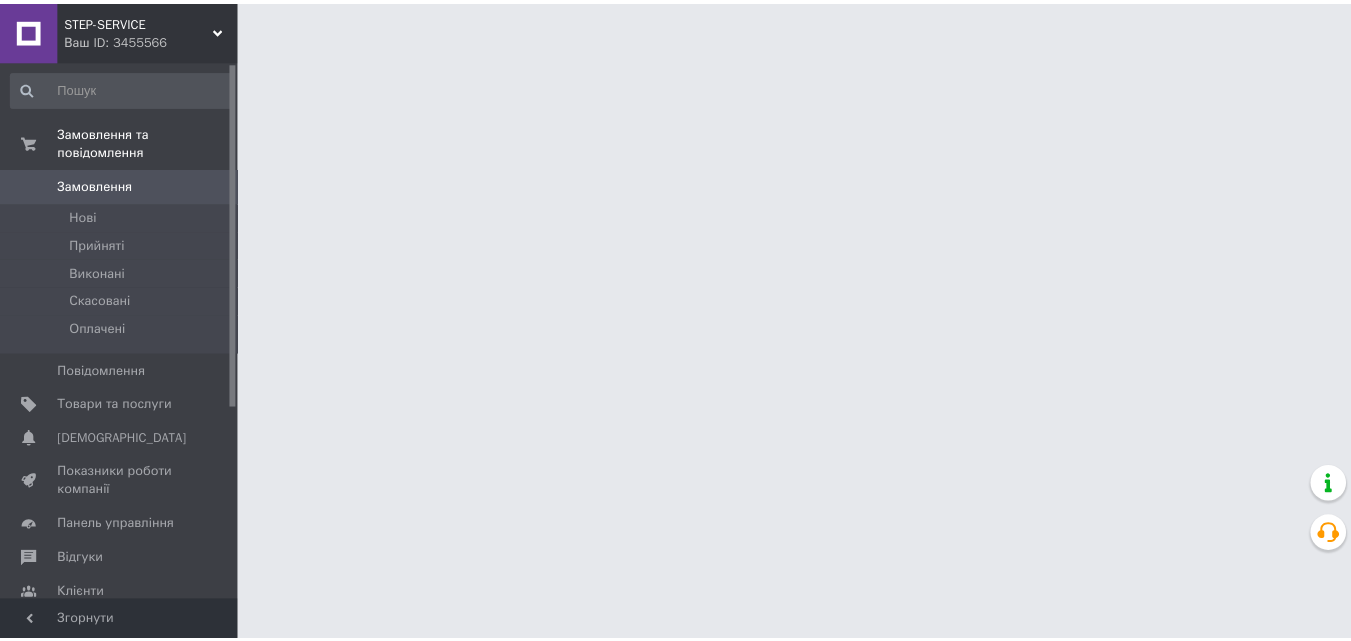 scroll, scrollTop: 0, scrollLeft: 0, axis: both 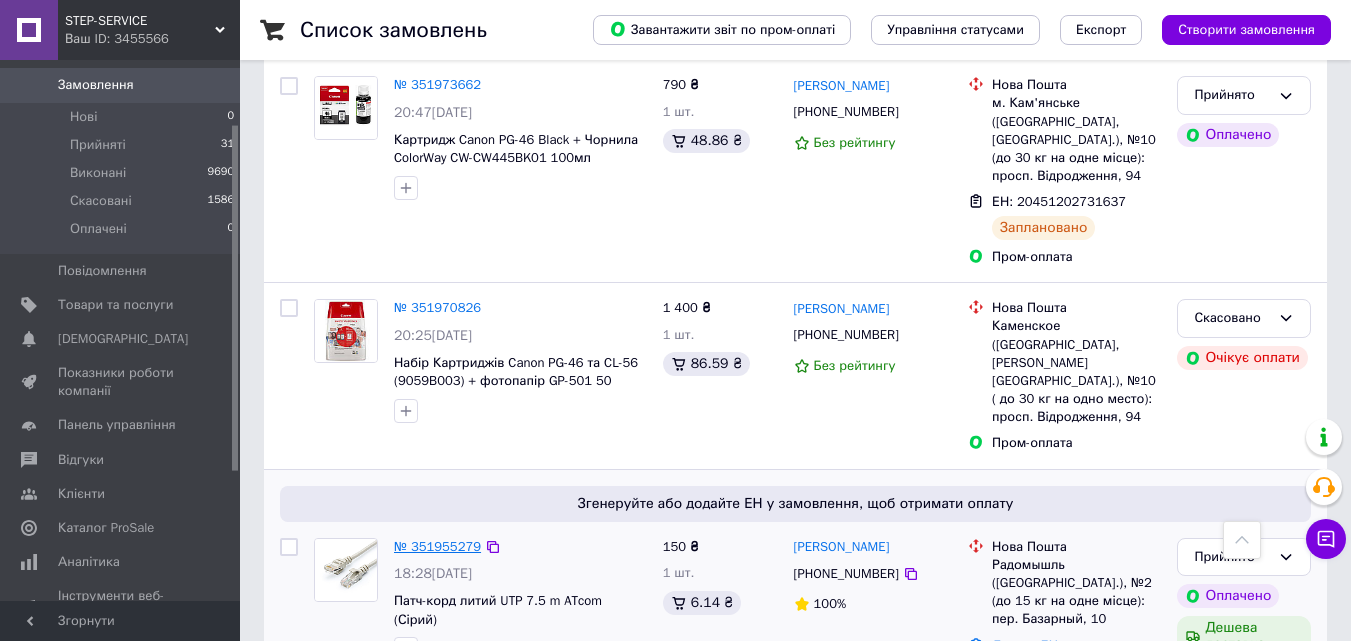 click on "№ 351955279" at bounding box center (437, 546) 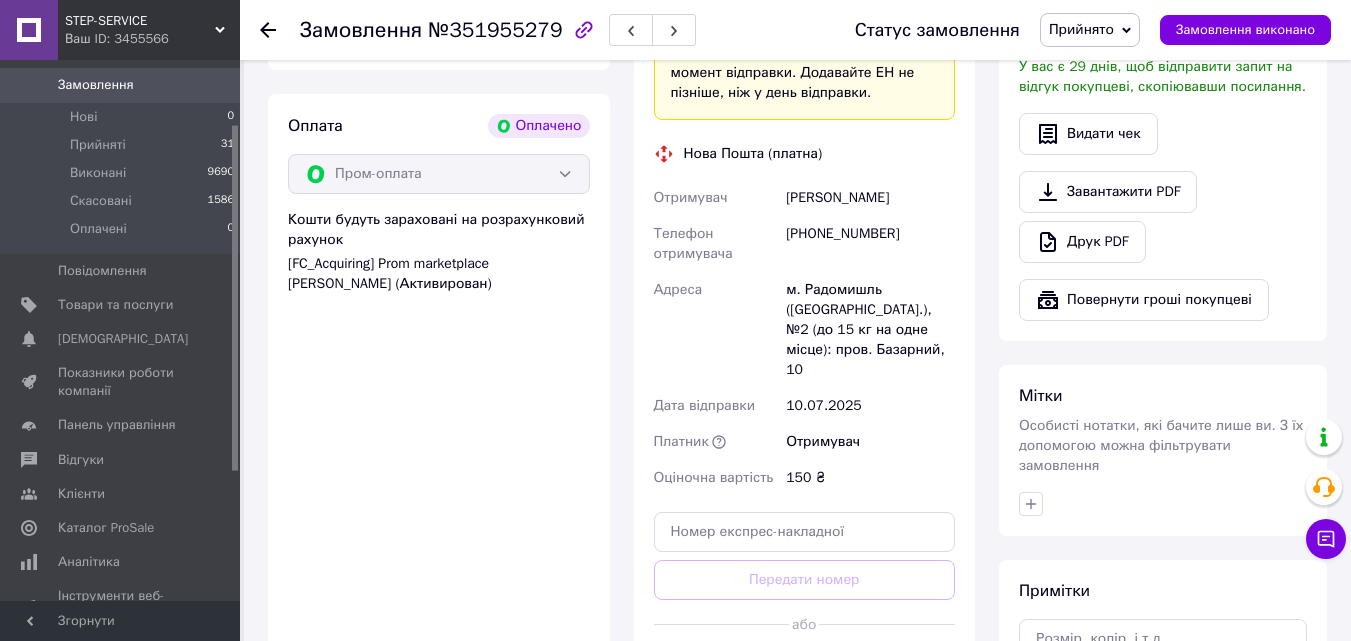 scroll, scrollTop: 800, scrollLeft: 0, axis: vertical 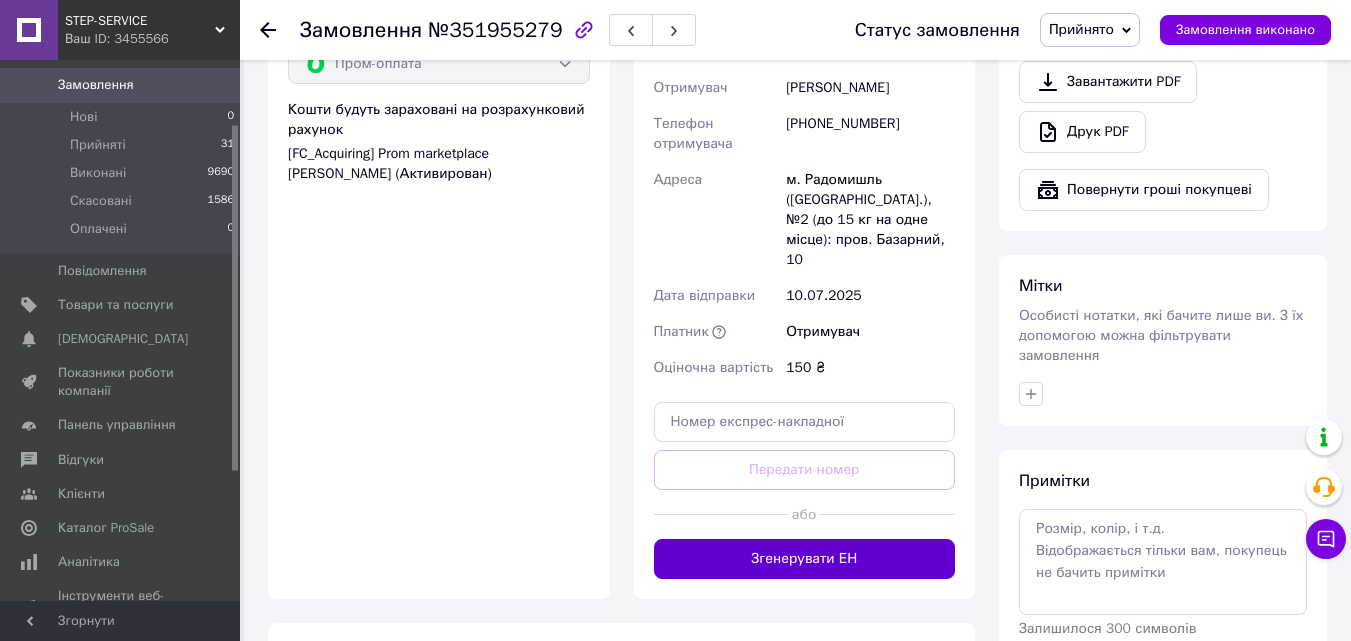 click on "Згенерувати ЕН" at bounding box center (805, 559) 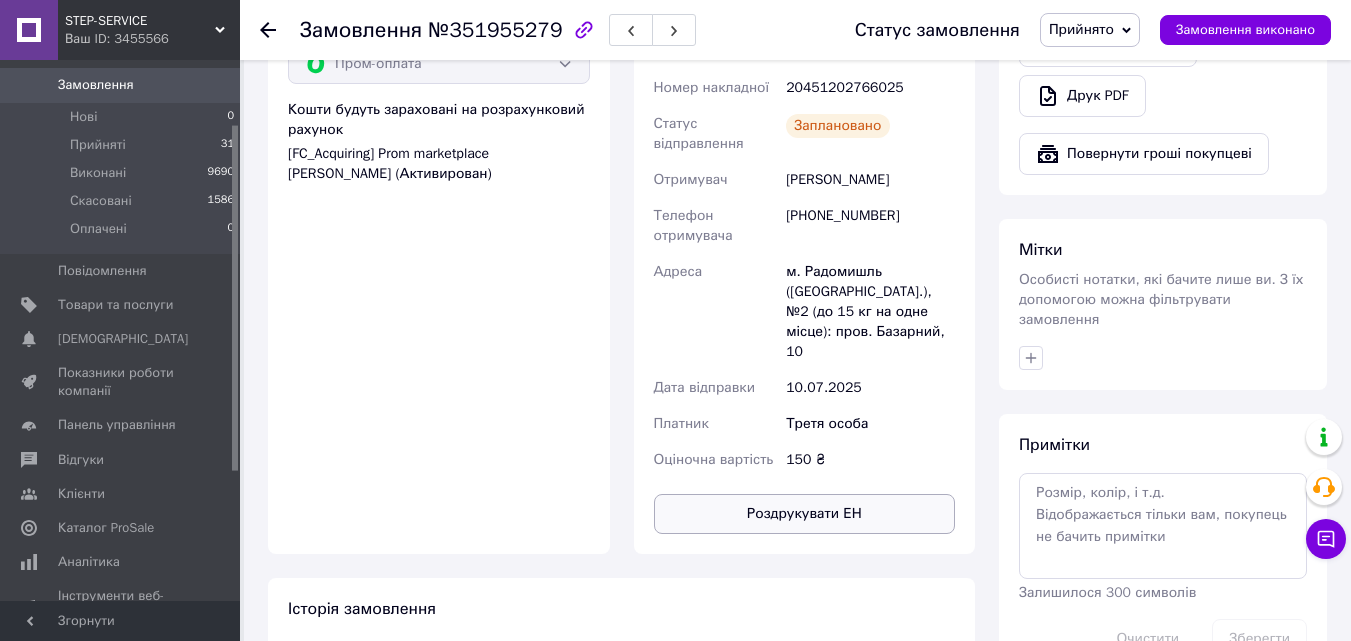 click on "Роздрукувати ЕН" at bounding box center (805, 514) 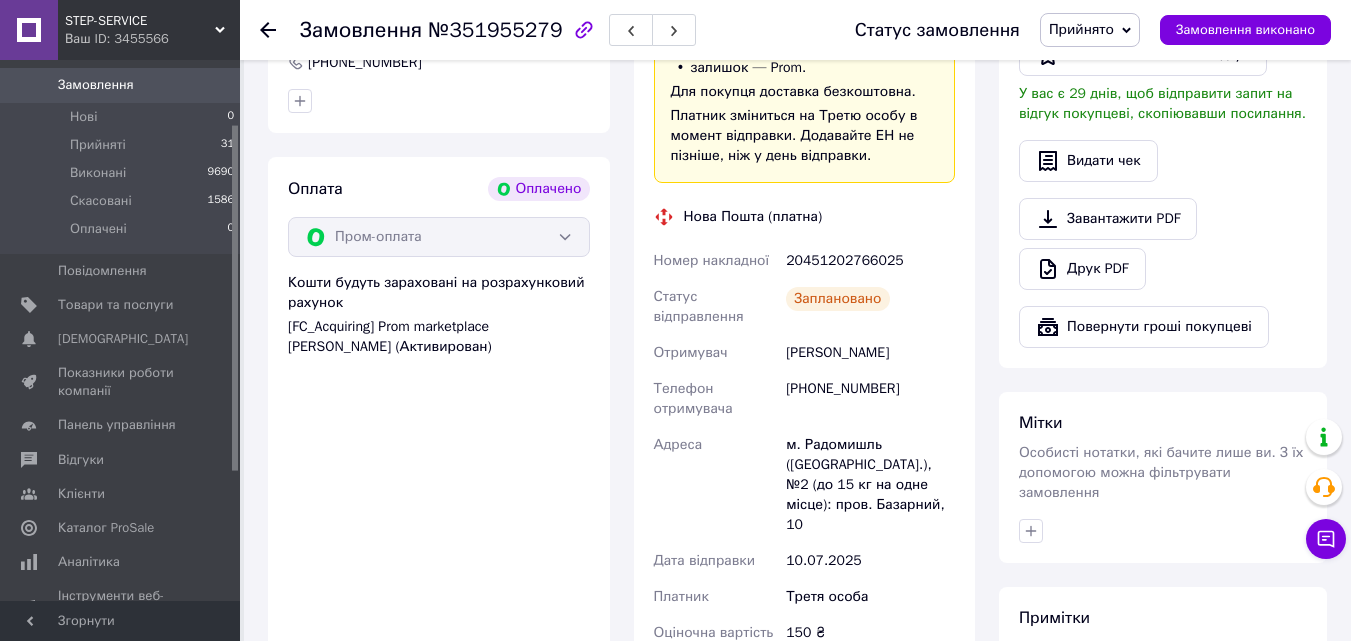 scroll, scrollTop: 500, scrollLeft: 0, axis: vertical 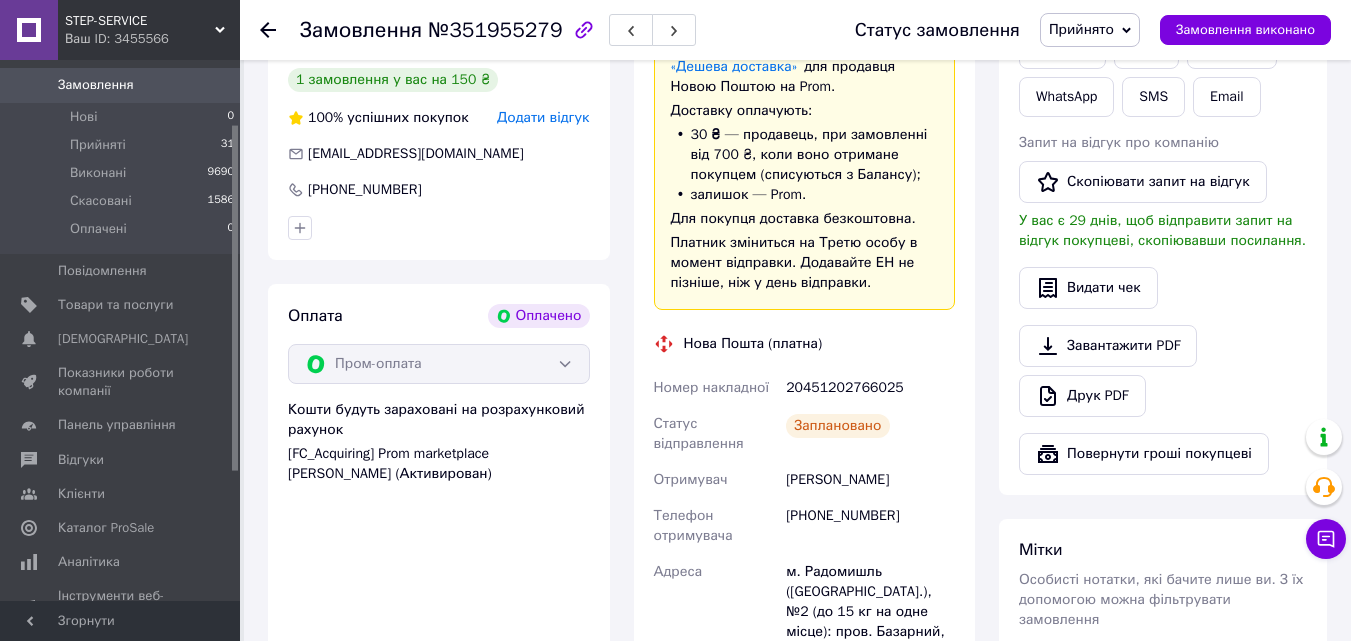 click on "[PHONE_NUMBER]" at bounding box center [870, 526] 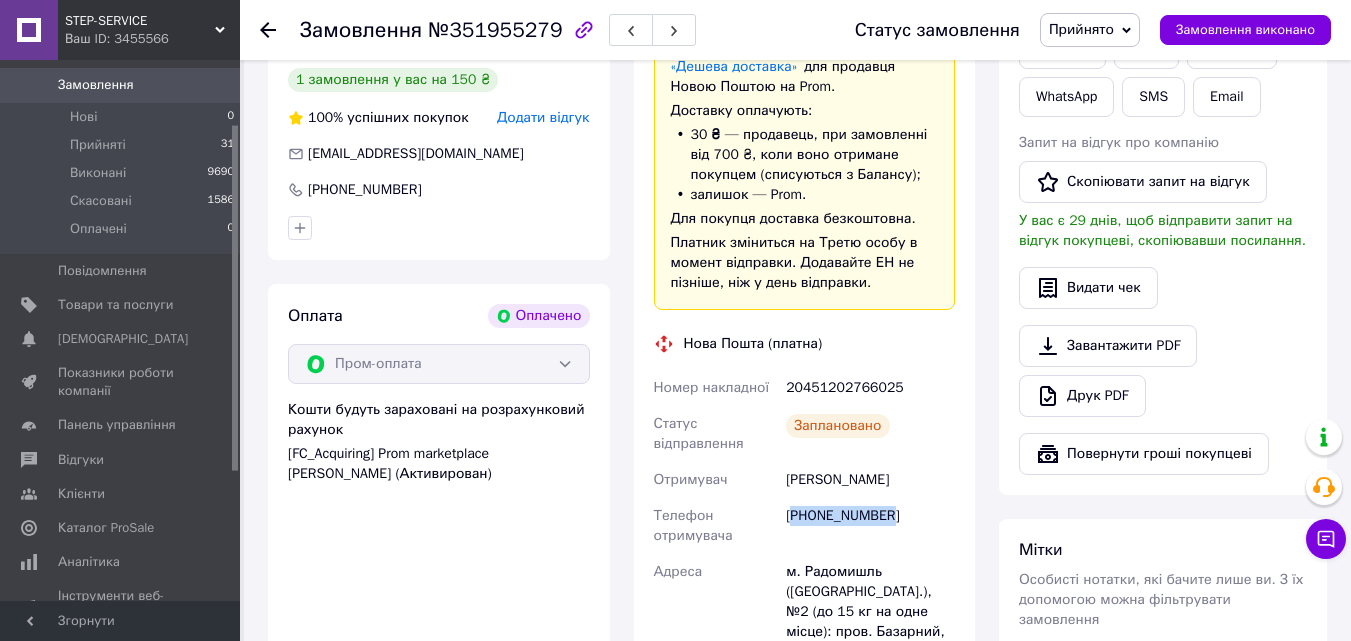 click on "[PHONE_NUMBER]" at bounding box center [870, 526] 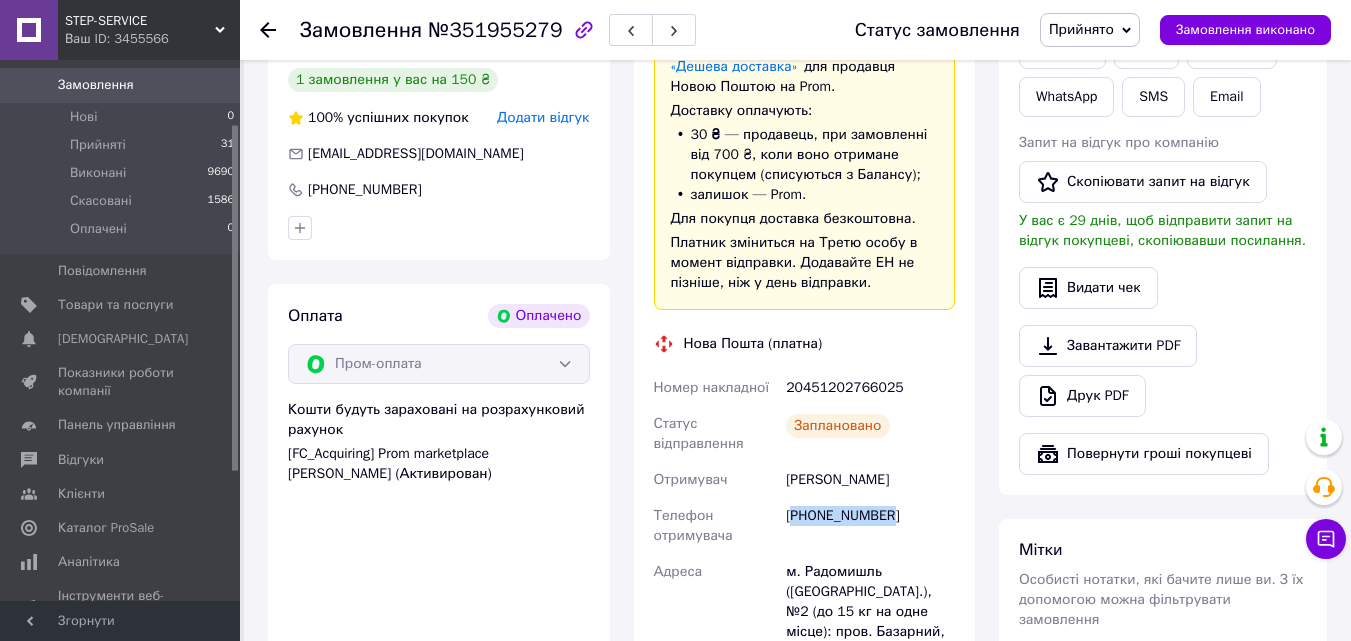 copy on "380933246876" 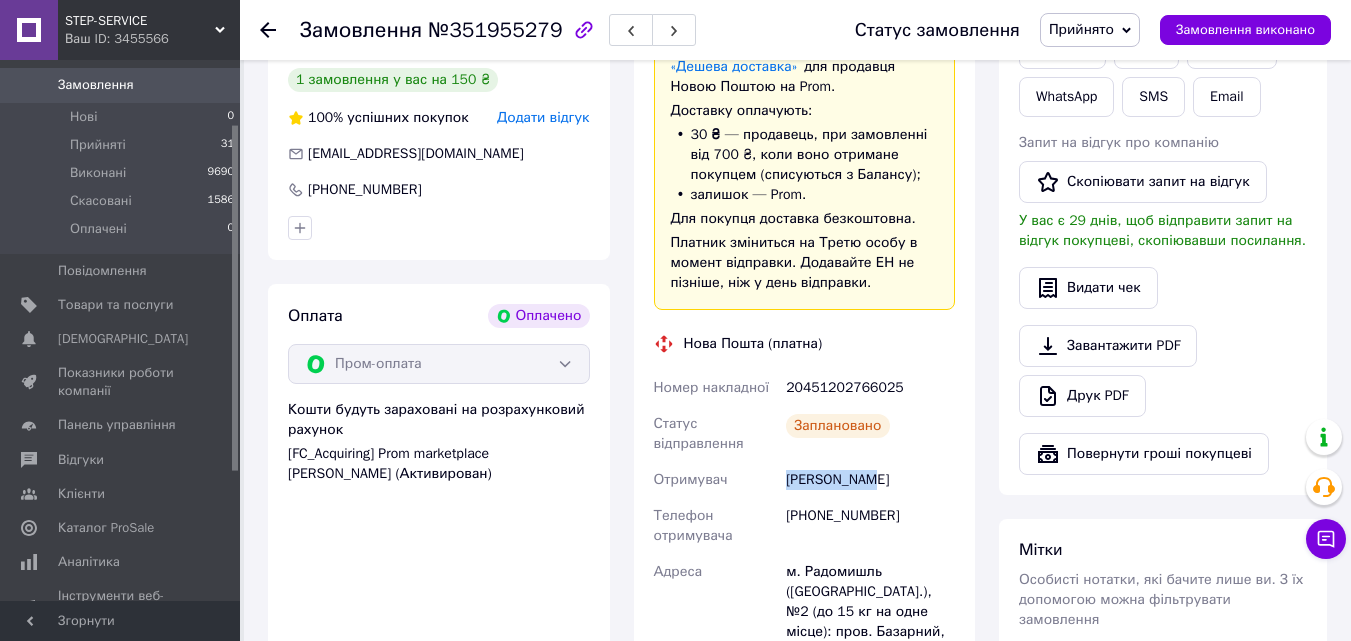 drag, startPoint x: 906, startPoint y: 464, endPoint x: 741, endPoint y: 487, distance: 166.59532 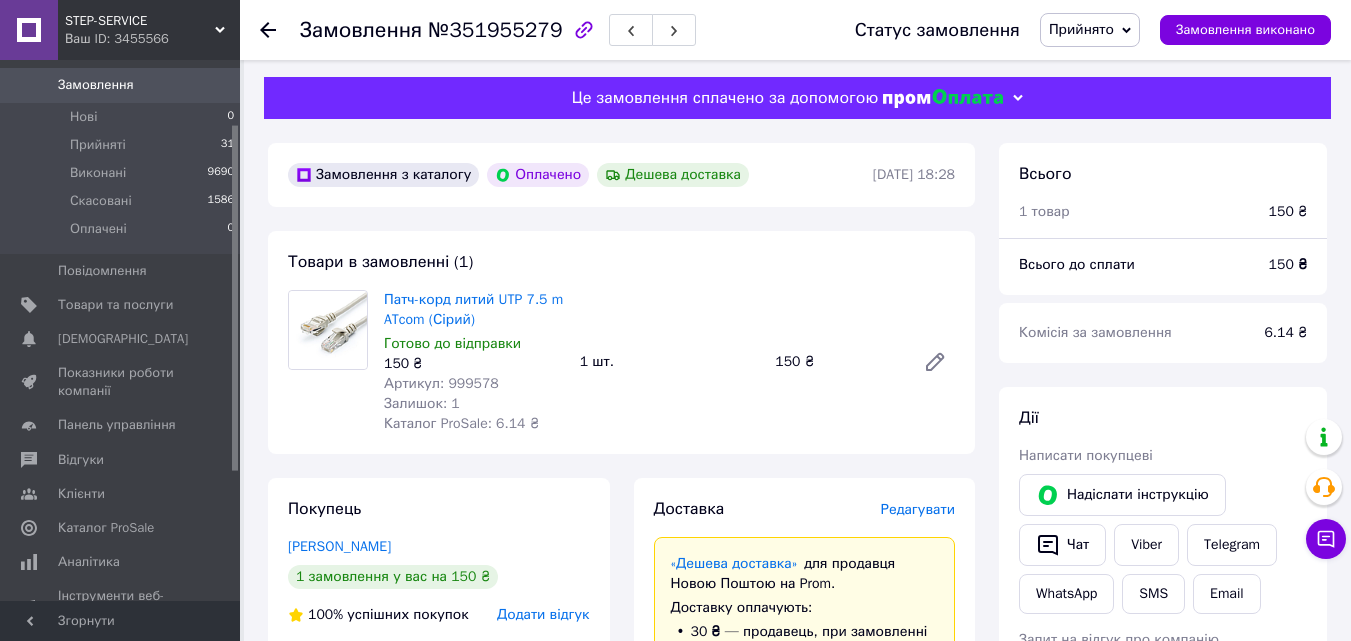 scroll, scrollTop: 0, scrollLeft: 0, axis: both 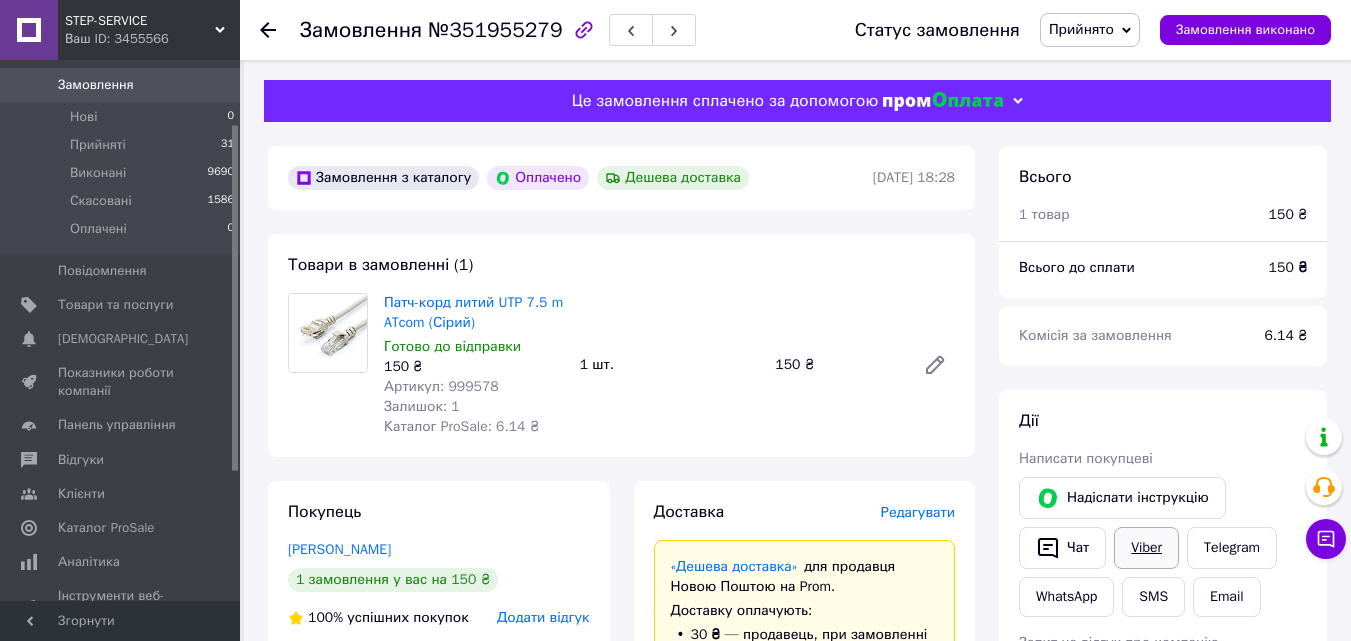 click on "Viber" at bounding box center [1146, 548] 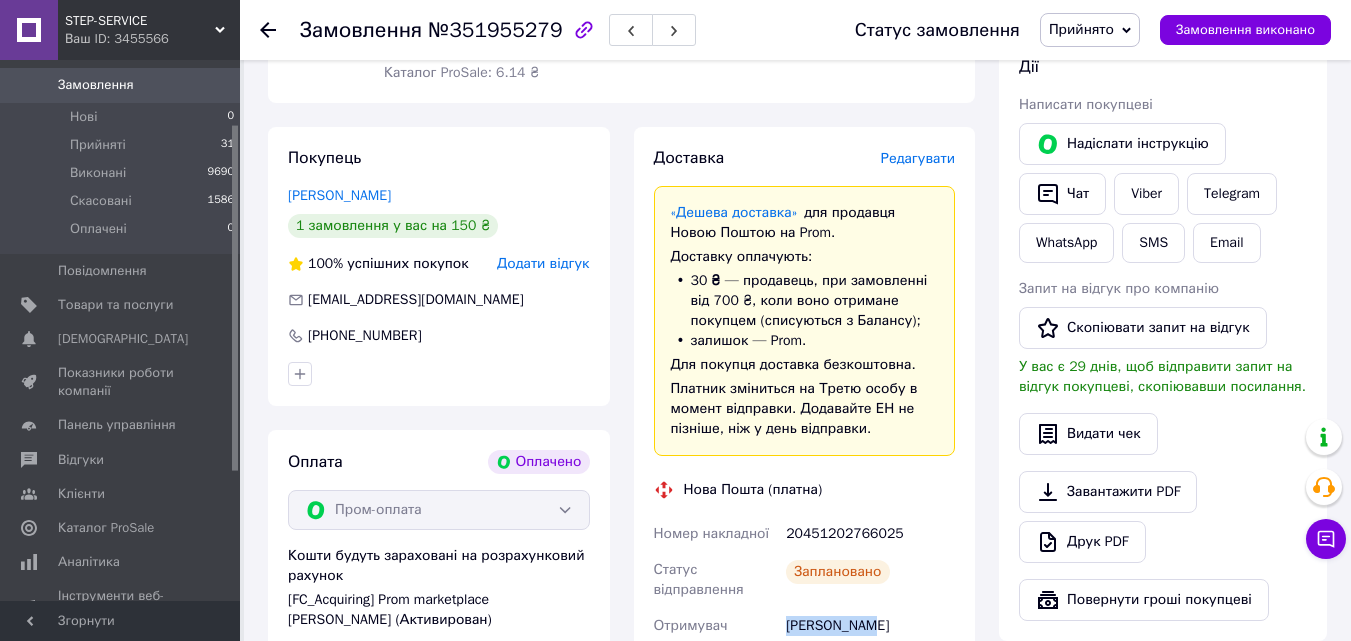 scroll, scrollTop: 400, scrollLeft: 0, axis: vertical 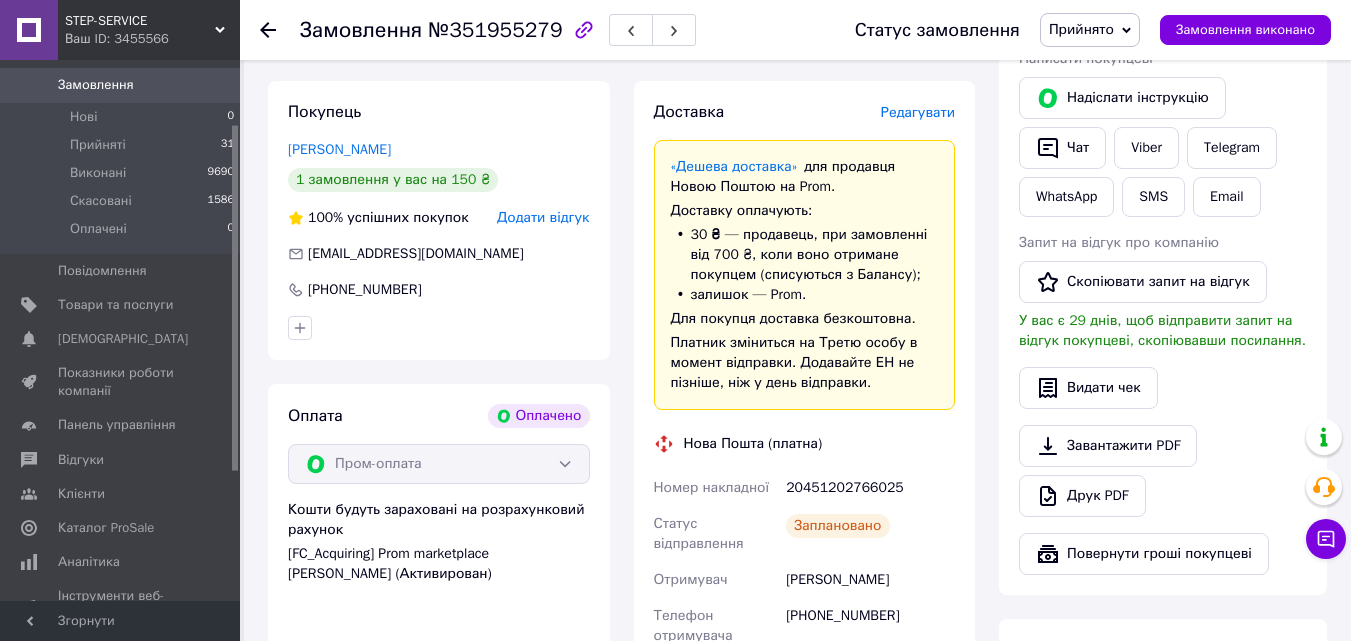 click on "20451202766025" at bounding box center (870, 488) 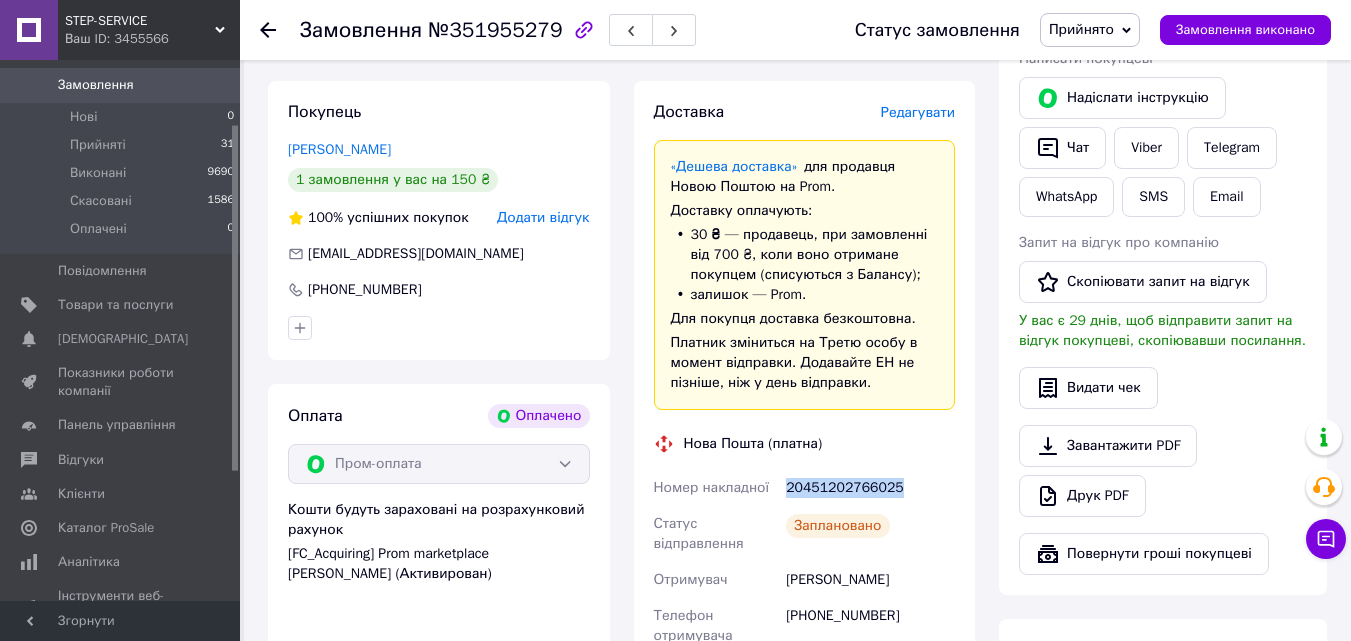 click on "20451202766025" at bounding box center (870, 488) 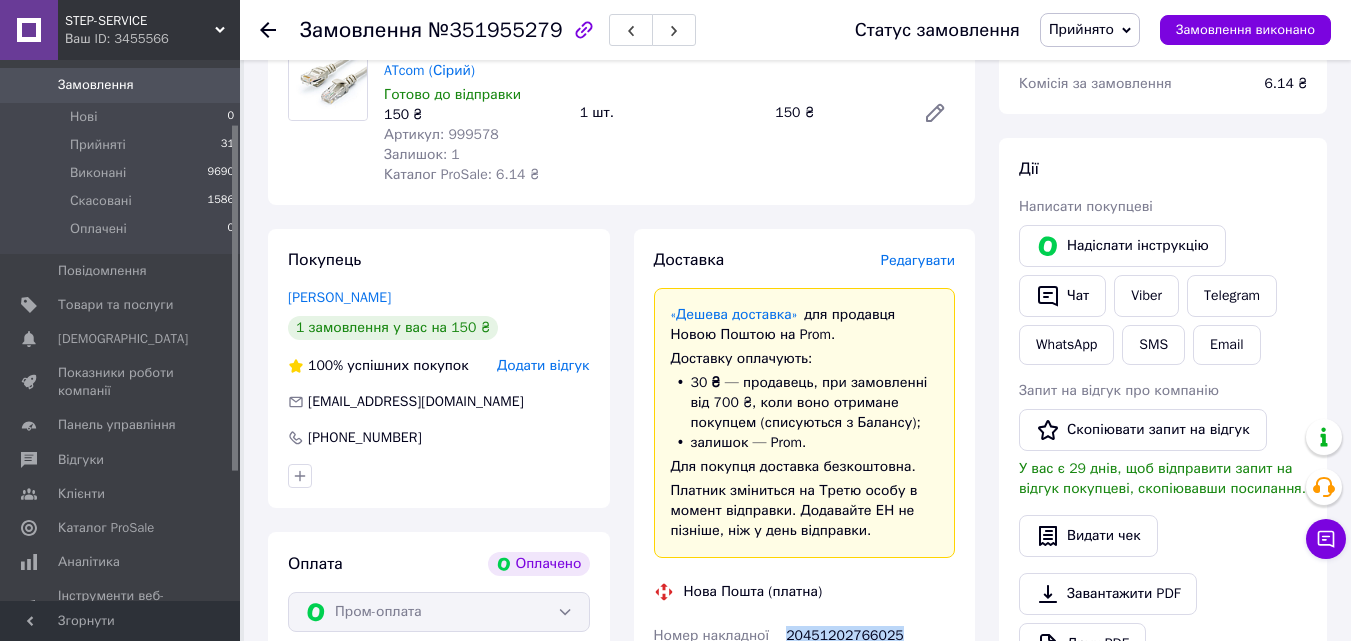 scroll, scrollTop: 0, scrollLeft: 0, axis: both 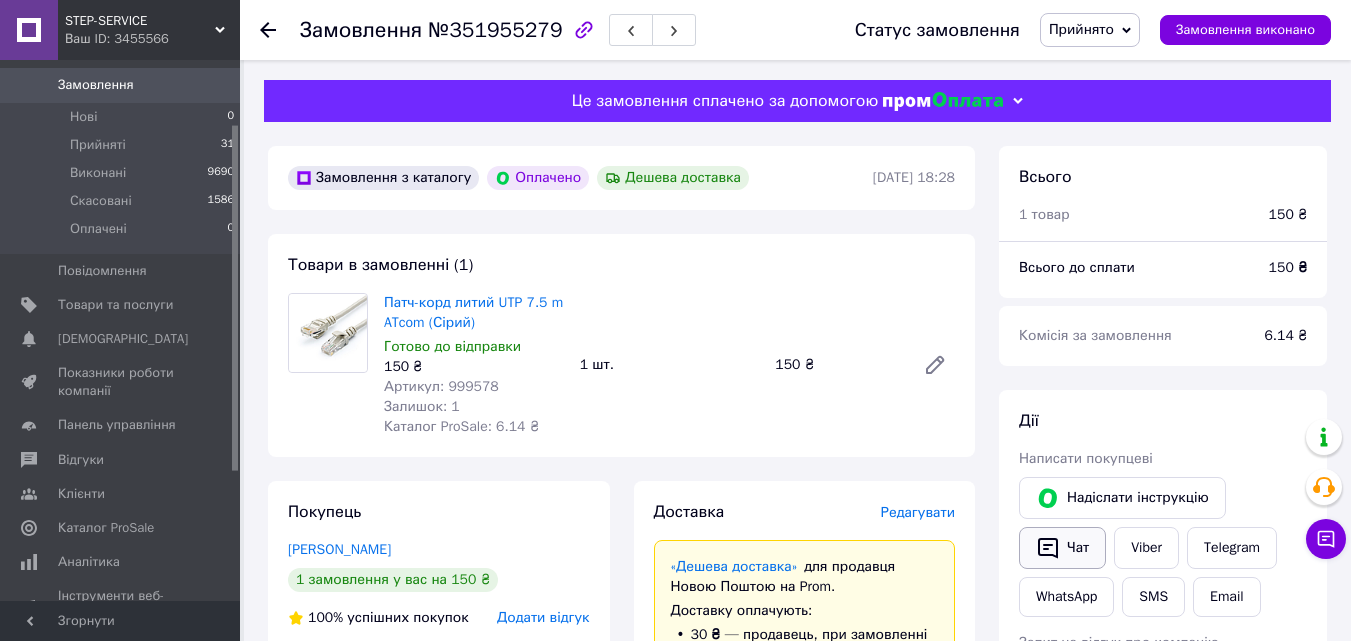 click 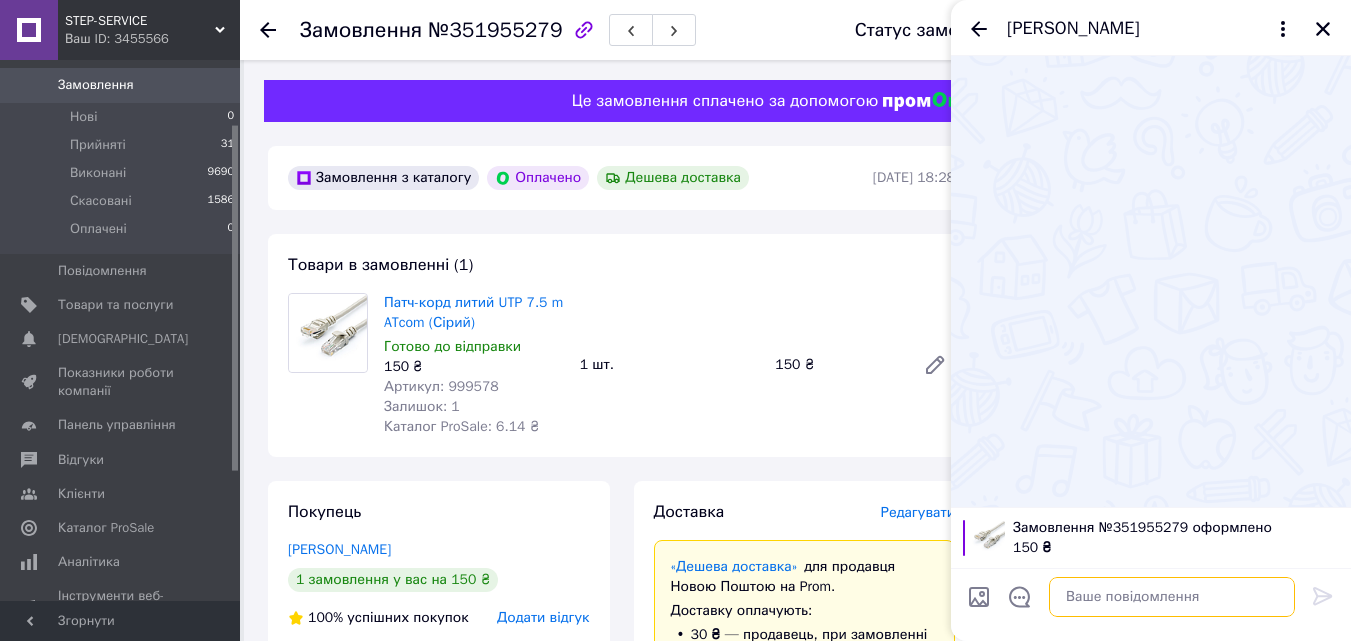 paste on "https://check.checkbox.ua/0724e141-2905-4de4-ac1c-1008e11b699b/png" 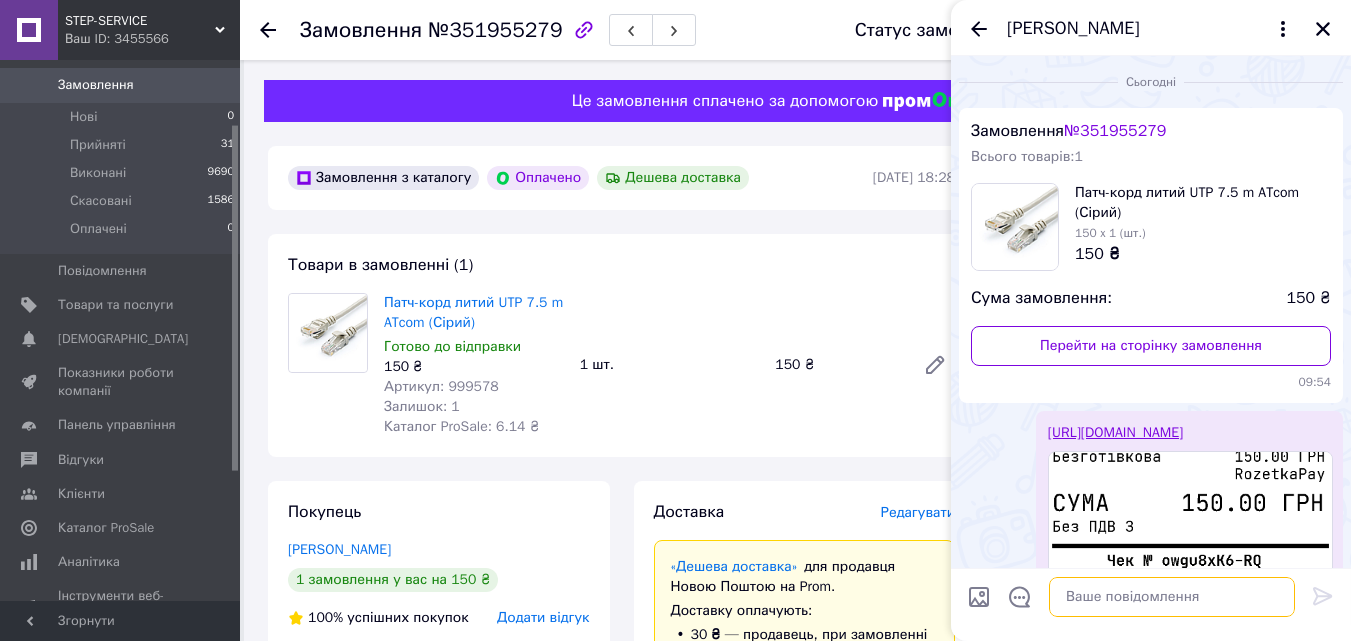 paste on "Добрий день, номер накладної 20451202766025, сьогодні відправимо
Дякуємо, що обрали нас!" 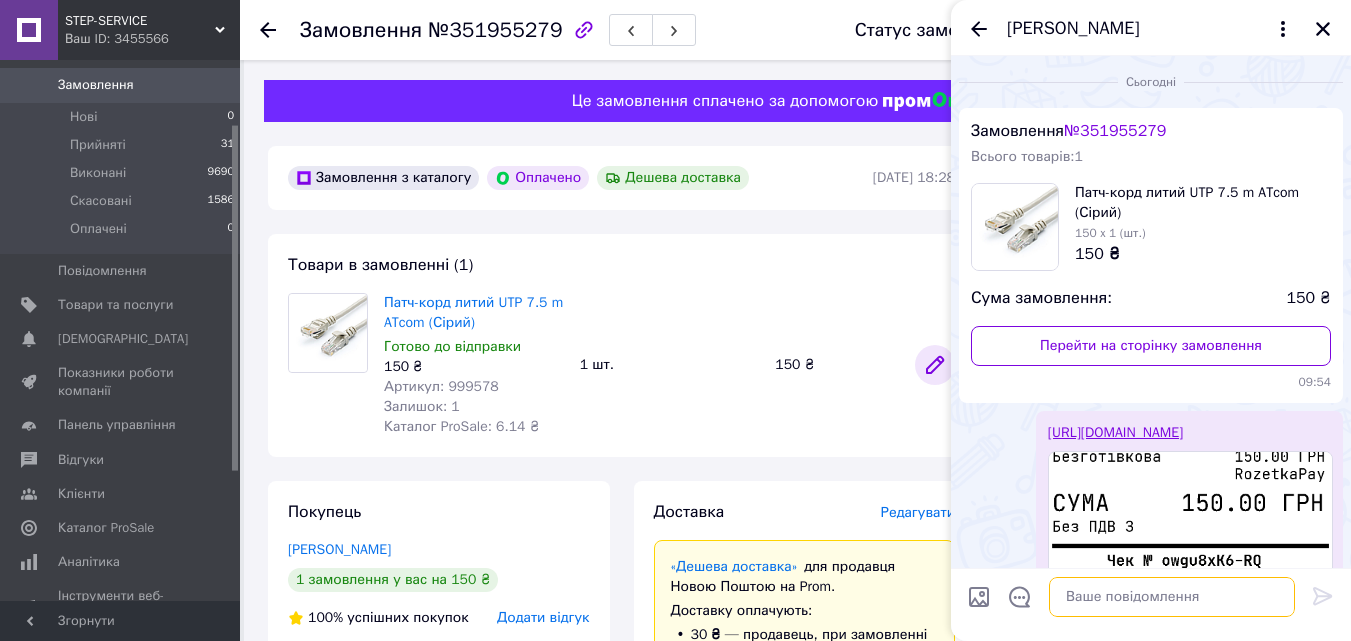 type on "Добрий день, номер накладної 20451202766025, сьогодні відправимо
Дякуємо, що обрали нас!" 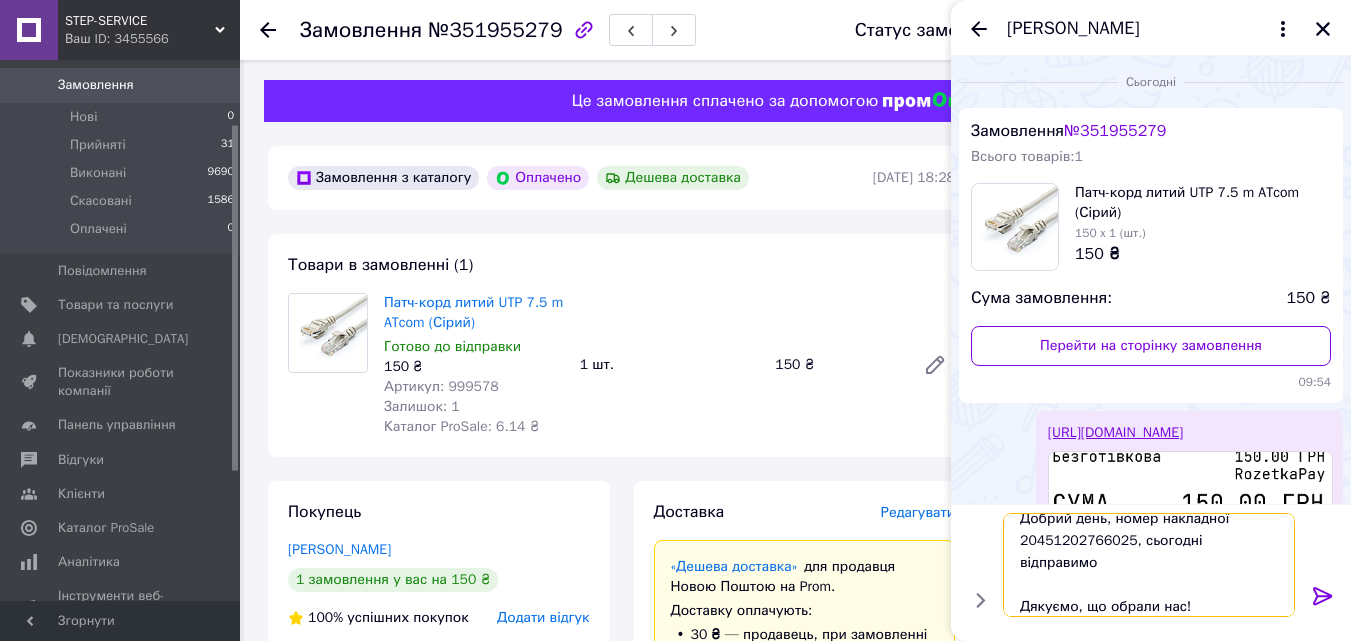 scroll, scrollTop: 2, scrollLeft: 0, axis: vertical 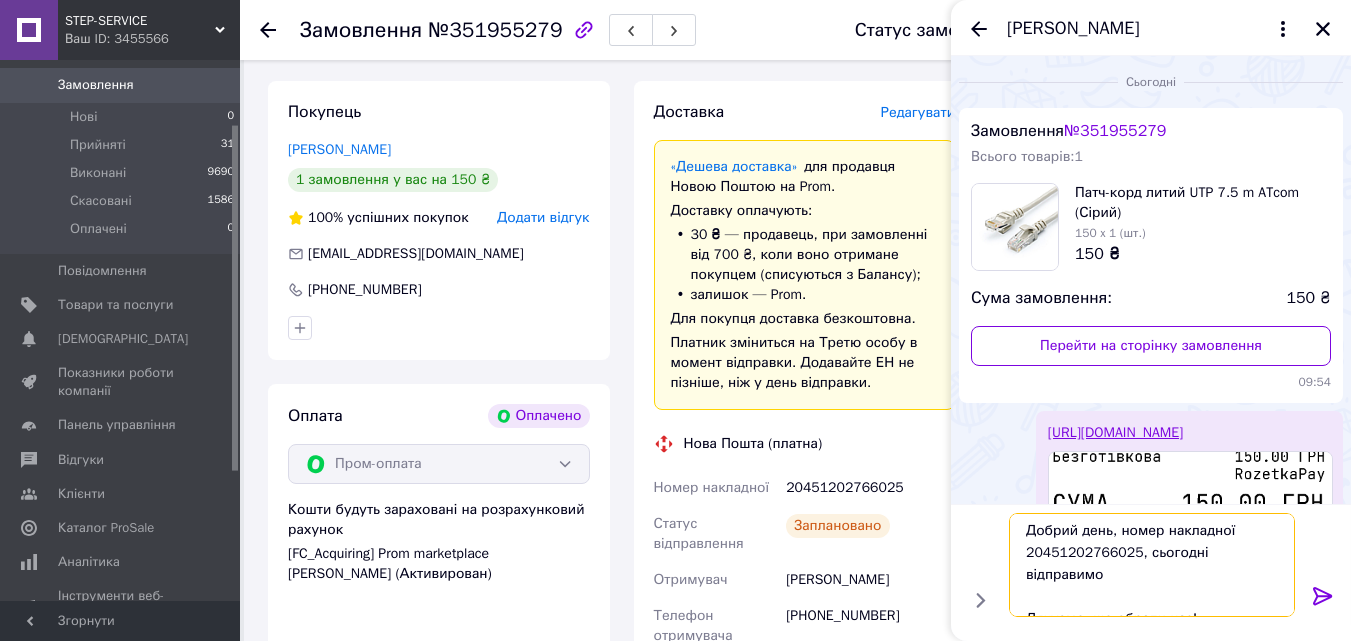 type 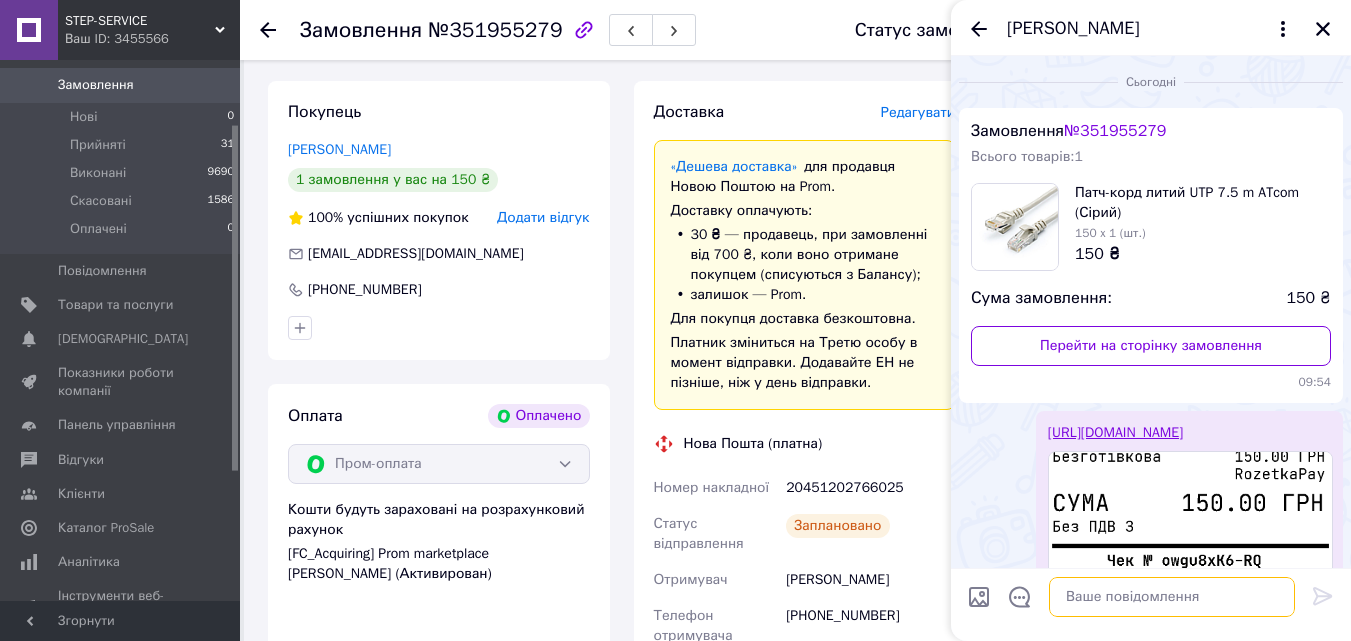 scroll, scrollTop: 0, scrollLeft: 0, axis: both 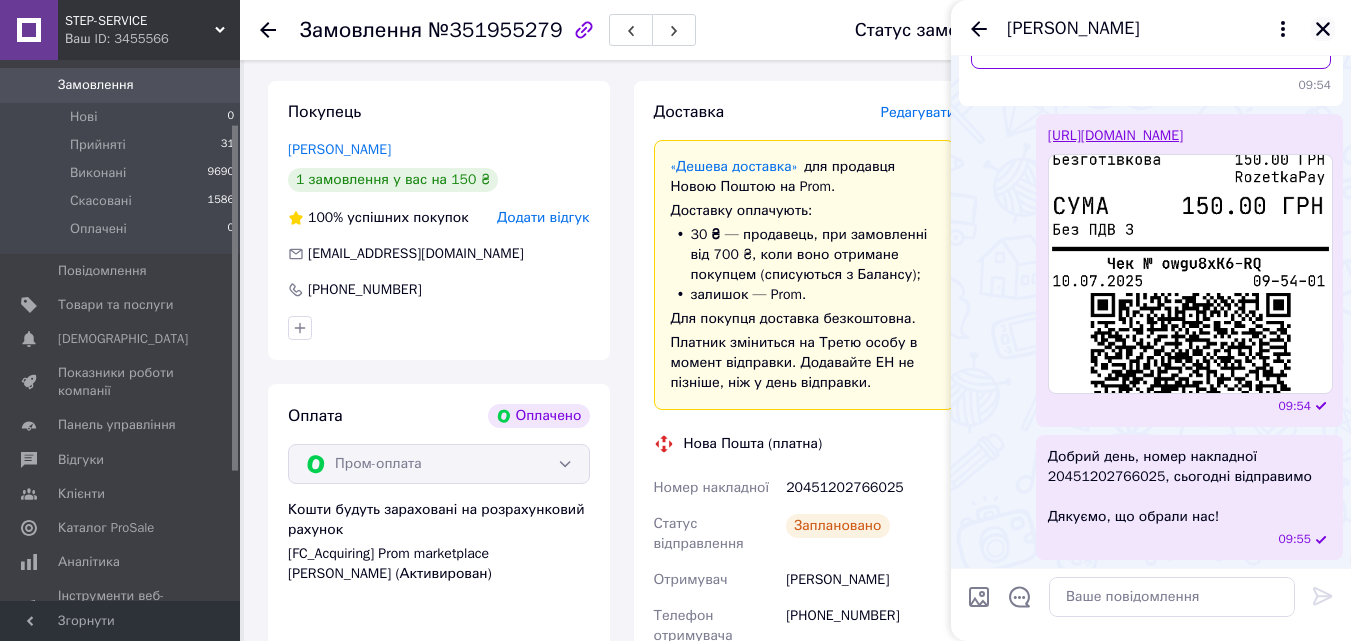 click 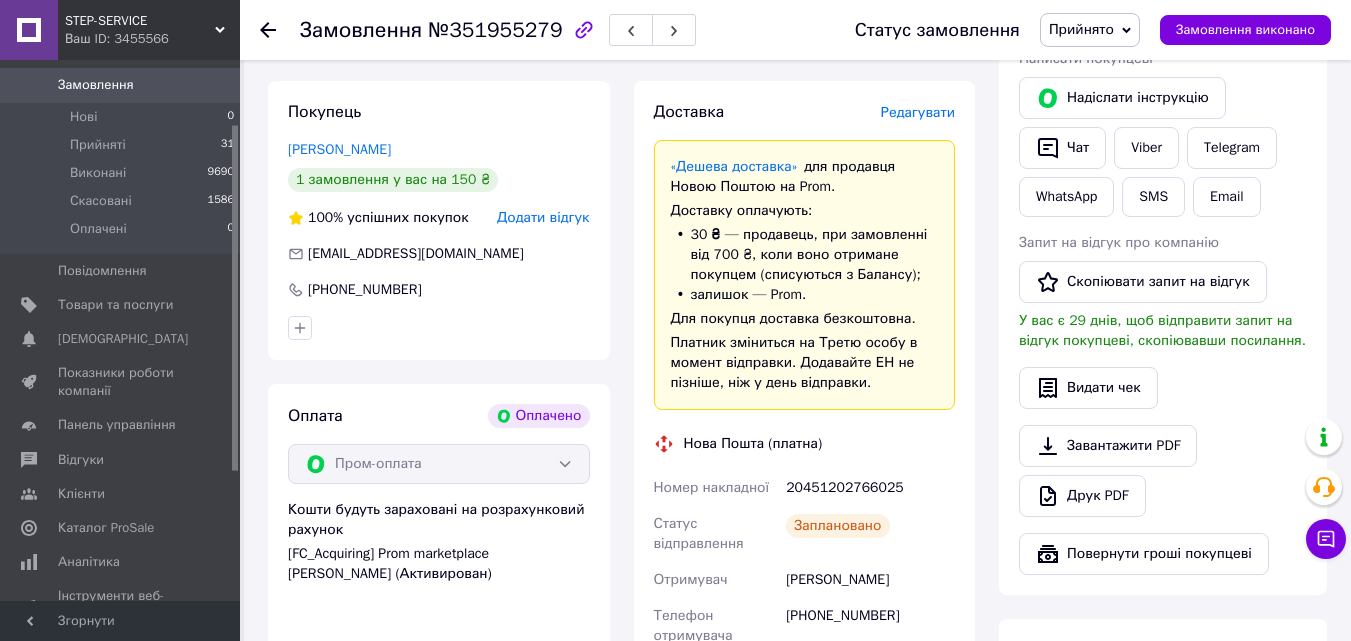 click on "20451202766025" at bounding box center (870, 488) 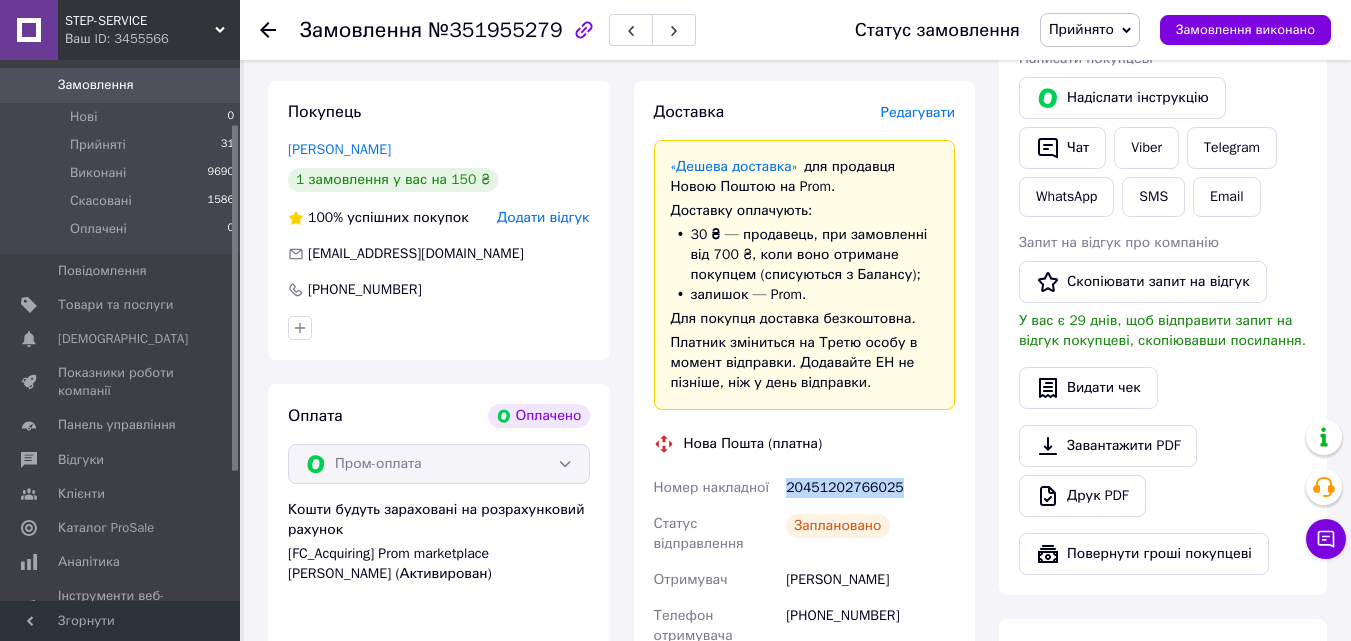 click on "20451202766025" at bounding box center [870, 488] 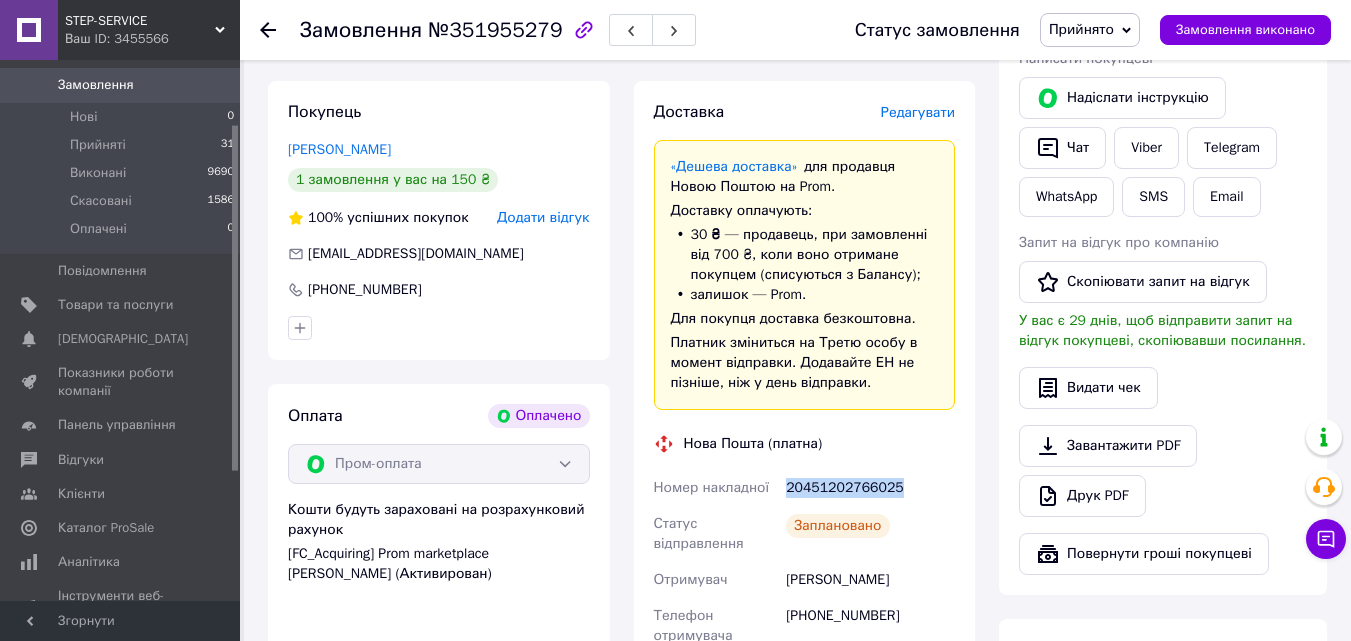 copy on "20451202766025" 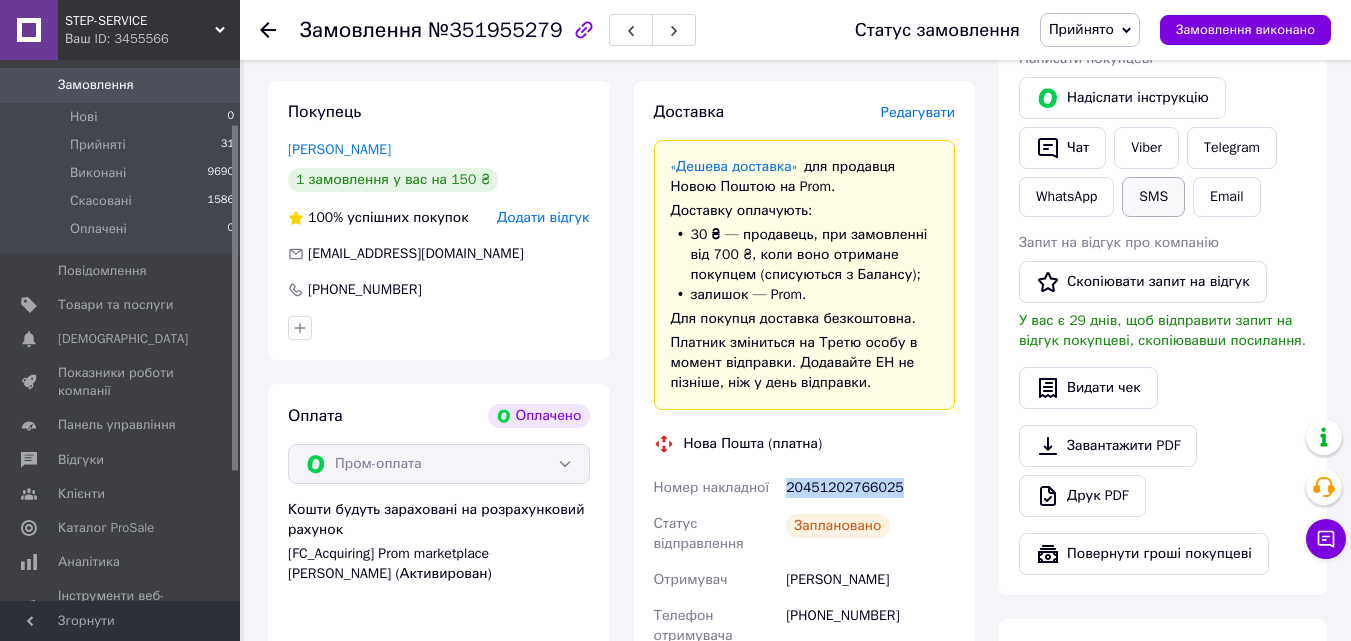click on "SMS" at bounding box center [1153, 197] 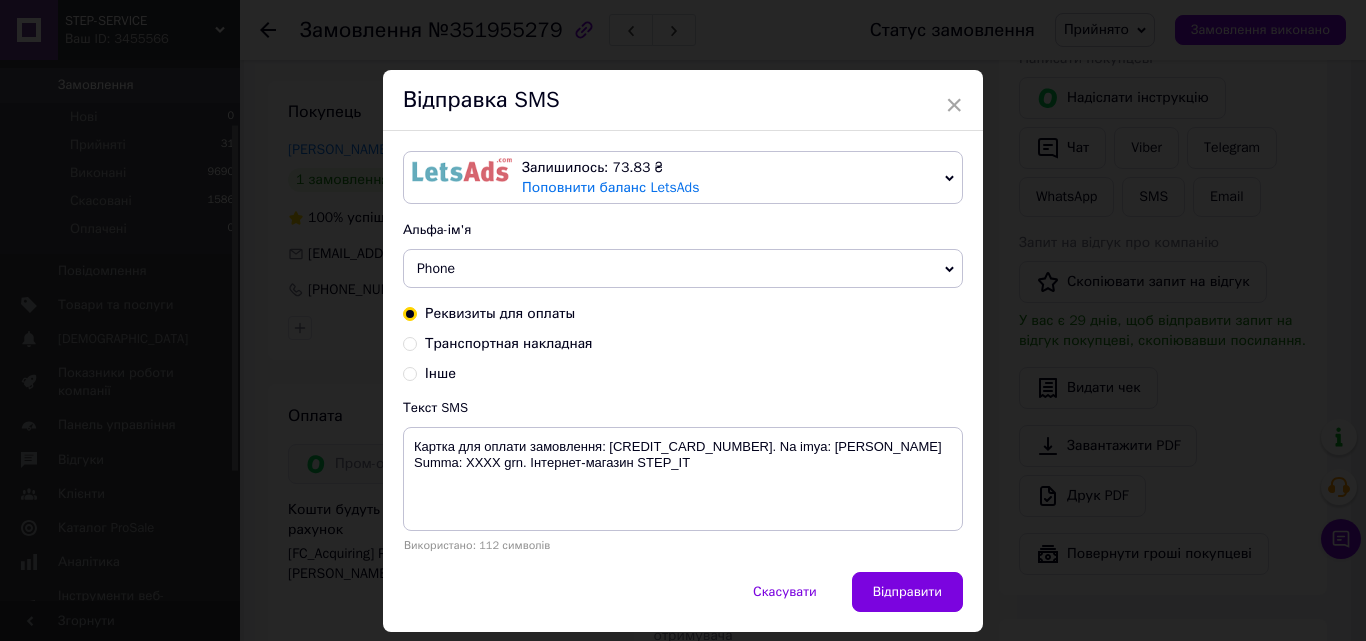 click on "Транспортная накладная" at bounding box center (410, 342) 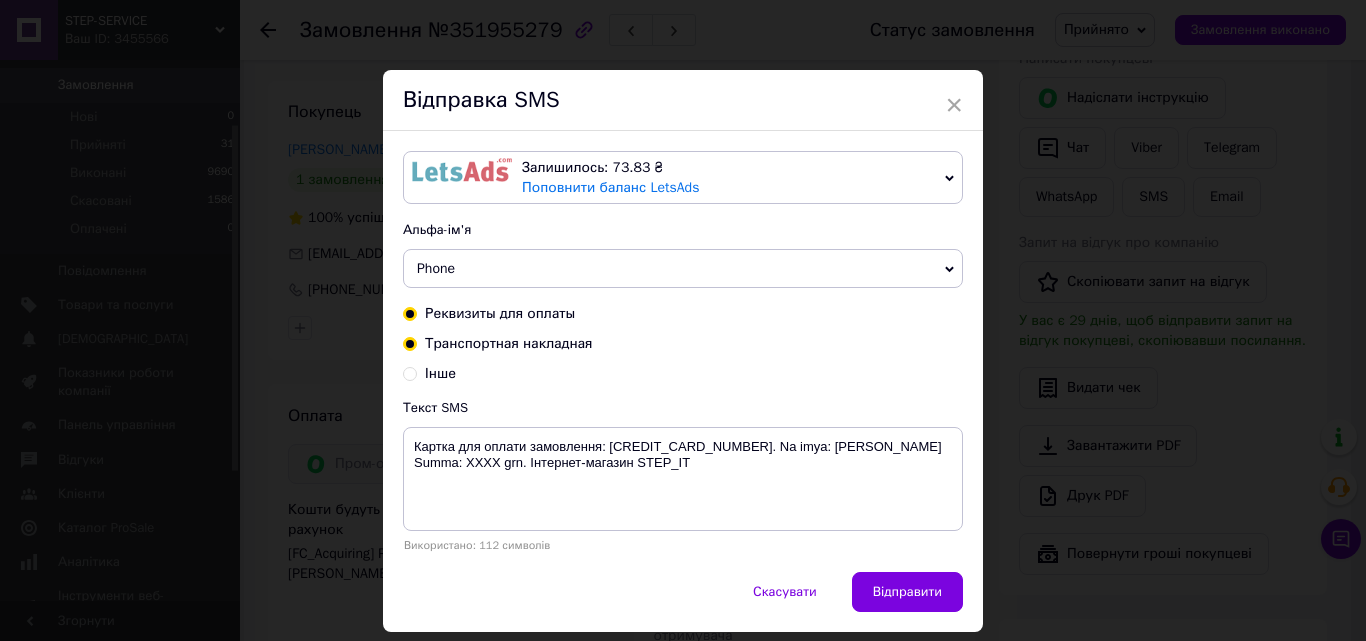 radio on "true" 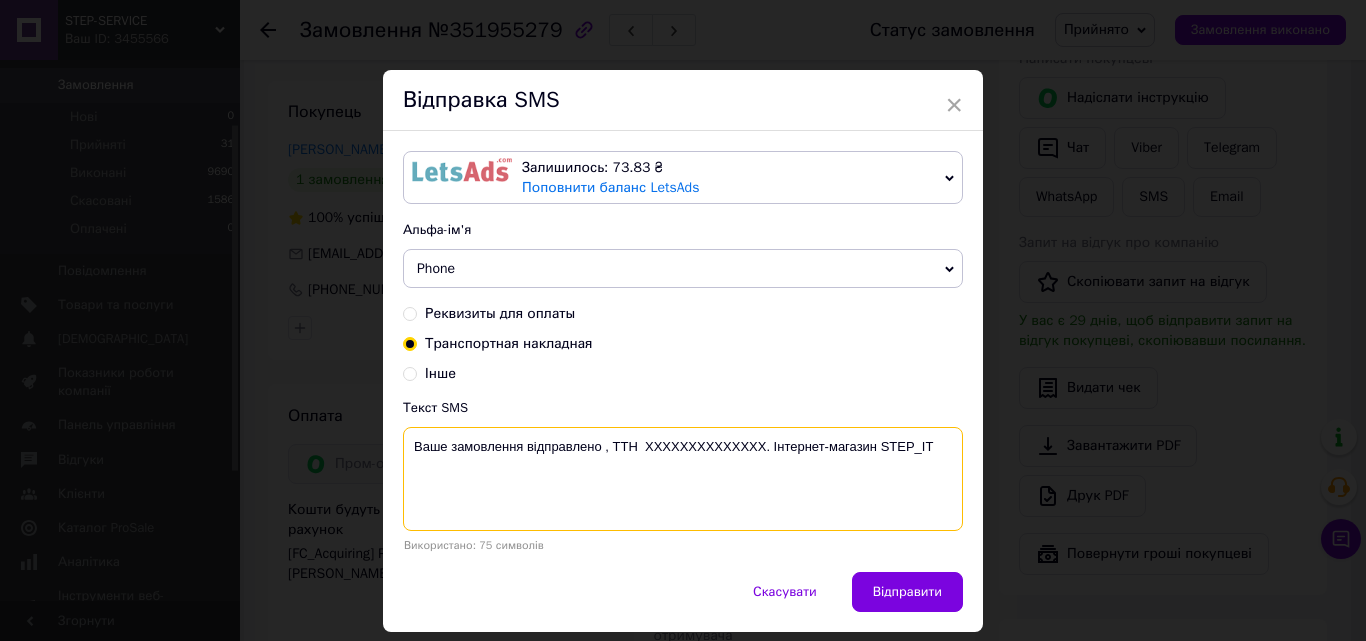 click on "Ваше замовлення відправлено , ТТН  XXXXXXXXXXXXXX. Інтернет-магазин STEP_IT" at bounding box center [683, 479] 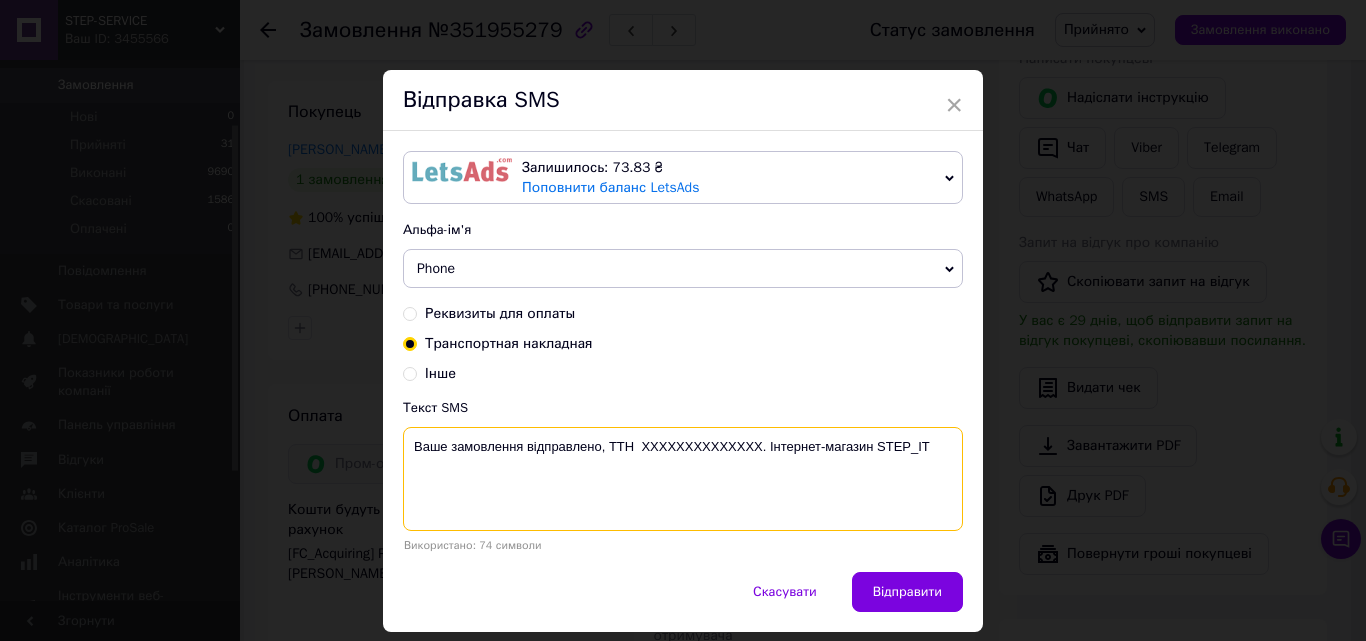 drag, startPoint x: 636, startPoint y: 453, endPoint x: 759, endPoint y: 461, distance: 123.25989 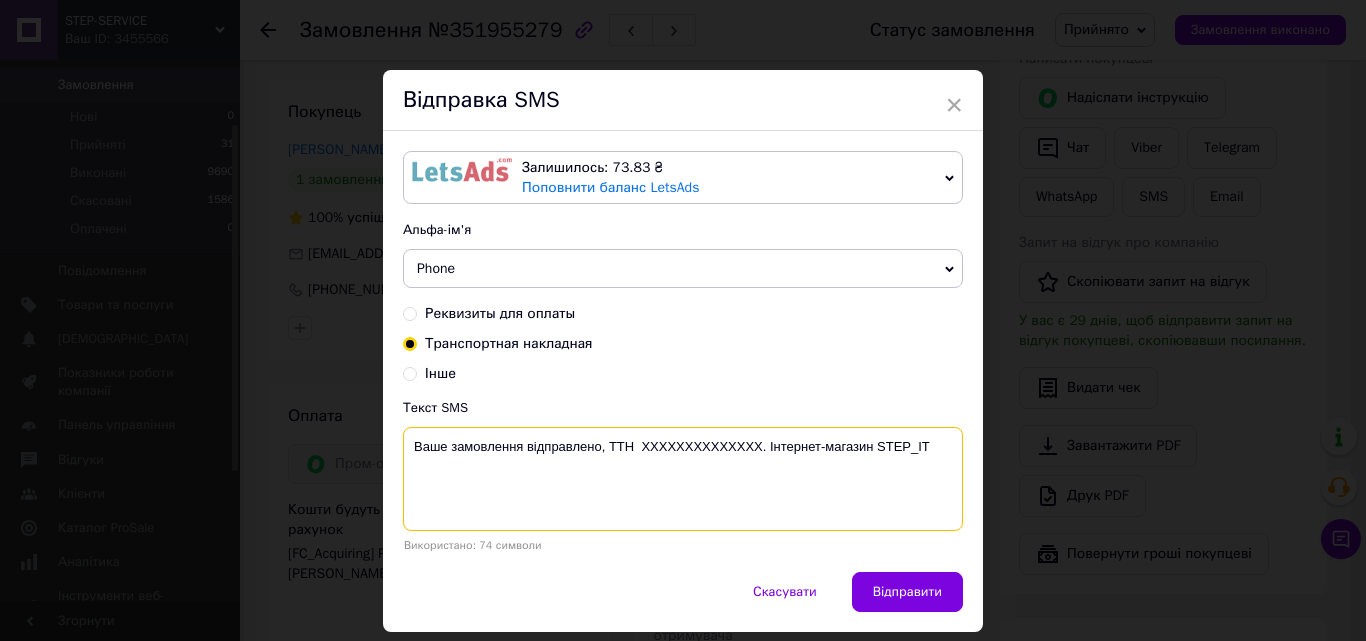 paste on "20451202766025" 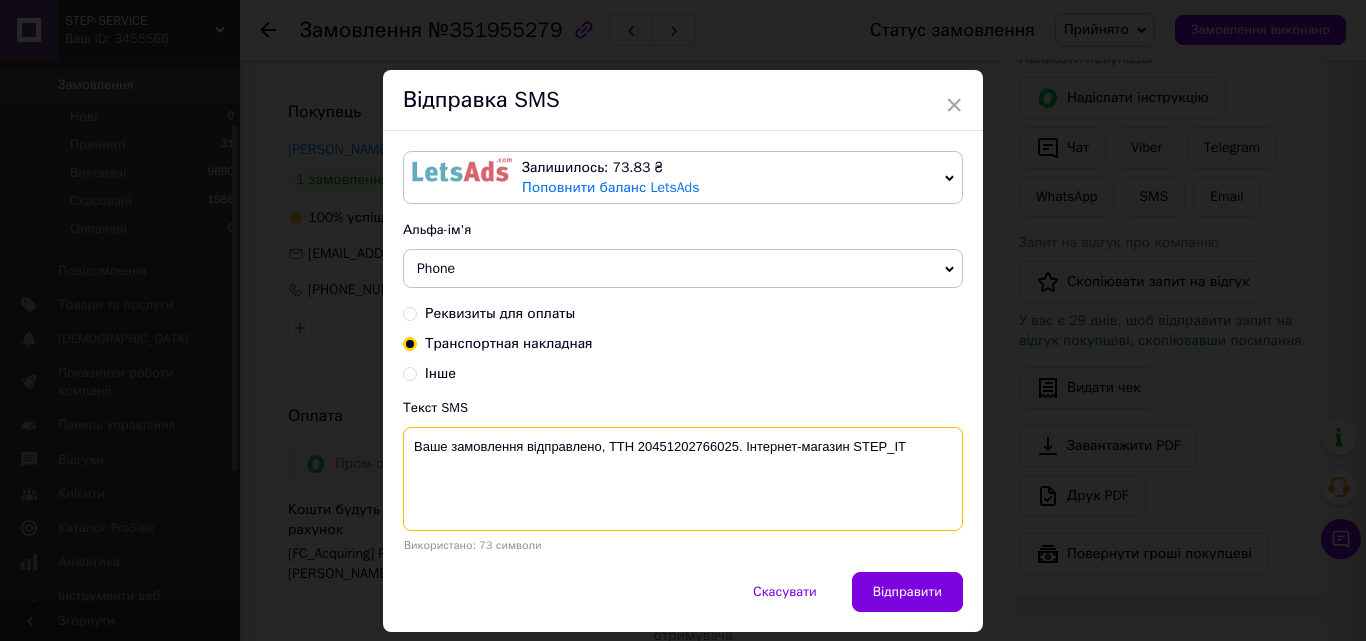 click on "Ваше замовлення відправлено, ТТН 20451202766025. Інтернет-магазин STEP_IT" at bounding box center (683, 479) 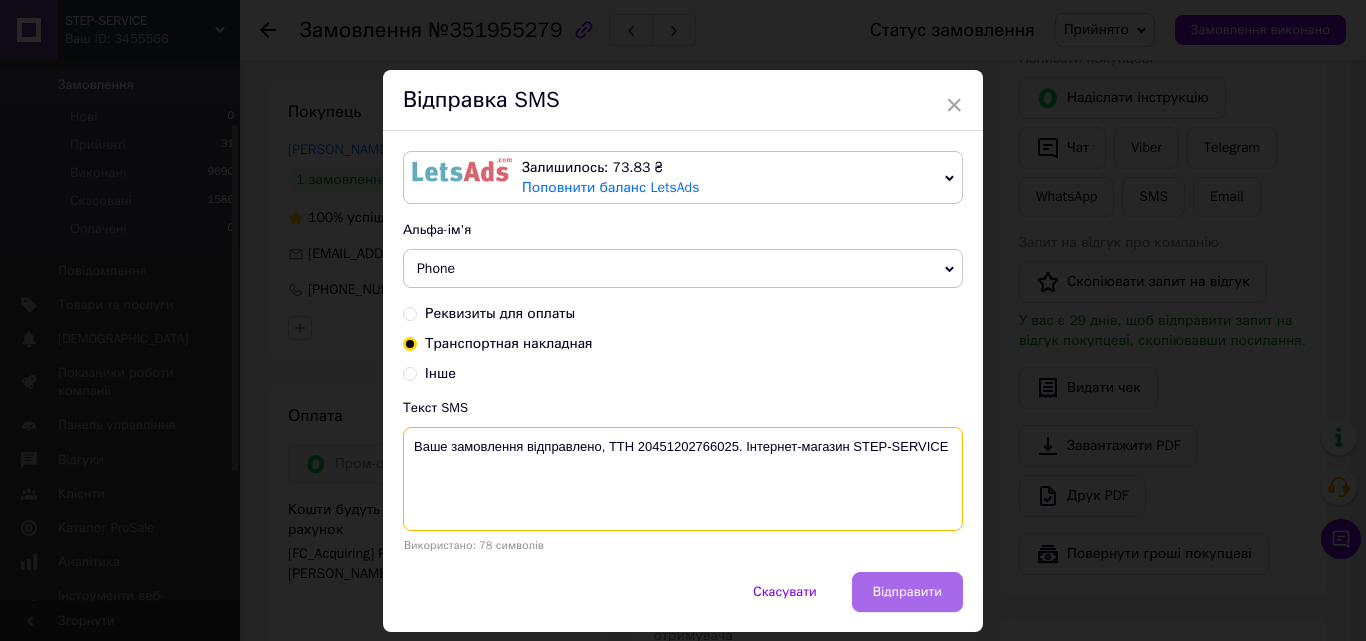 type on "Ваше замовлення відправлено, ТТН 20451202766025. Інтернет-магазин STEP-SERVICE" 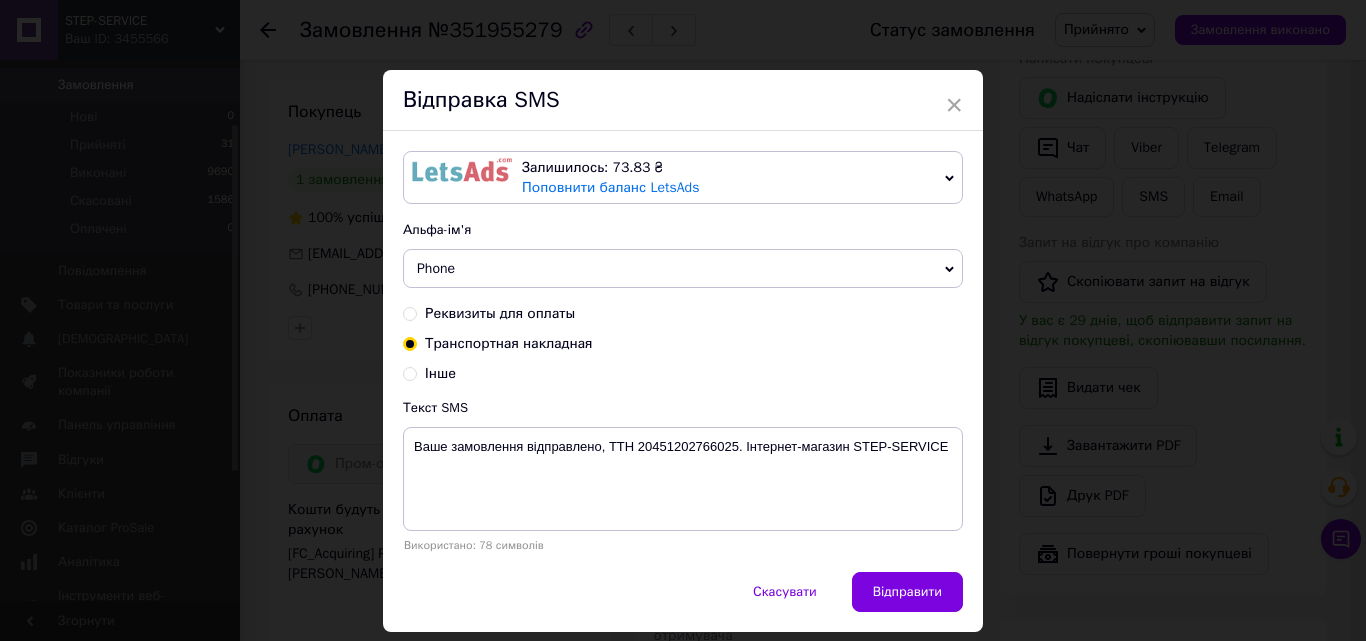 click on "Відправити" at bounding box center (907, 592) 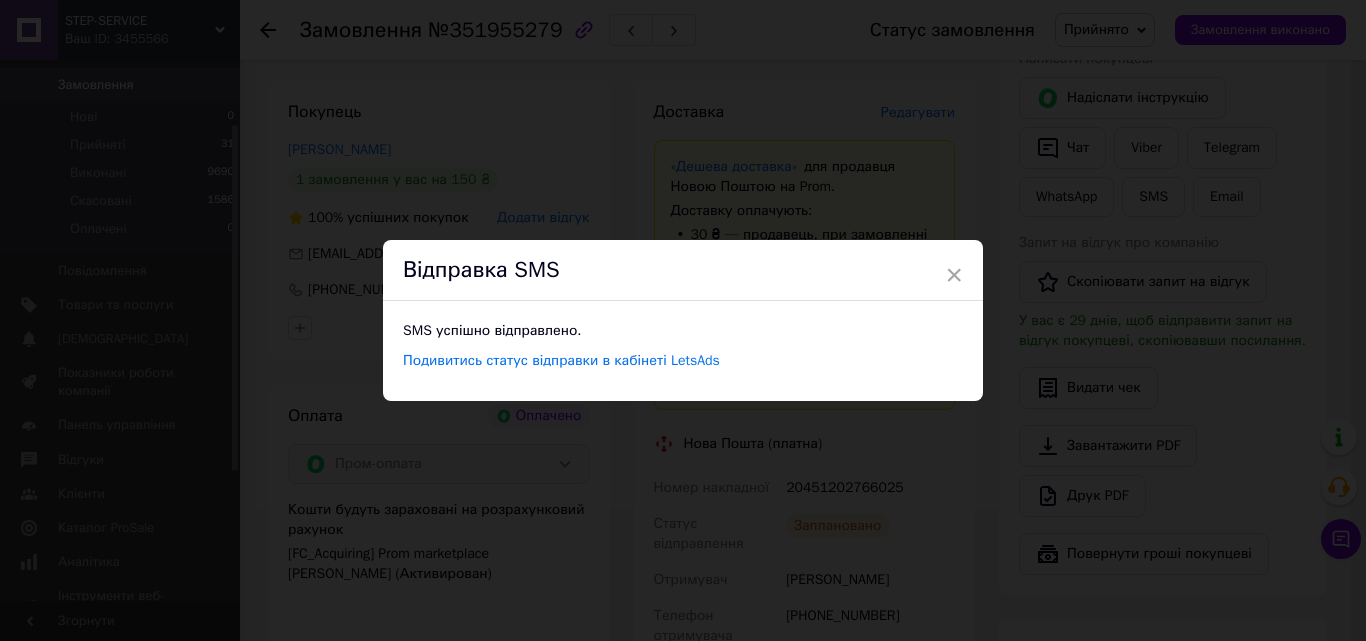 click on "Відправка SMS" at bounding box center (683, 270) 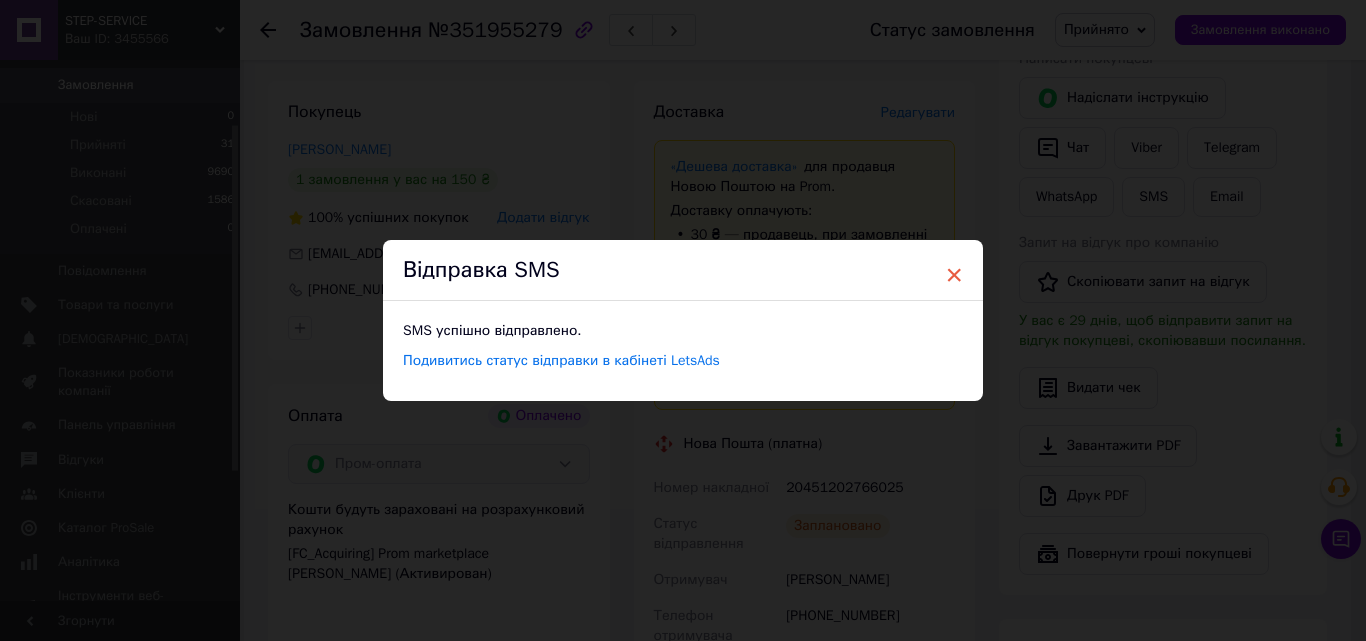 click on "×" at bounding box center (954, 275) 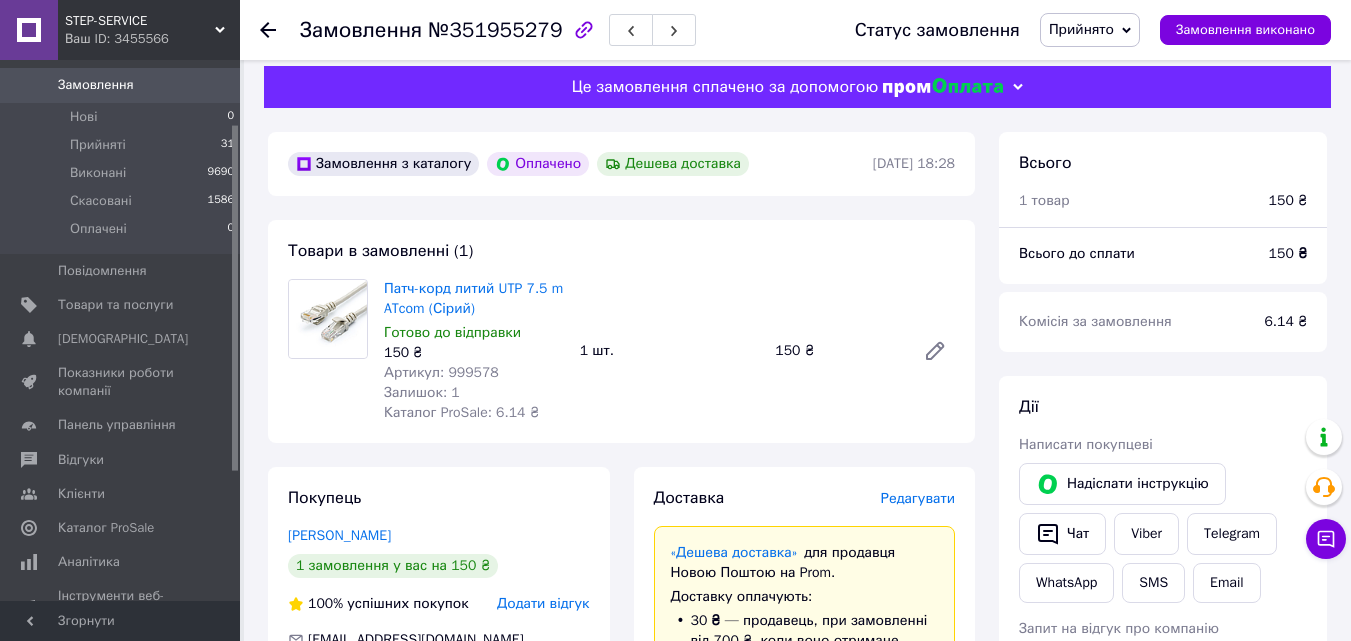 scroll, scrollTop: 0, scrollLeft: 0, axis: both 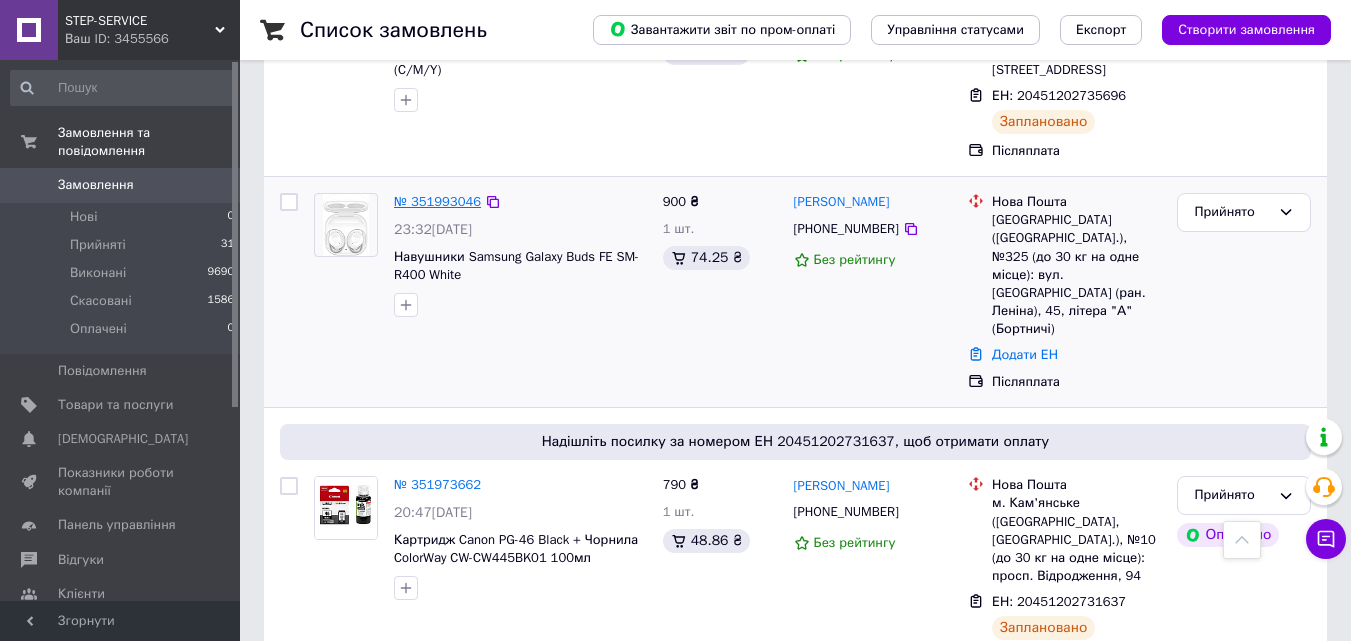 click on "№ 351993046" at bounding box center (437, 201) 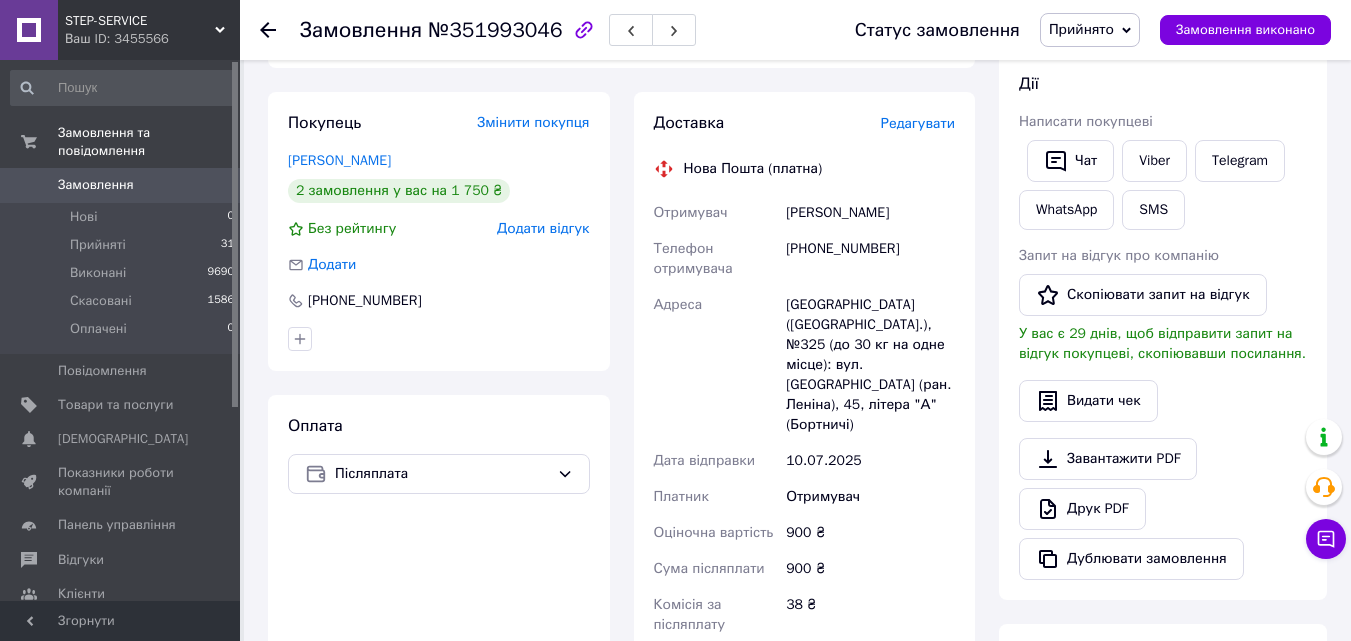 scroll, scrollTop: 100, scrollLeft: 0, axis: vertical 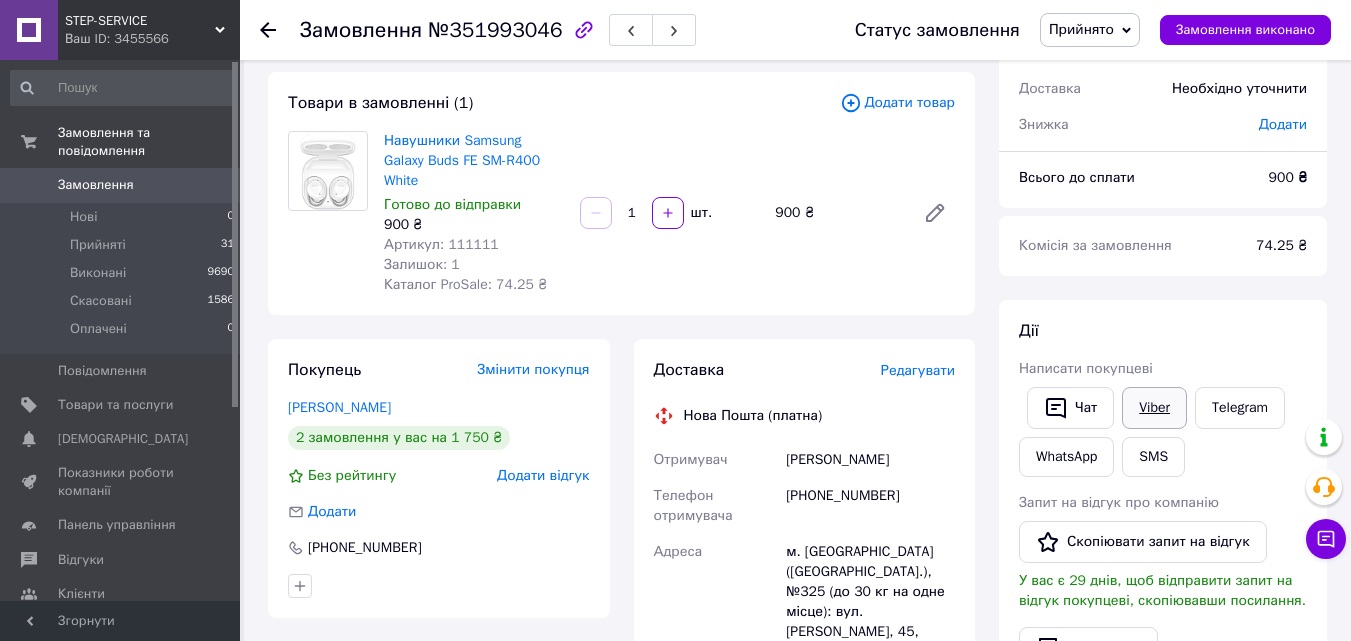 click on "Viber" at bounding box center (1154, 408) 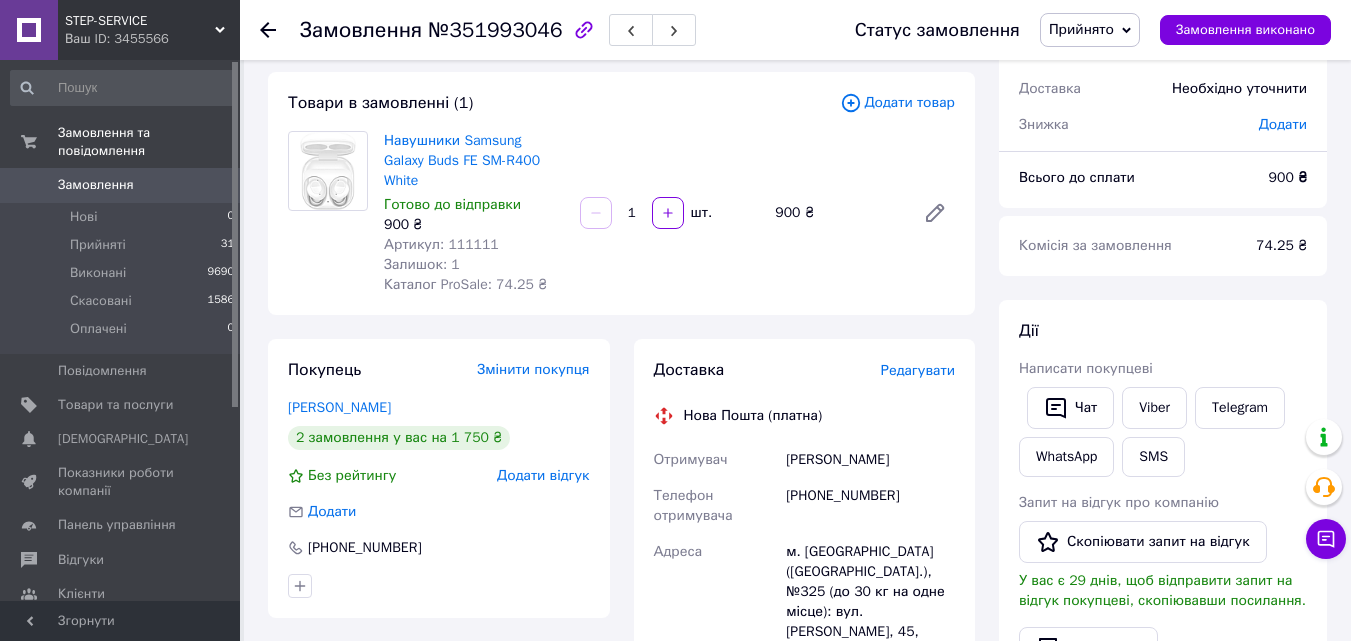 click on "Замовлення" at bounding box center [96, 185] 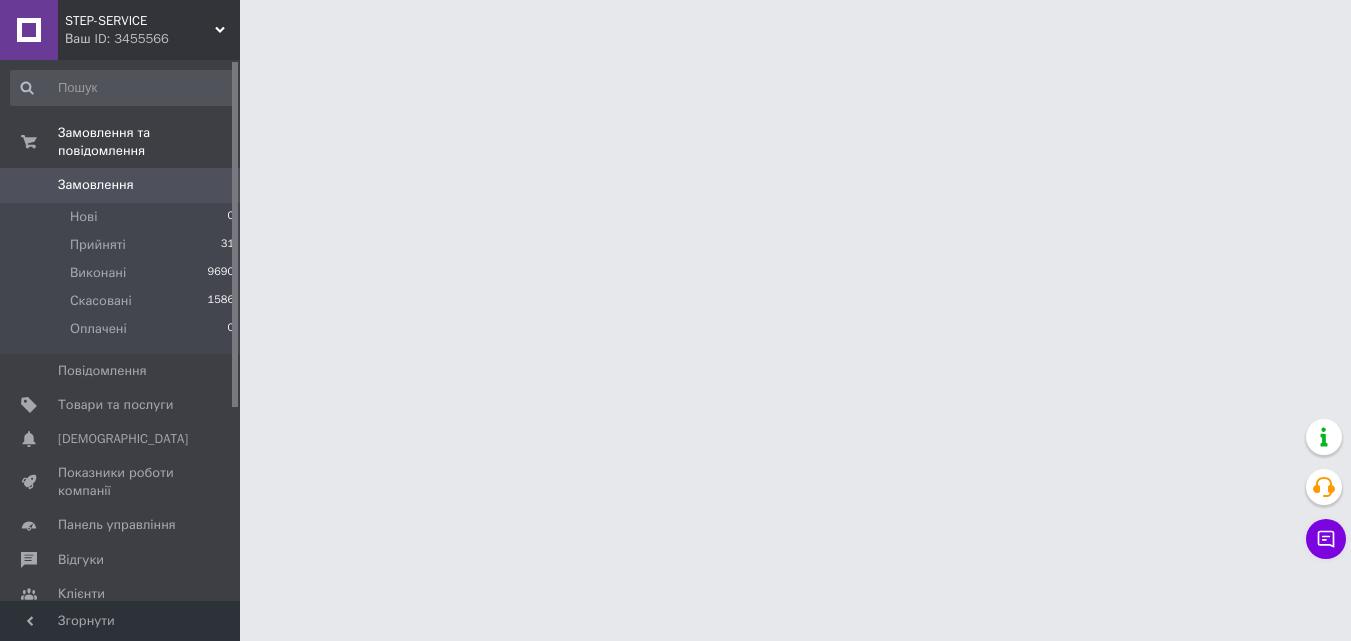 scroll, scrollTop: 0, scrollLeft: 0, axis: both 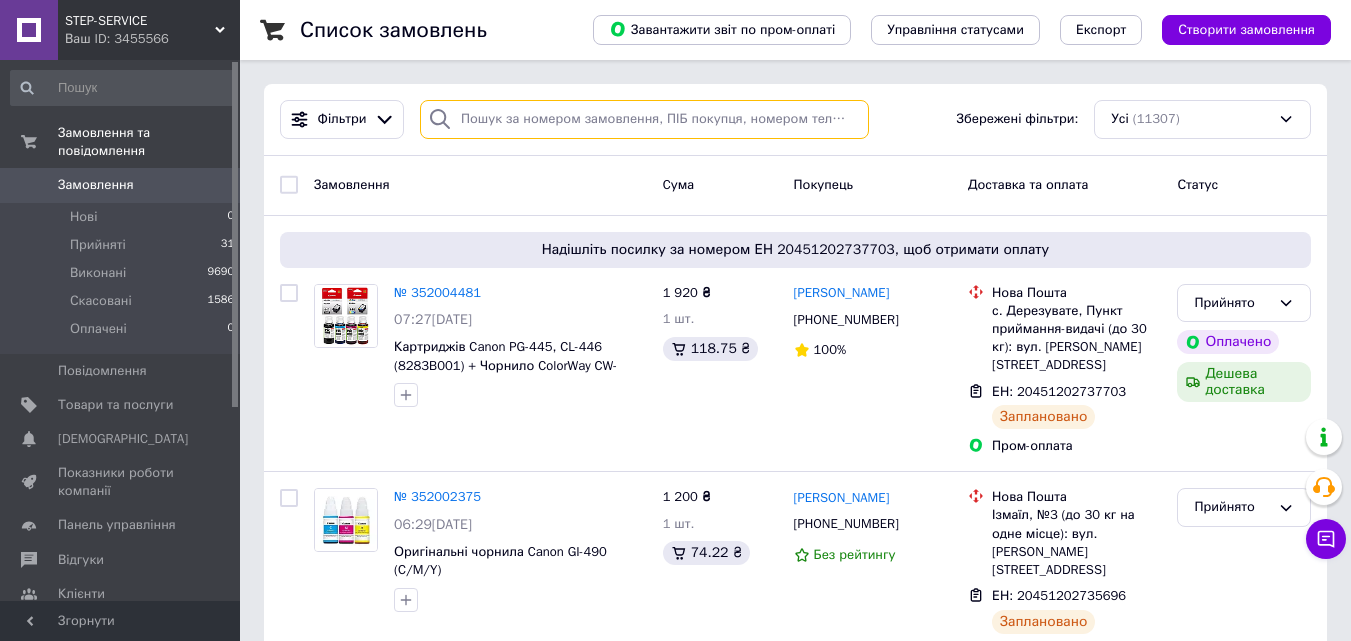 paste on "20451193706470" 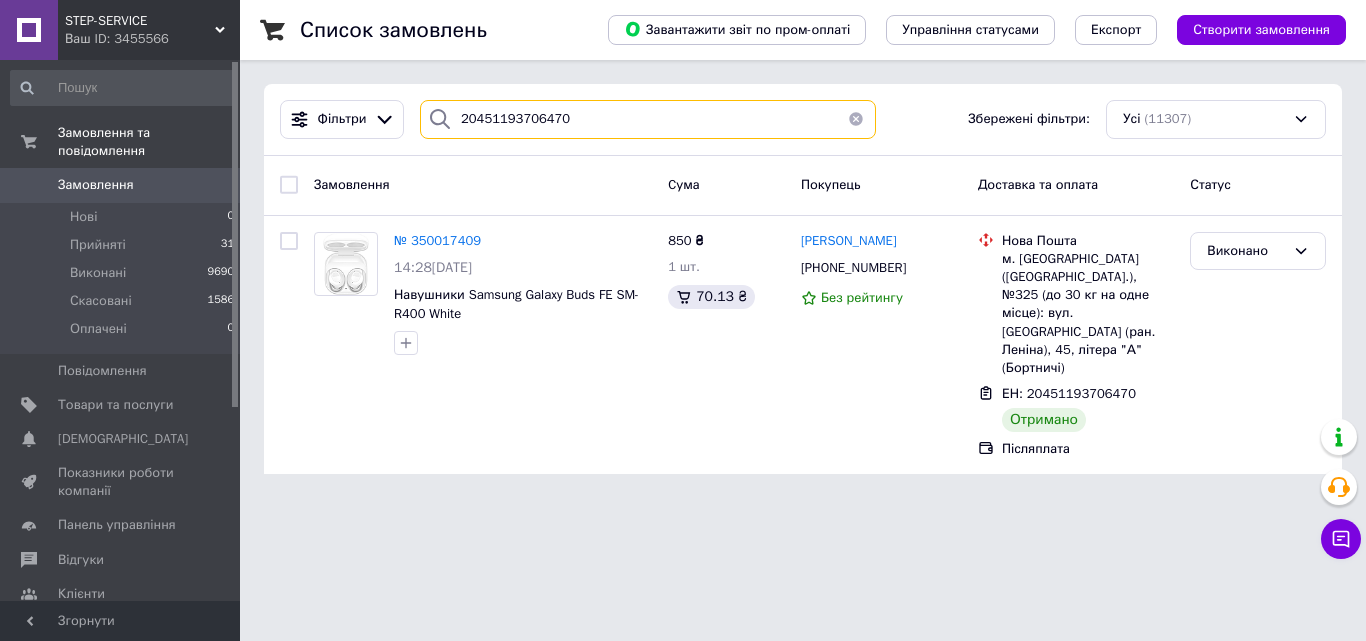 type on "20451193706470" 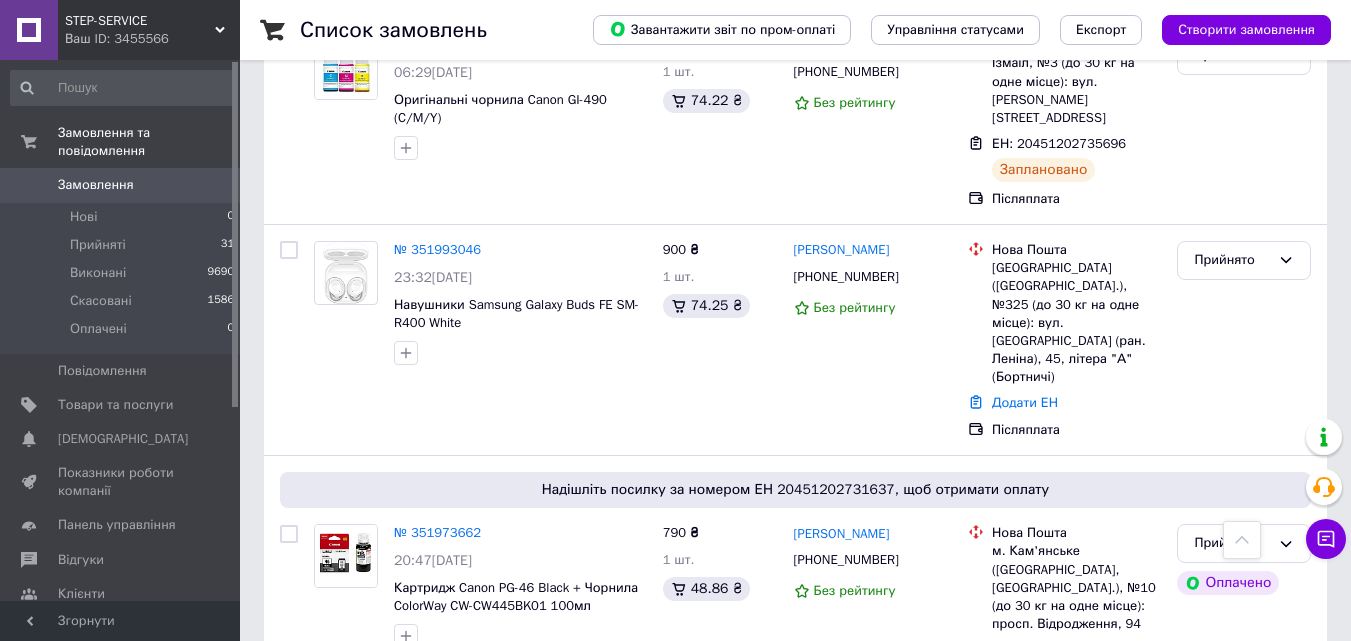 scroll, scrollTop: 300, scrollLeft: 0, axis: vertical 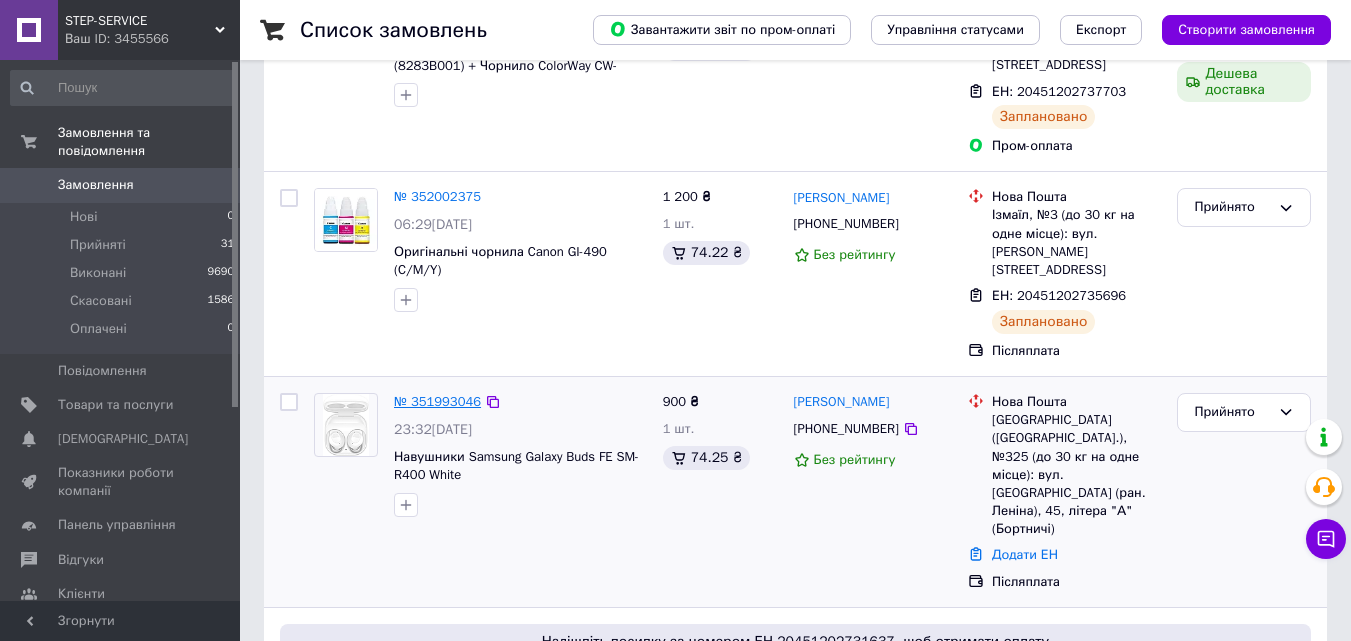 click on "№ 351993046" at bounding box center (437, 401) 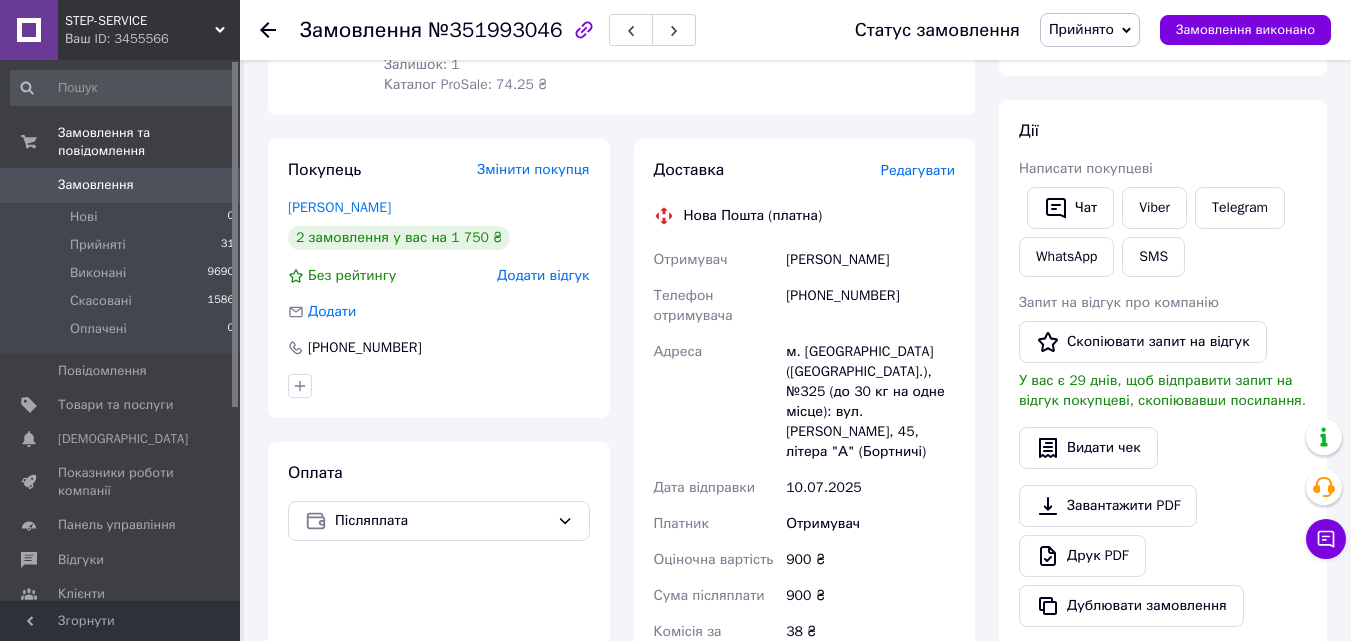 scroll, scrollTop: 600, scrollLeft: 0, axis: vertical 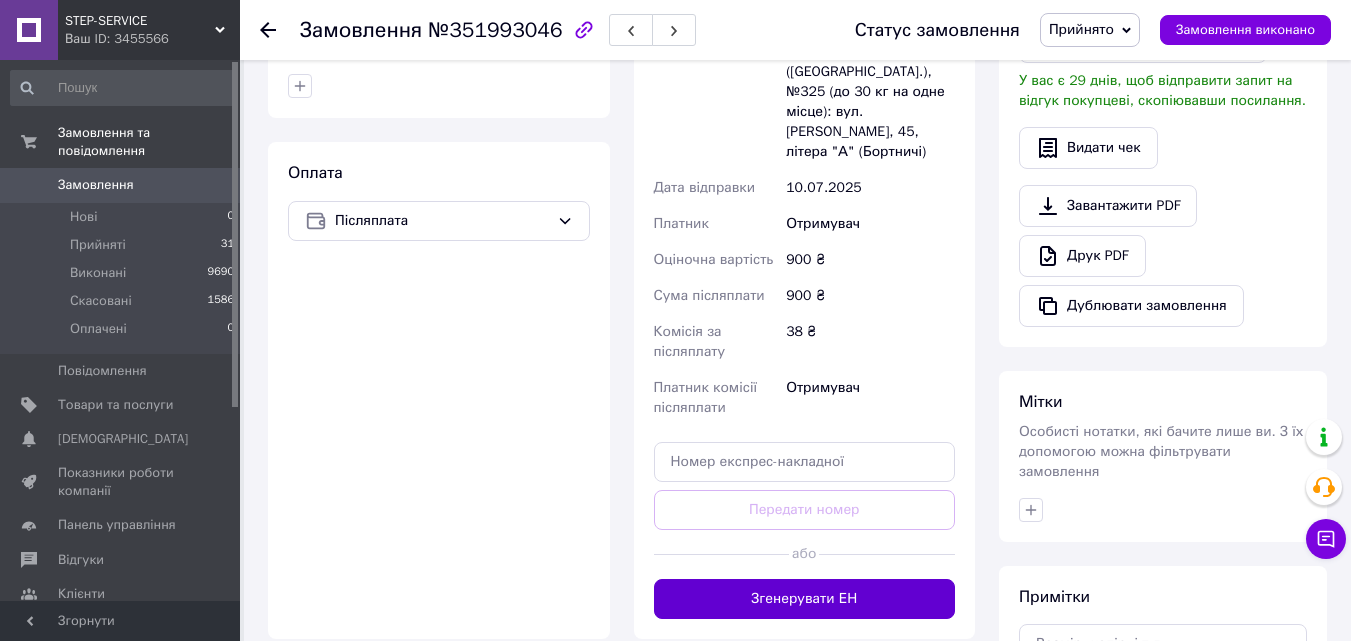 click on "Згенерувати ЕН" at bounding box center [805, 599] 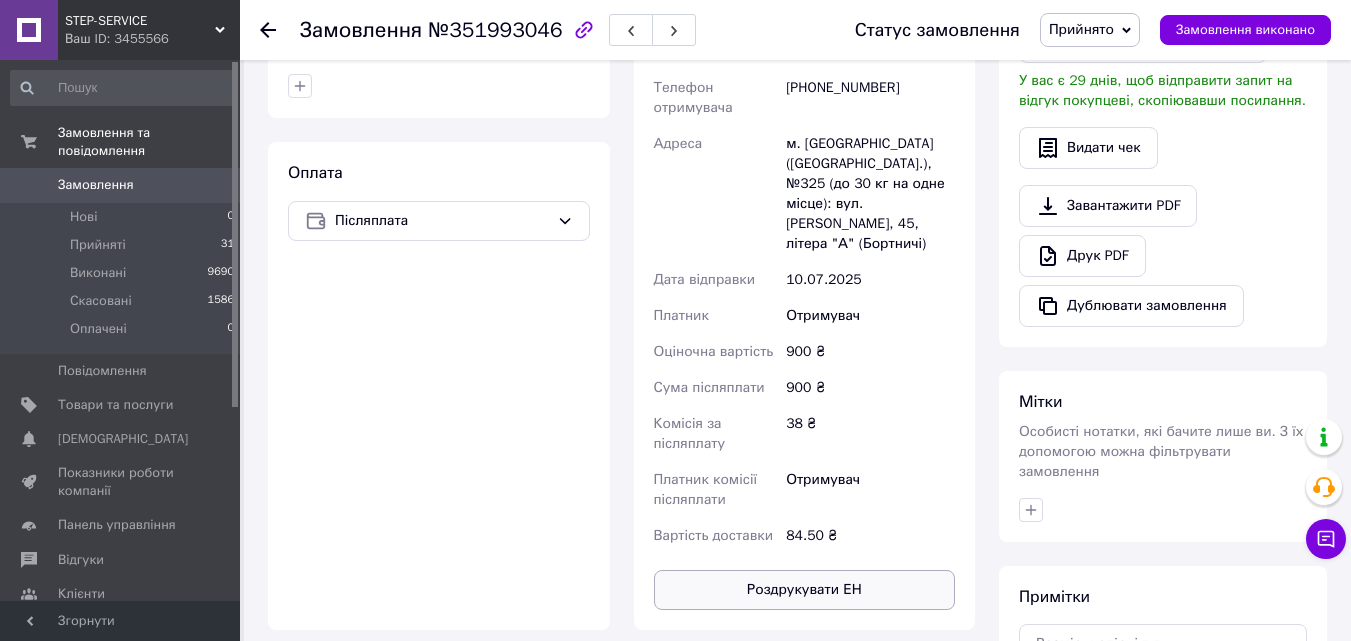 click on "Роздрукувати ЕН" at bounding box center [805, 590] 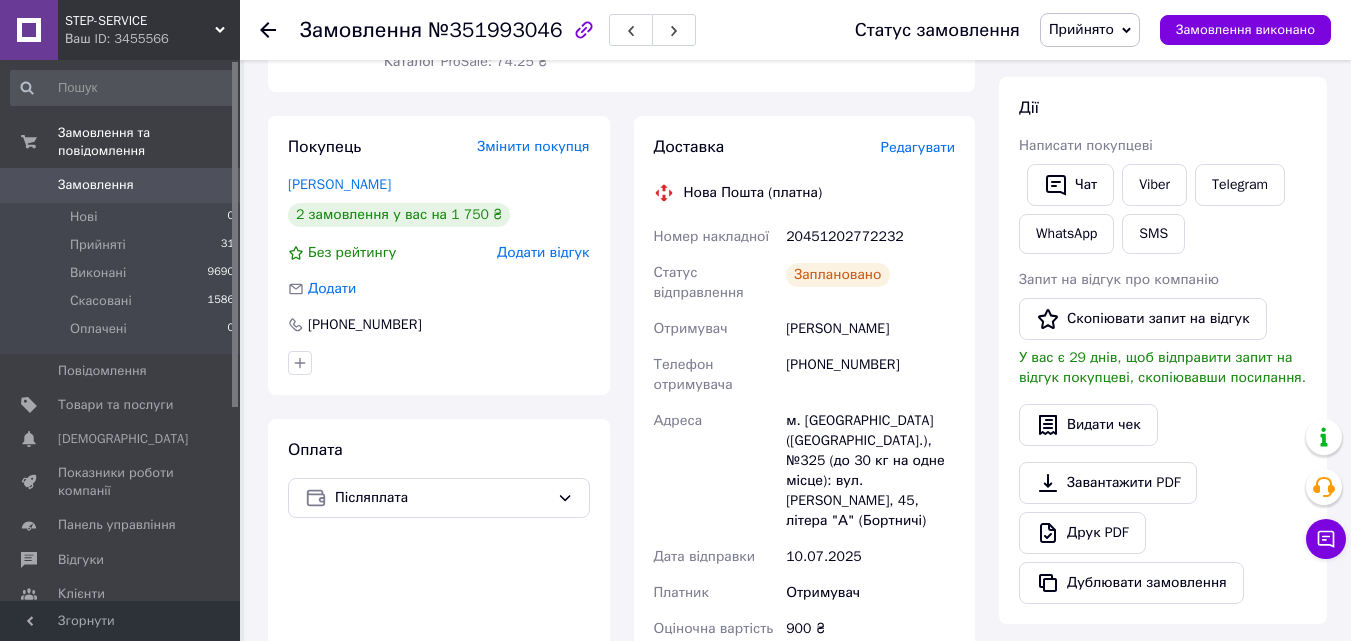 scroll, scrollTop: 300, scrollLeft: 0, axis: vertical 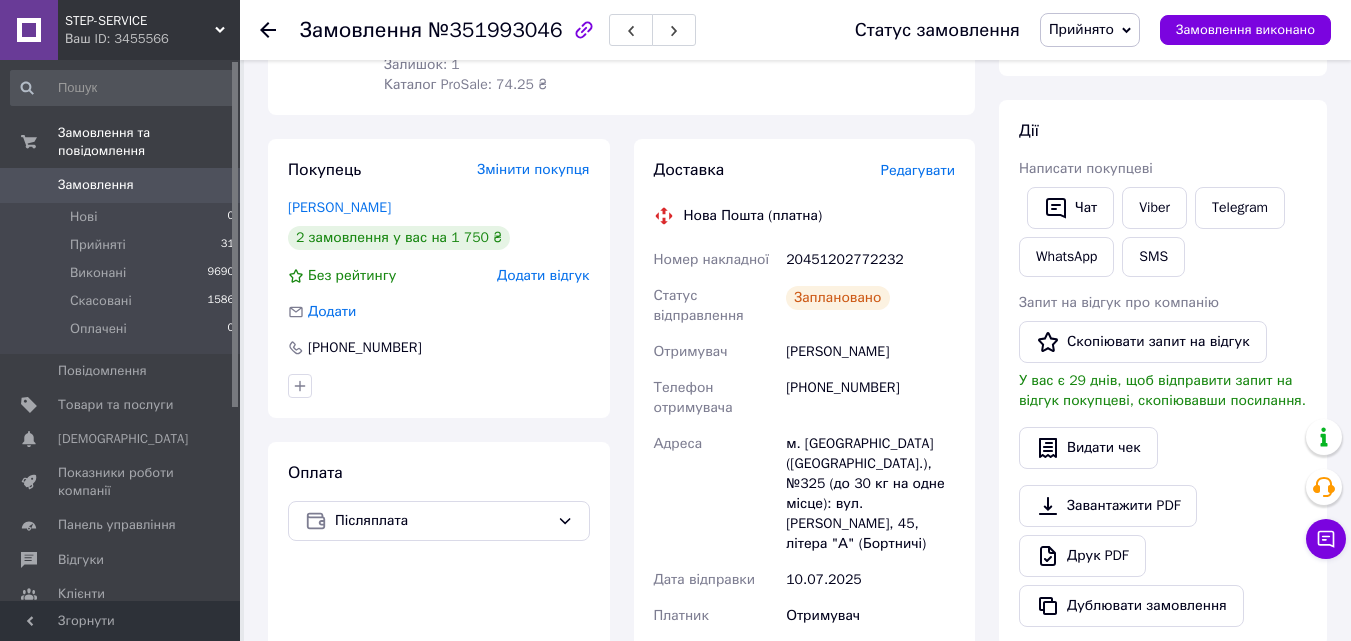 click on "[PHONE_NUMBER]" at bounding box center (870, 398) 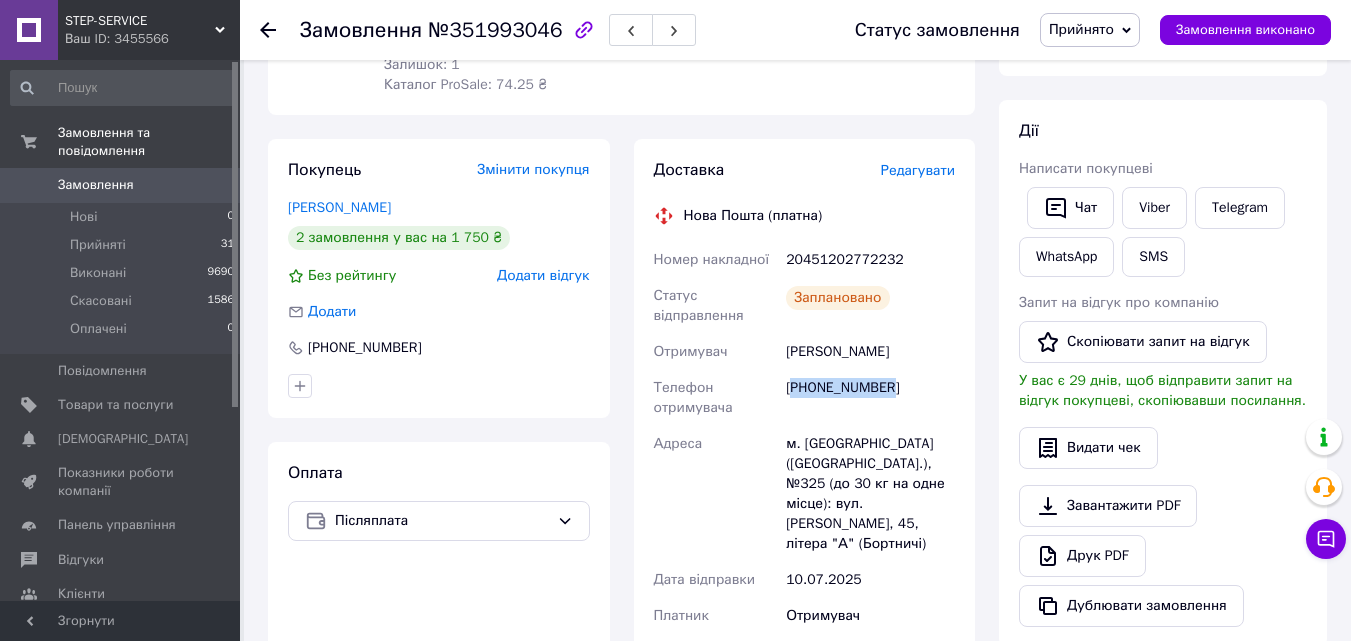 click on "[PHONE_NUMBER]" at bounding box center [870, 398] 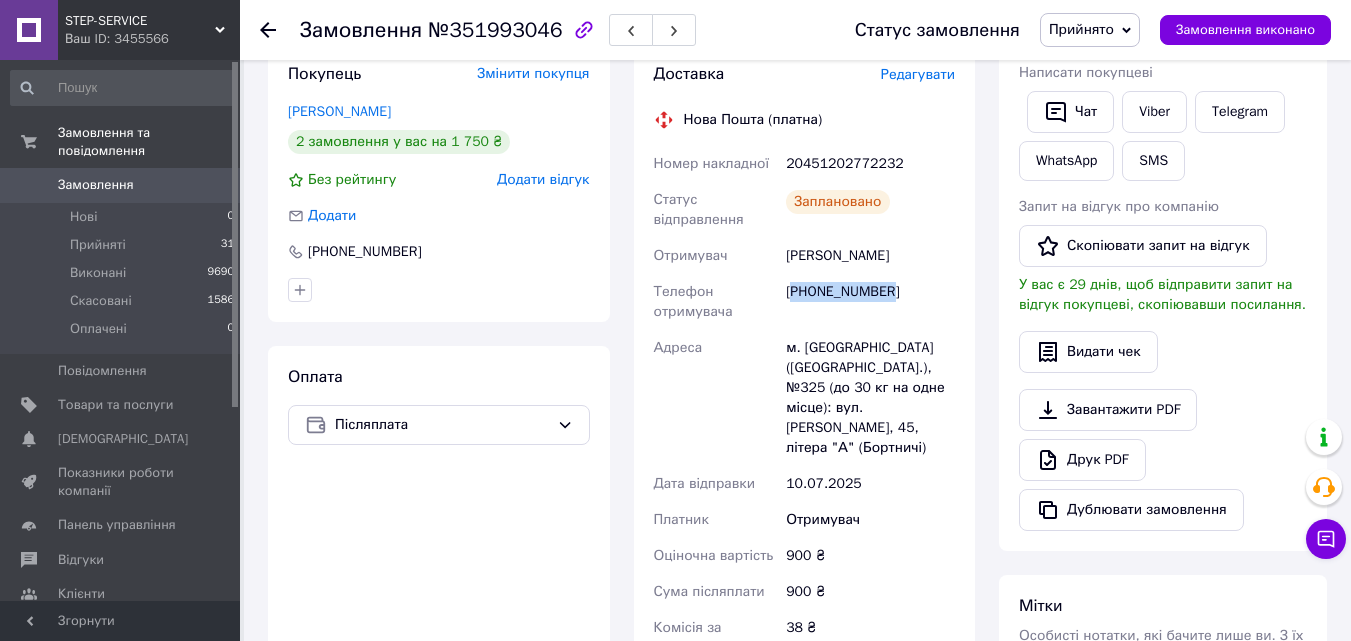 scroll, scrollTop: 400, scrollLeft: 0, axis: vertical 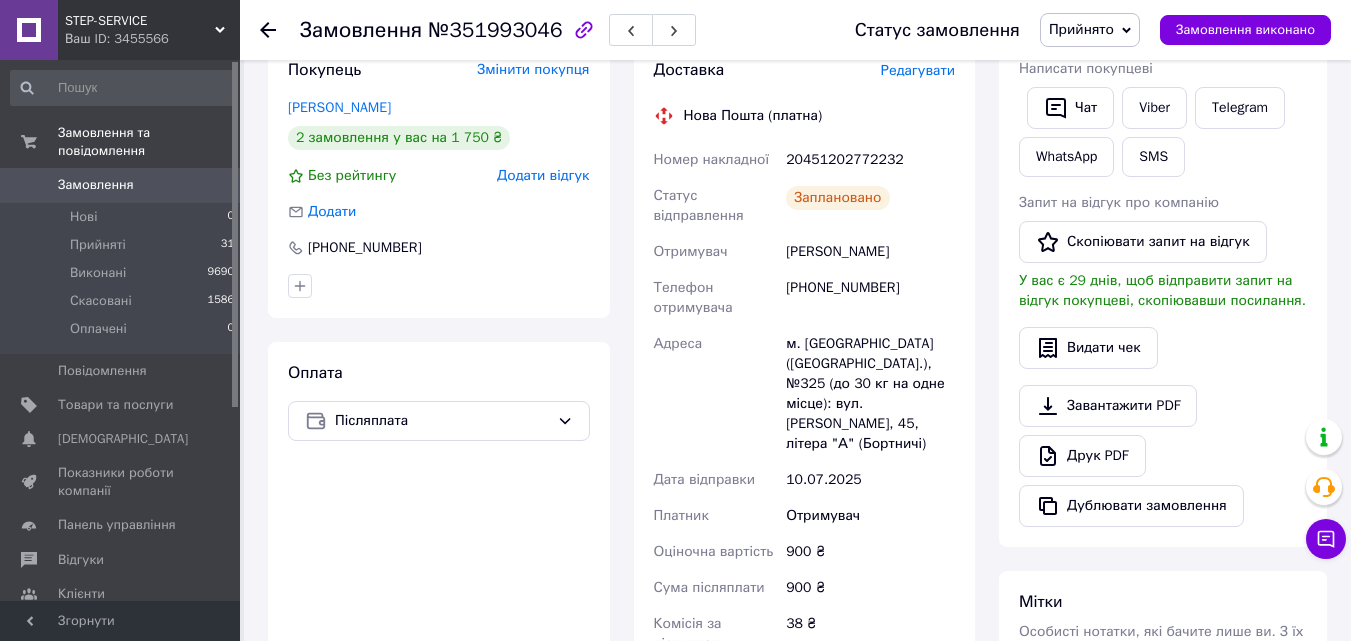 click on "20451202772232" at bounding box center (870, 160) 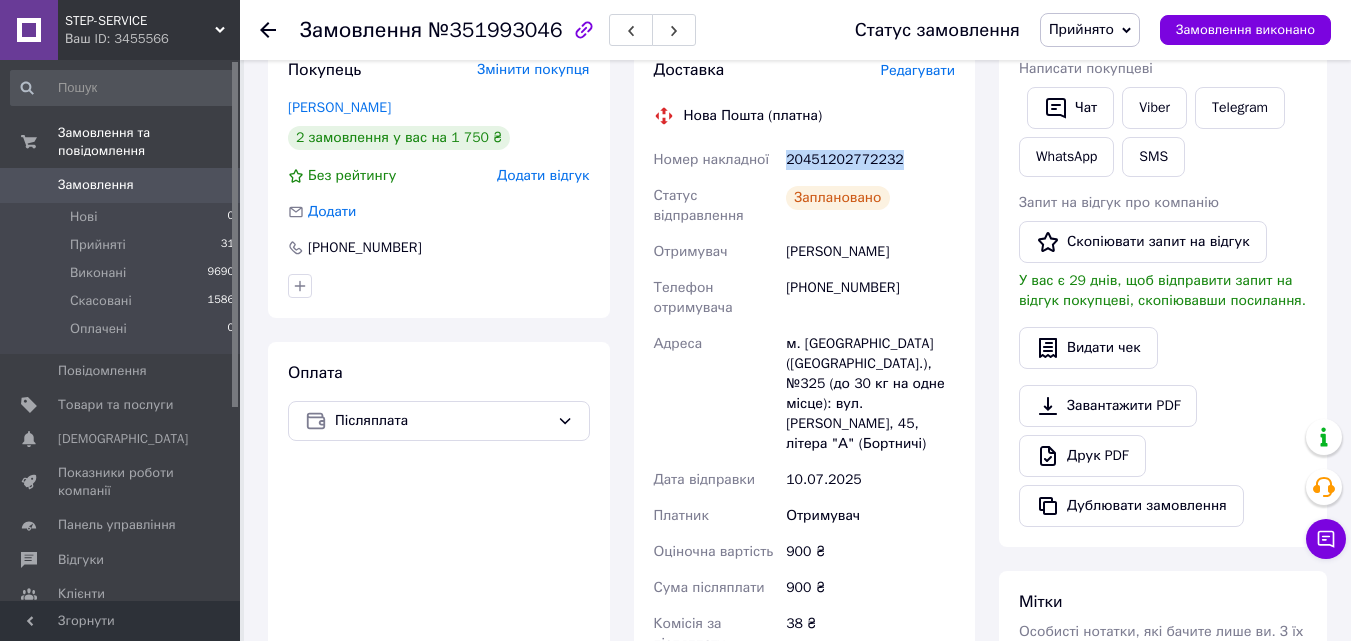 click on "20451202772232" at bounding box center (870, 160) 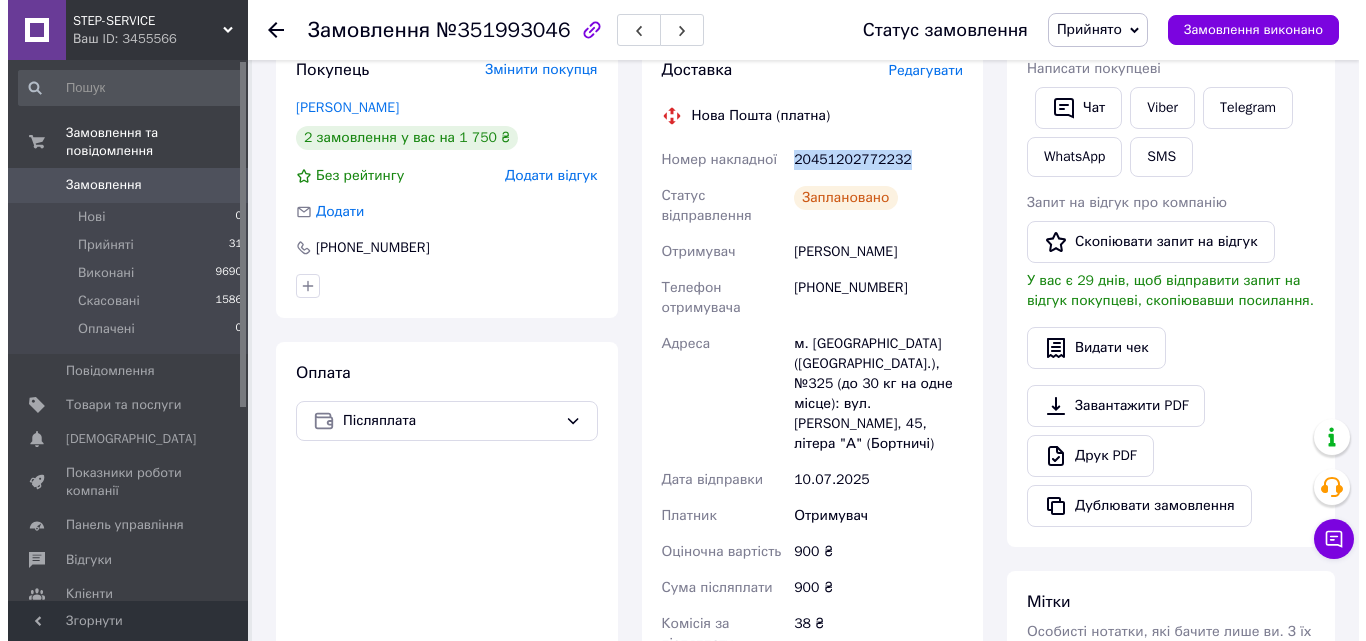 scroll, scrollTop: 0, scrollLeft: 0, axis: both 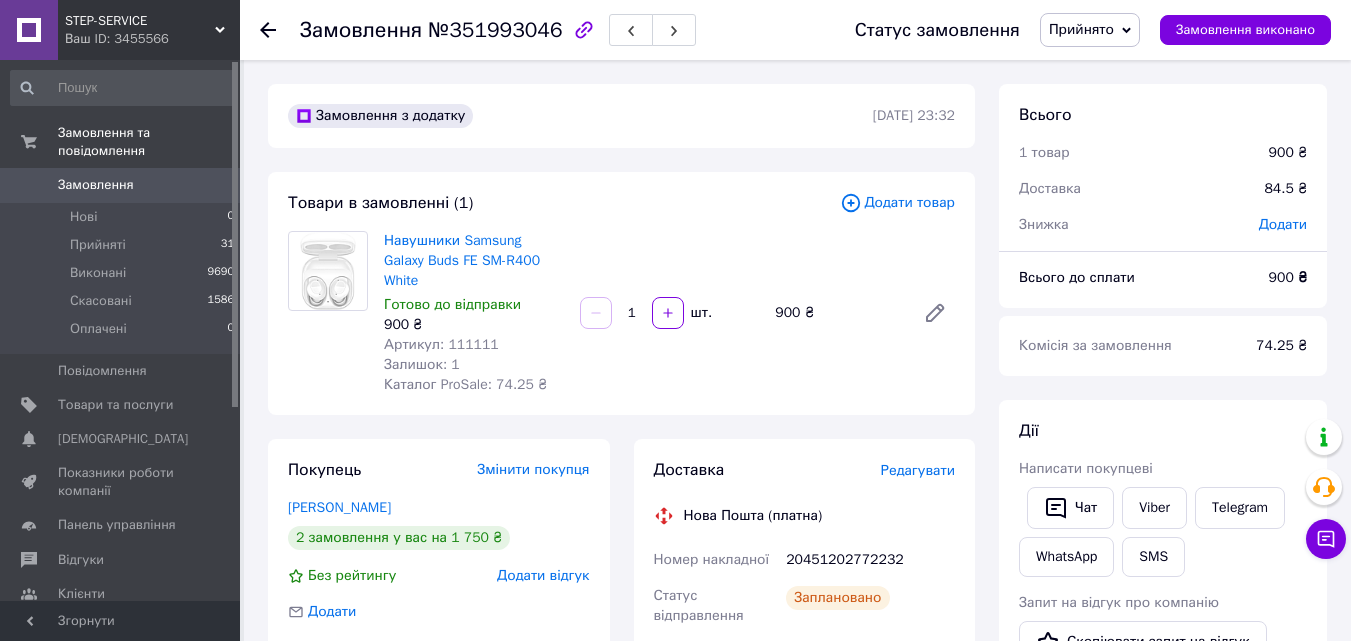 click on "Замовлення з додатку 09.07.2025 | 23:32 Товари в замовленні (1) Додати товар Навушники Samsung Galaxy Buds FE SM-R400 White Готово до відправки 900 ₴ Артикул: 111111 Залишок: 1 Каталог ProSale: 74.25 ₴  1   шт. 900 ₴ Покупець Змінити покупця захарко галина 2 замовлення у вас на 1 750 ₴ Без рейтингу   Додати відгук Додати +380932157987 Оплата Післяплата Доставка Редагувати Нова Пошта (платна) Номер накладної 20451202772232 Статус відправлення Заплановано Отримувач захарко галина Телефон отримувача +380932157987 Адреса м. Київ (Київська обл.), №325 (до 30 кг на одне місце): вул. Євгенія Харченка, 45, літера "А" (Бортничі) 900 <" at bounding box center (621, 810) 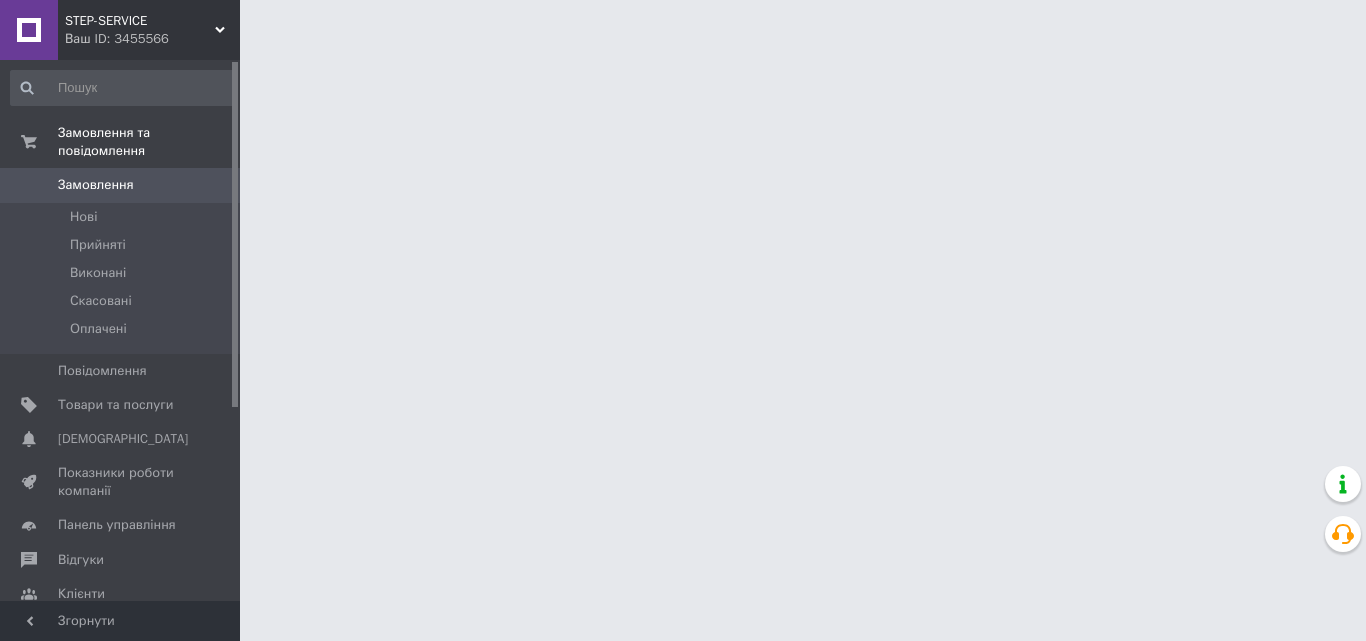 scroll, scrollTop: 0, scrollLeft: 0, axis: both 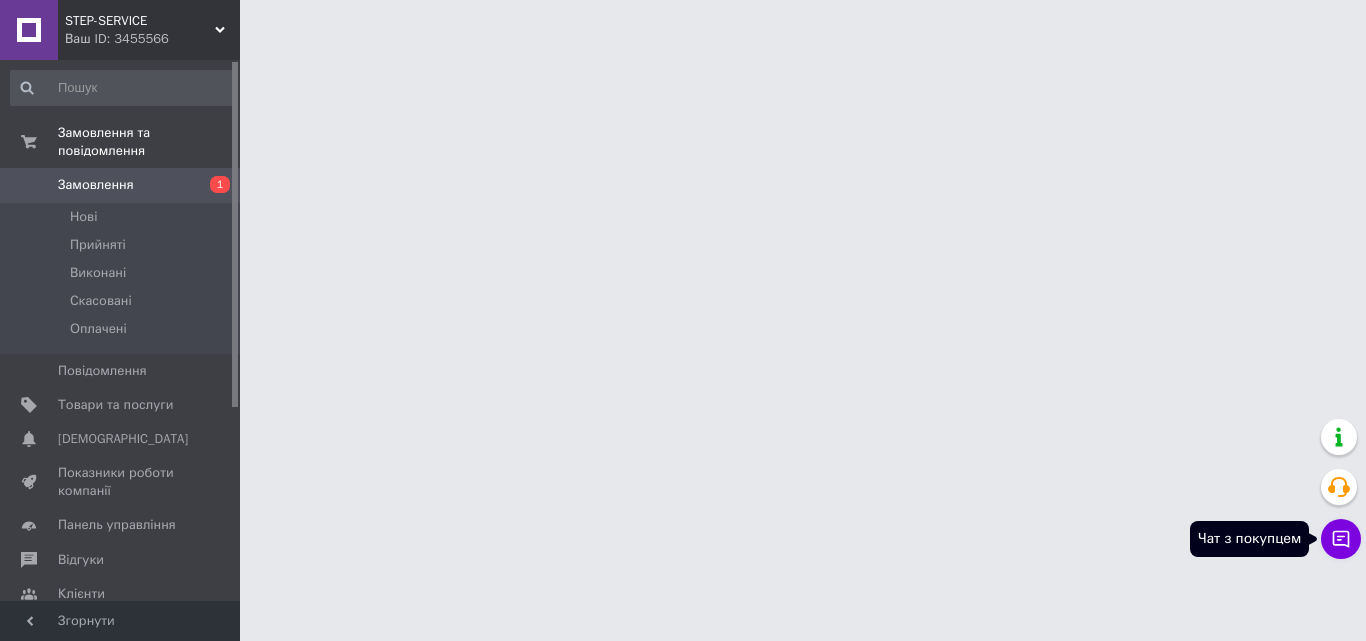 click 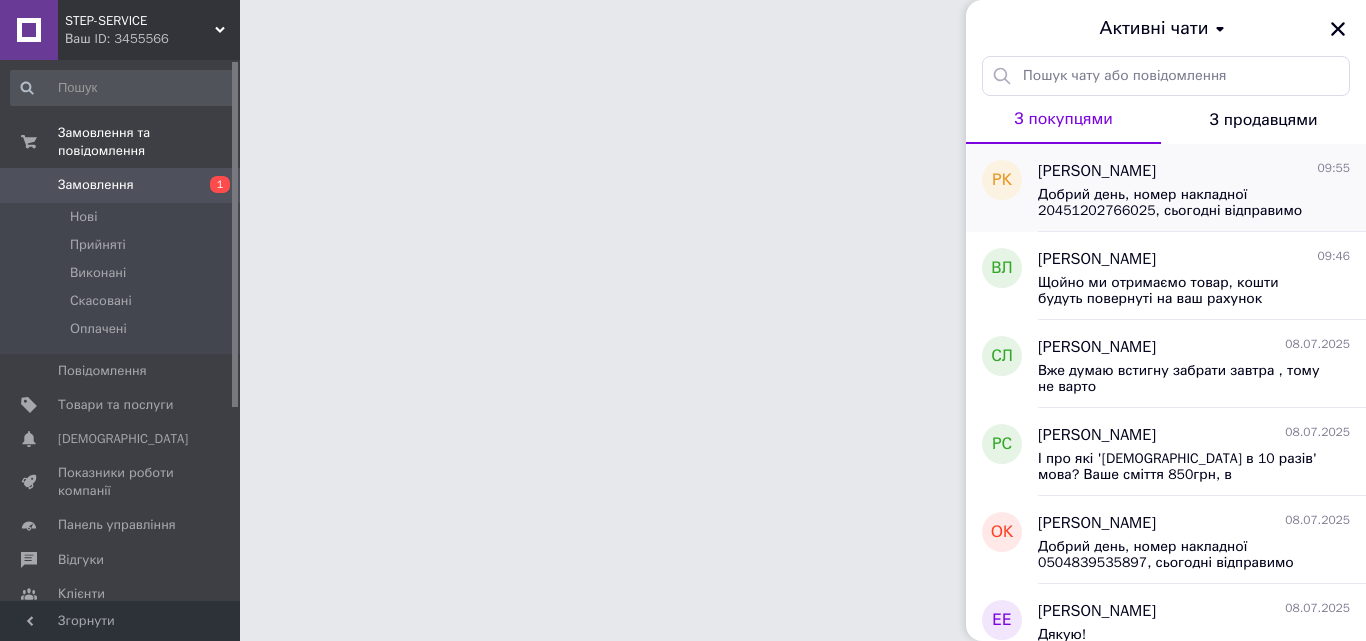 click on "Добрий день, номер накладної 20451202766025, сьогодні відправимо
Дякуємо, що обрали нас!" at bounding box center [1180, 203] 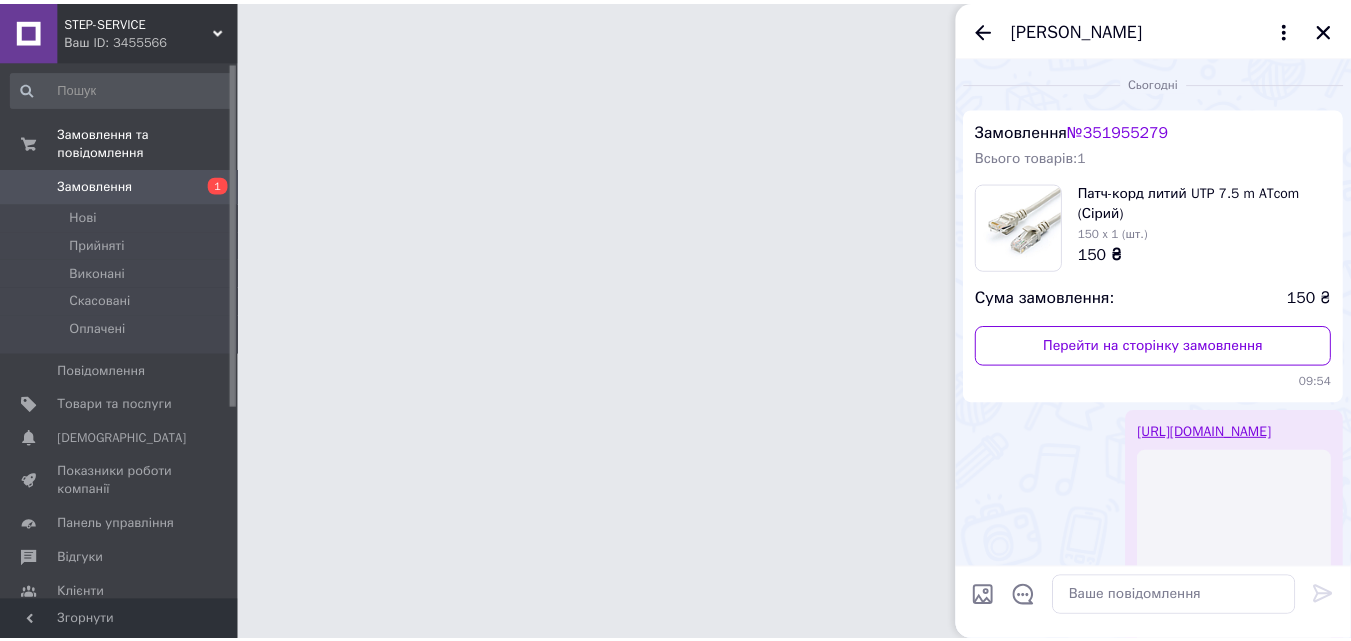 scroll, scrollTop: 317, scrollLeft: 0, axis: vertical 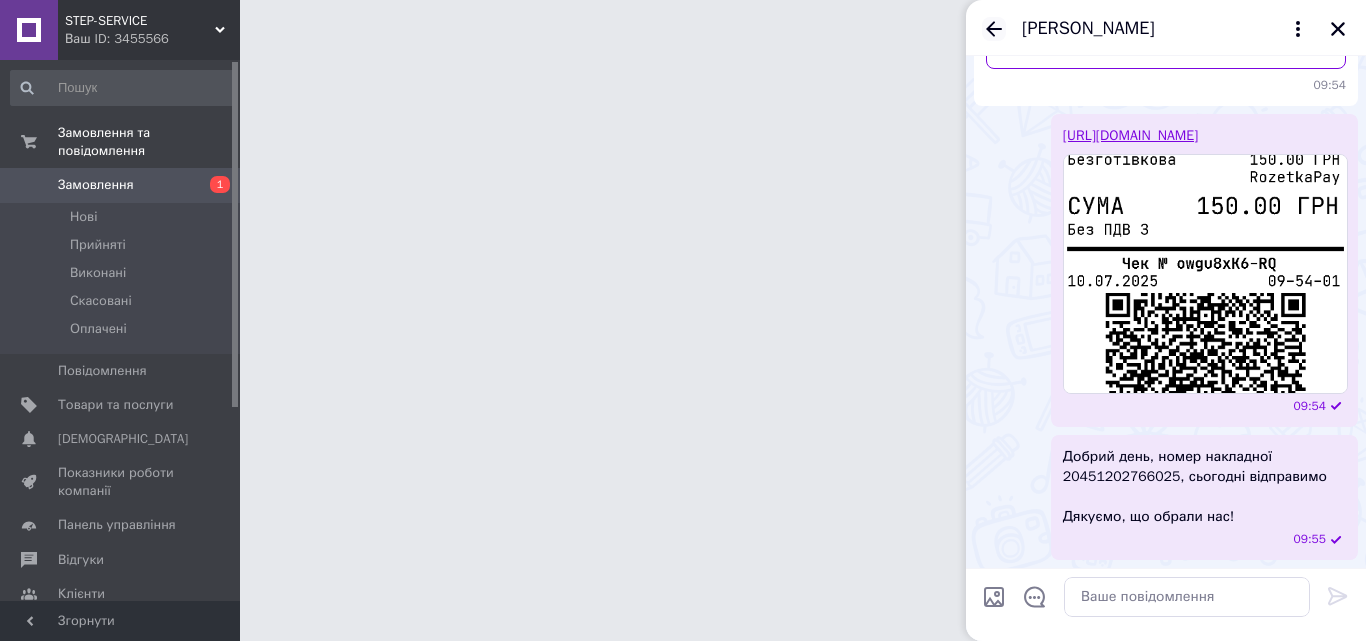 click 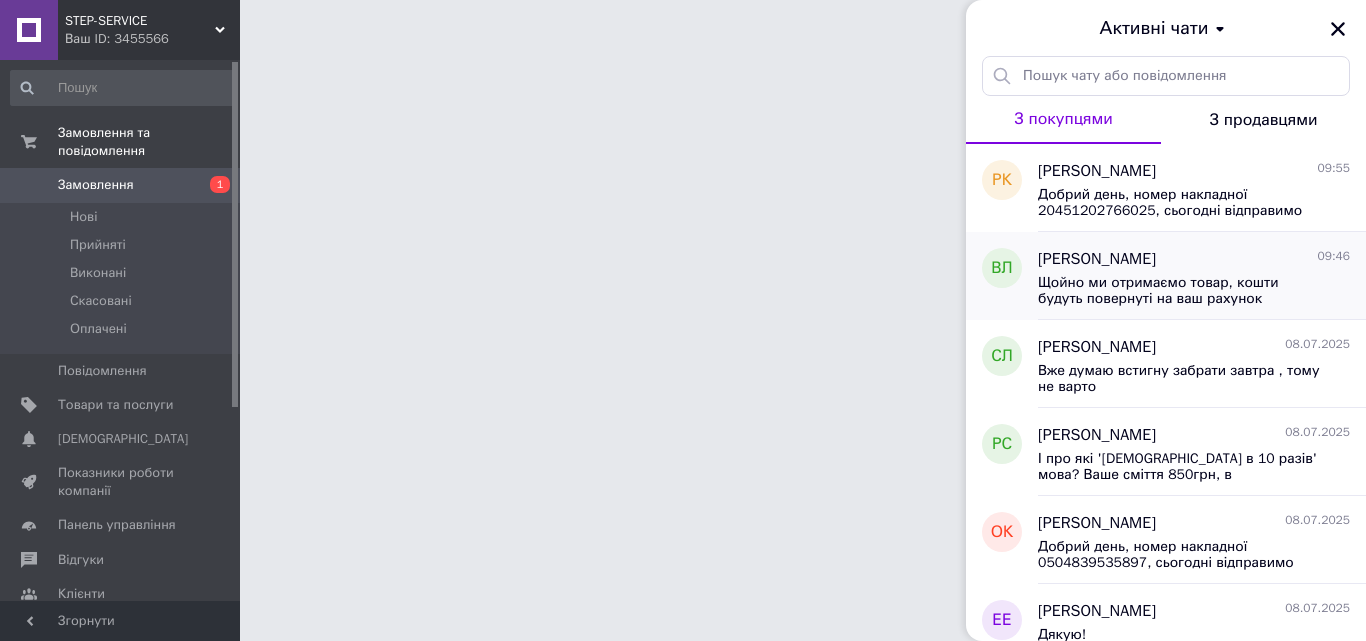 click on "Щойно ми отримаємо товар, кошти будуть повернуті на ваш рахунок" at bounding box center [1180, 291] 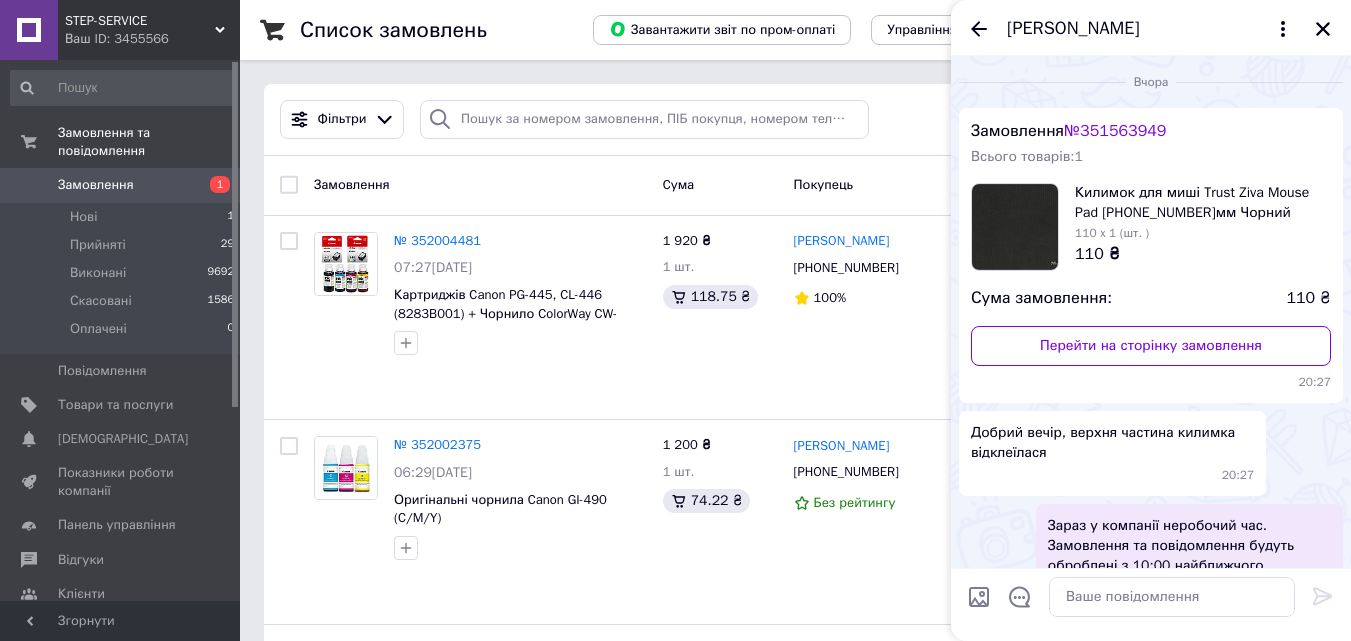 click 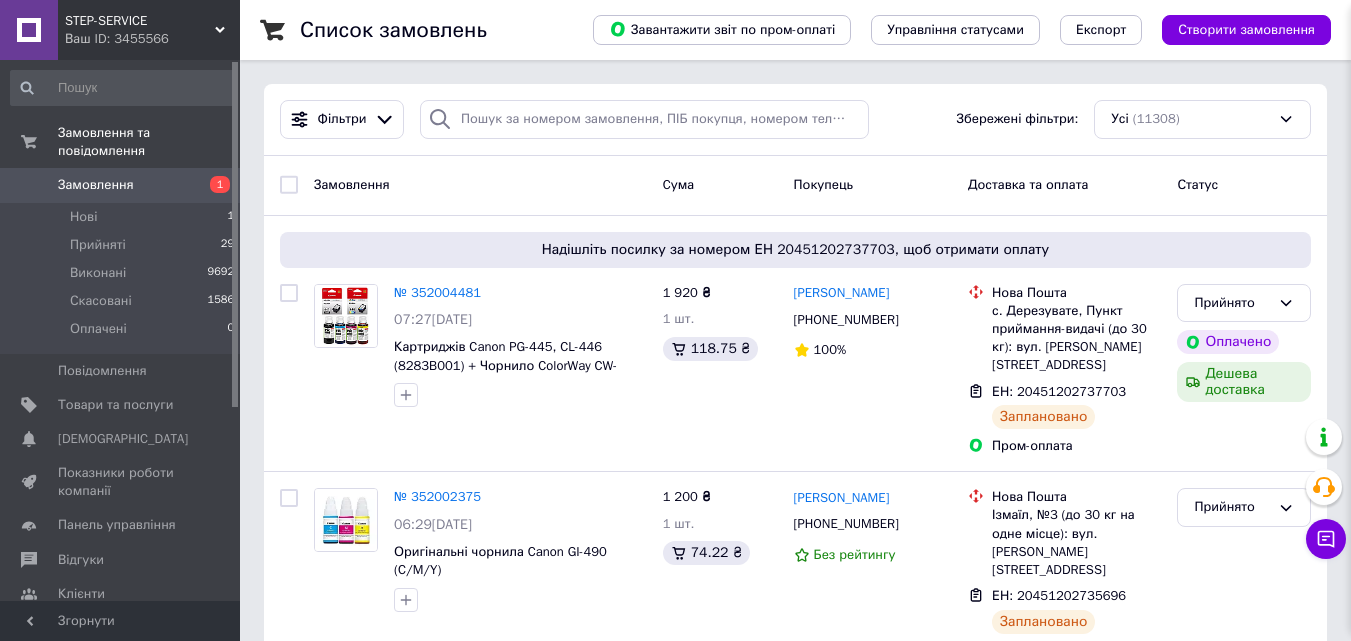 scroll, scrollTop: 341, scrollLeft: 0, axis: vertical 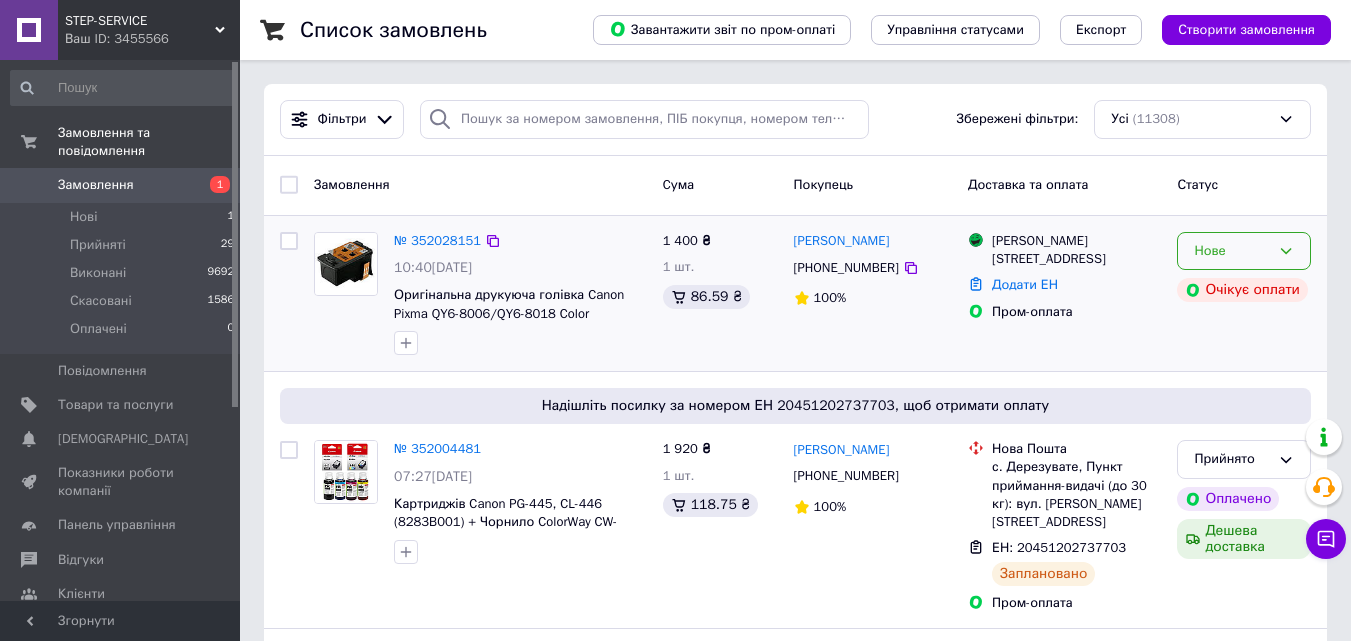 click on "Нове" at bounding box center (1232, 251) 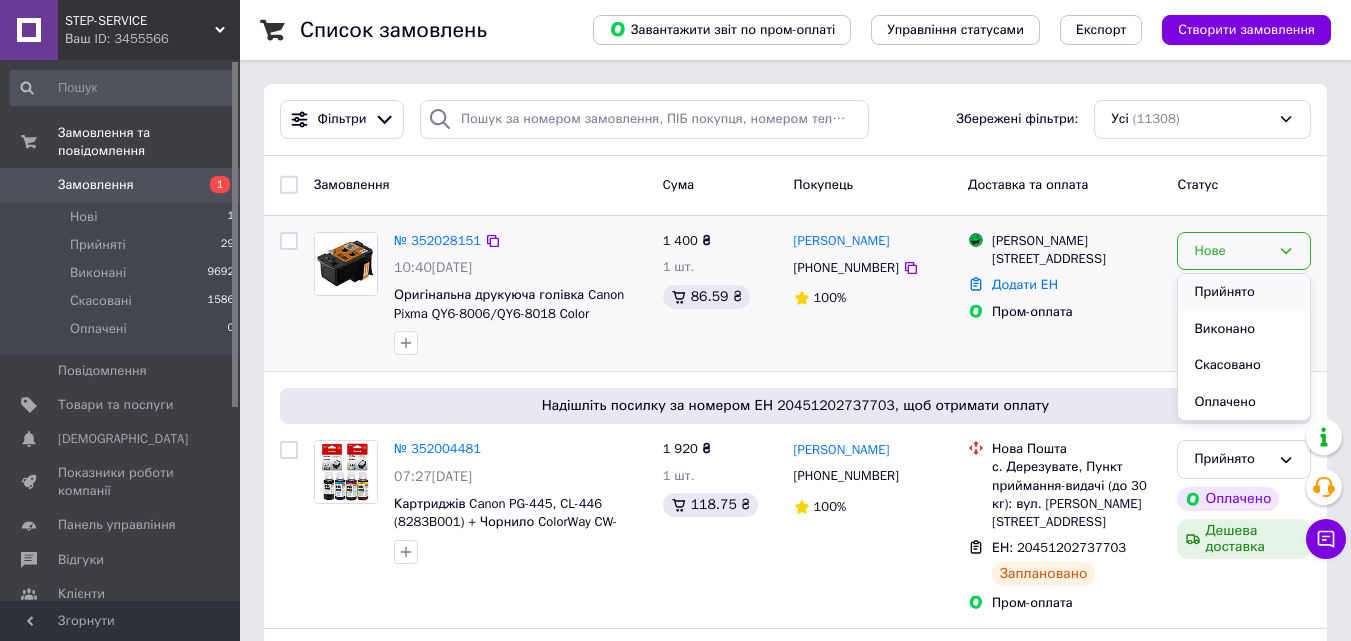 click on "Прийнято" at bounding box center (1244, 292) 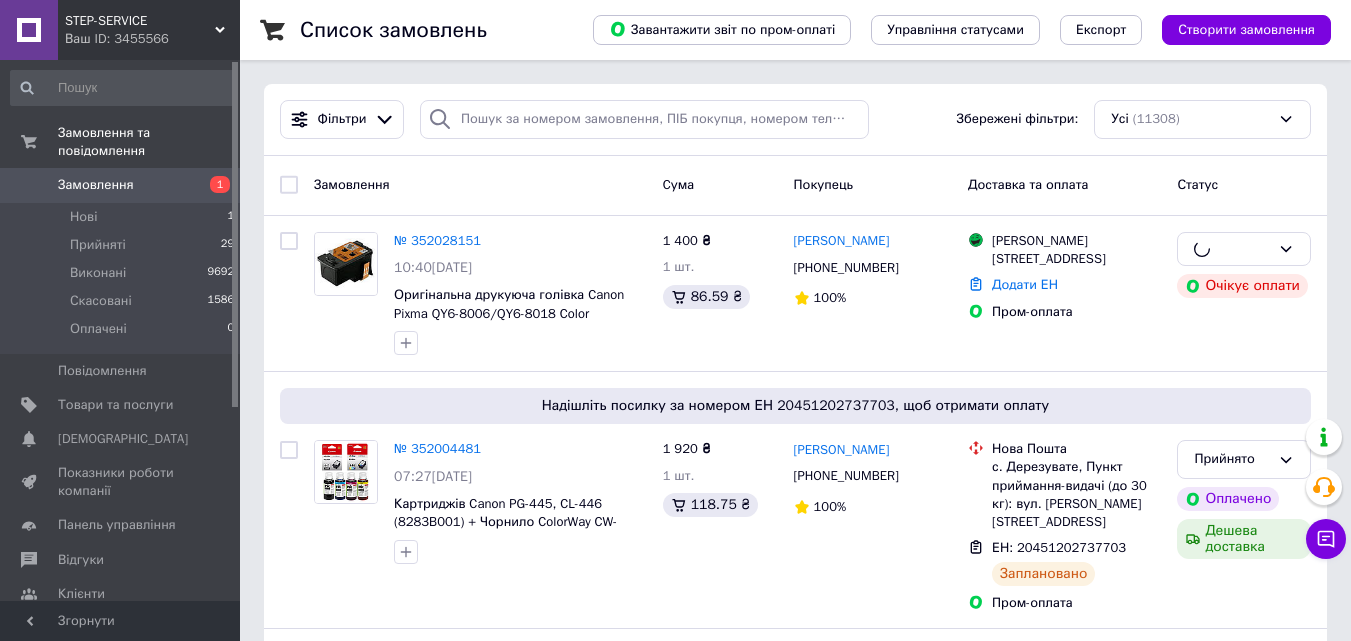 click on "№ 352028151" at bounding box center [437, 240] 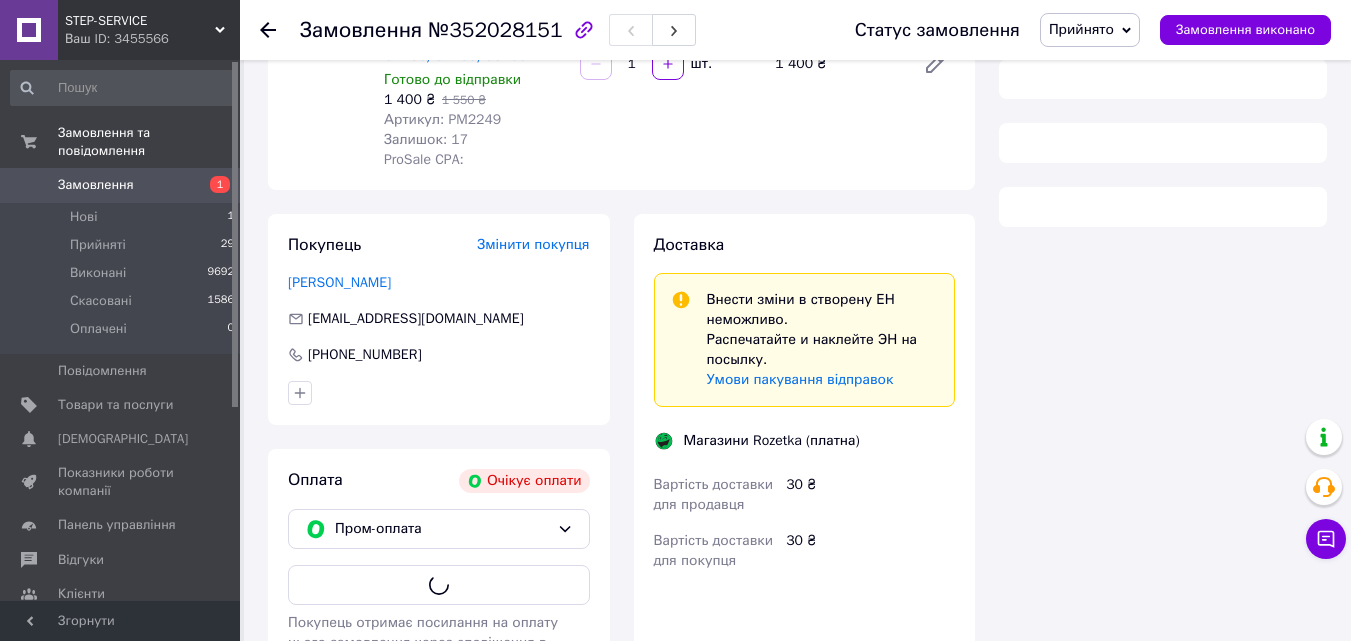 scroll, scrollTop: 433, scrollLeft: 0, axis: vertical 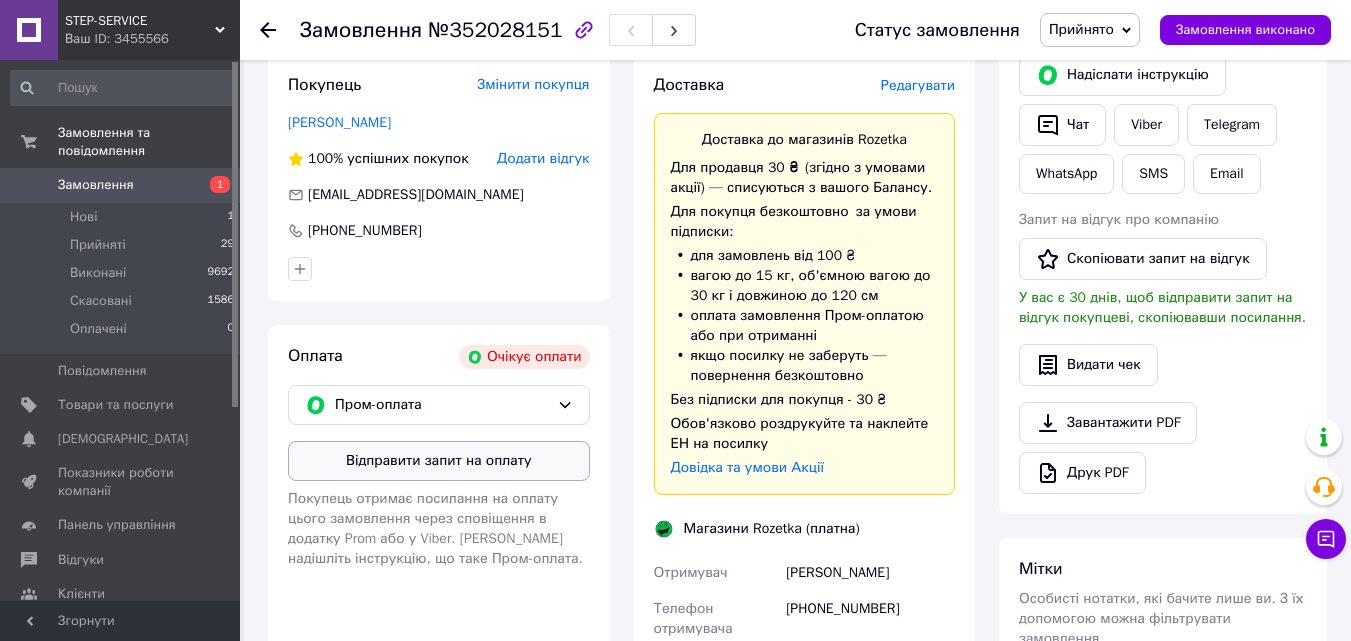 click on "Відправити запит на оплату" at bounding box center (439, 461) 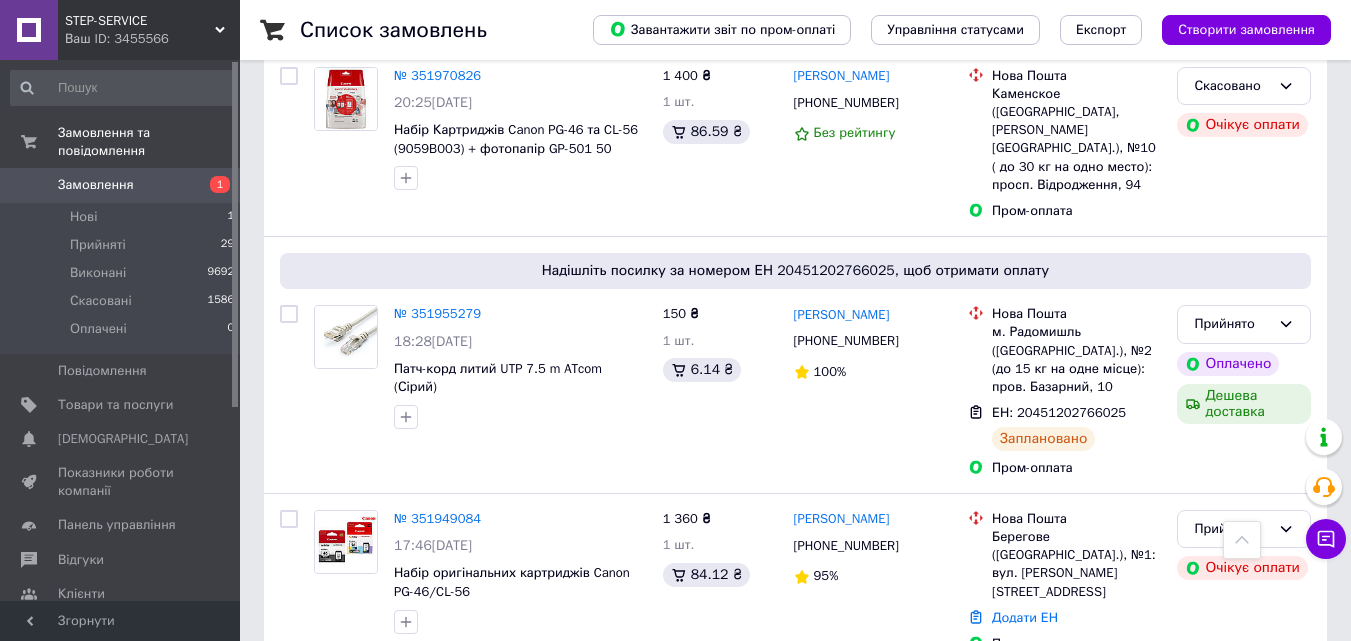 scroll, scrollTop: 1300, scrollLeft: 0, axis: vertical 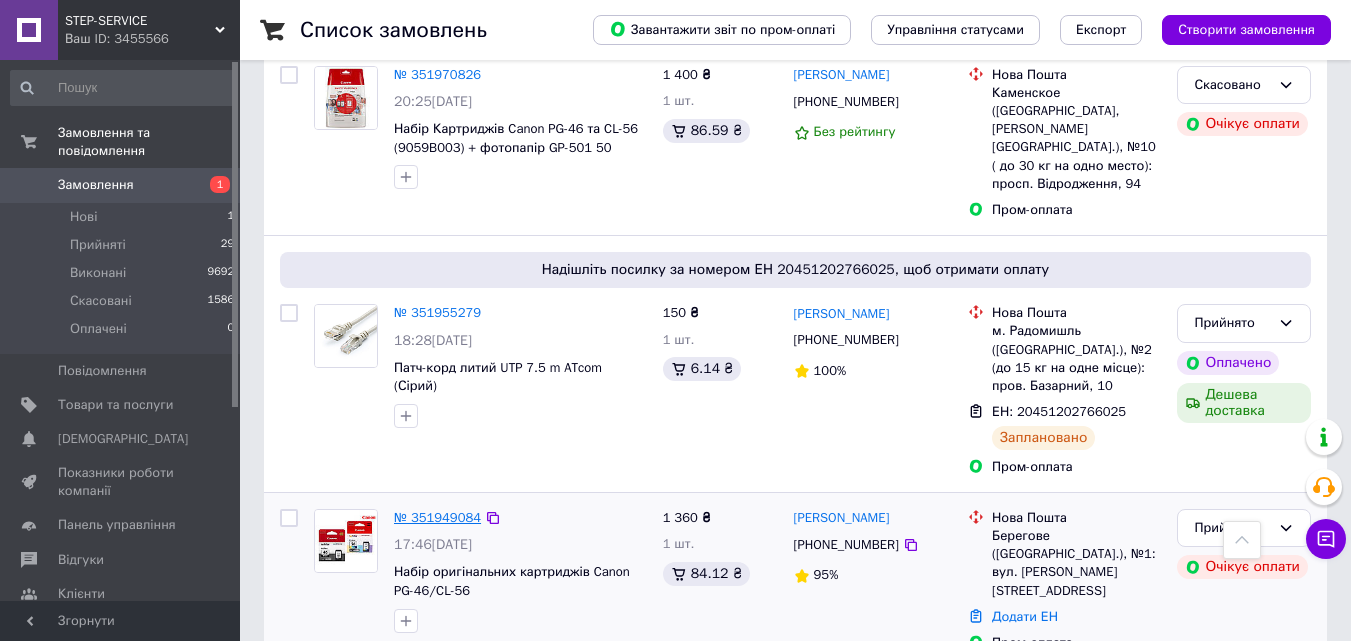 click on "№ 351949084" at bounding box center [437, 517] 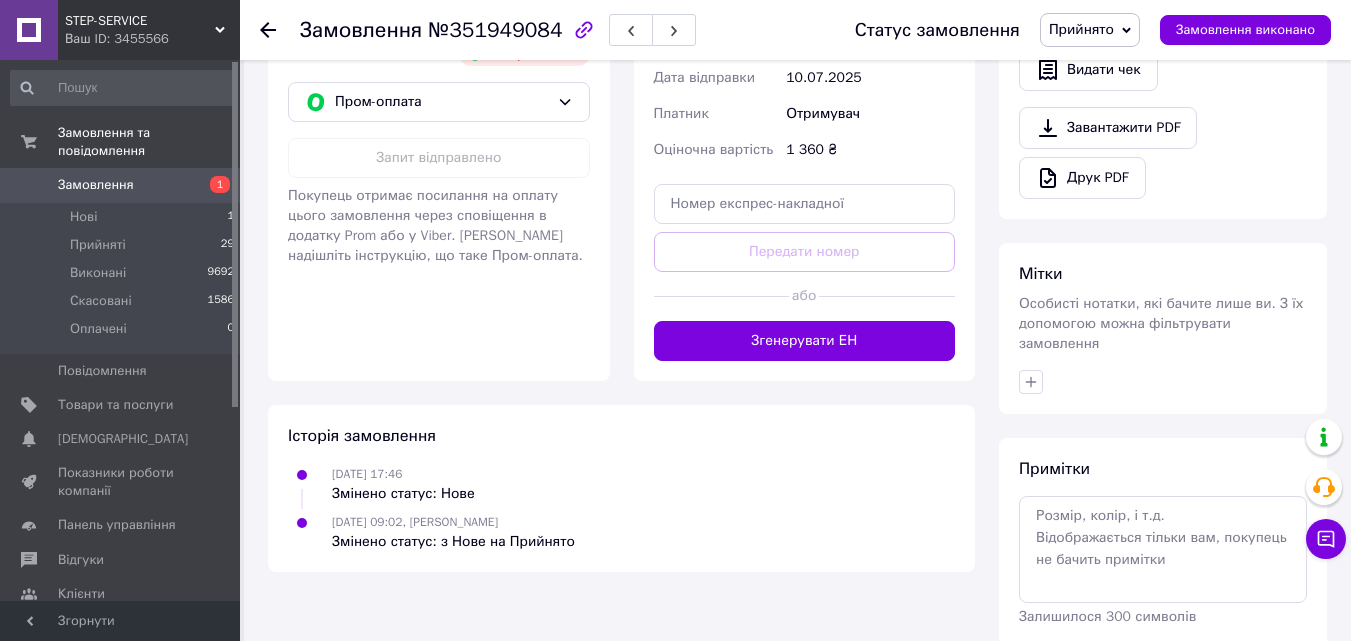 scroll, scrollTop: 694, scrollLeft: 0, axis: vertical 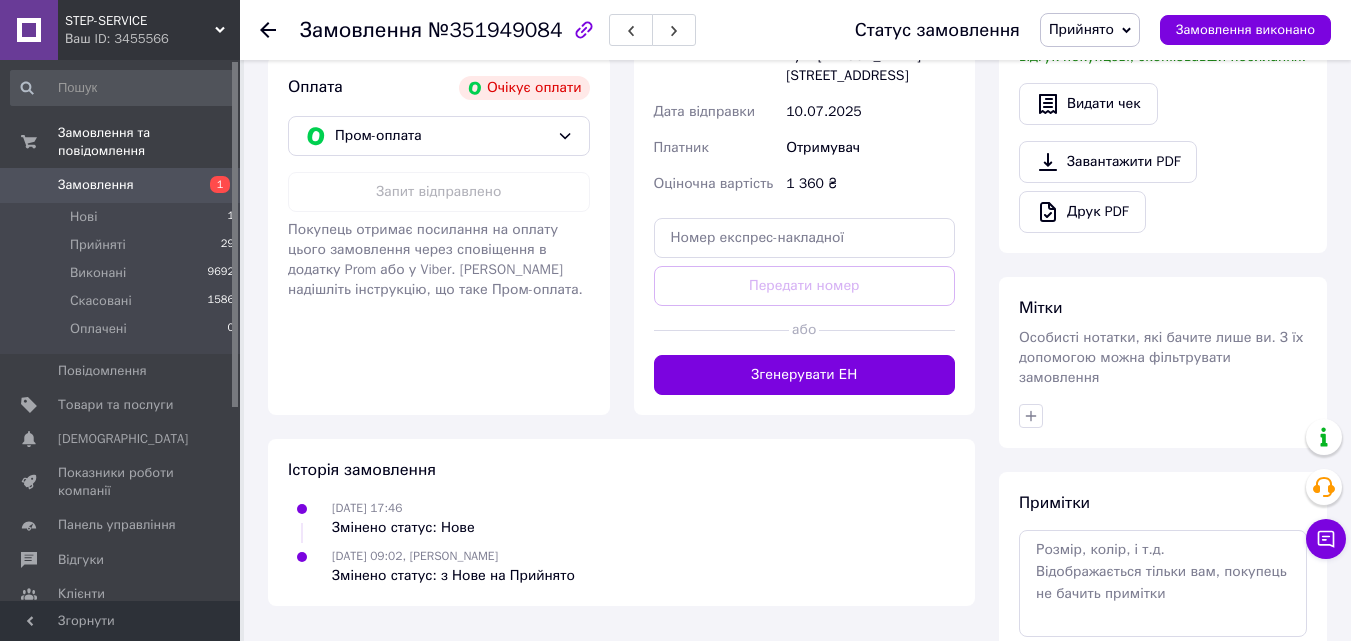 drag, startPoint x: 127, startPoint y: 169, endPoint x: 126, endPoint y: 152, distance: 17.029387 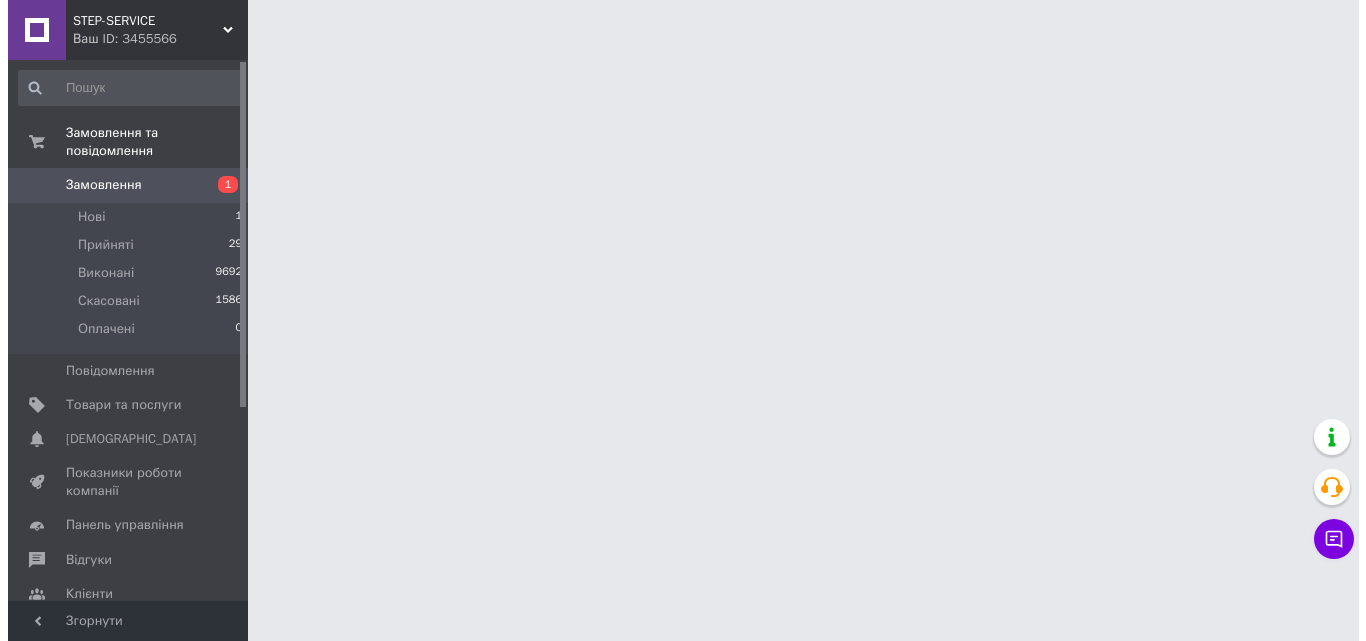 scroll, scrollTop: 0, scrollLeft: 0, axis: both 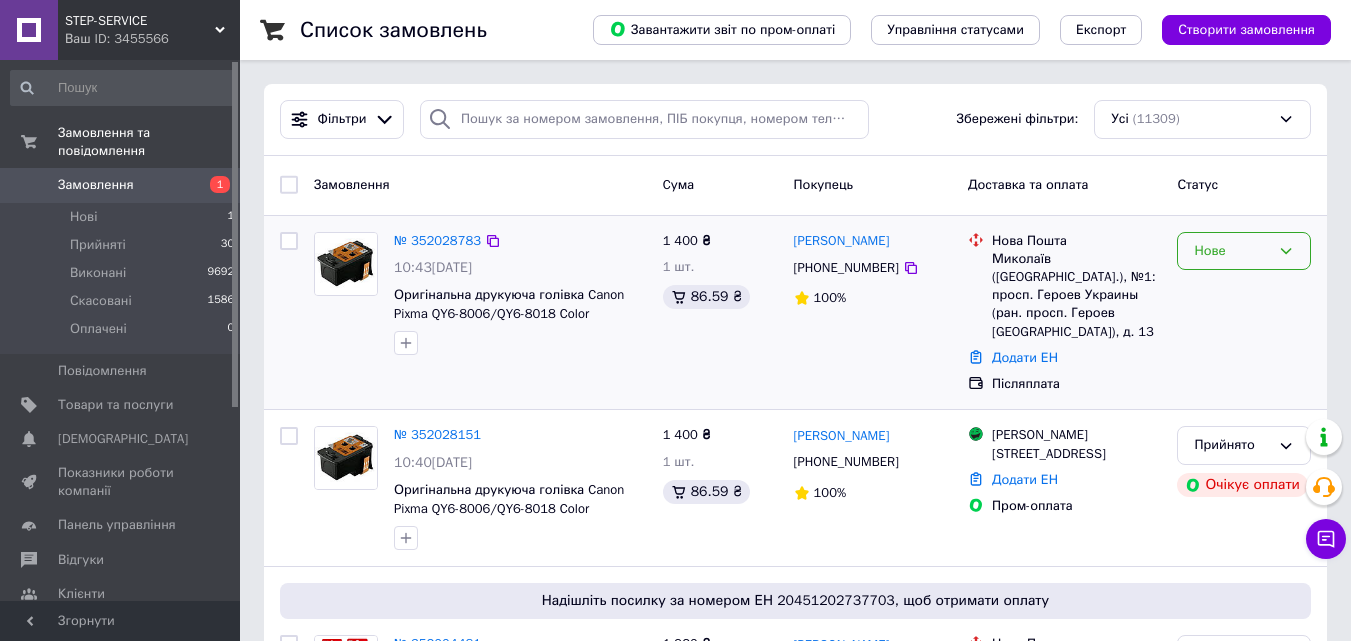 click on "Нове" at bounding box center [1232, 251] 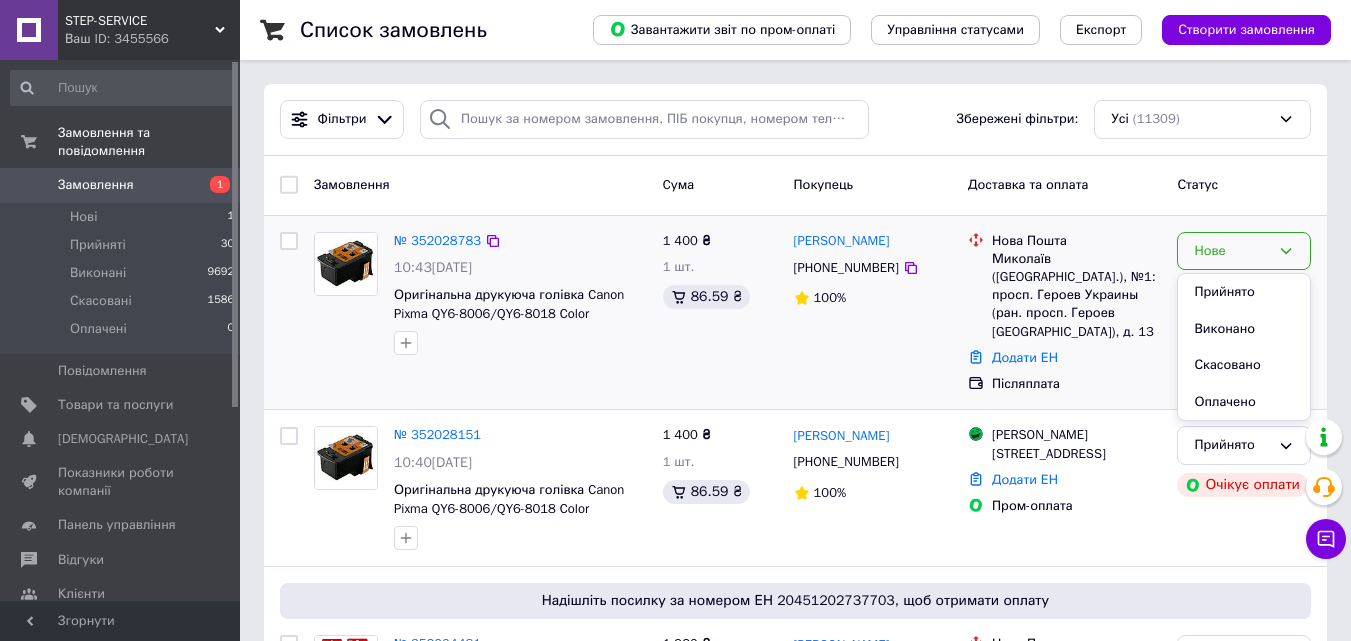 click on "Прийнято" at bounding box center [1244, 292] 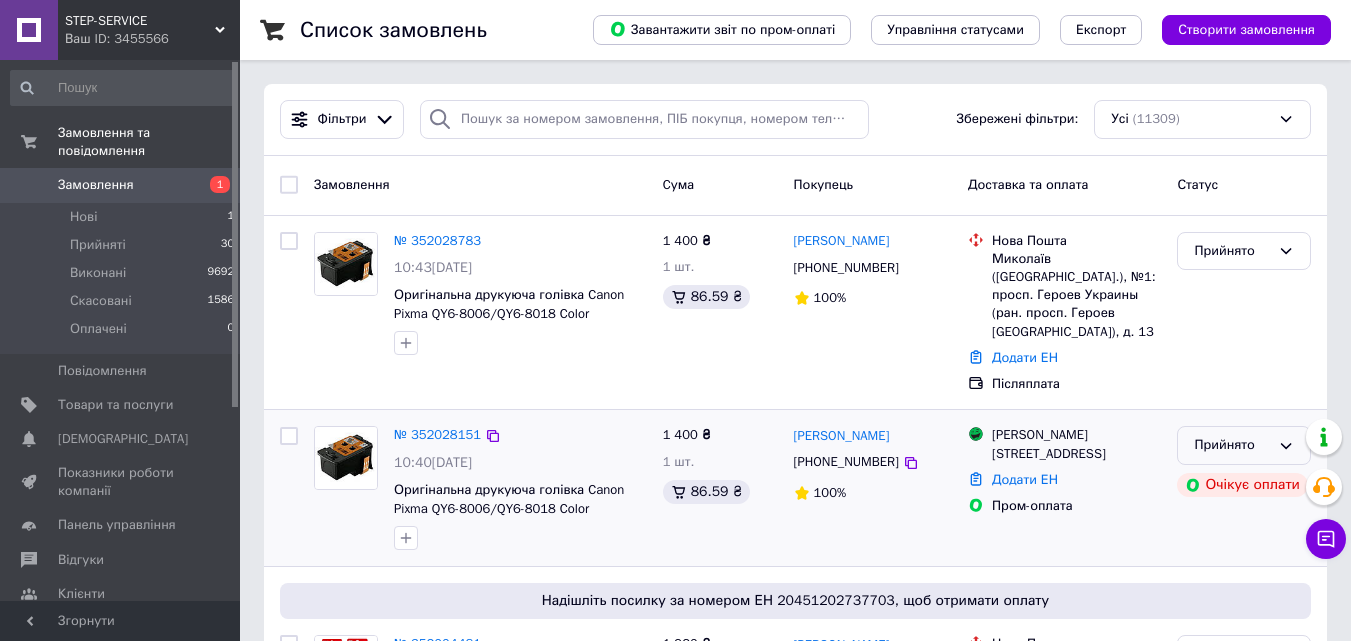 click on "Прийнято" at bounding box center (1232, 445) 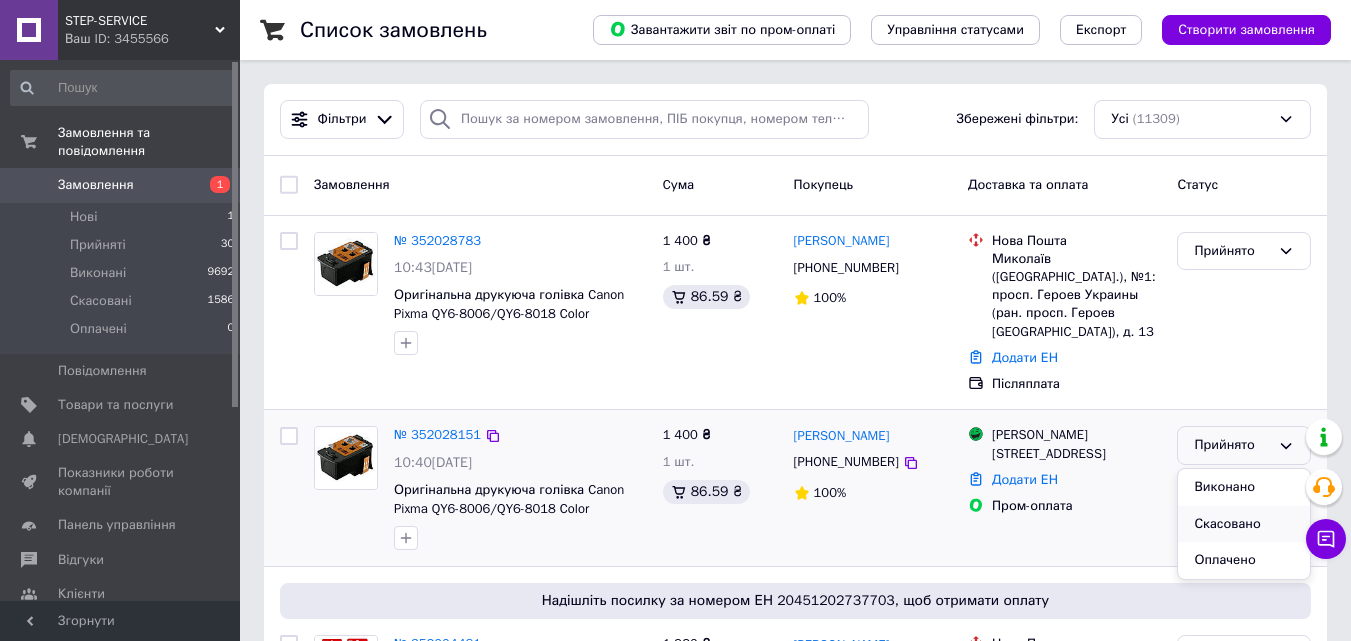 click on "Скасовано" at bounding box center (1244, 524) 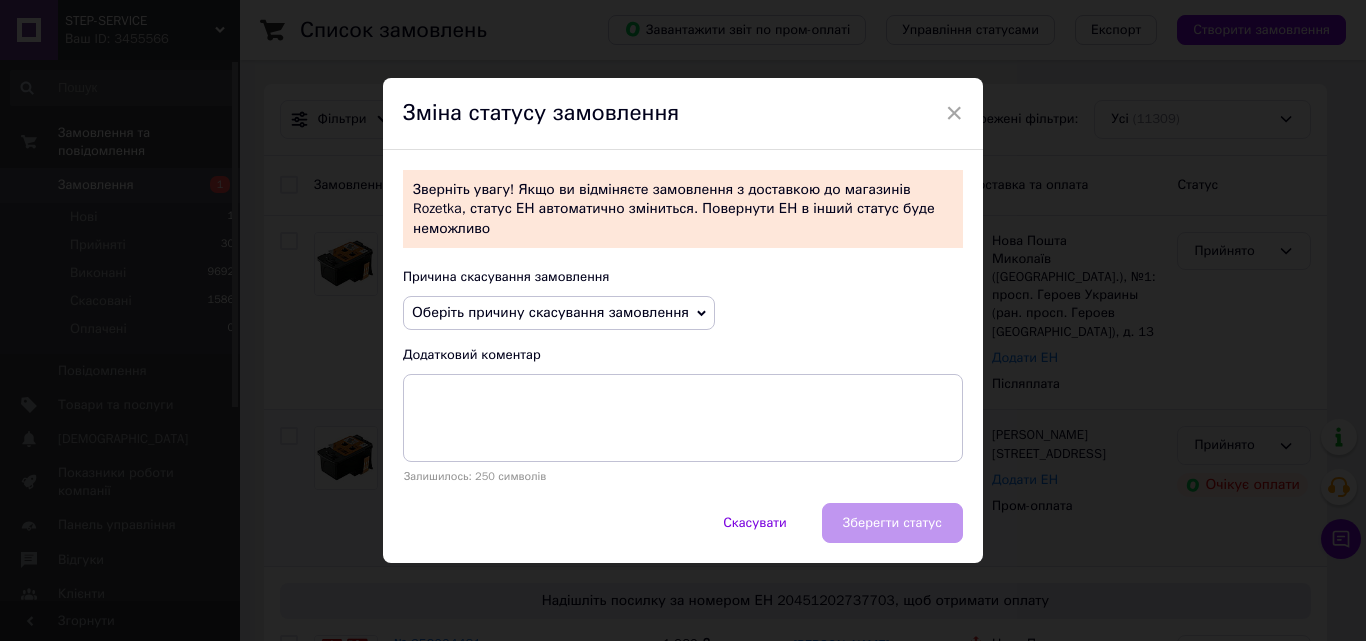 click on "Причина скасування замовлення Оберіть причину скасування замовлення Немає в наявності Немає різновиду товару Оплата не надійшла На прохання покупця Замовлення-дублікат Не виходить додзвонитися Інше Додатковий коментар Залишилось: 250 символів" at bounding box center [683, 375] 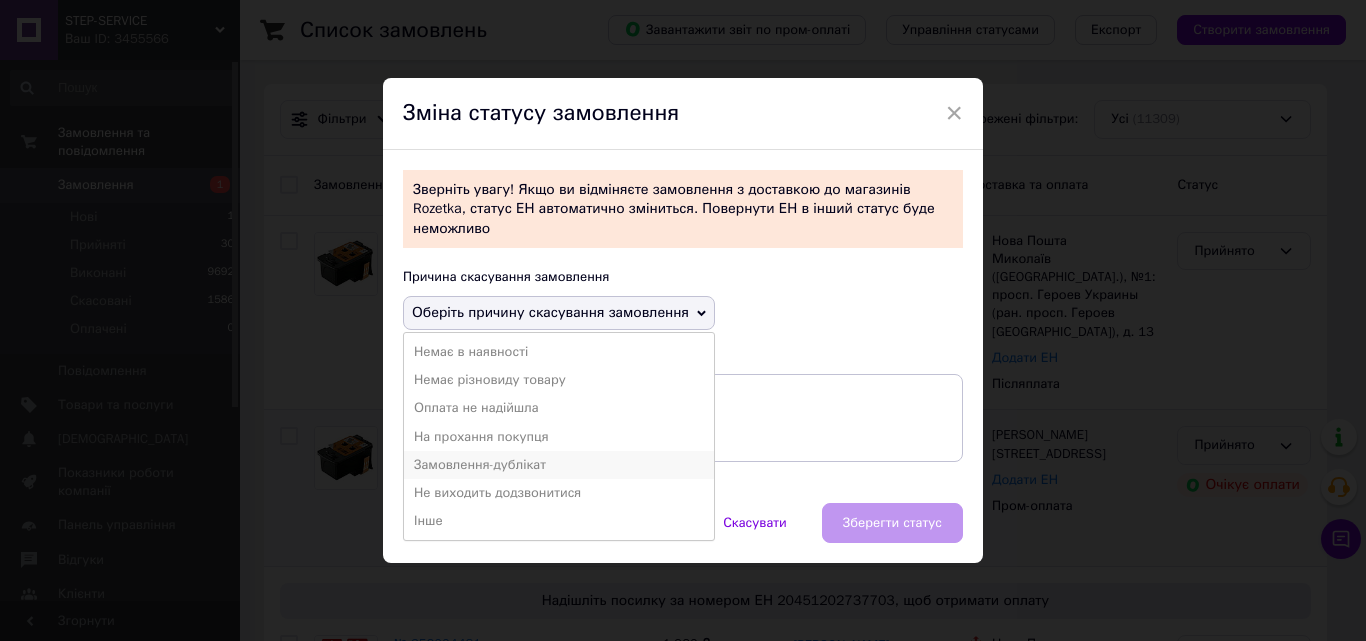 click on "Замовлення-дублікат" at bounding box center (559, 465) 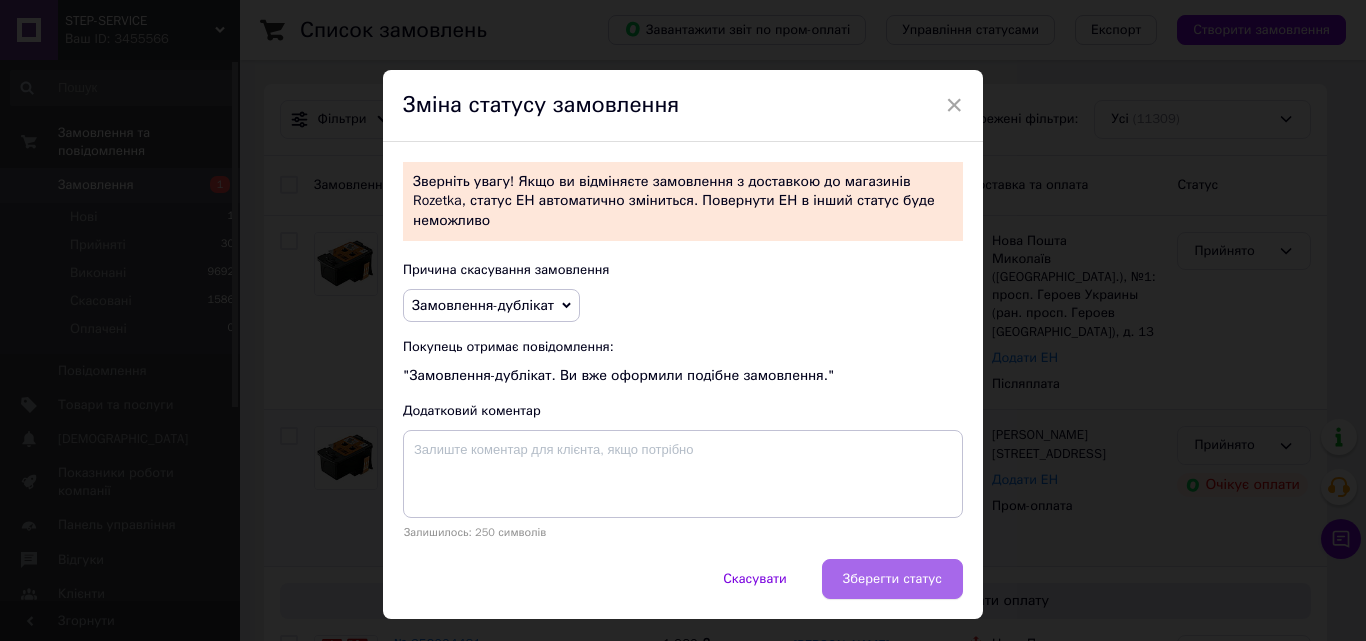 click on "Зберегти статус" at bounding box center (892, 579) 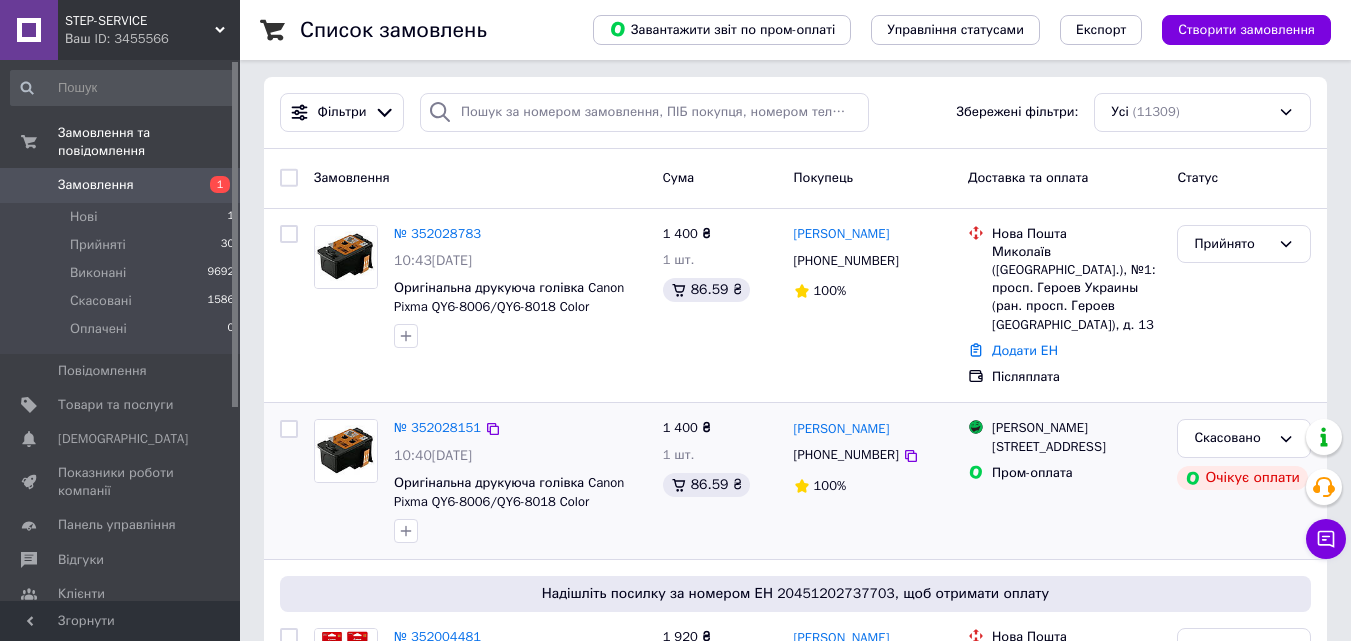 scroll, scrollTop: 0, scrollLeft: 0, axis: both 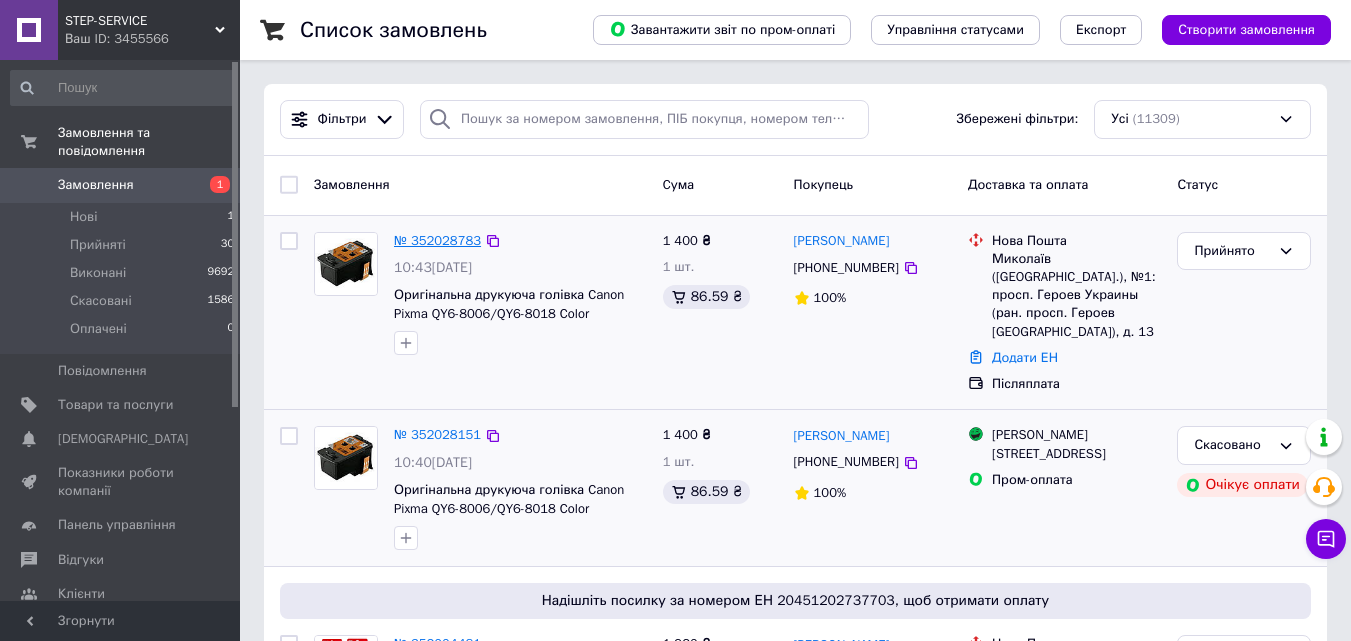 click on "№ 352028783" at bounding box center [437, 240] 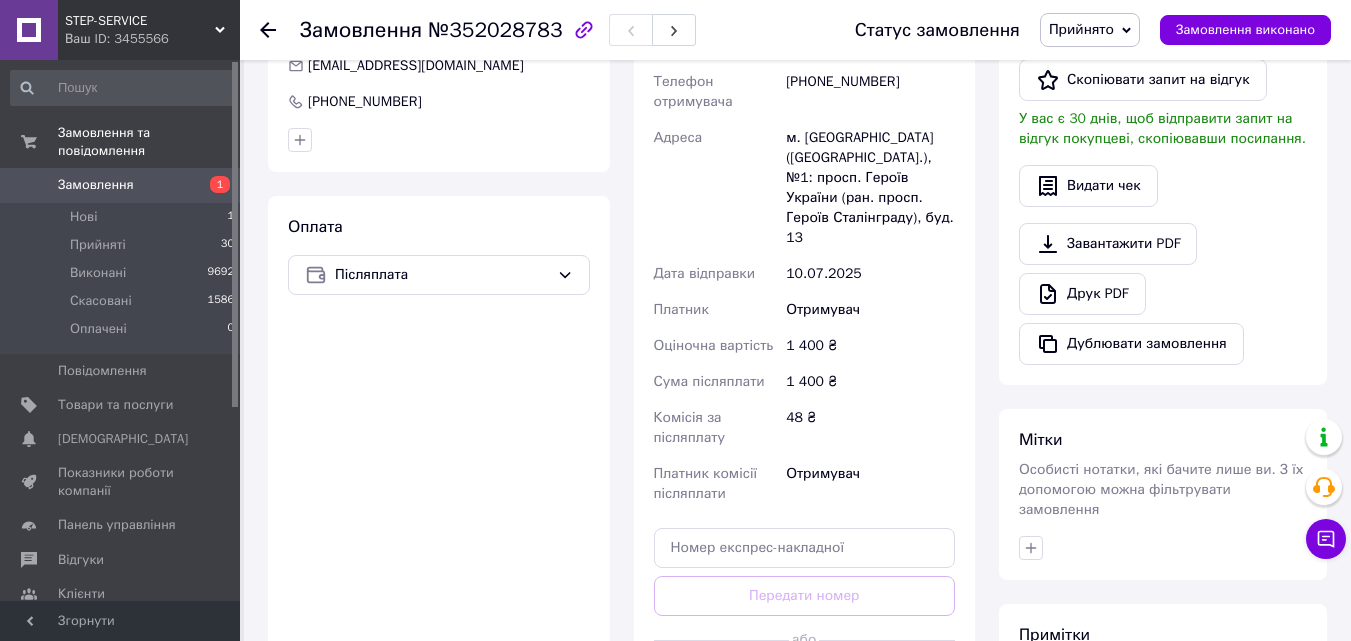 scroll, scrollTop: 788, scrollLeft: 0, axis: vertical 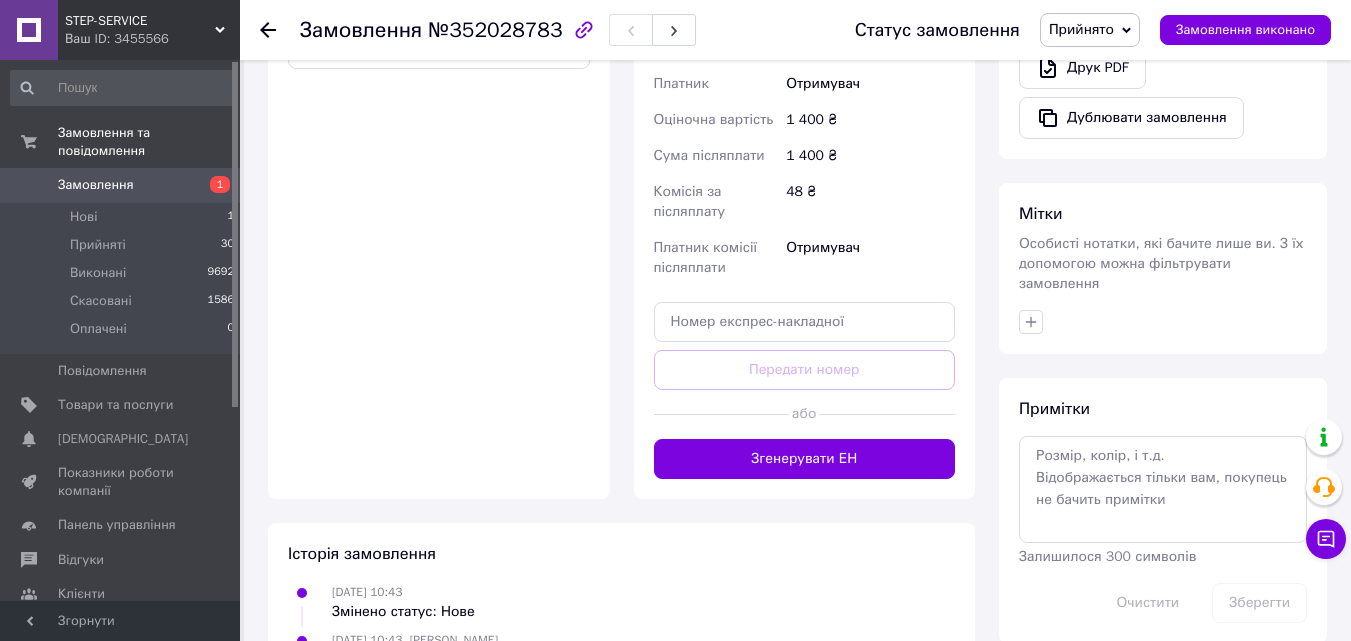 click on "Згенерувати ЕН" at bounding box center [805, 459] 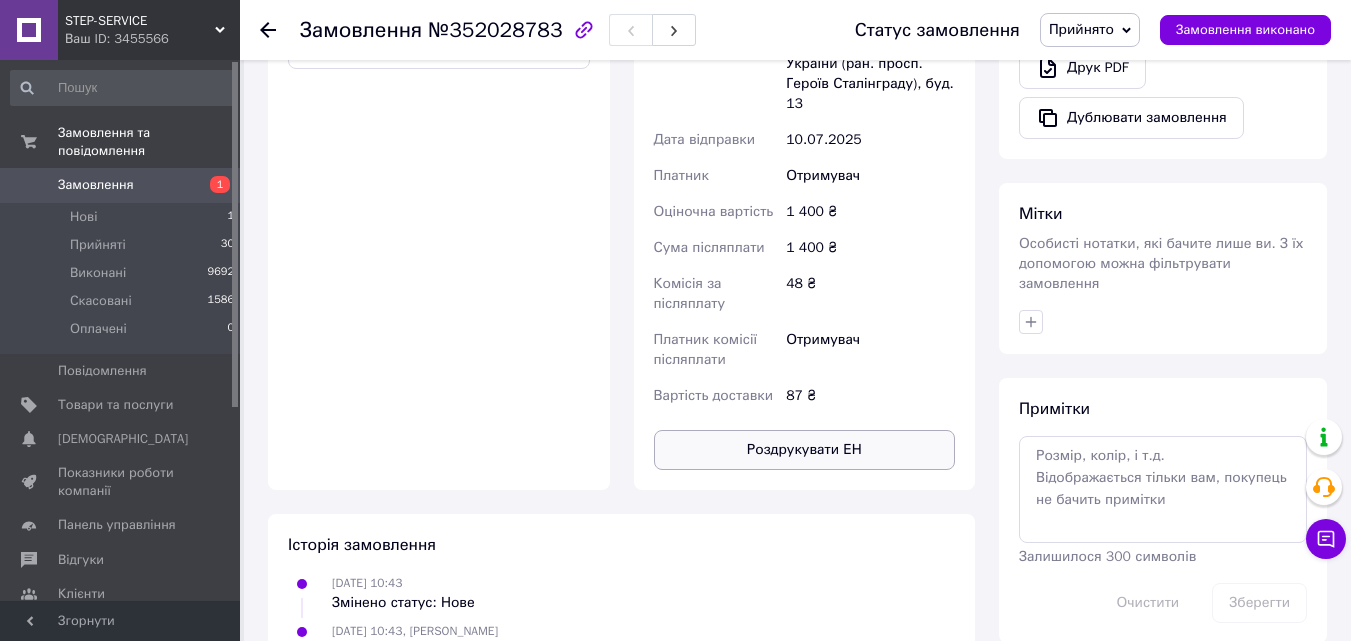 click on "Роздрукувати ЕН" at bounding box center (805, 450) 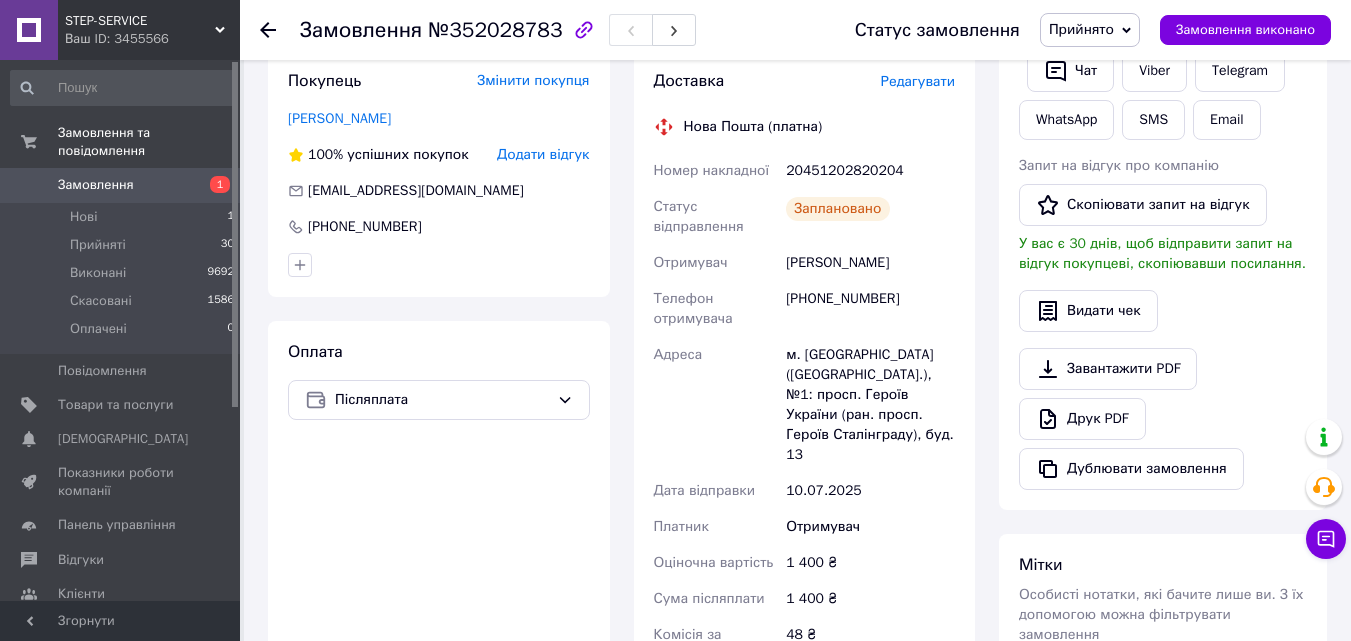 scroll, scrollTop: 388, scrollLeft: 0, axis: vertical 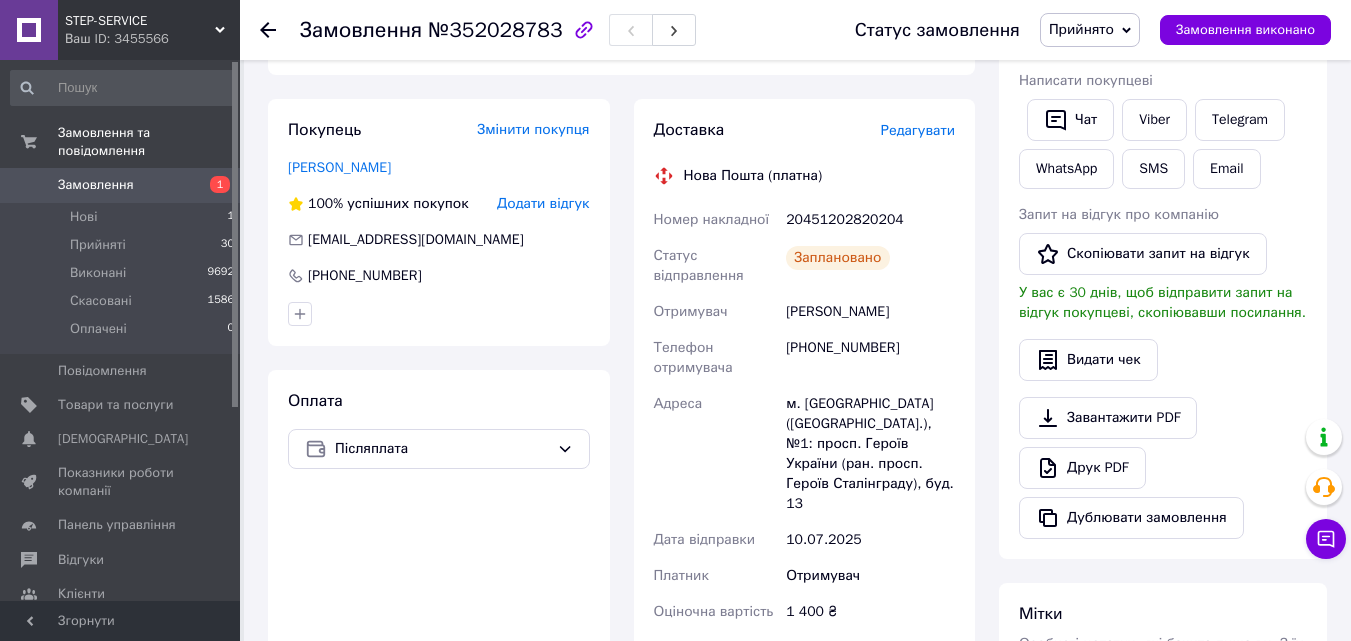 click on "[PHONE_NUMBER]" at bounding box center [870, 358] 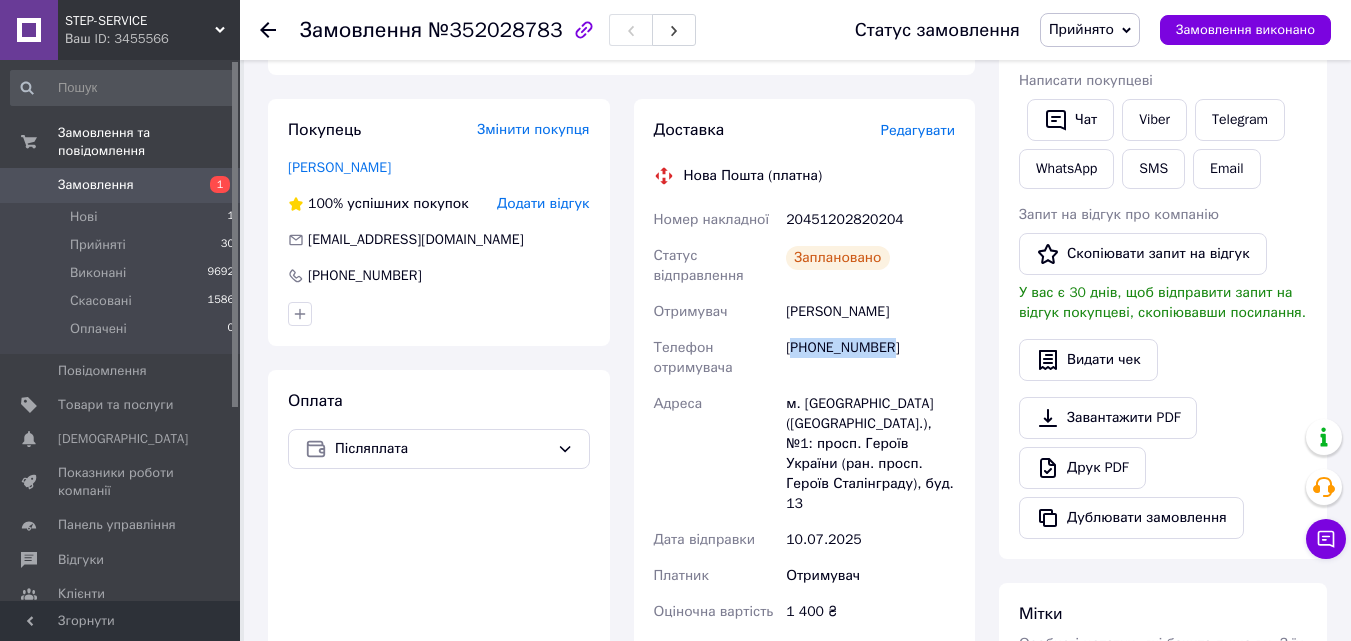 click on "[PHONE_NUMBER]" at bounding box center (870, 358) 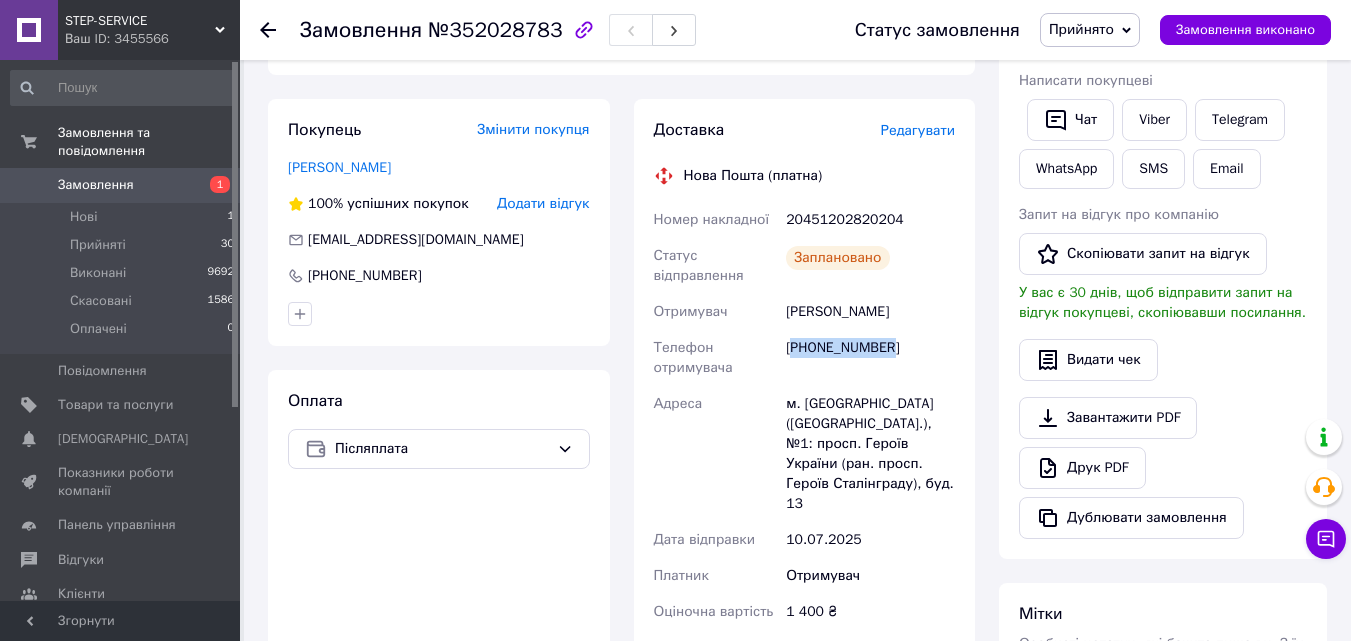 copy on "380504662712" 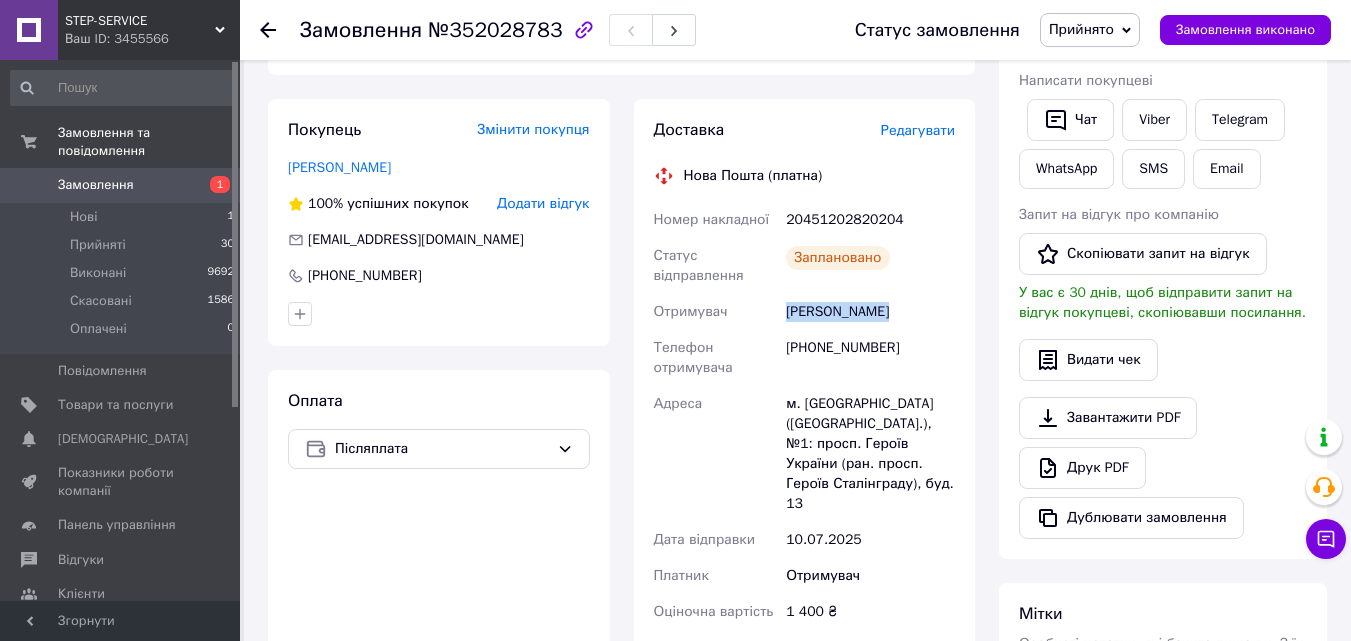 drag, startPoint x: 916, startPoint y: 306, endPoint x: 742, endPoint y: 308, distance: 174.01149 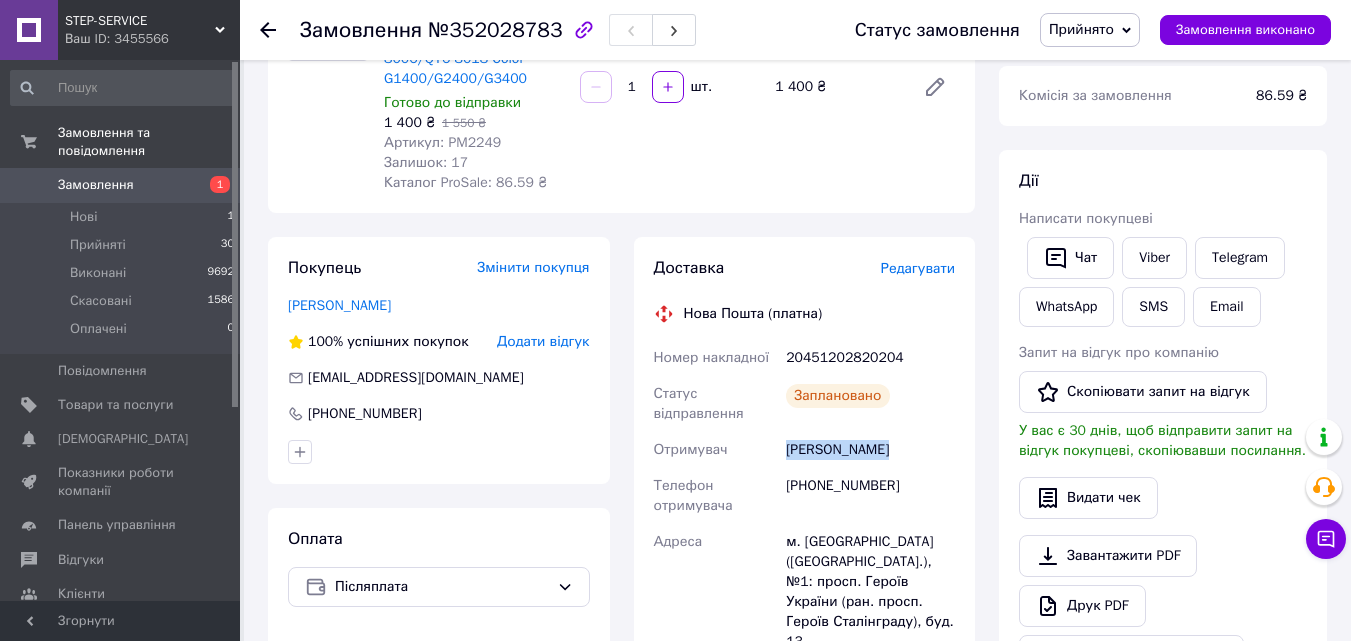 scroll, scrollTop: 400, scrollLeft: 0, axis: vertical 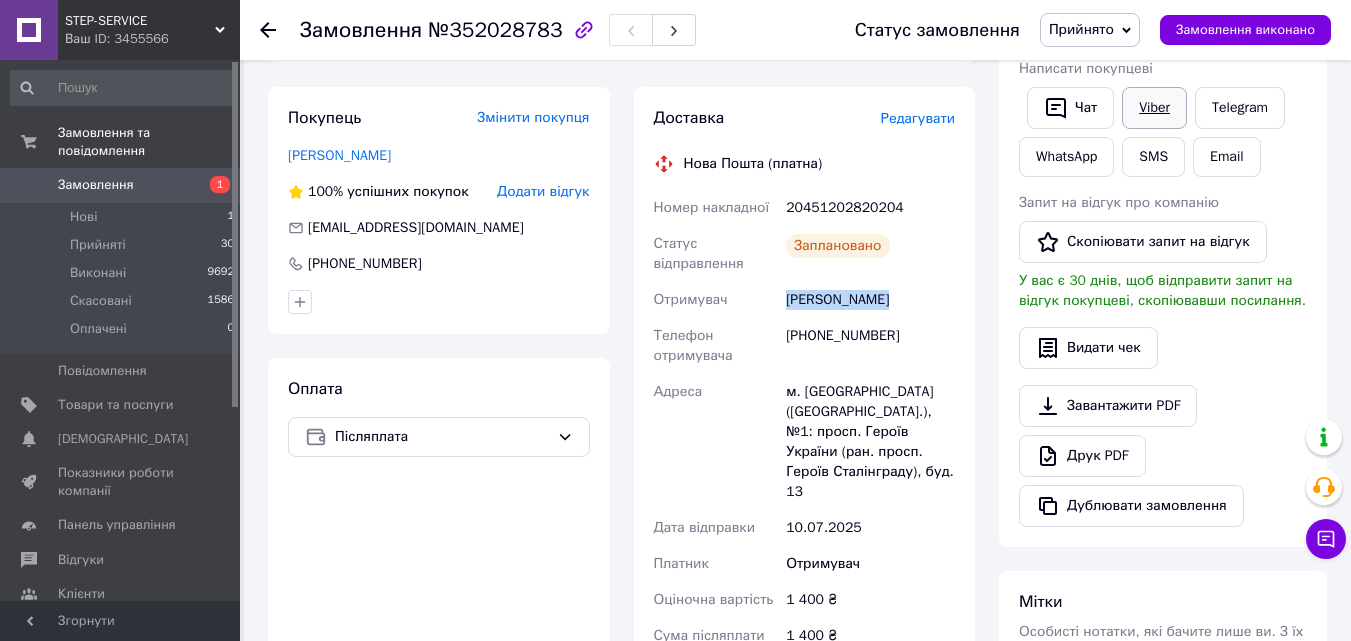 click on "Viber" at bounding box center [1154, 108] 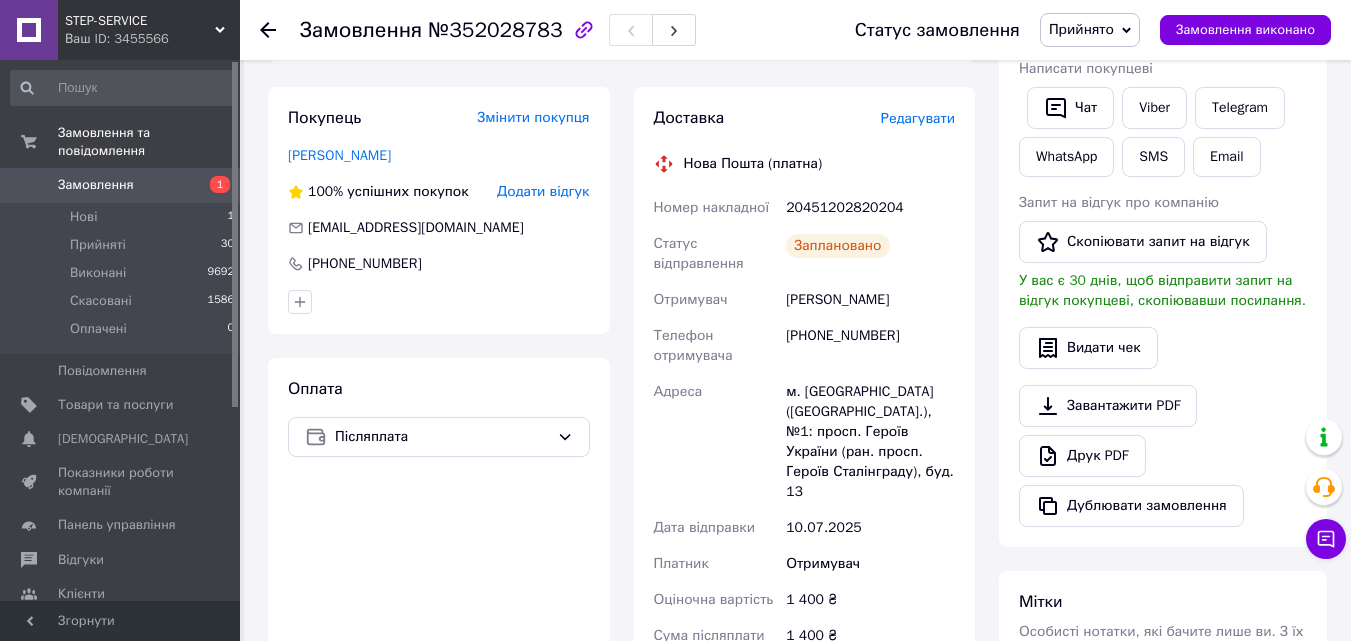 click on "20451202820204" at bounding box center [870, 208] 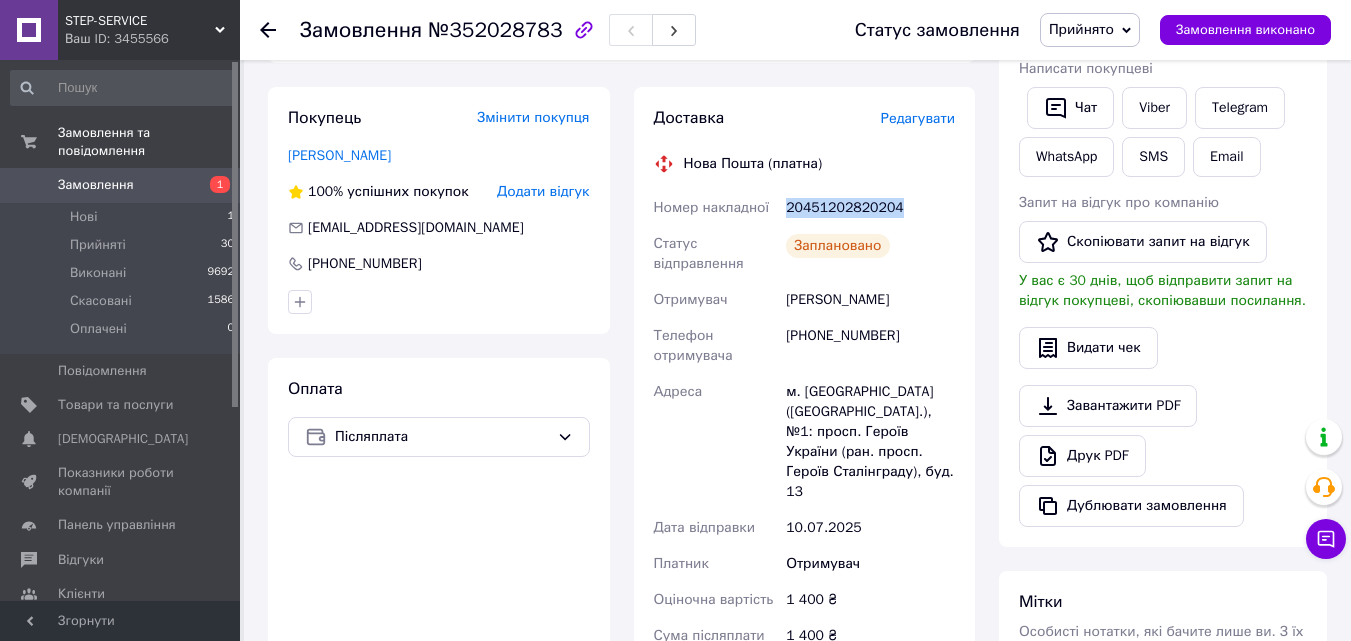 click on "20451202820204" at bounding box center [870, 208] 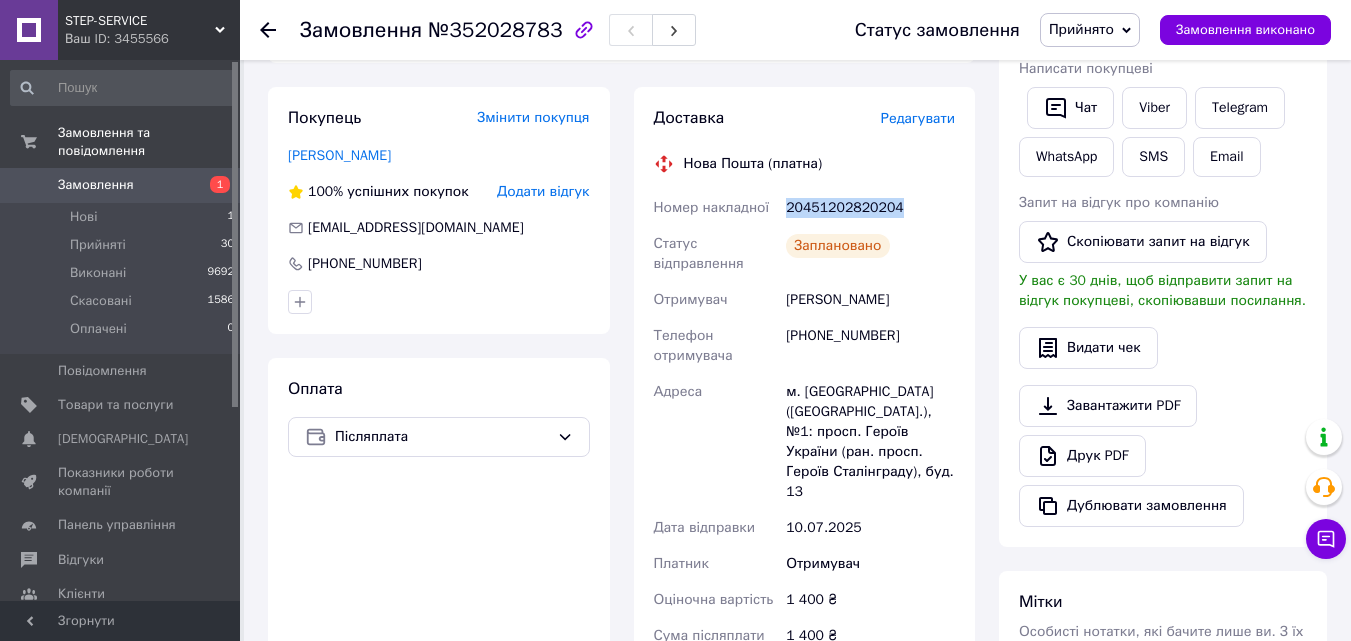 click on "Замовлення" at bounding box center [96, 185] 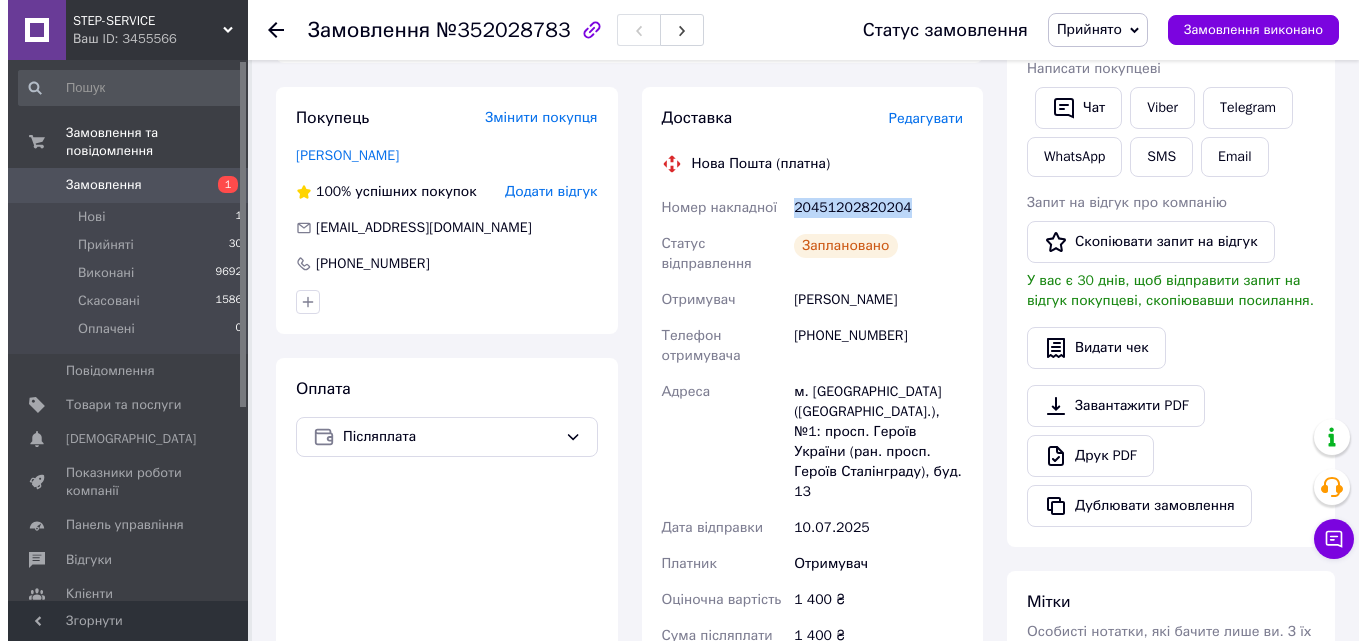 scroll, scrollTop: 0, scrollLeft: 0, axis: both 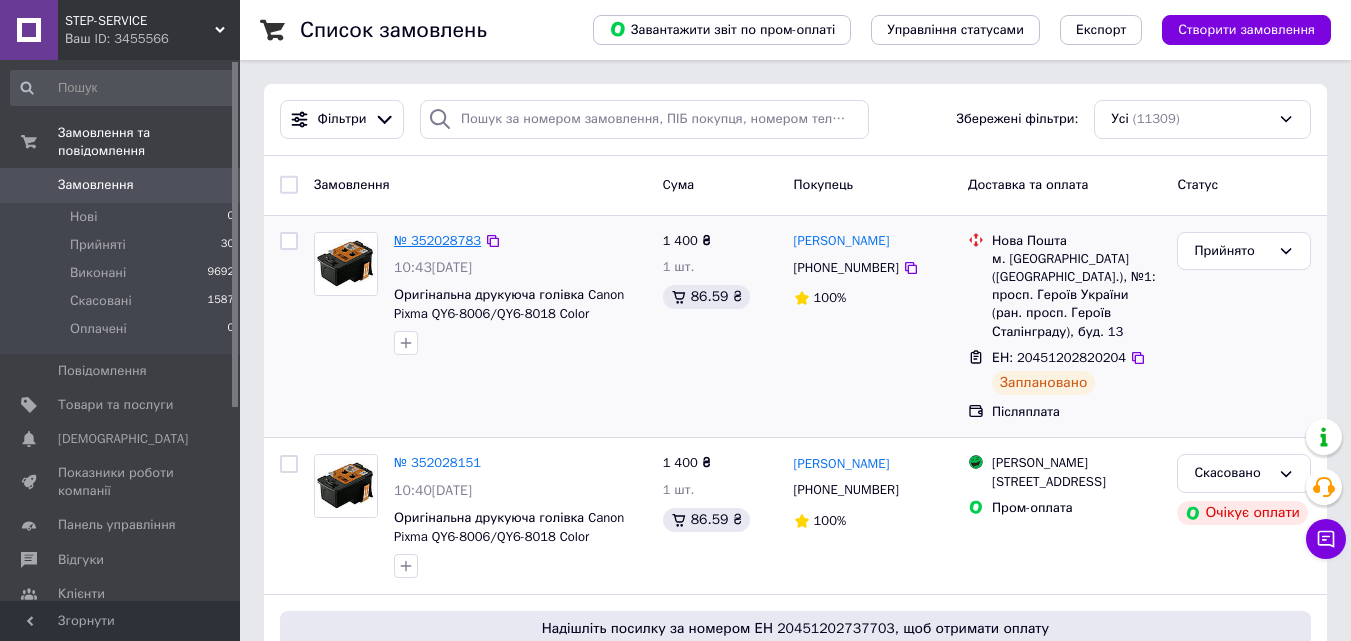 click on "№ 352028783" at bounding box center [437, 240] 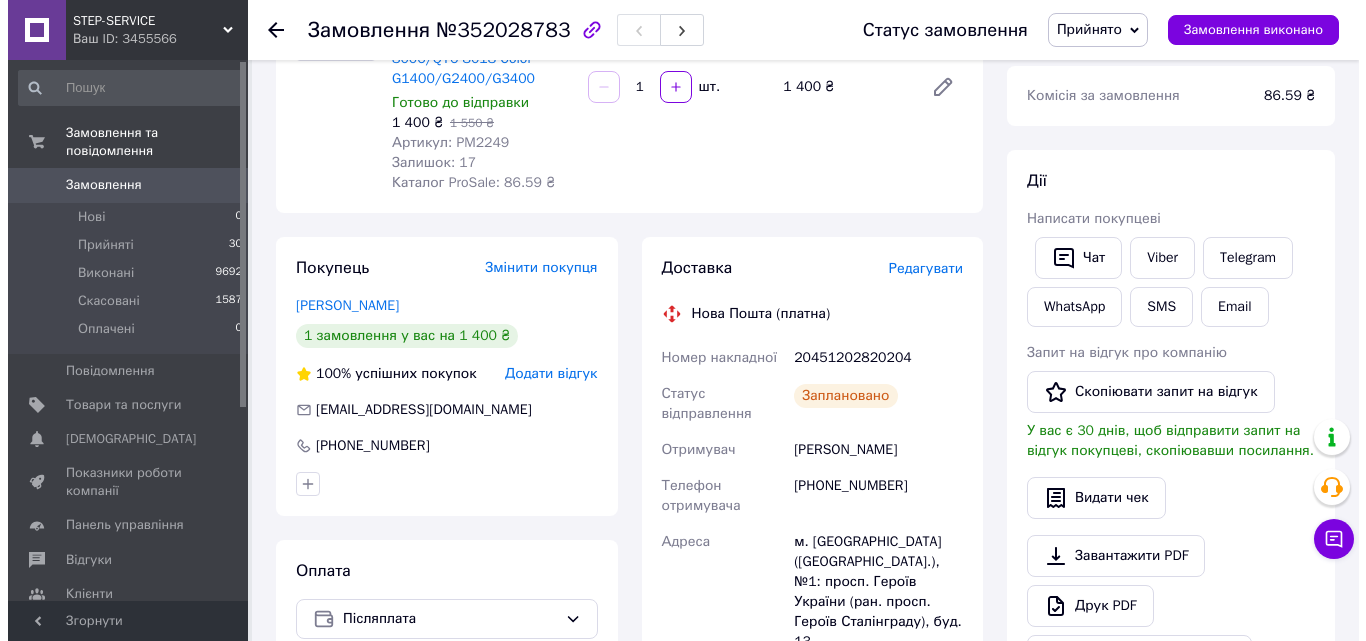 scroll, scrollTop: 100, scrollLeft: 0, axis: vertical 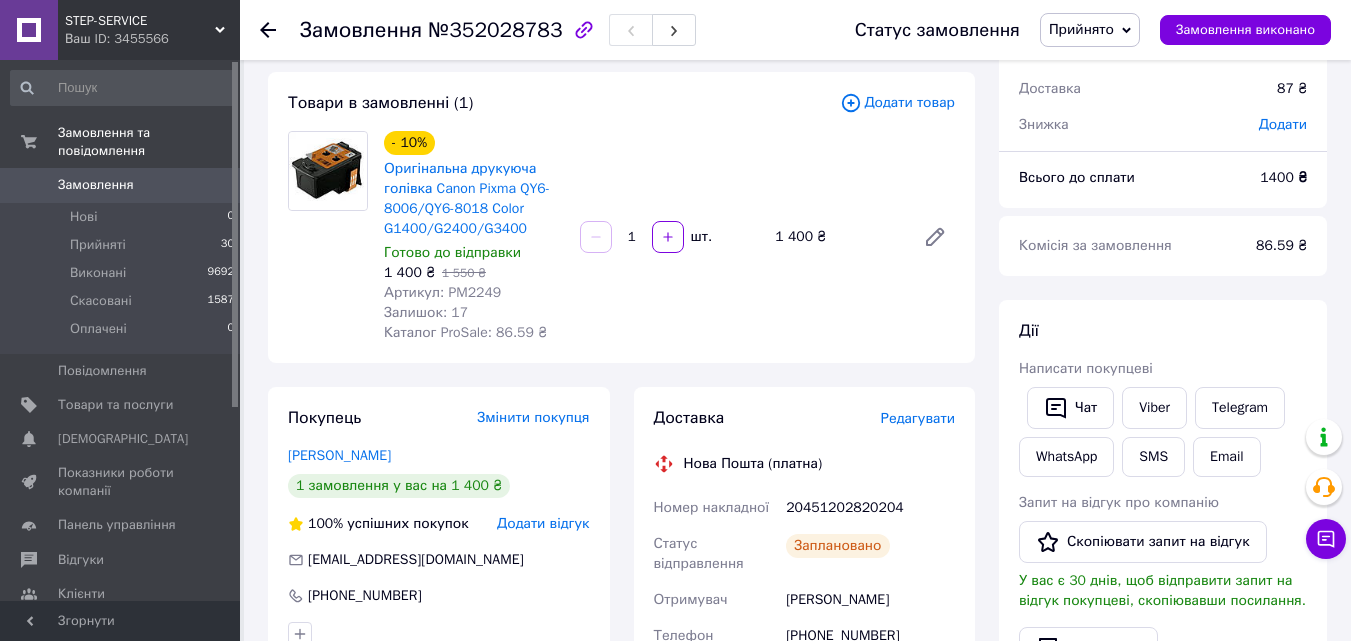 click on "Редагувати" at bounding box center (918, 418) 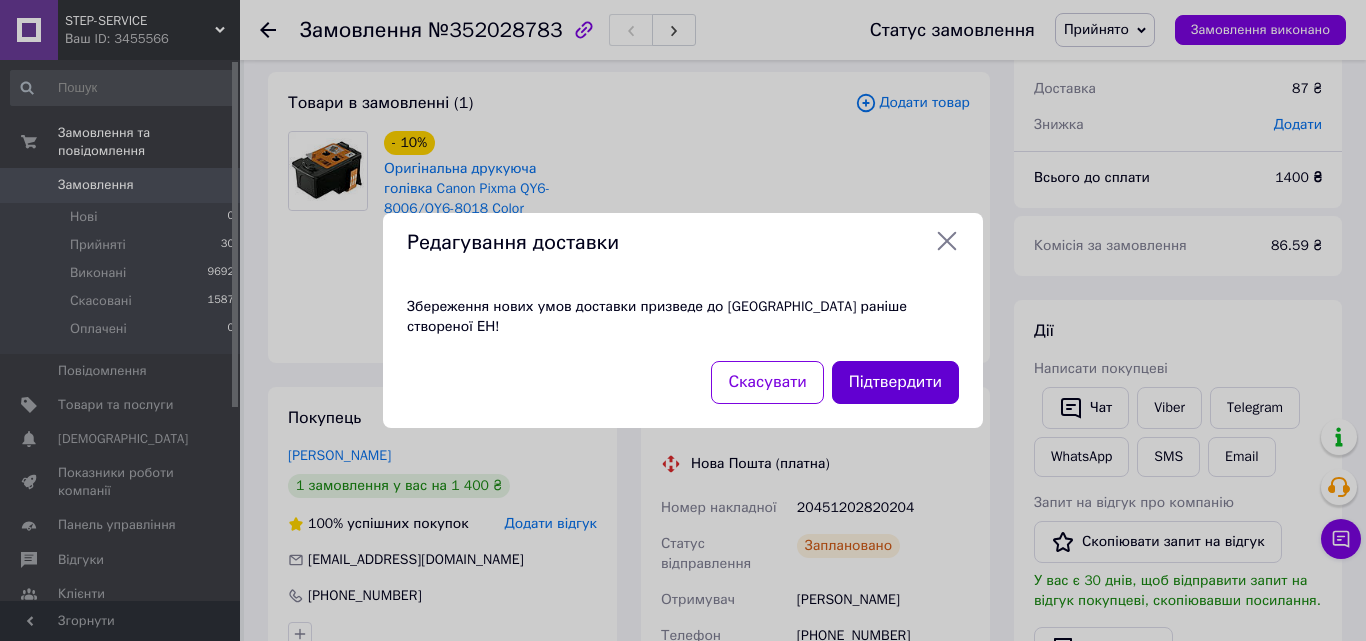 click on "Підтвердити" at bounding box center [895, 382] 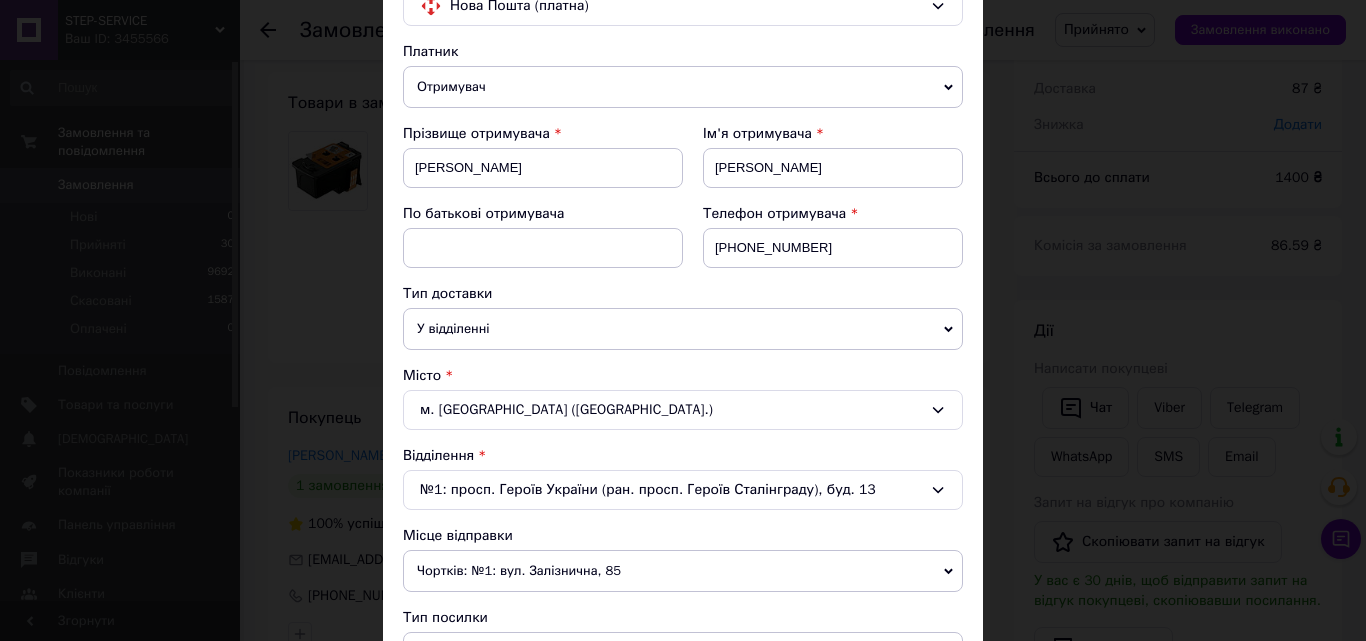 scroll, scrollTop: 500, scrollLeft: 0, axis: vertical 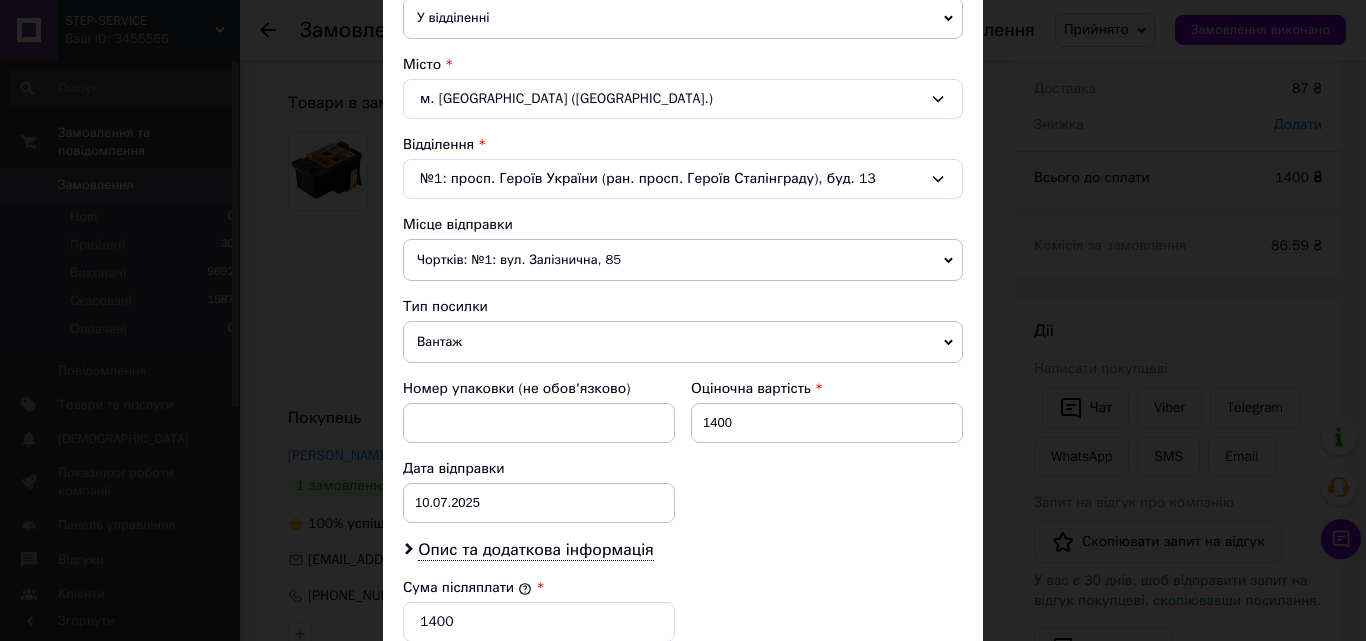click on "Чортків: №1: вул. Залізнична, 85" at bounding box center [683, 260] 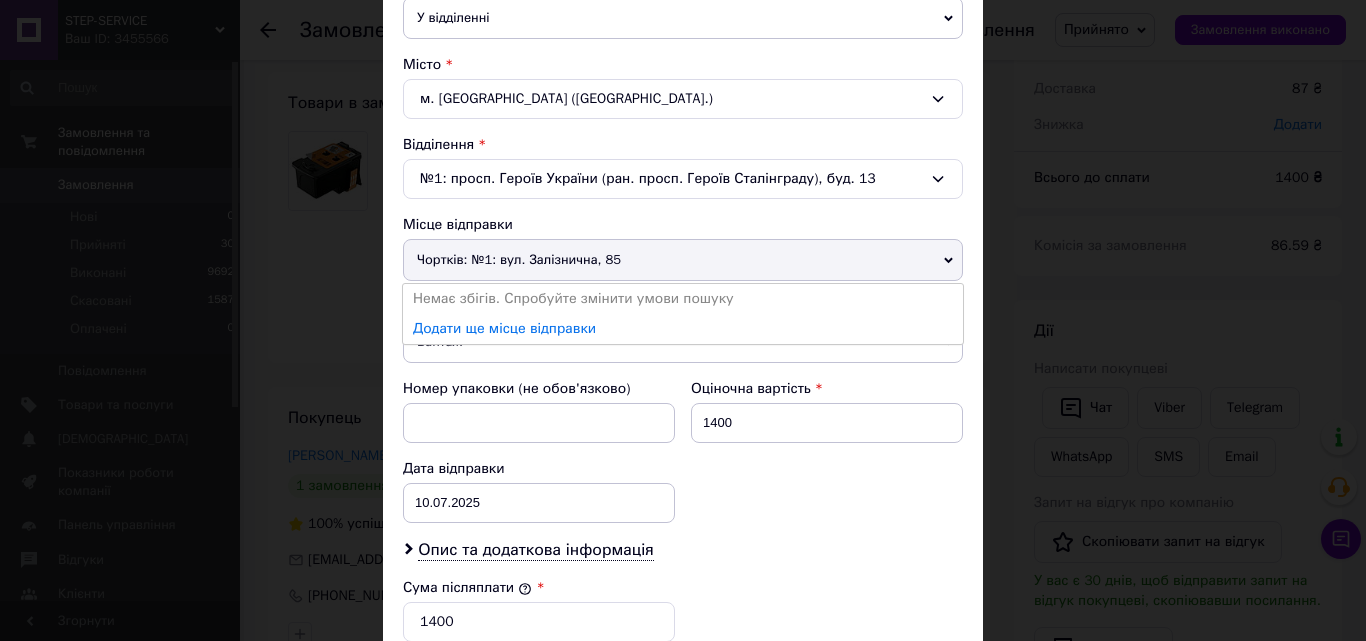 click on "Чортків: №1: вул. Залізнична, 85" at bounding box center (683, 260) 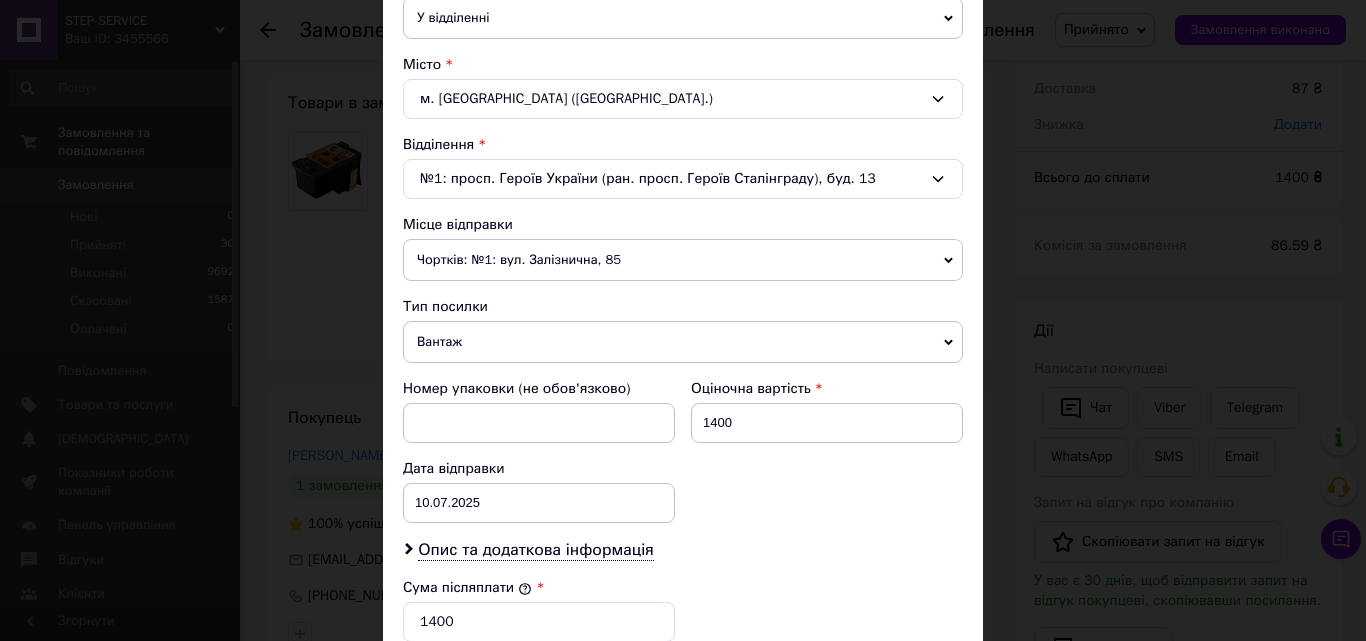 click on "№1: просп. Героїв України (ран. просп. Героїв Сталінграду), буд. 13" at bounding box center [683, 179] 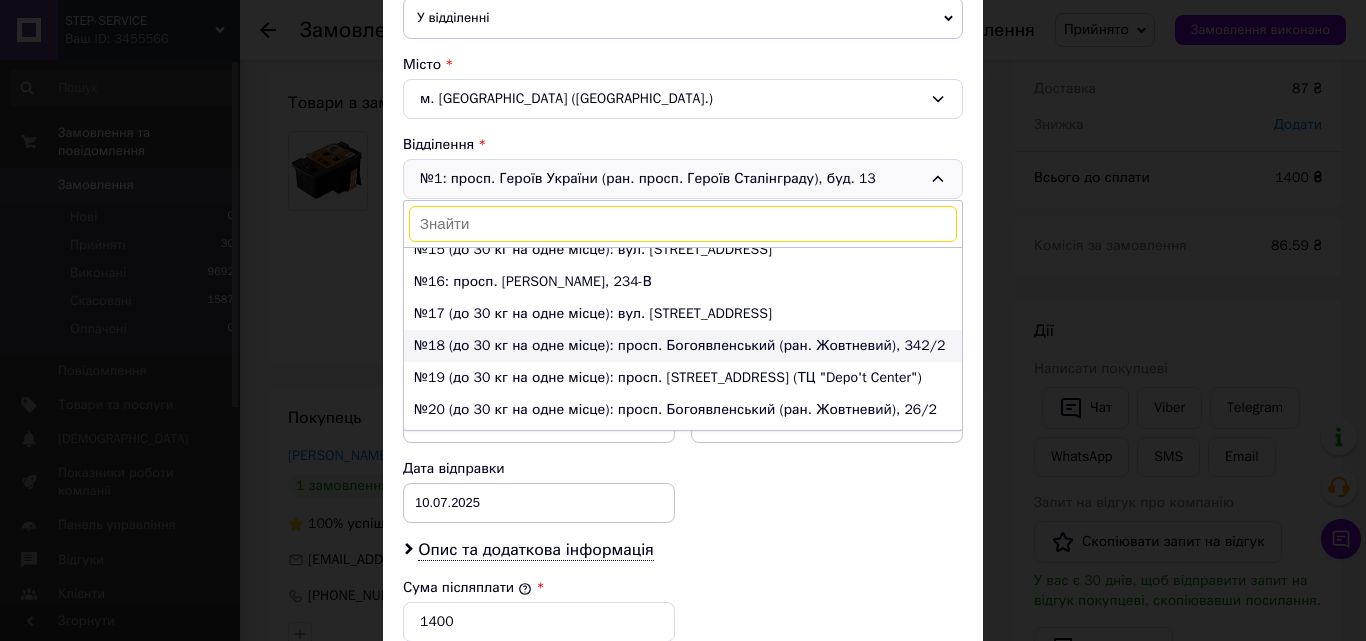 scroll, scrollTop: 500, scrollLeft: 0, axis: vertical 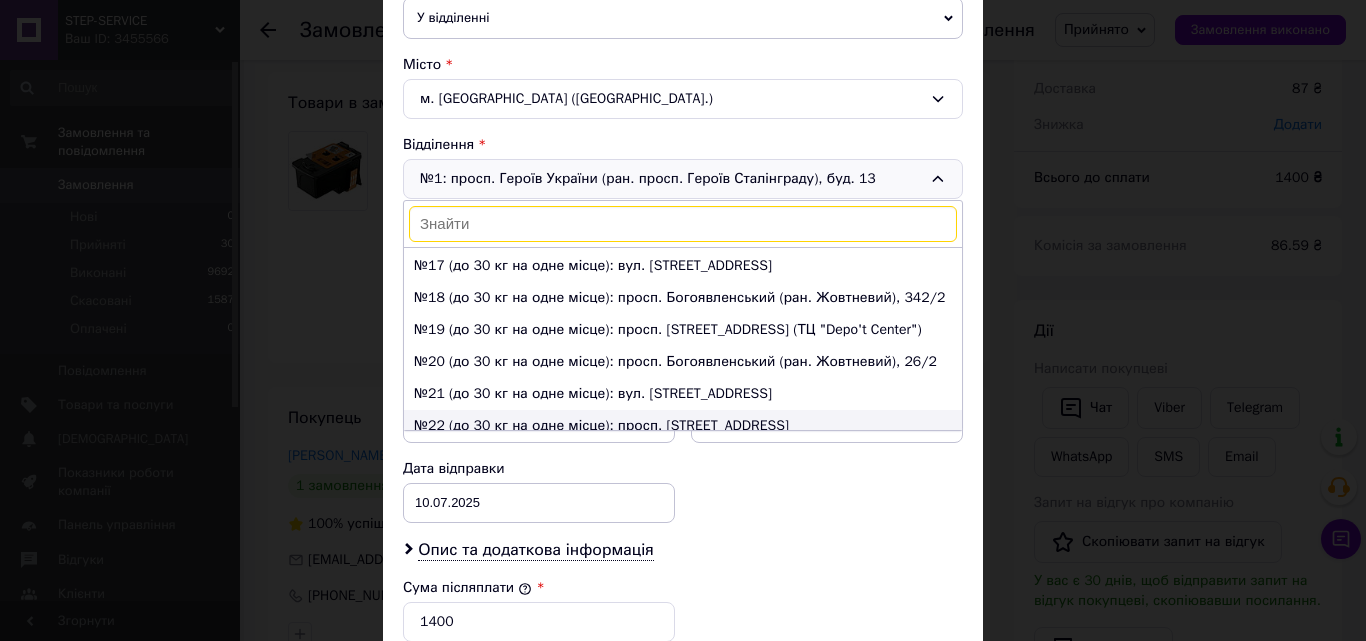 click on "№22 (до 30 кг на одне місце): просп. Центральний, 101" at bounding box center [683, 426] 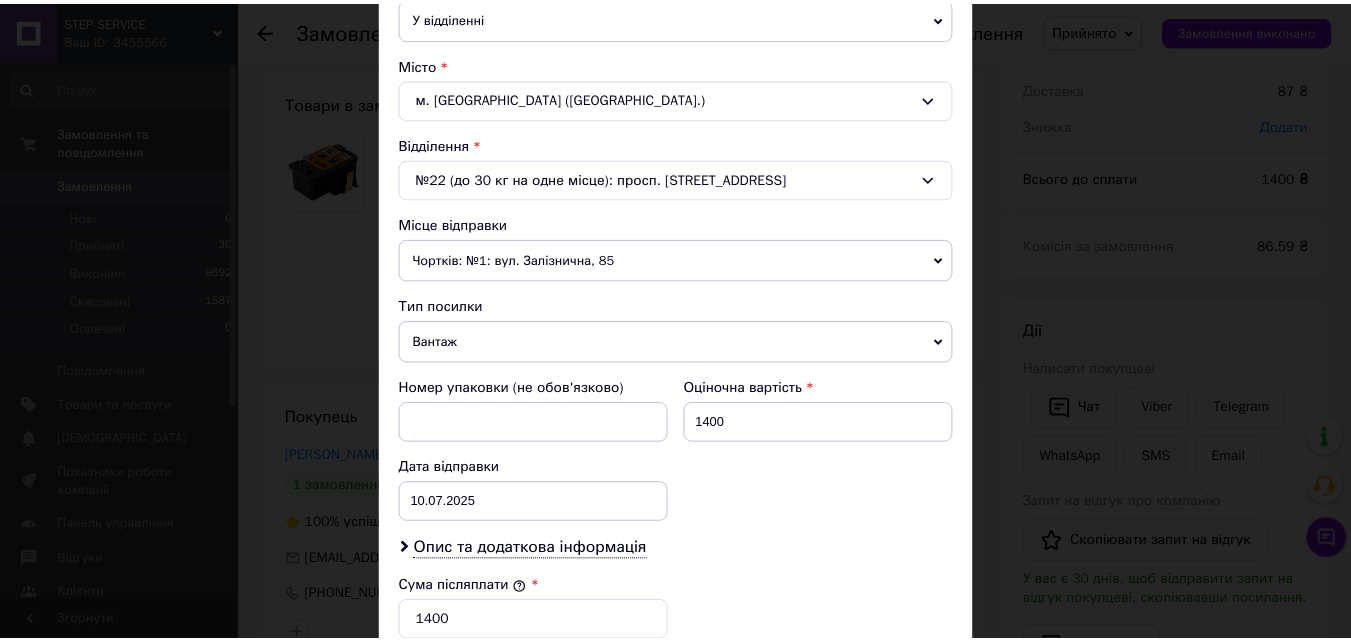 scroll, scrollTop: 885, scrollLeft: 0, axis: vertical 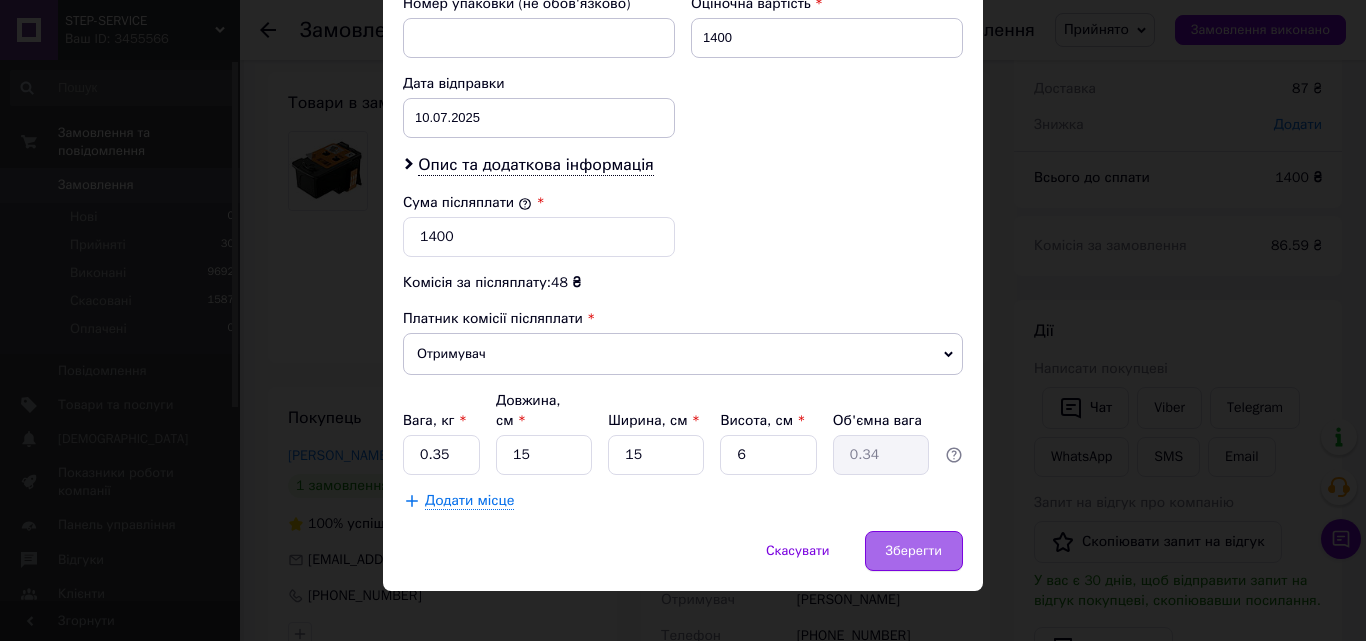 click on "Зберегти" at bounding box center [914, 551] 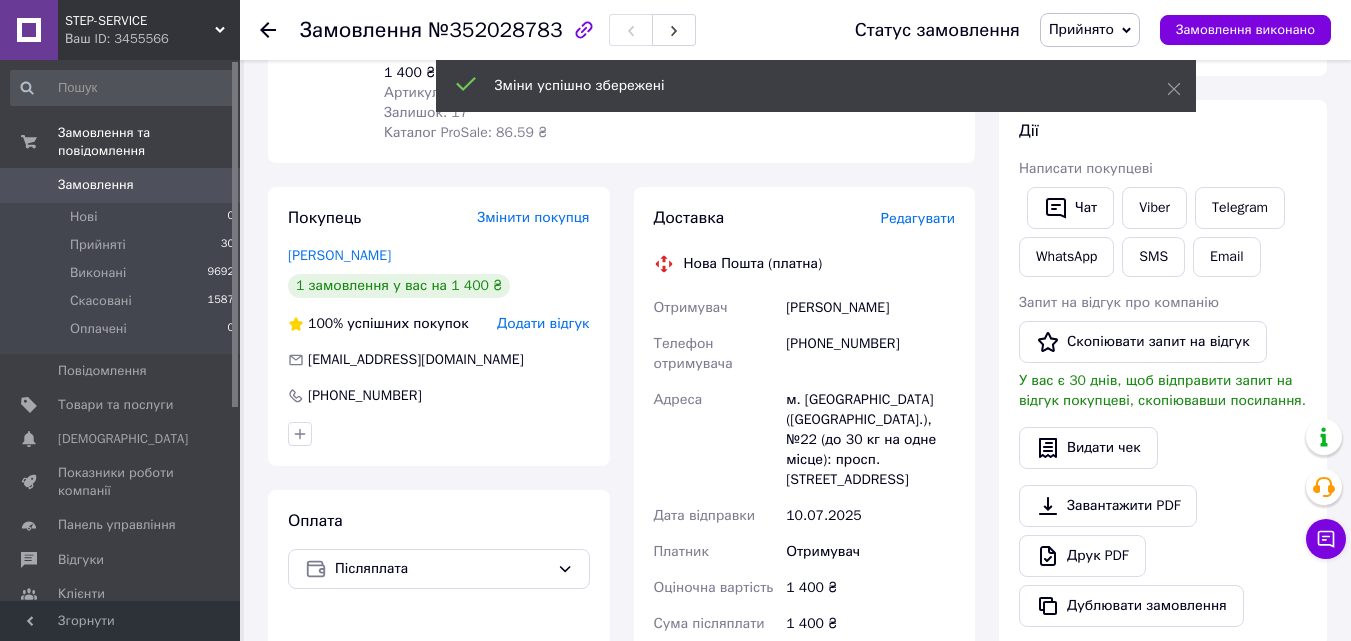 scroll, scrollTop: 600, scrollLeft: 0, axis: vertical 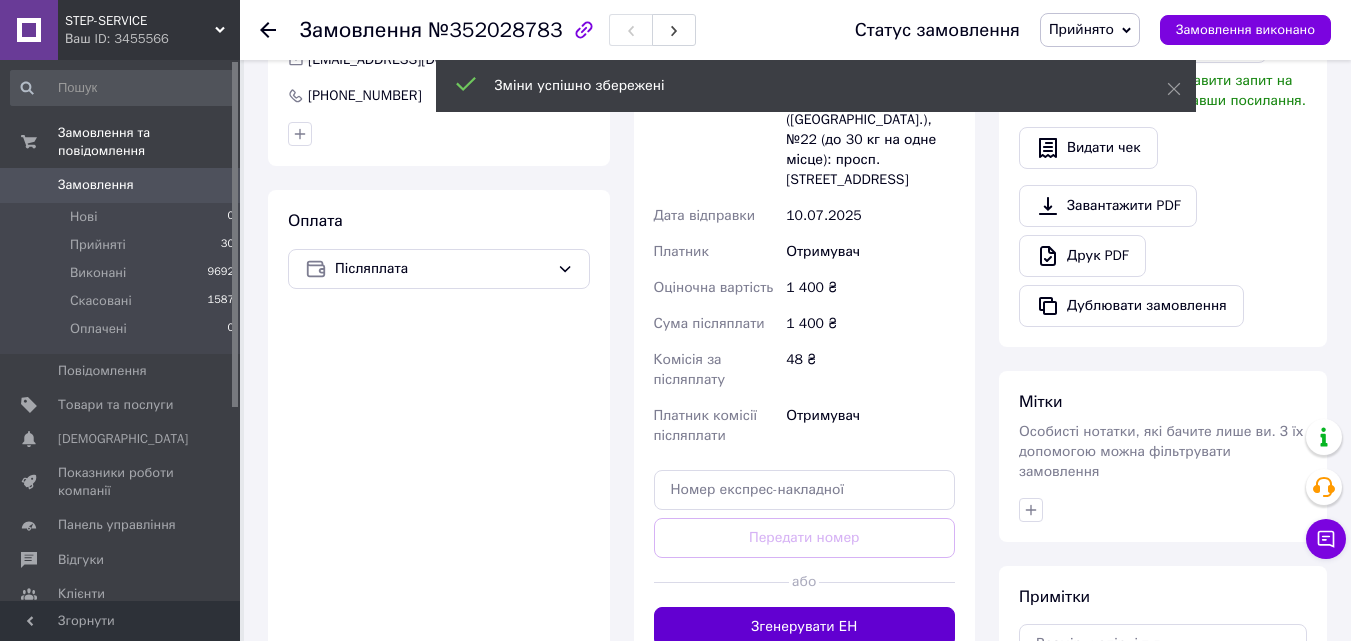 click on "Згенерувати ЕН" at bounding box center [805, 627] 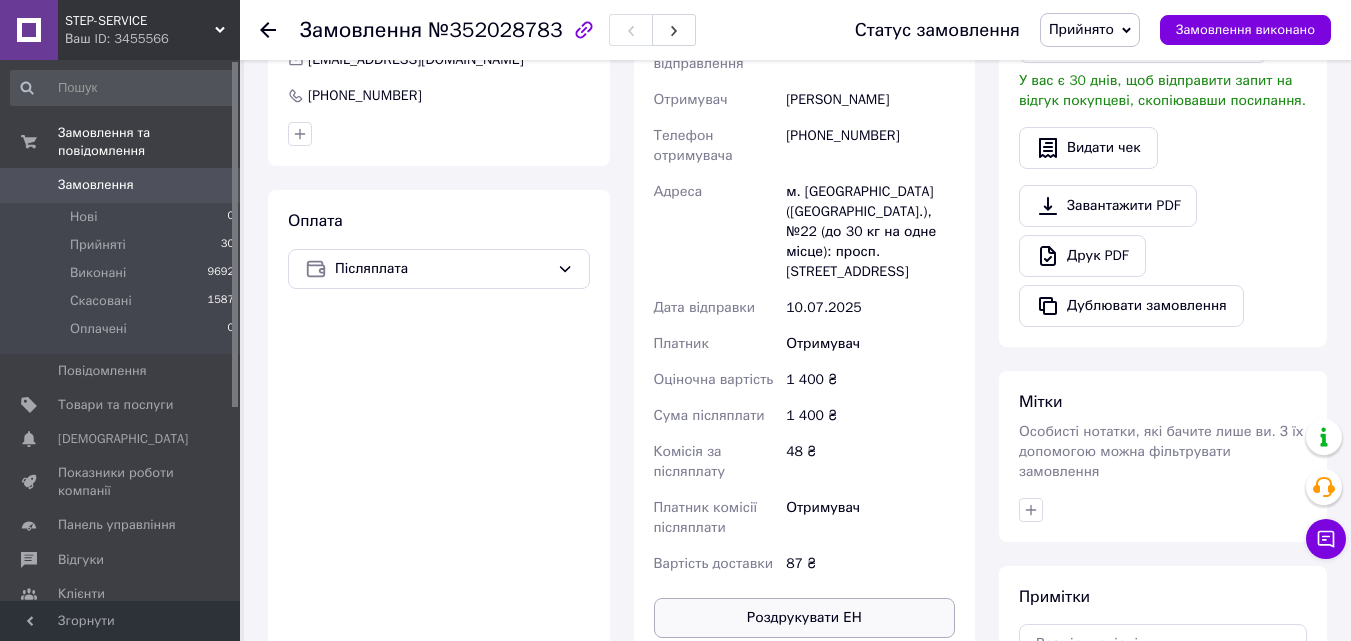 click on "Роздрукувати ЕН" at bounding box center [805, 618] 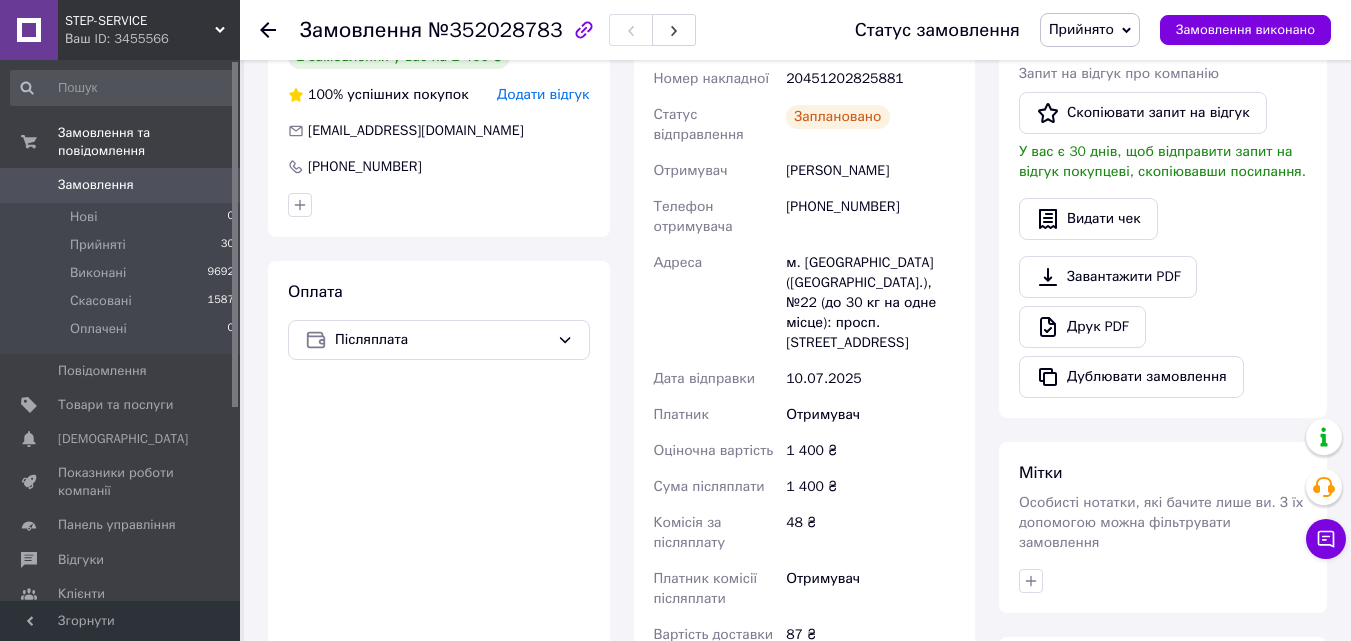 scroll, scrollTop: 500, scrollLeft: 0, axis: vertical 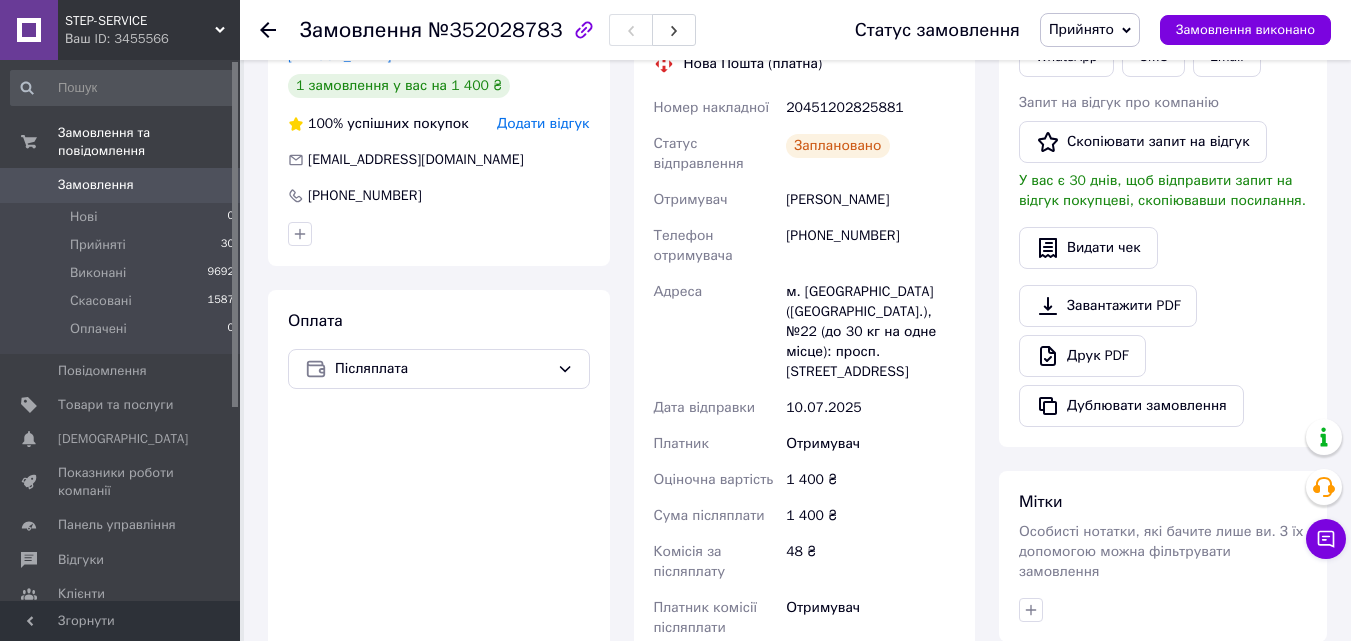click on "20451202825881" at bounding box center (870, 108) 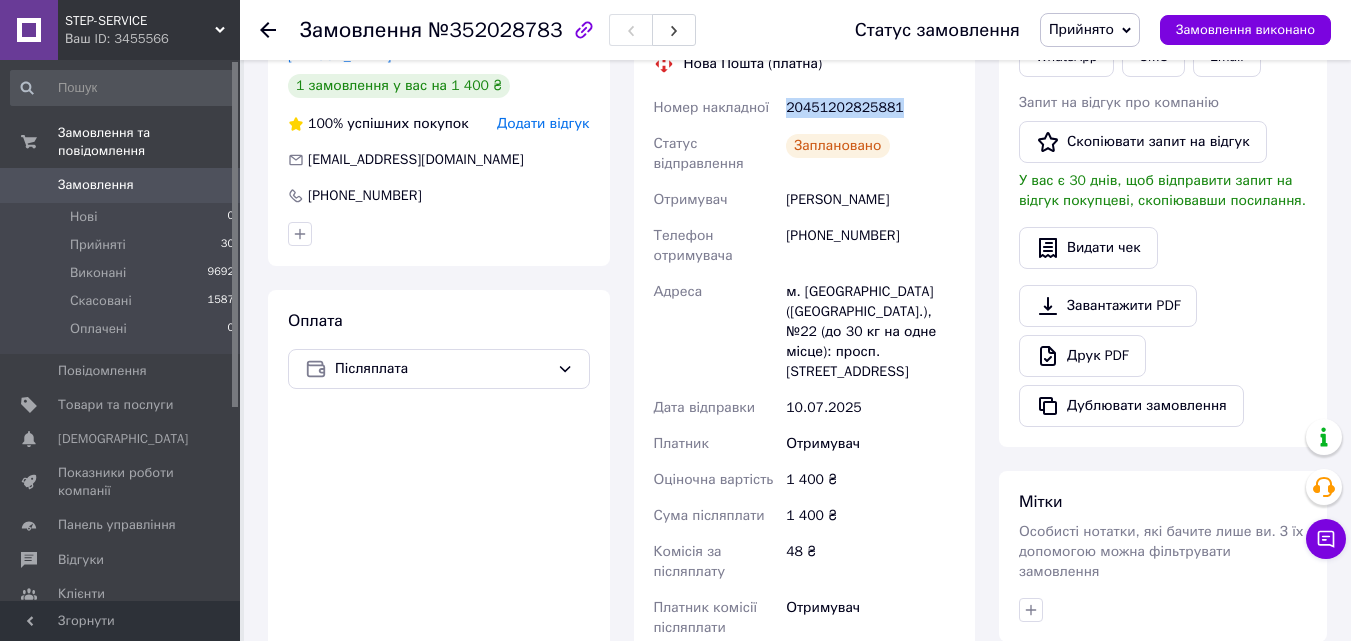 click on "20451202825881" at bounding box center [870, 108] 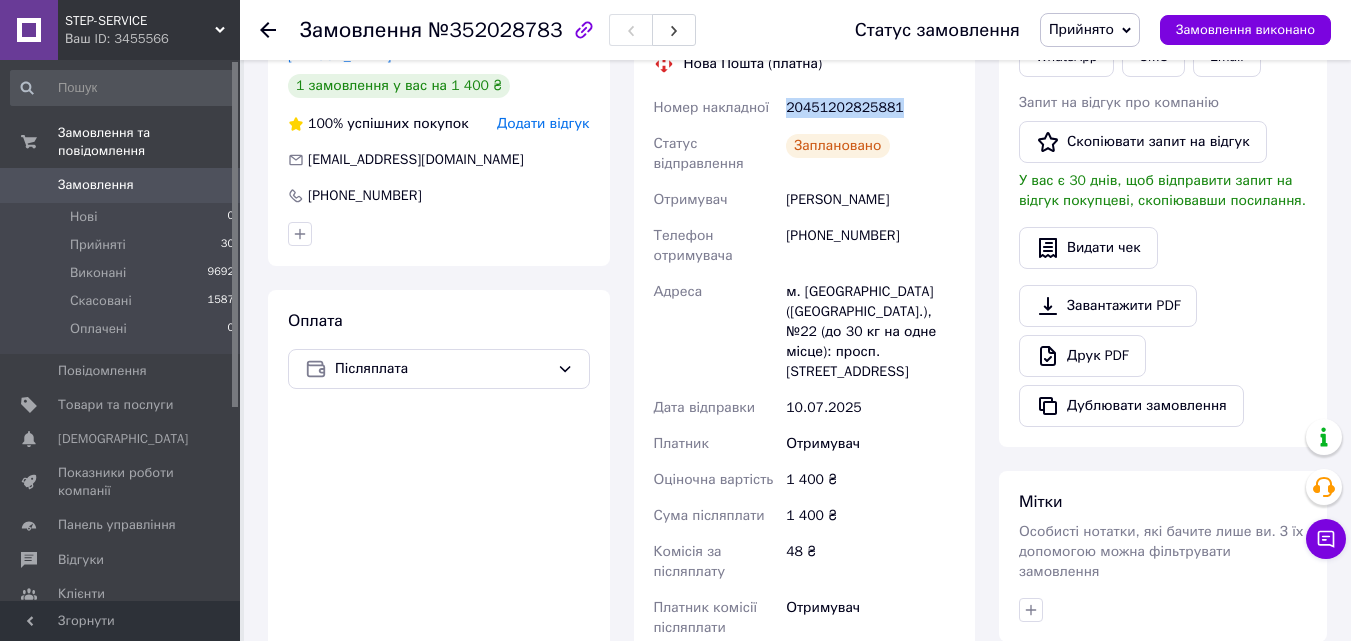 click on "Замовлення" at bounding box center (96, 185) 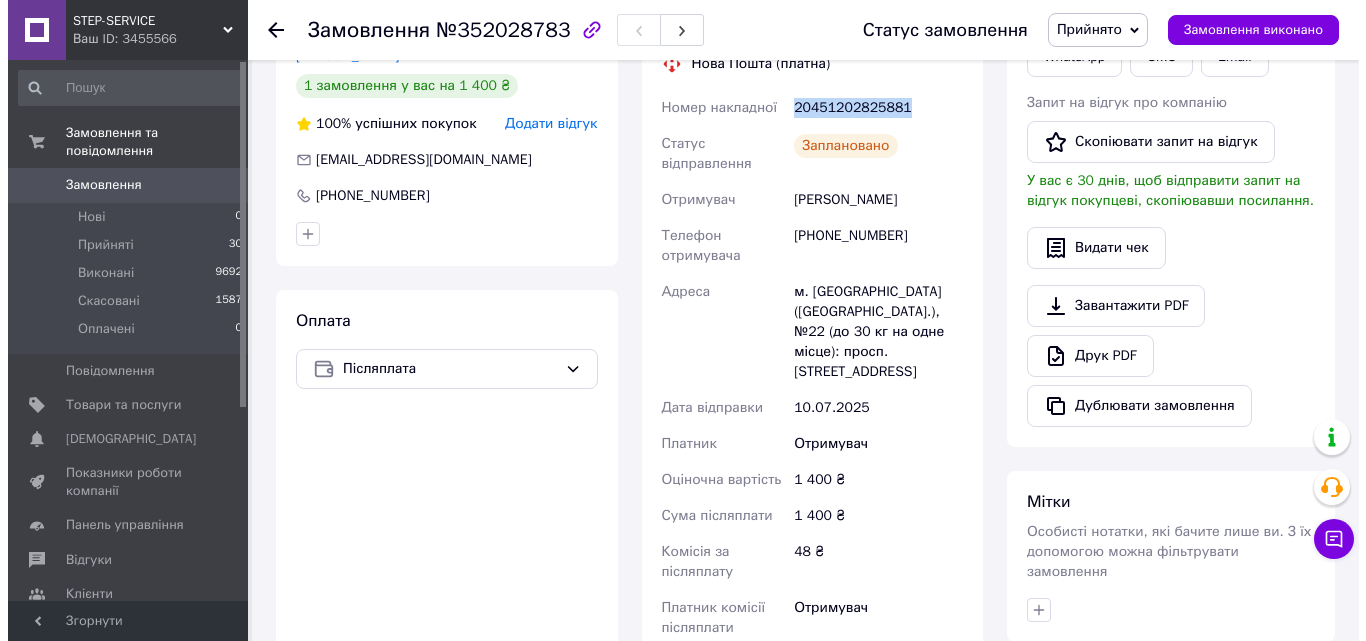 scroll, scrollTop: 0, scrollLeft: 0, axis: both 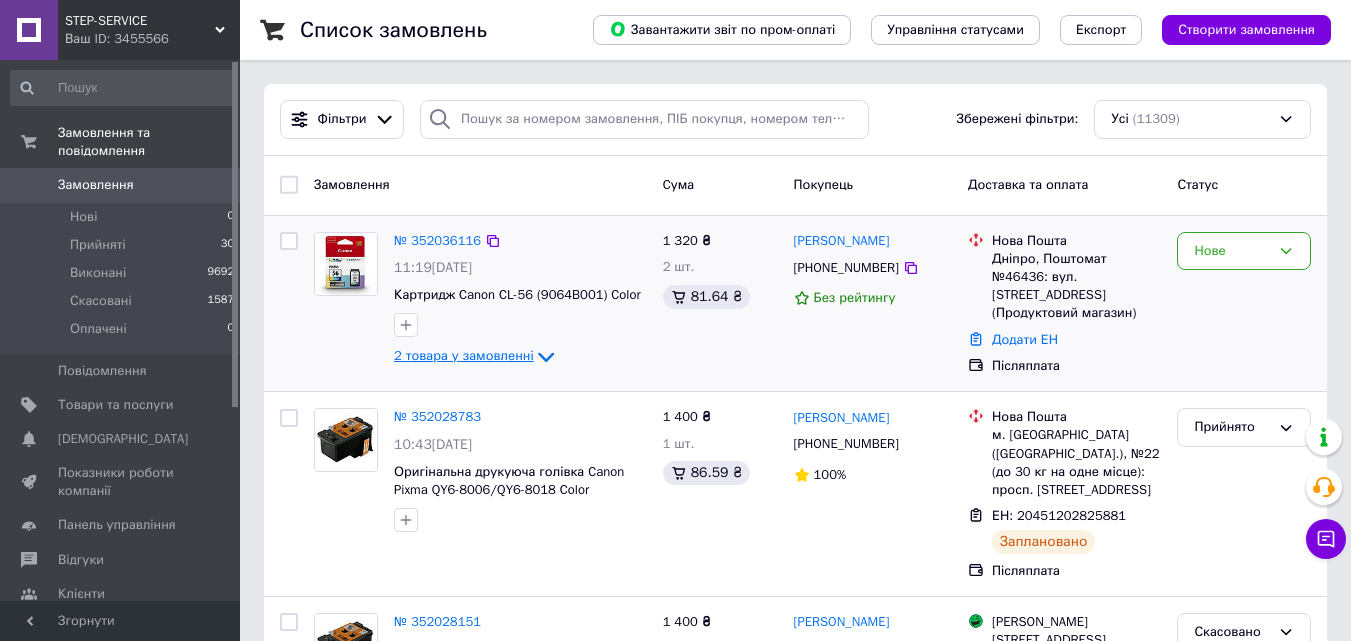 click 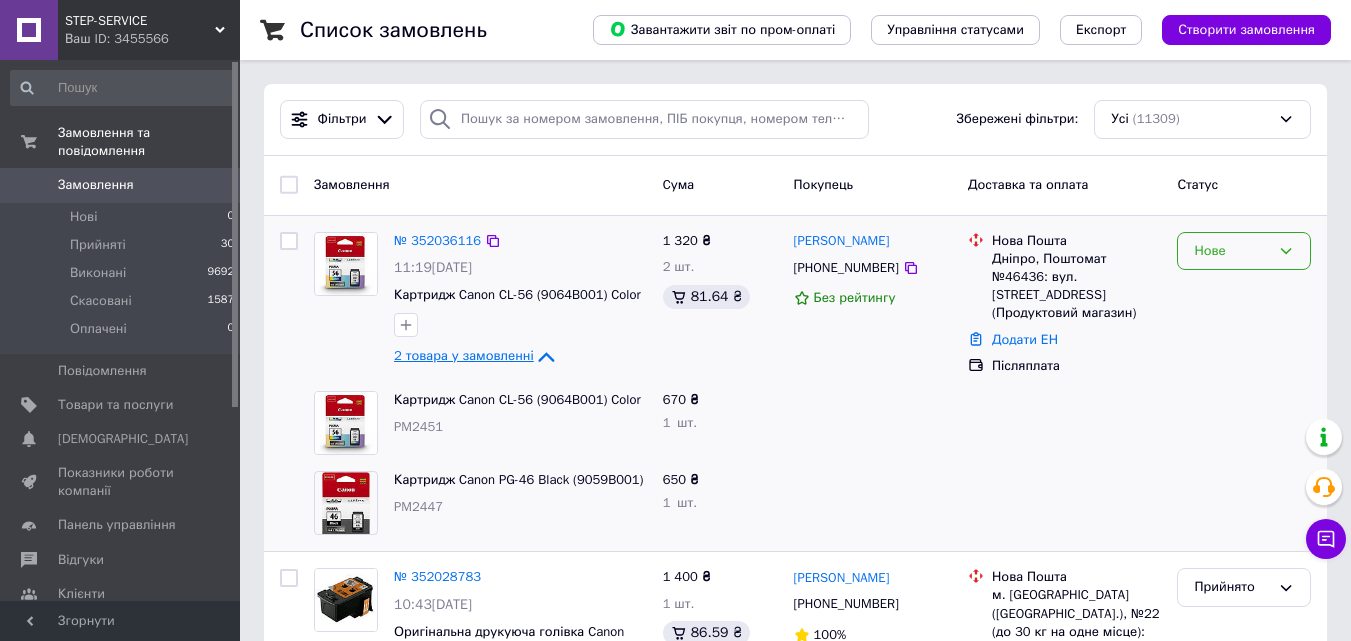 click on "Нове" at bounding box center [1244, 251] 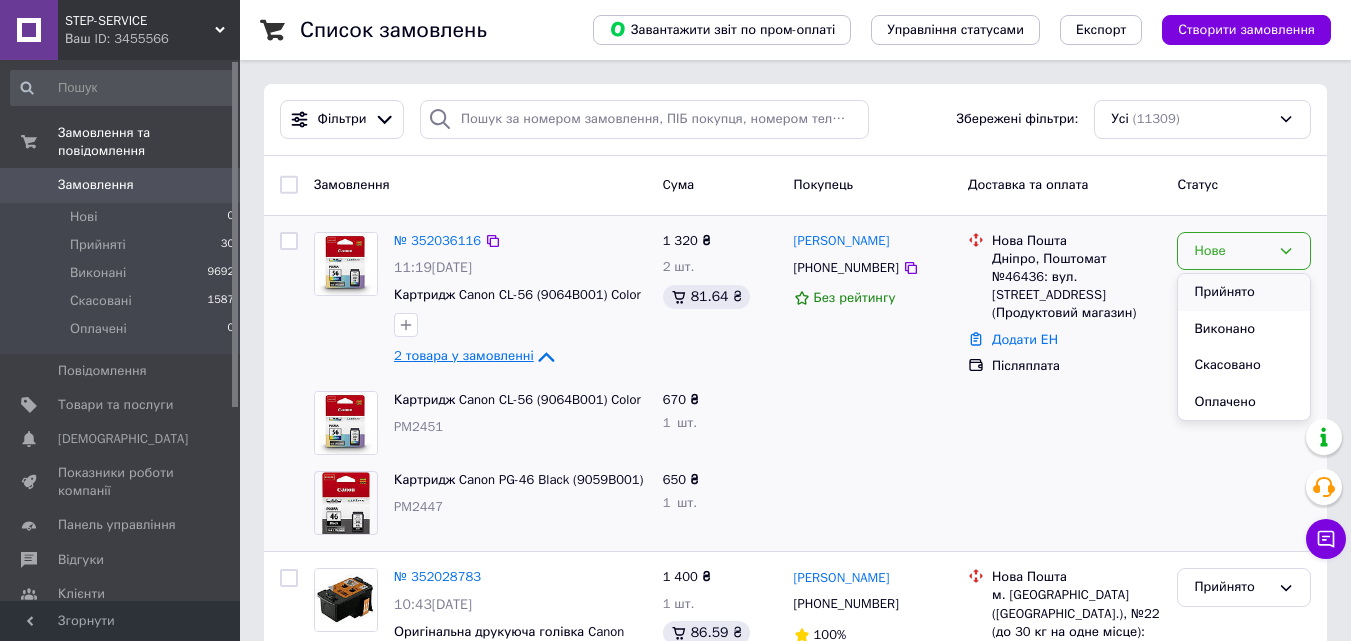 click on "Прийнято" at bounding box center [1244, 292] 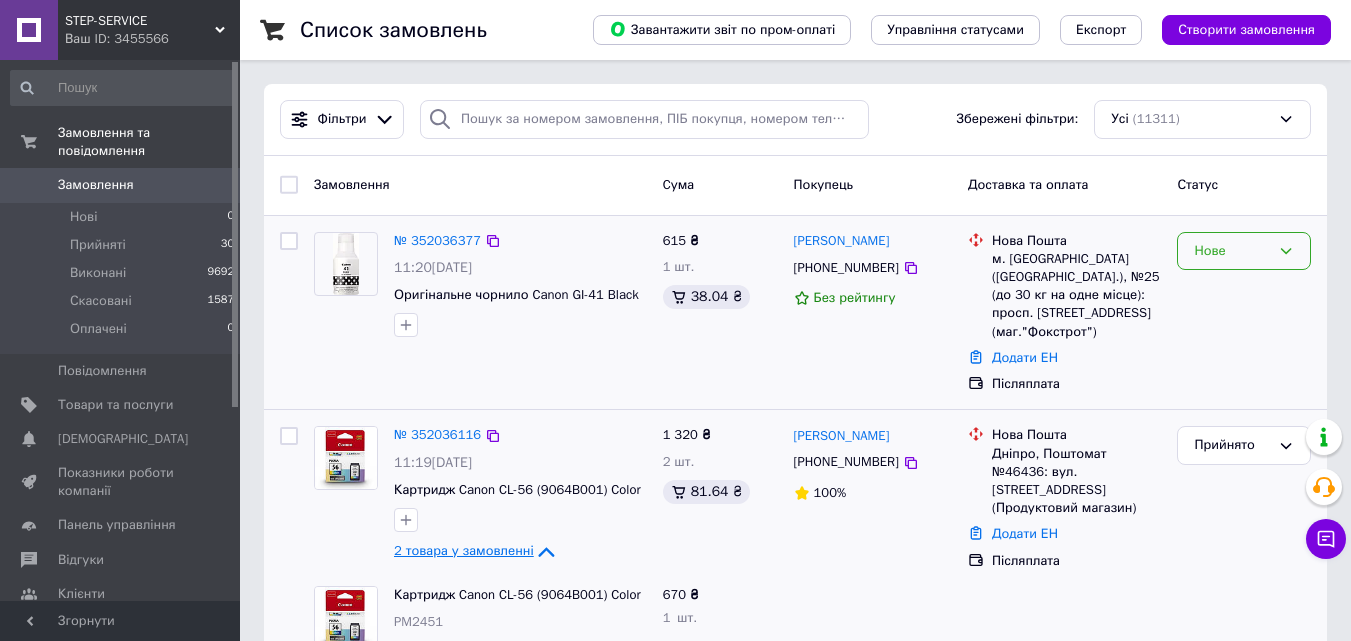click on "Нове" at bounding box center (1232, 251) 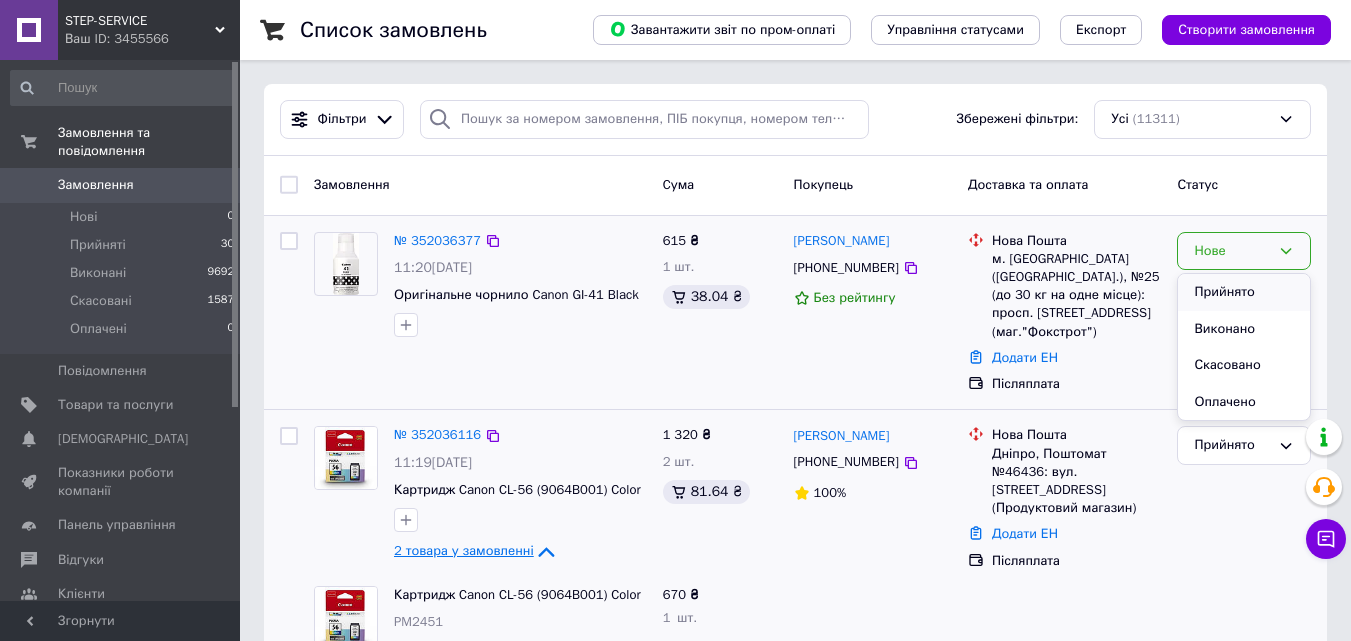 click on "Прийнято" at bounding box center [1244, 292] 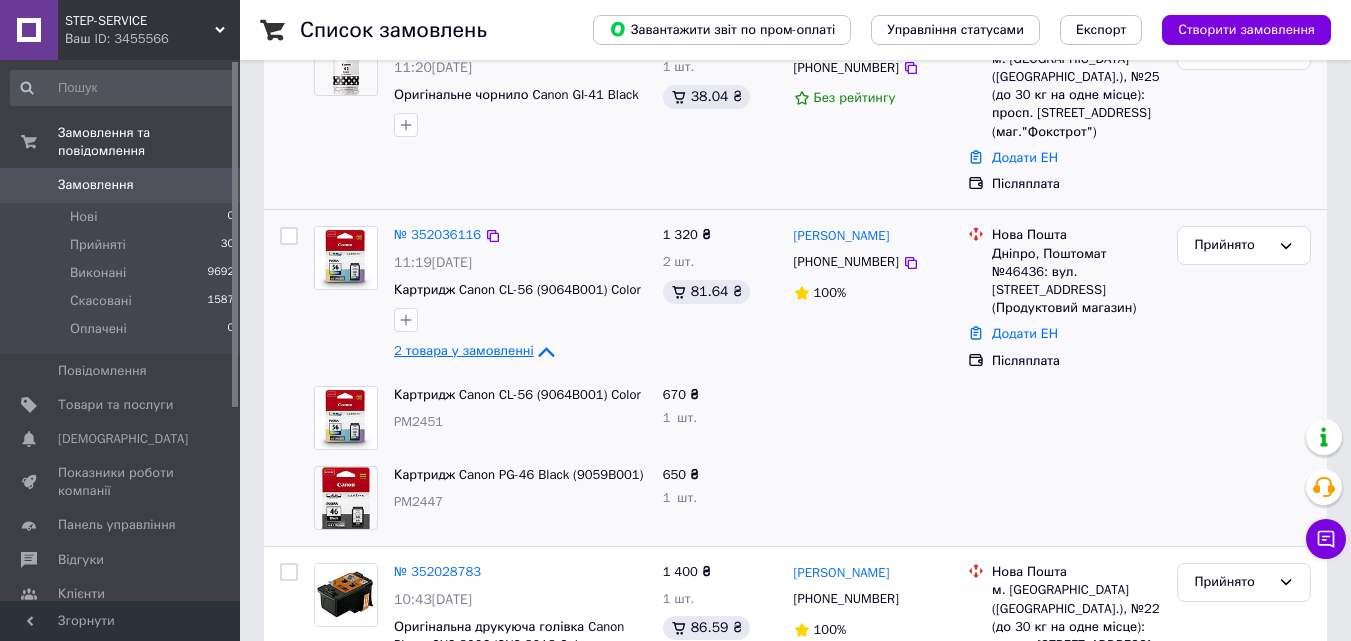 scroll, scrollTop: 0, scrollLeft: 0, axis: both 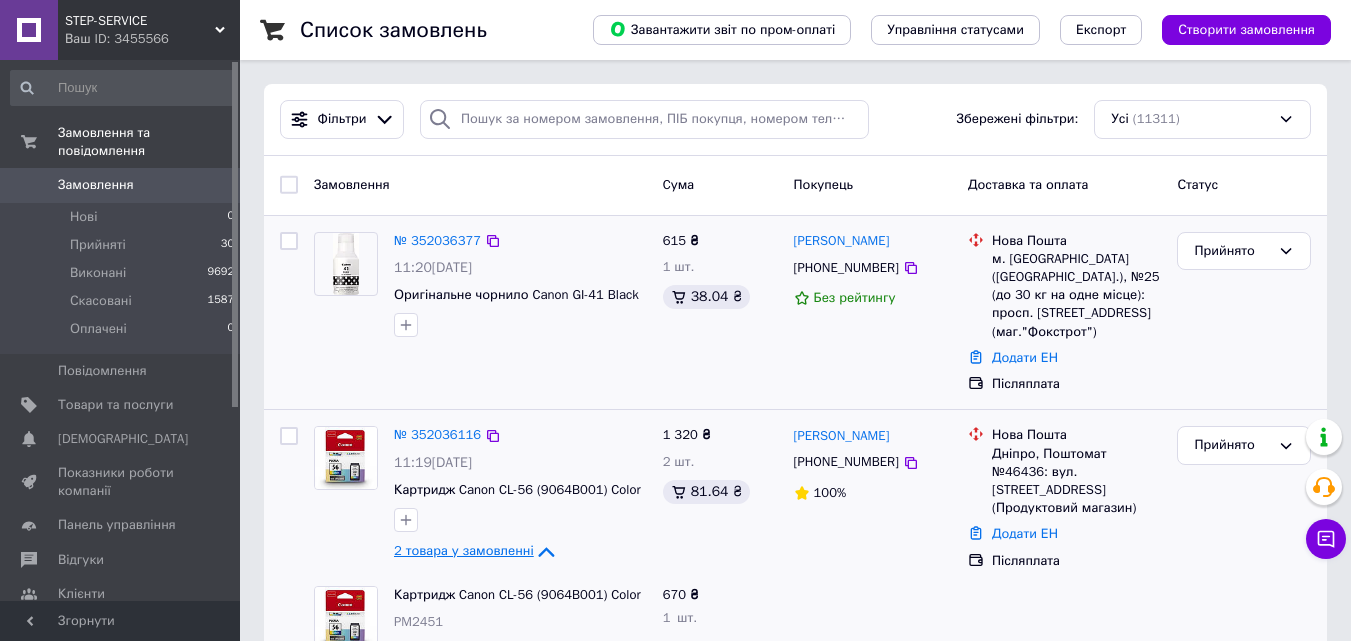 click 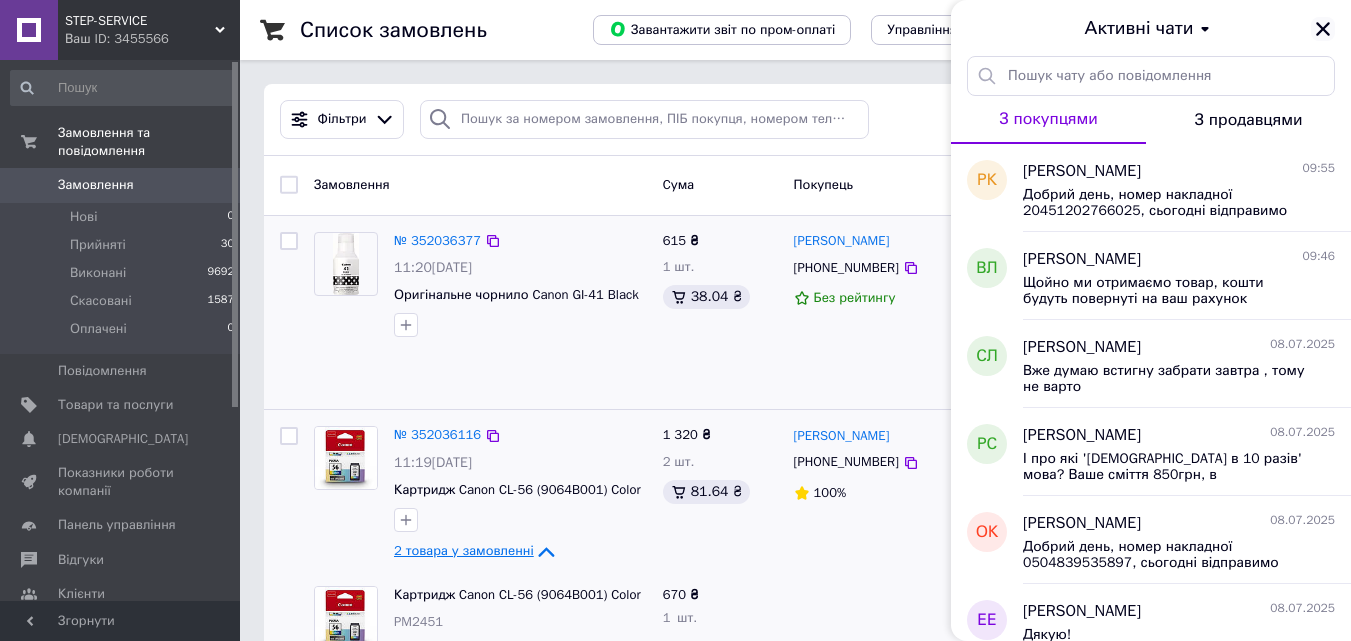 click 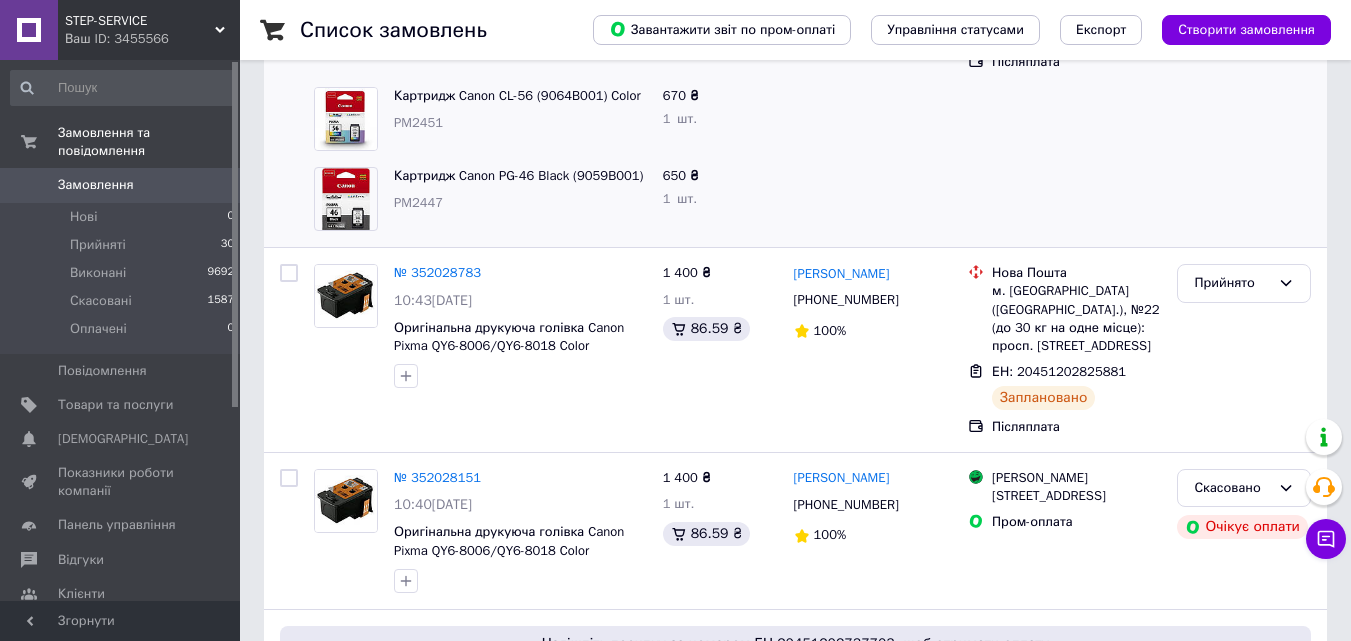 scroll, scrollTop: 500, scrollLeft: 0, axis: vertical 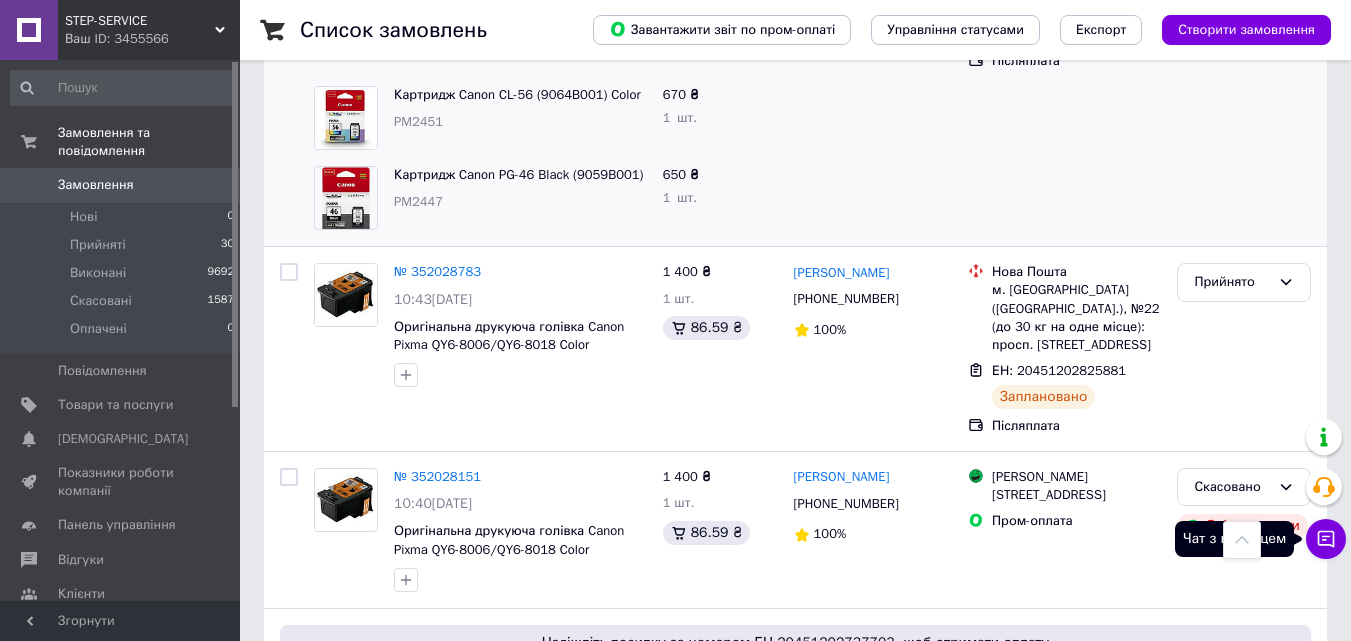 click 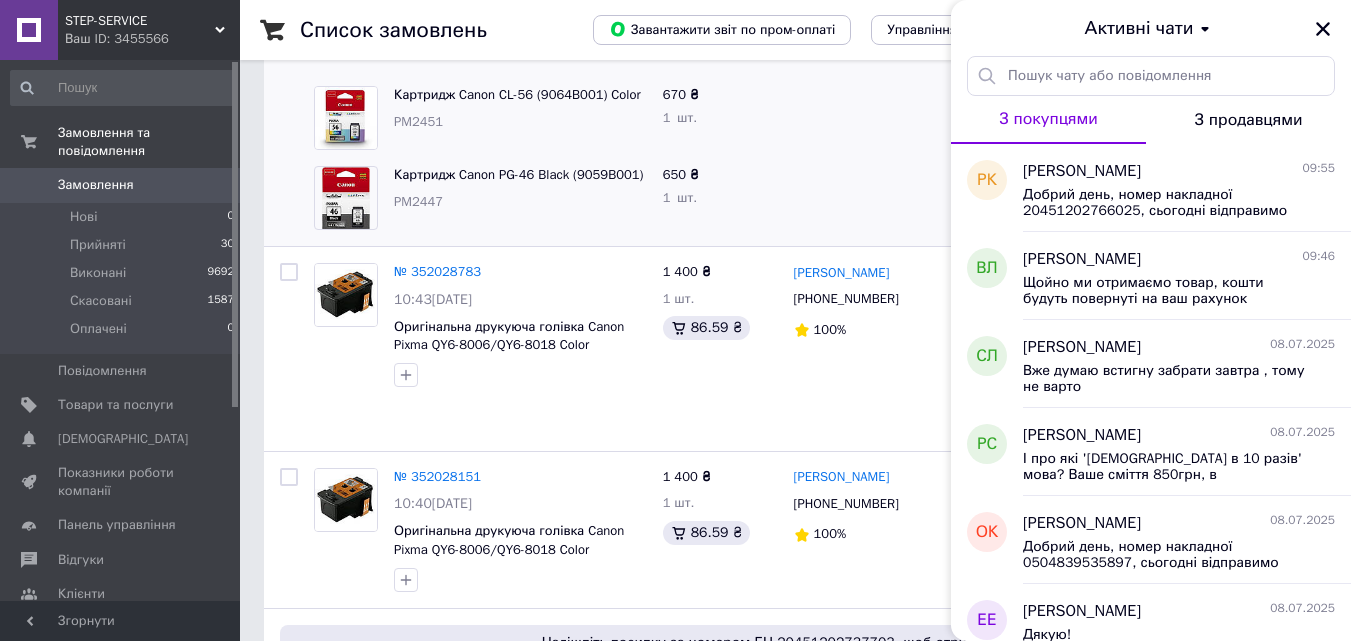 click on "Активні чати" at bounding box center [1151, 28] 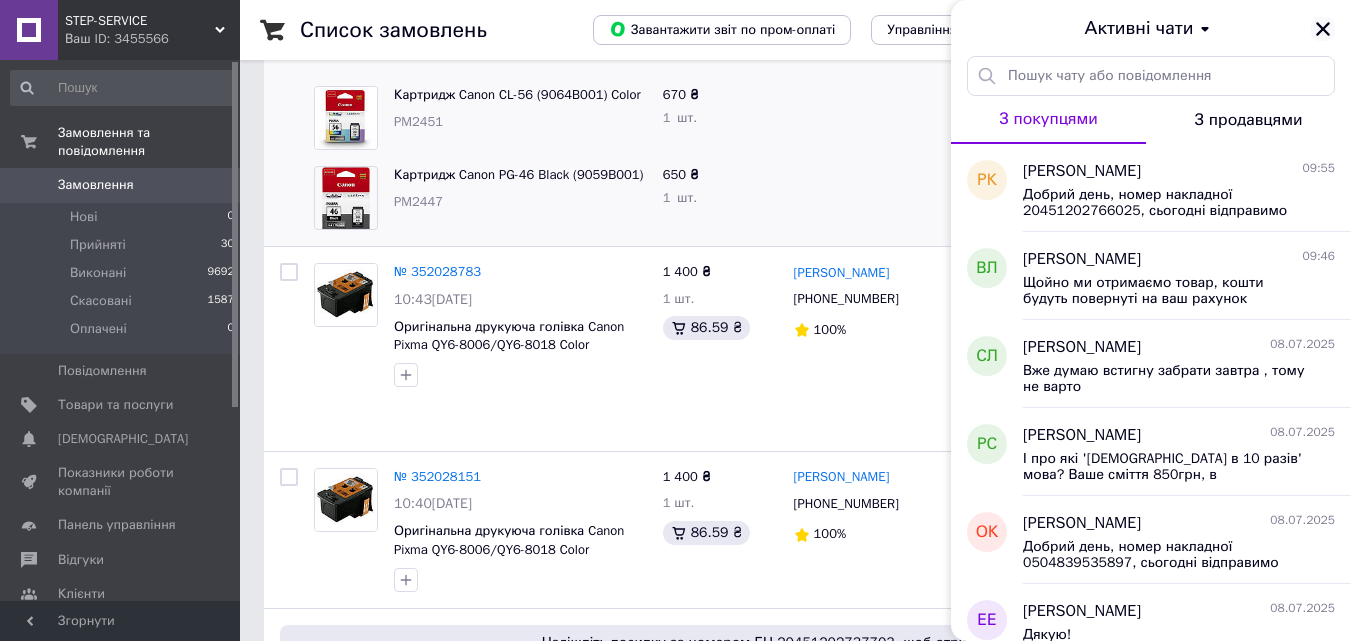click 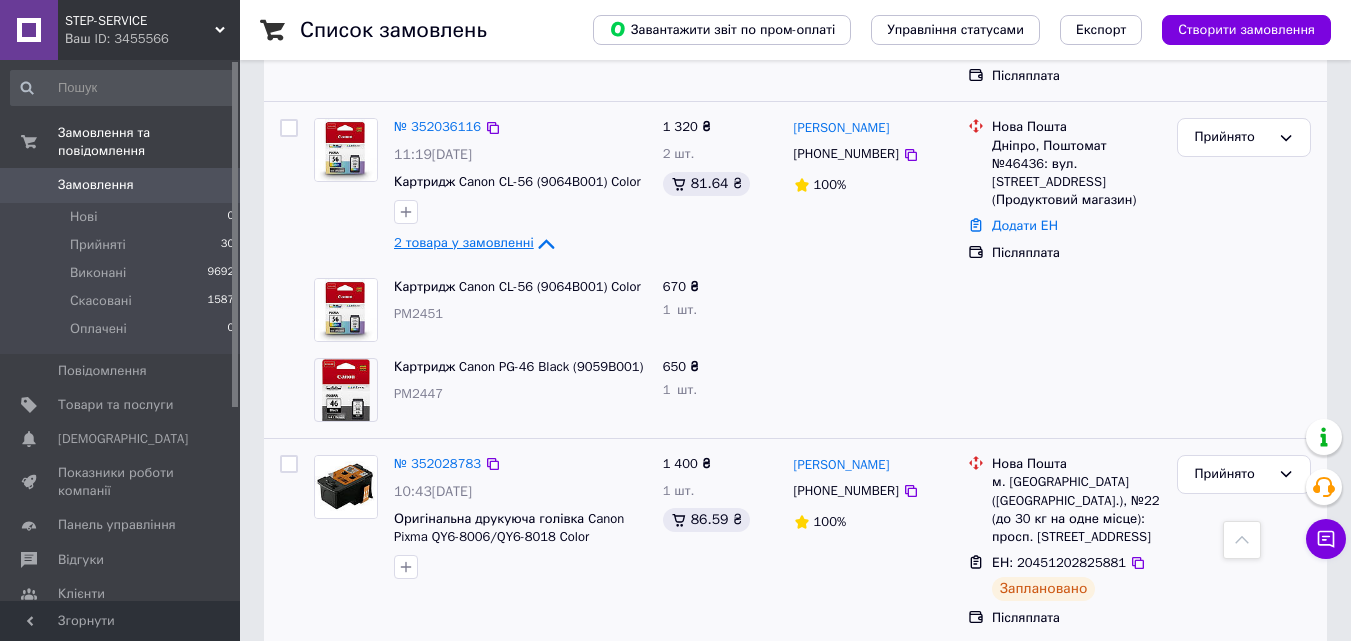 scroll, scrollTop: 300, scrollLeft: 0, axis: vertical 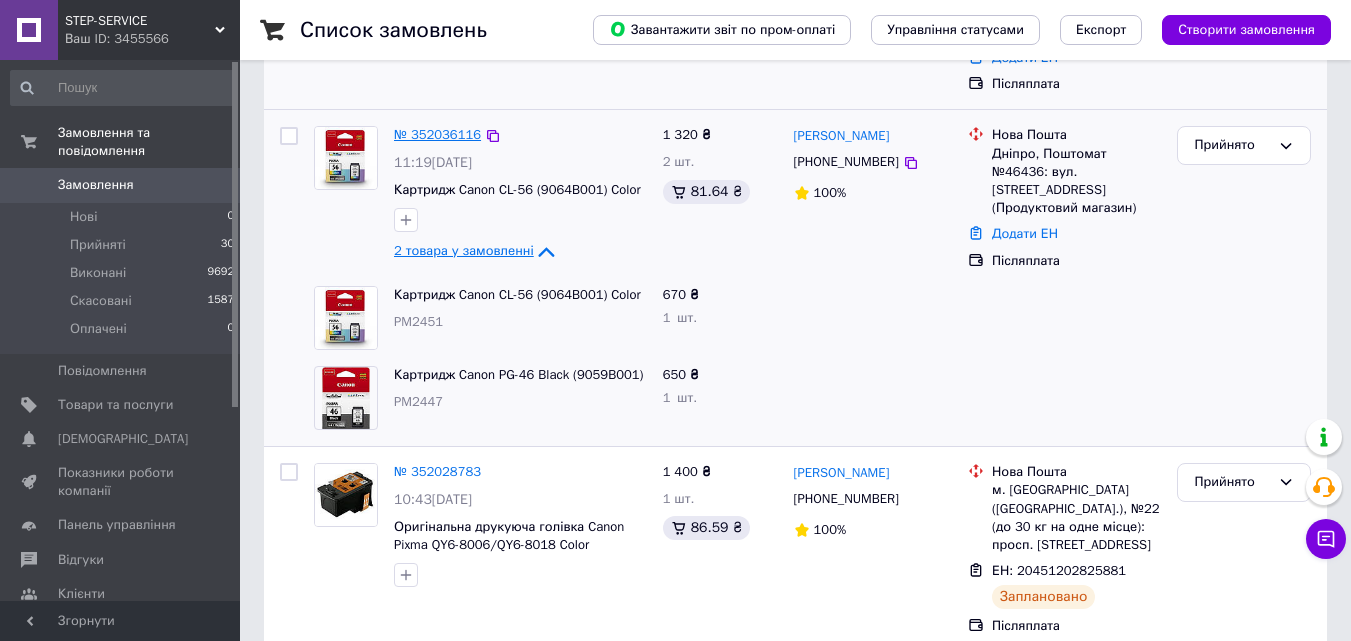 click on "№ 352036116" at bounding box center [437, 134] 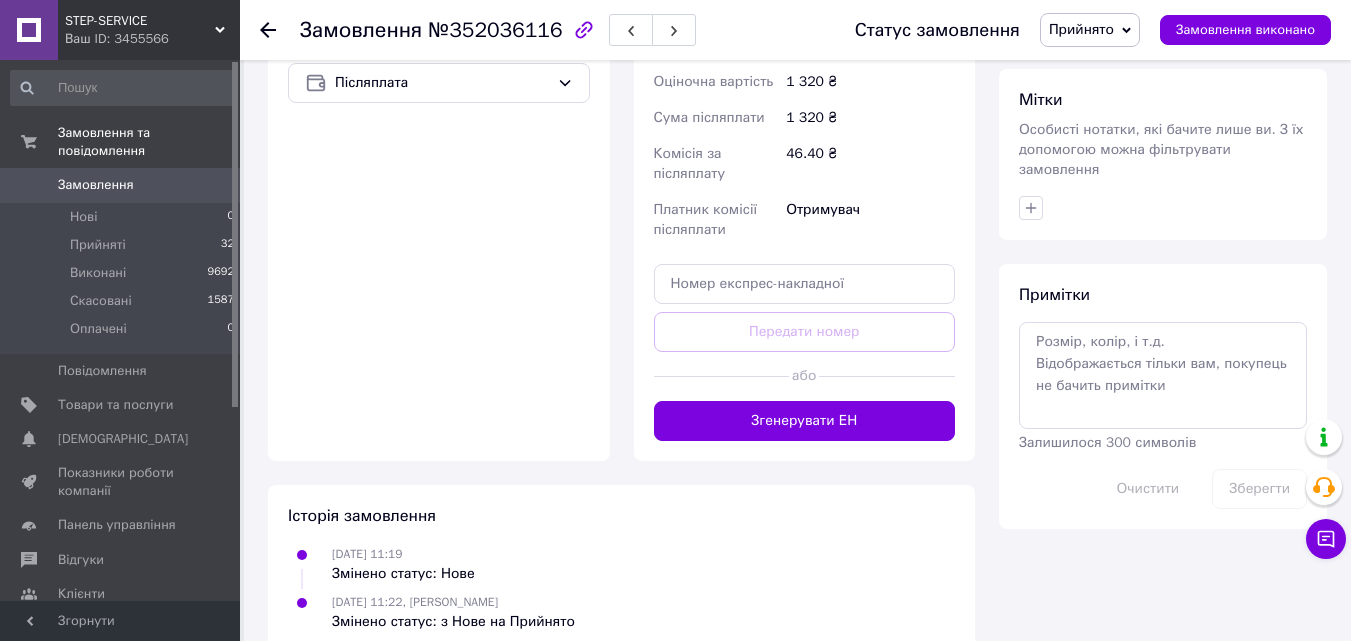 scroll, scrollTop: 910, scrollLeft: 0, axis: vertical 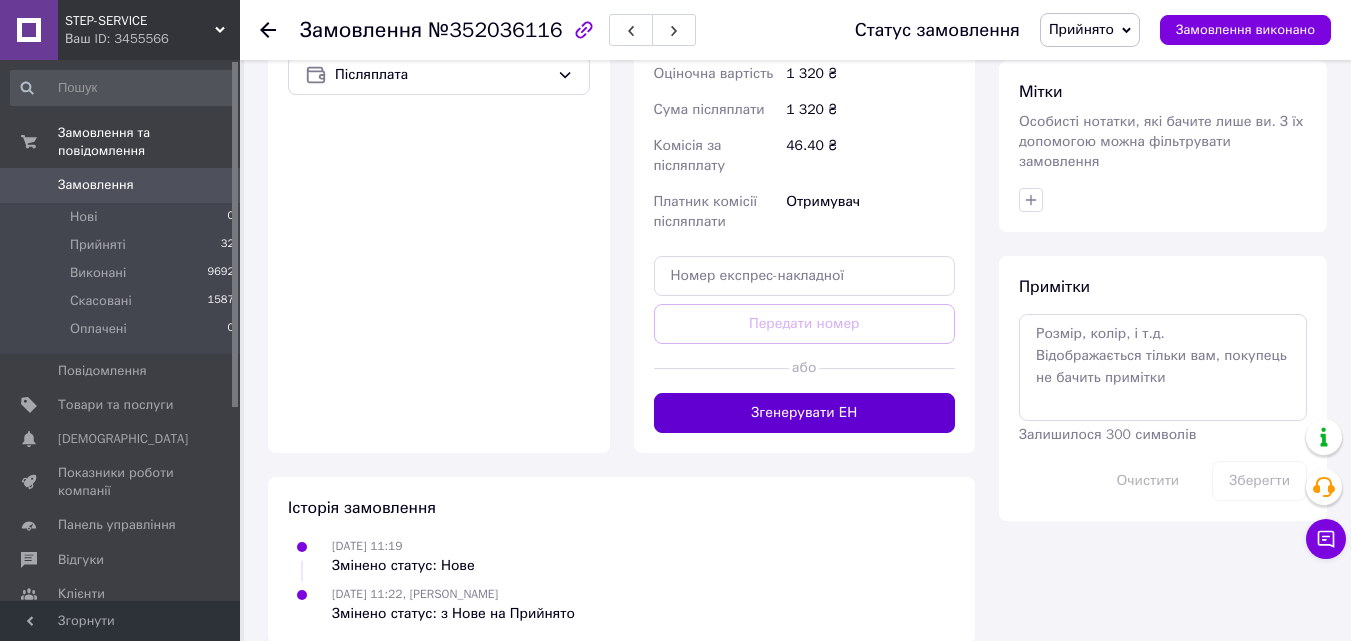 click on "Згенерувати ЕН" at bounding box center (805, 413) 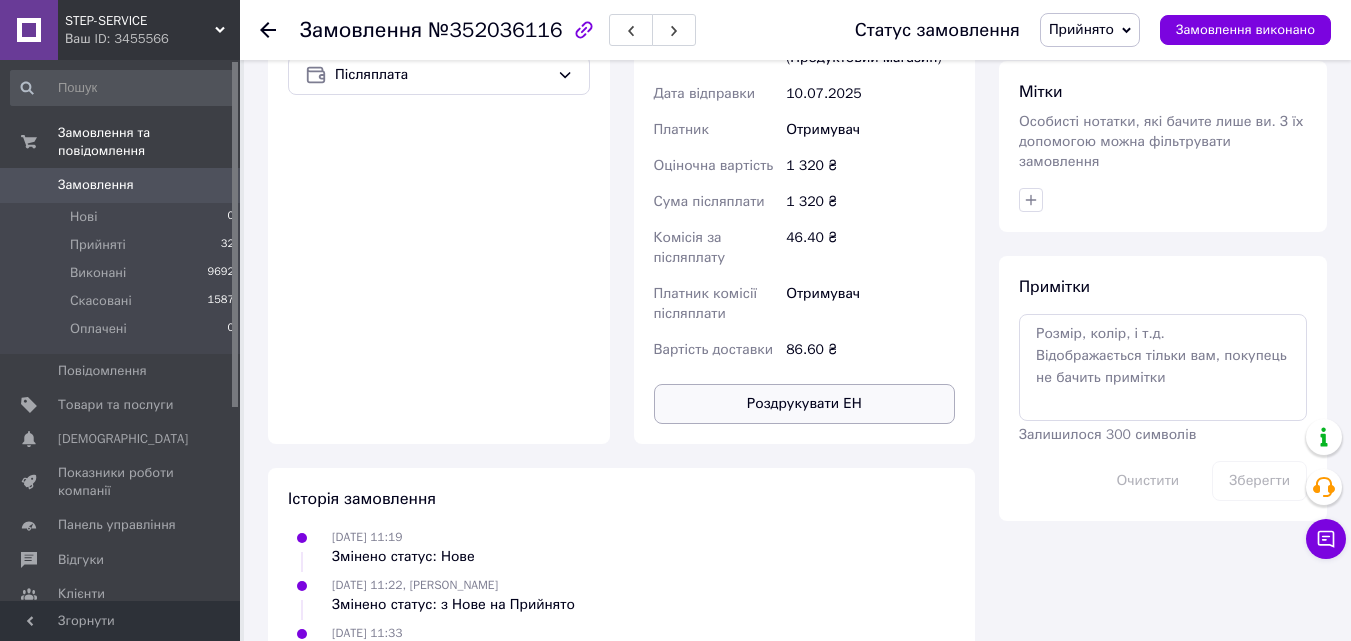 click on "Роздрукувати ЕН" at bounding box center (805, 404) 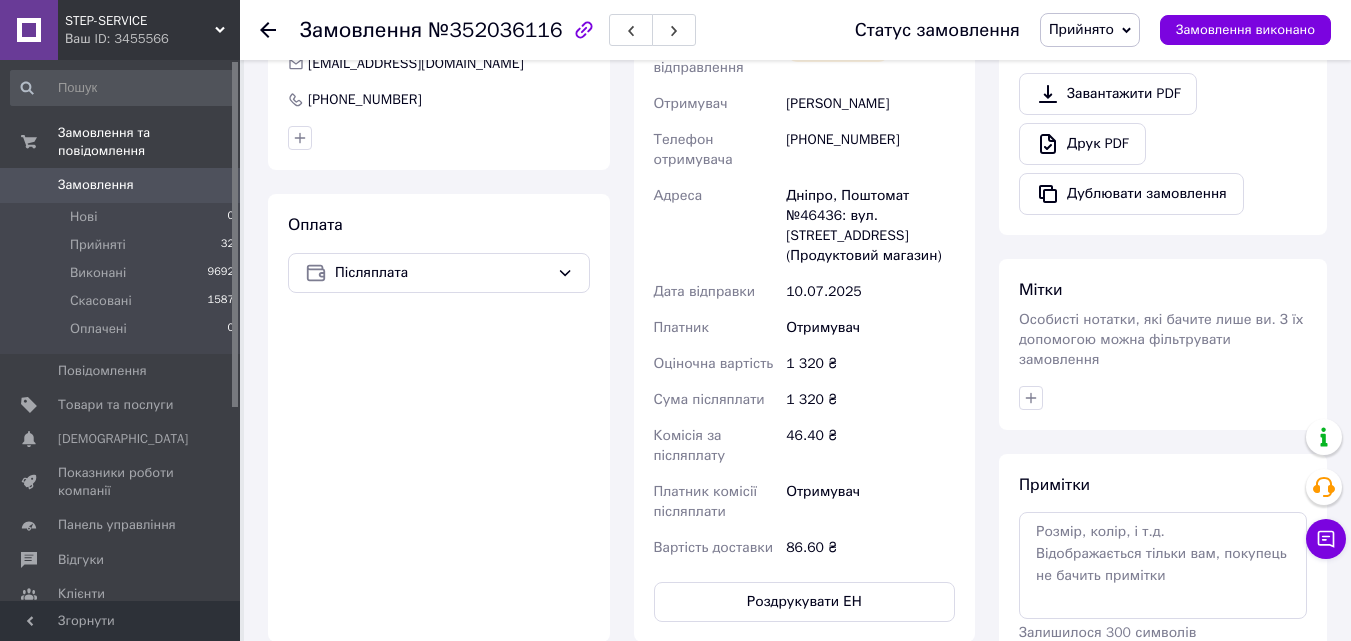 scroll, scrollTop: 710, scrollLeft: 0, axis: vertical 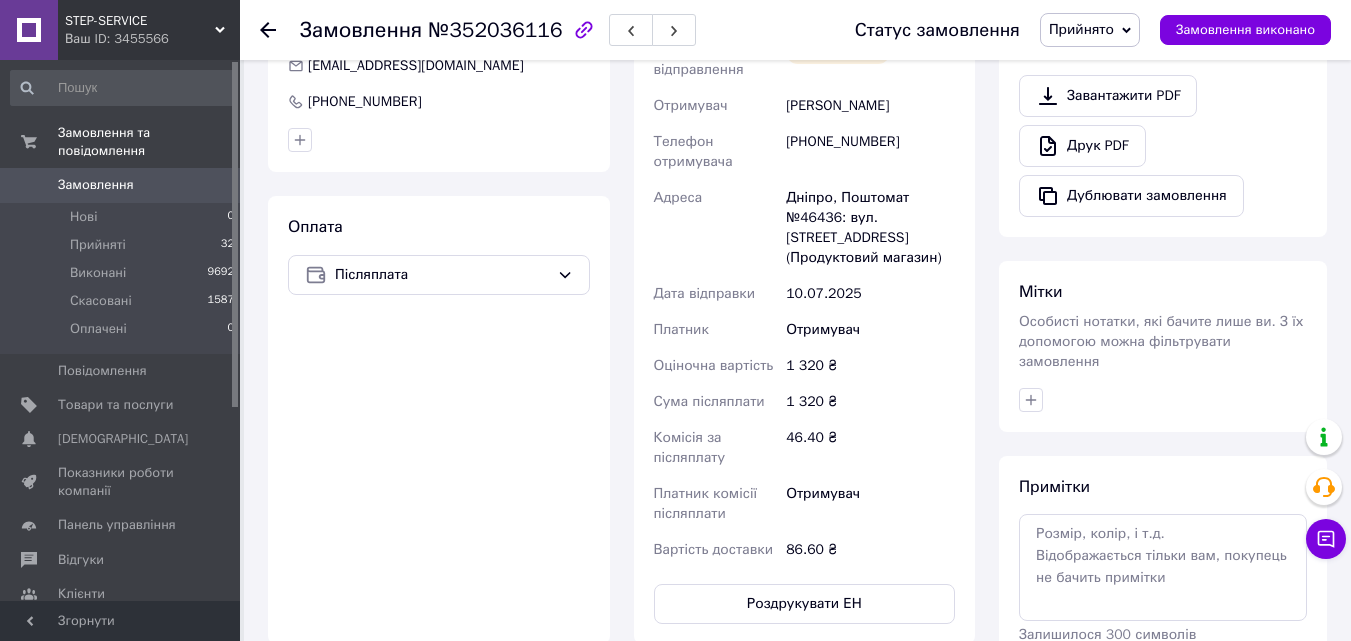 click on "[PHONE_NUMBER]" at bounding box center (870, 152) 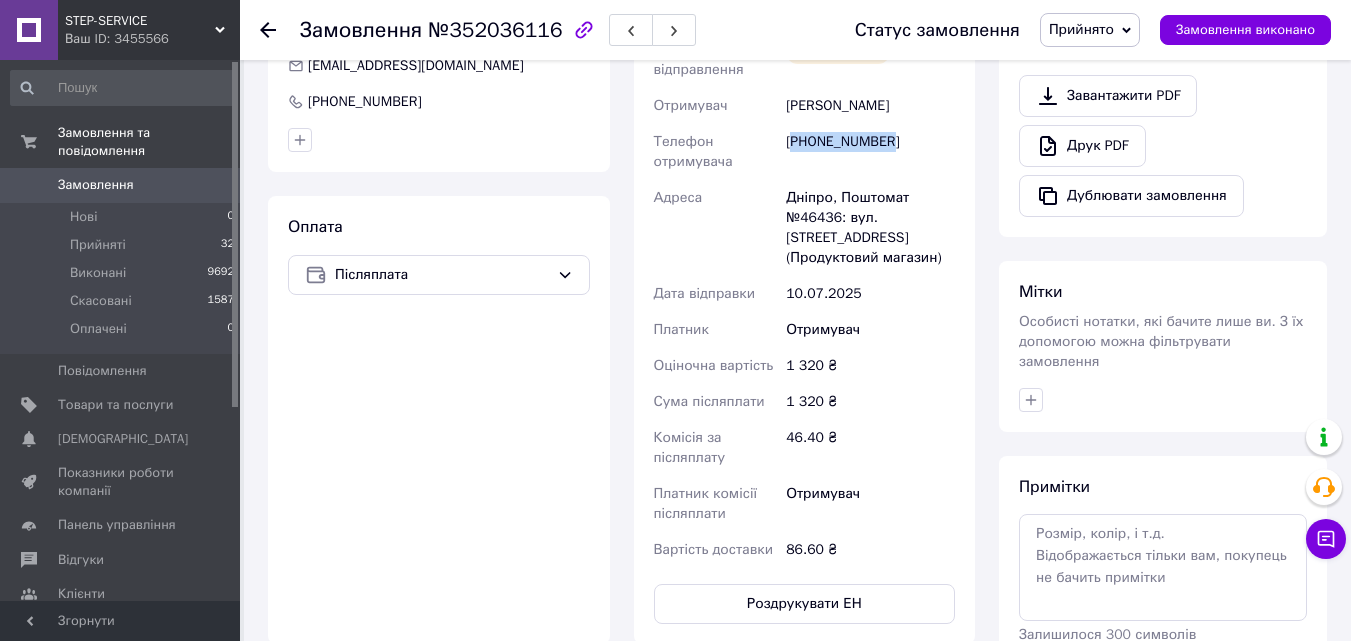 click on "[PHONE_NUMBER]" at bounding box center [870, 152] 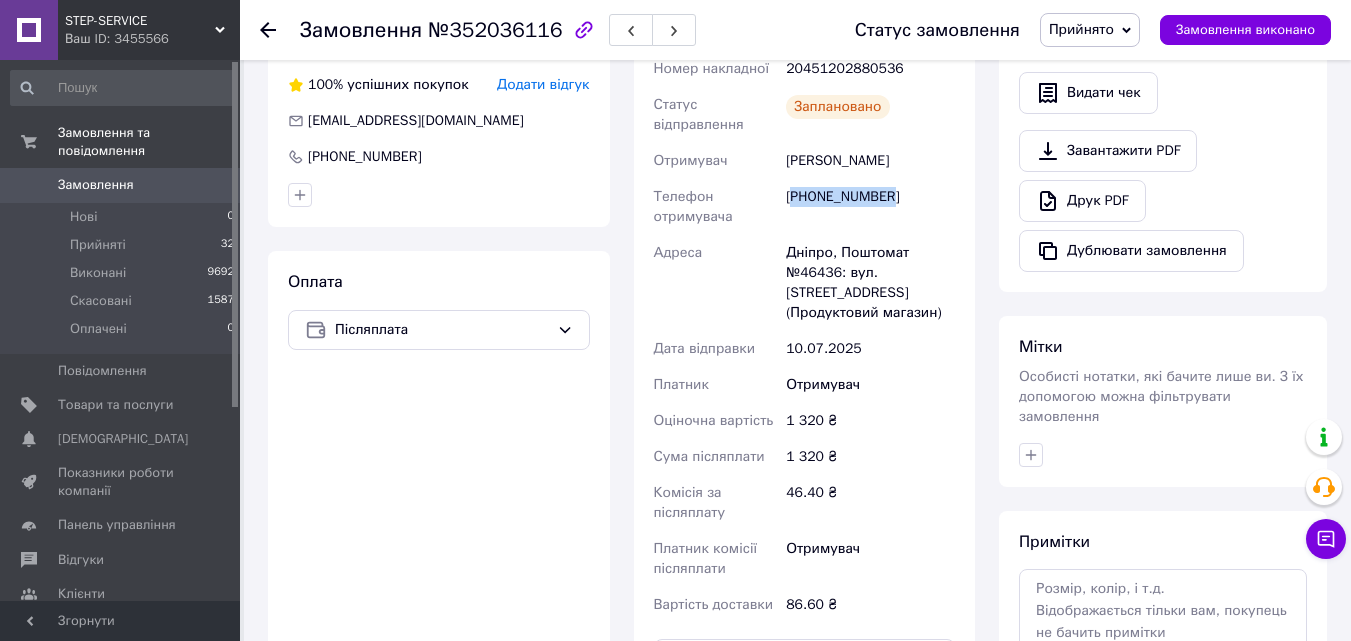 scroll, scrollTop: 610, scrollLeft: 0, axis: vertical 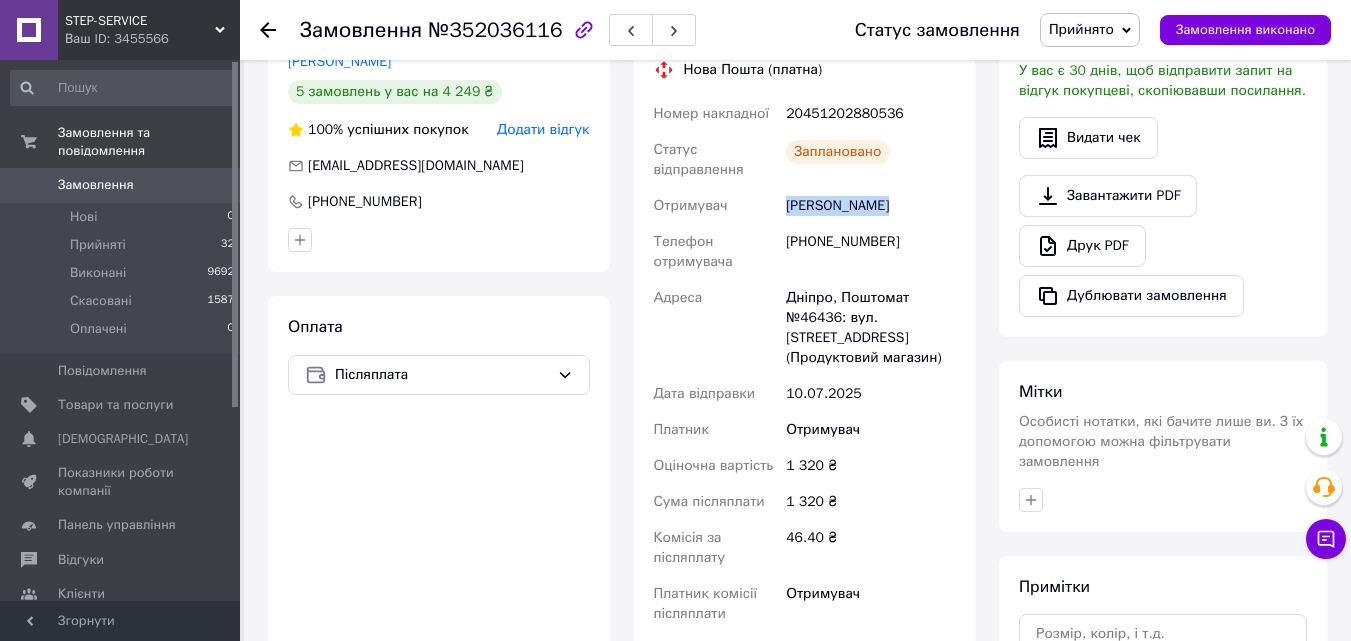 drag, startPoint x: 887, startPoint y: 208, endPoint x: 798, endPoint y: 207, distance: 89.005615 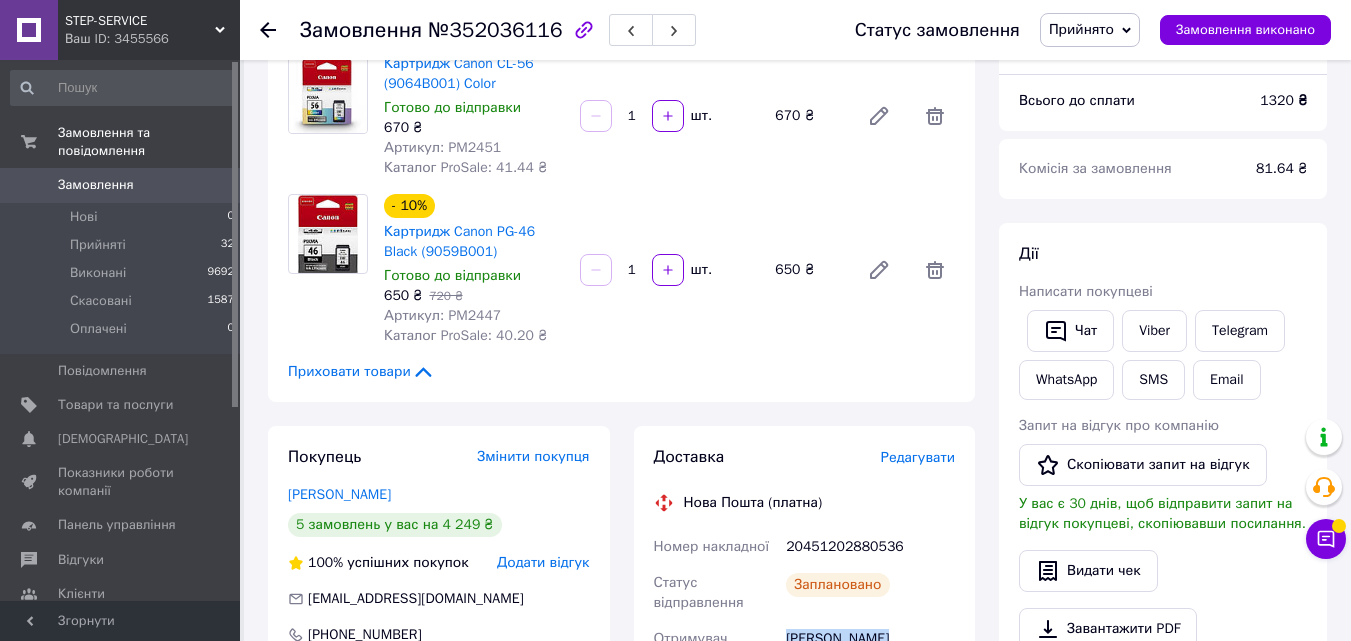 scroll, scrollTop: 410, scrollLeft: 0, axis: vertical 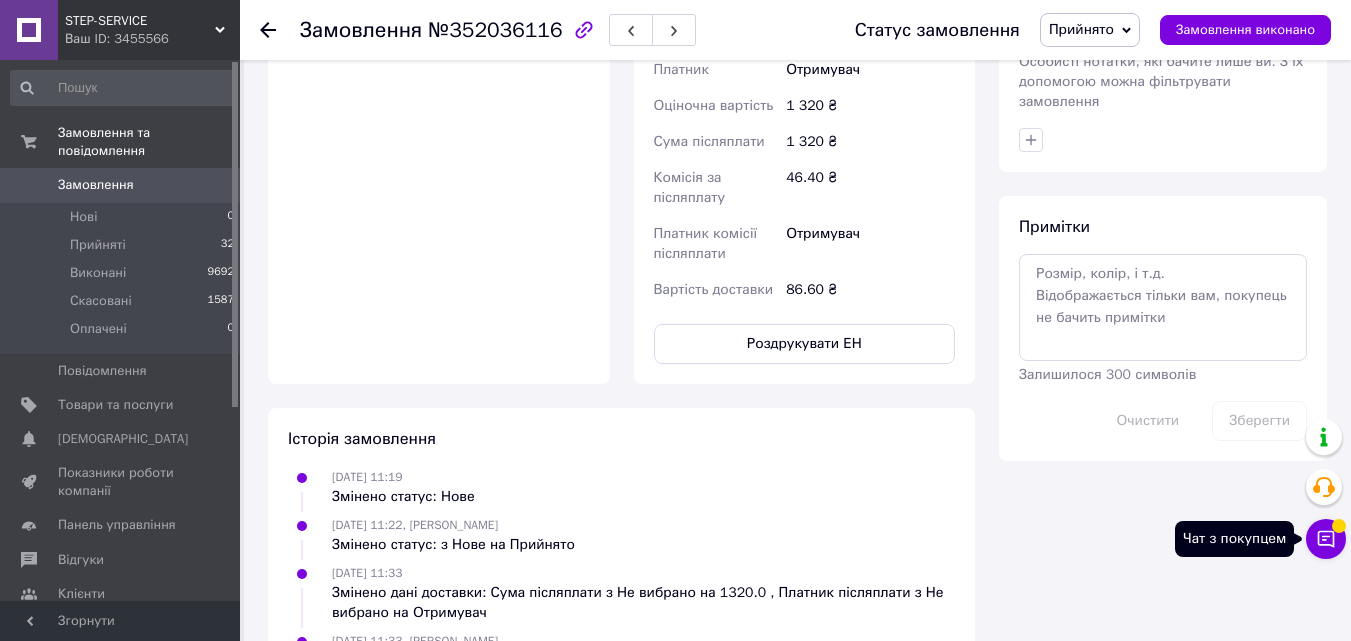 click 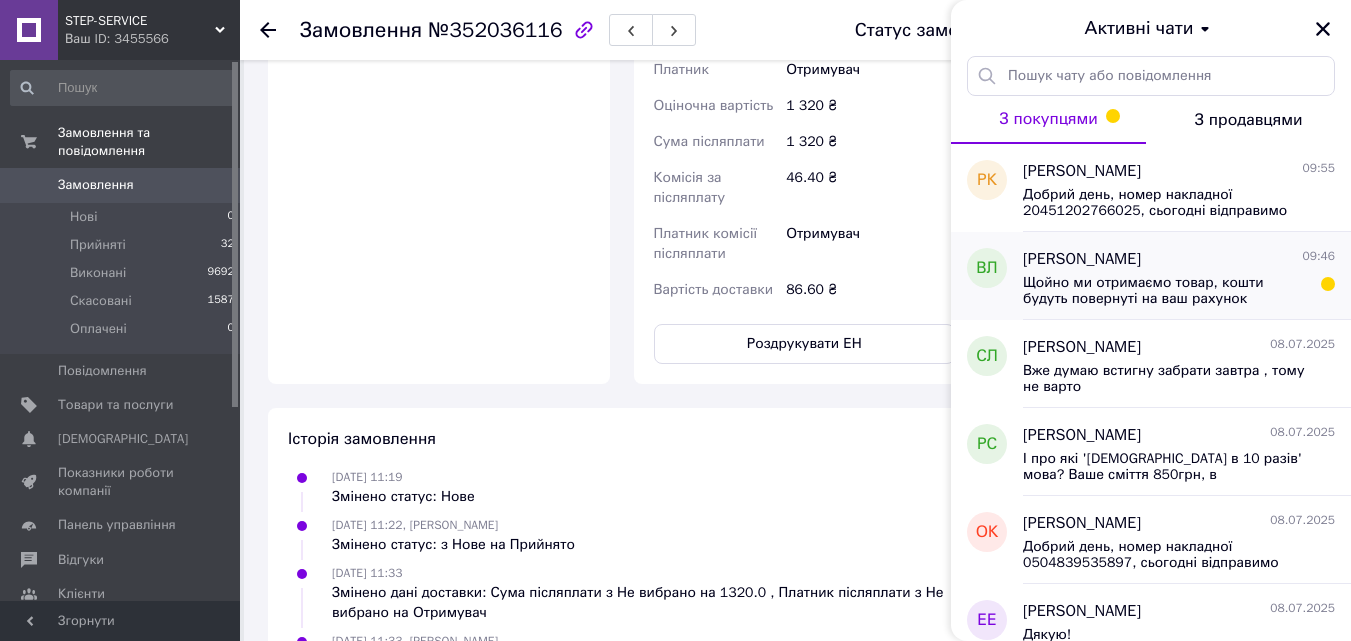 click on "Щойно ми отримаємо товар, кошти будуть повернуті на ваш рахунок" at bounding box center (1165, 291) 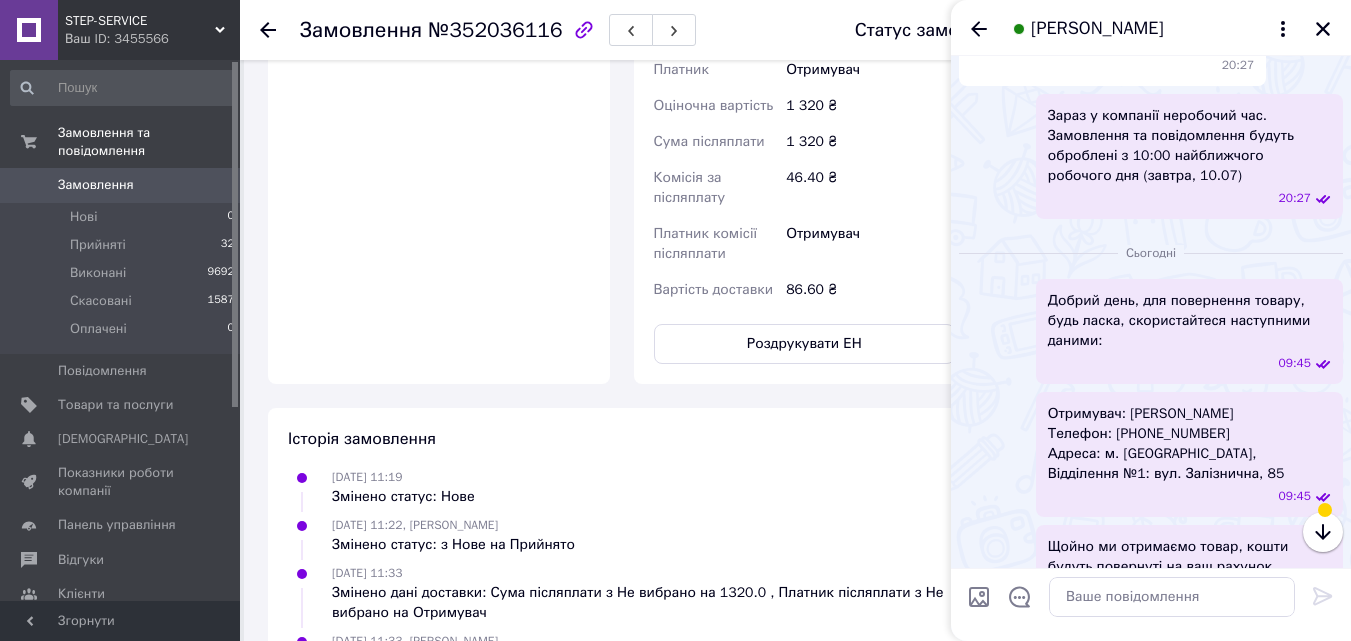 scroll, scrollTop: 477, scrollLeft: 0, axis: vertical 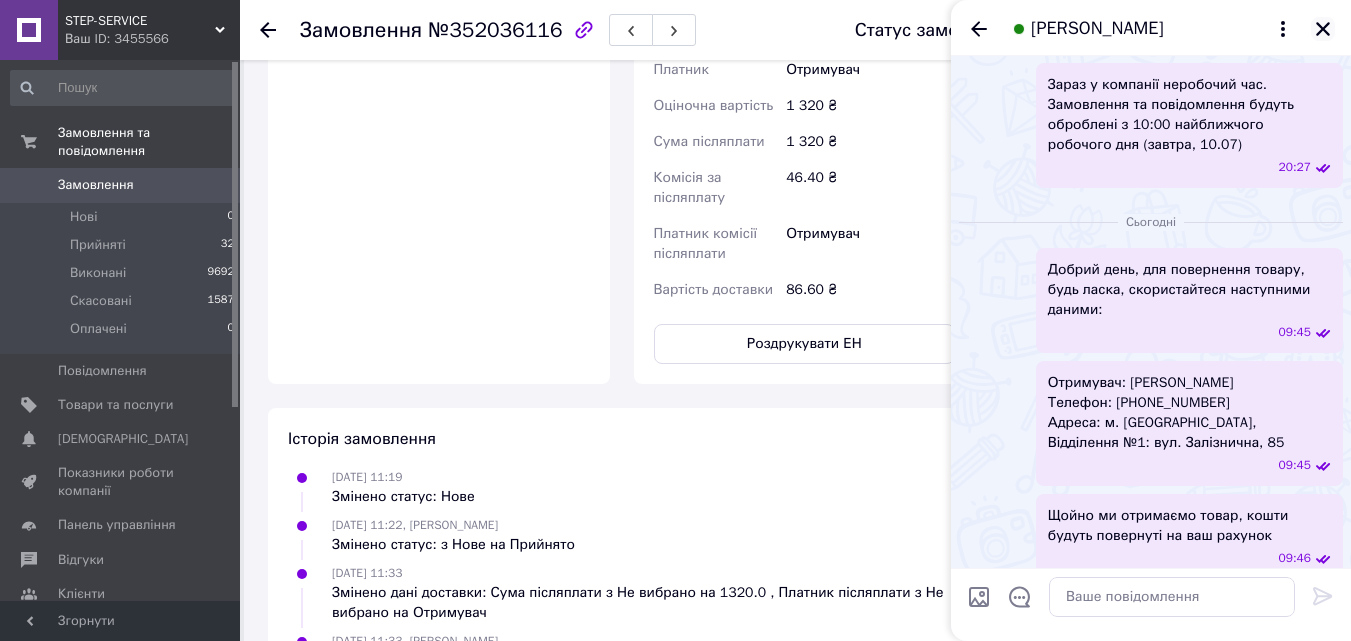 click 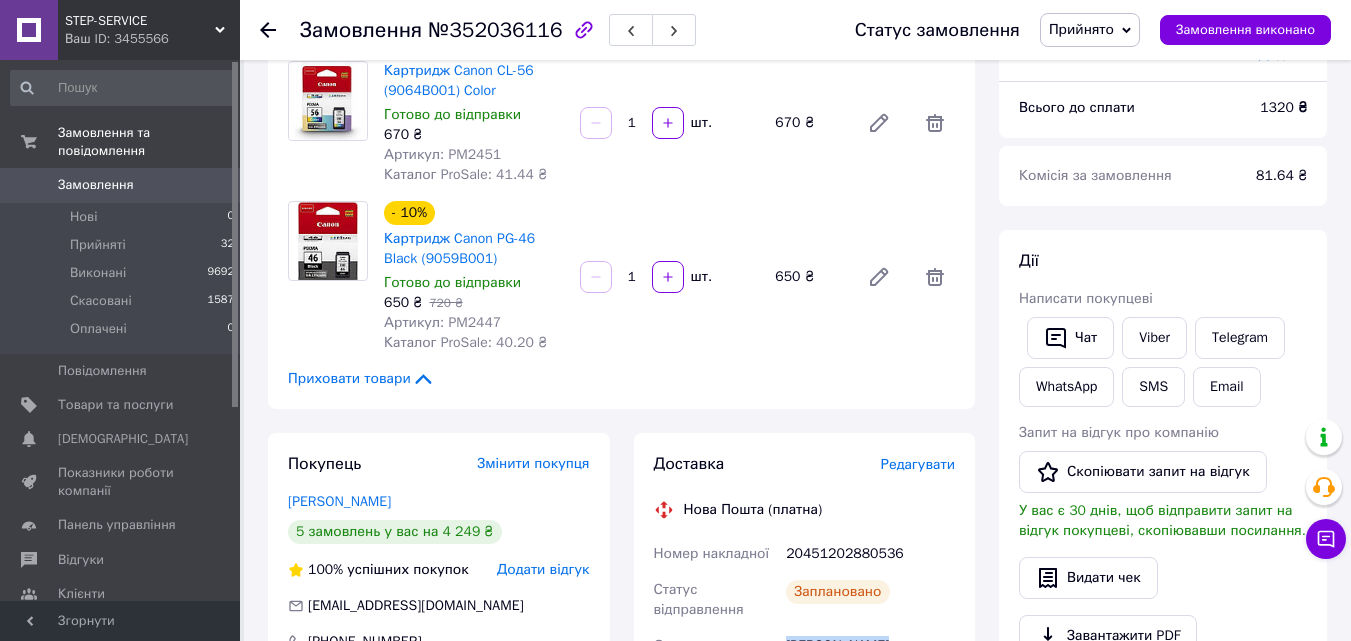 scroll, scrollTop: 370, scrollLeft: 0, axis: vertical 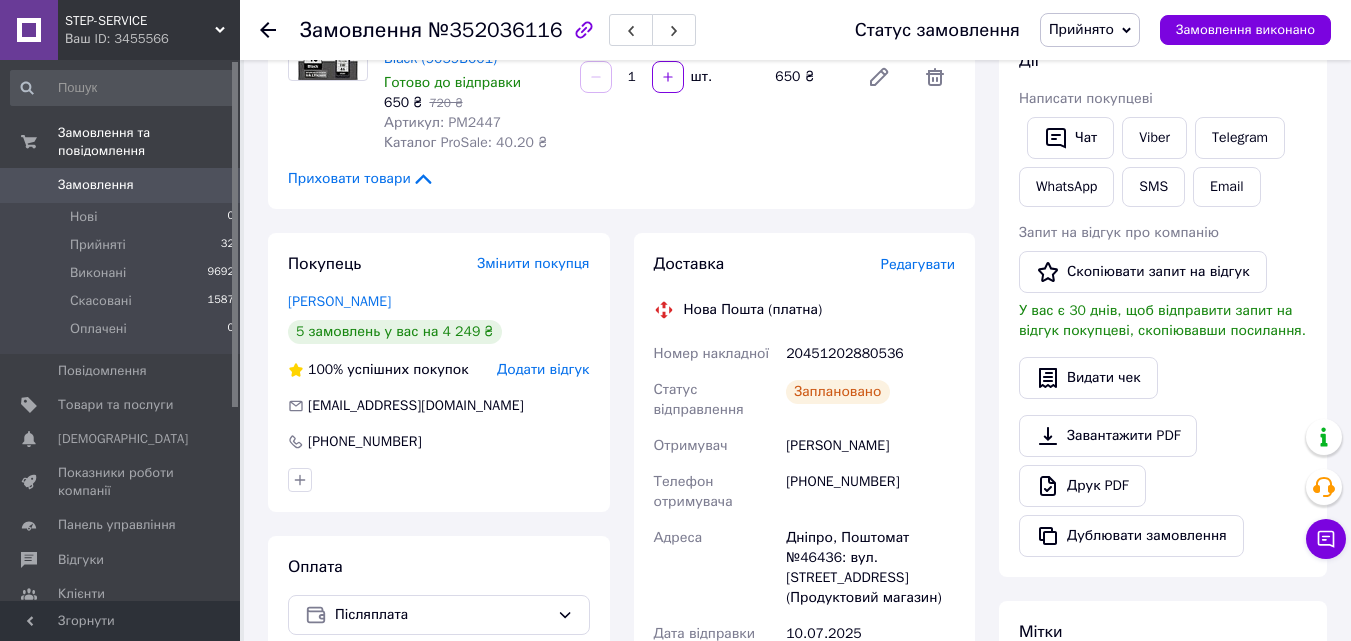 click on "20451202880536" at bounding box center (870, 354) 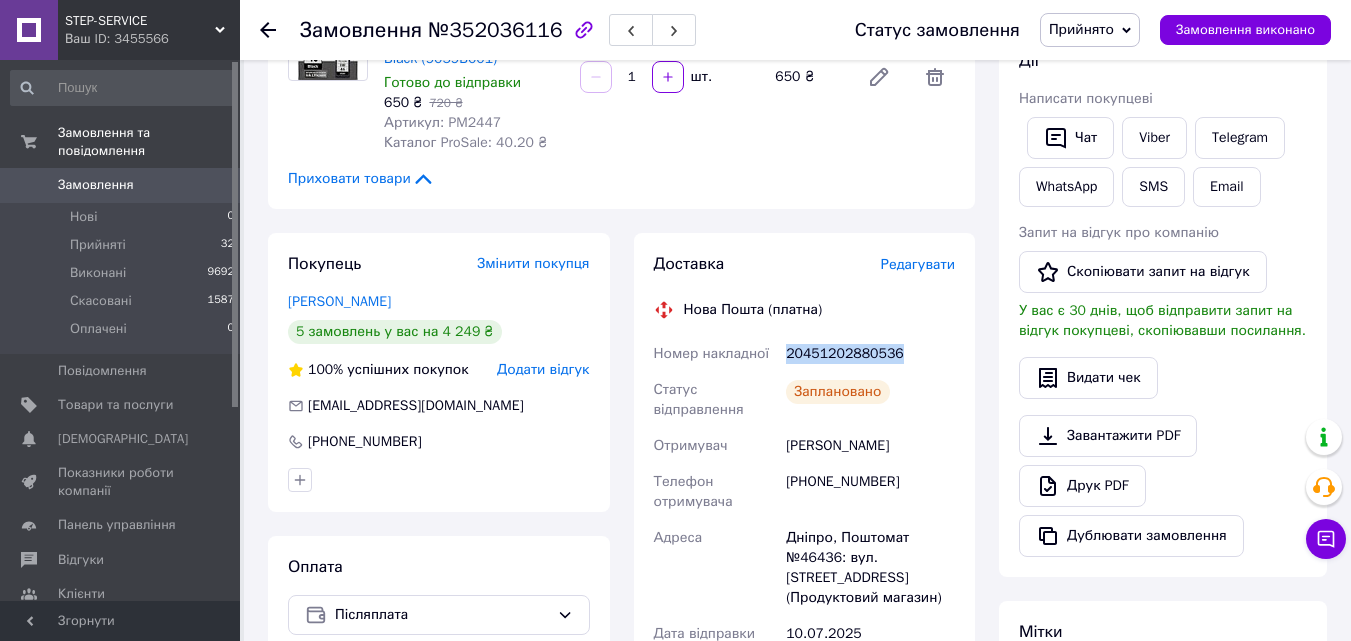 click on "20451202880536" at bounding box center [870, 354] 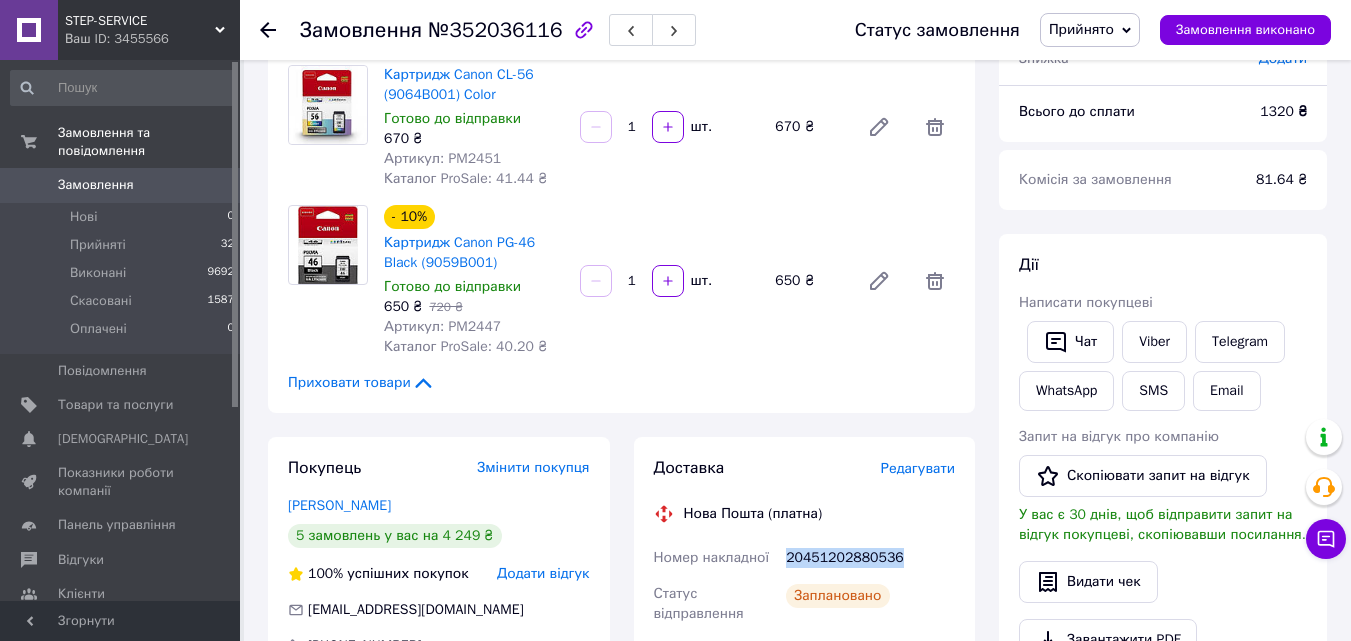 scroll, scrollTop: 0, scrollLeft: 0, axis: both 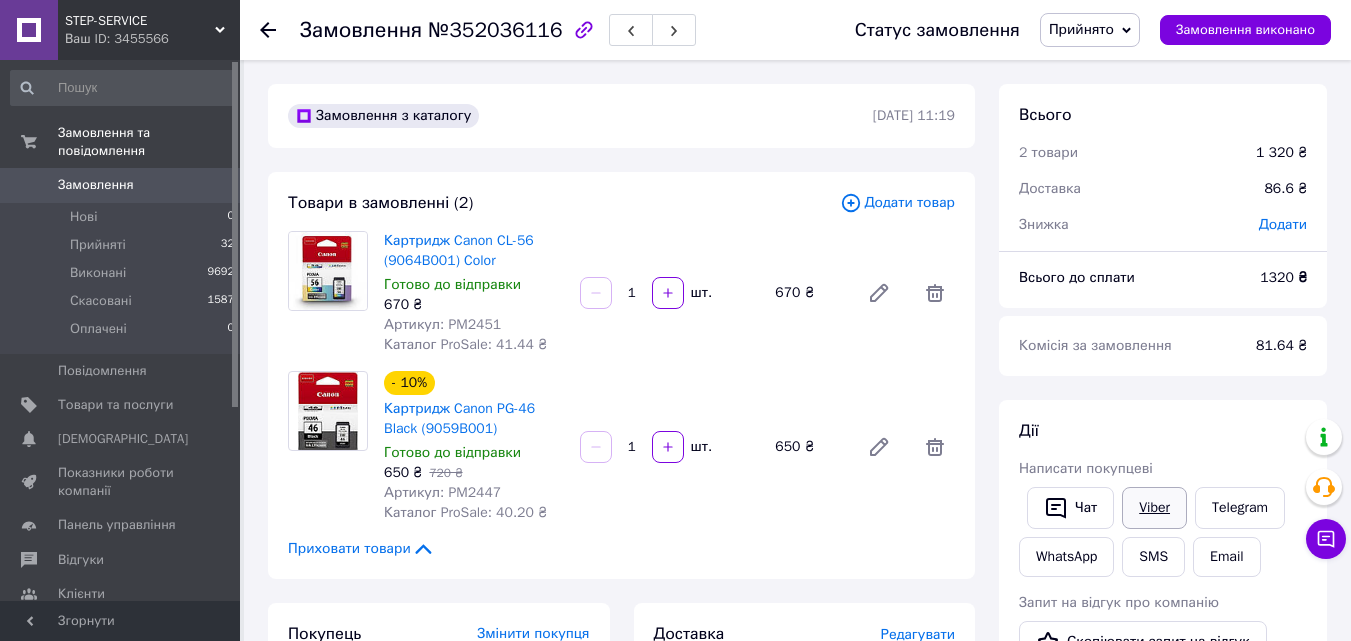 drag, startPoint x: 1165, startPoint y: 506, endPoint x: 1146, endPoint y: 514, distance: 20.615528 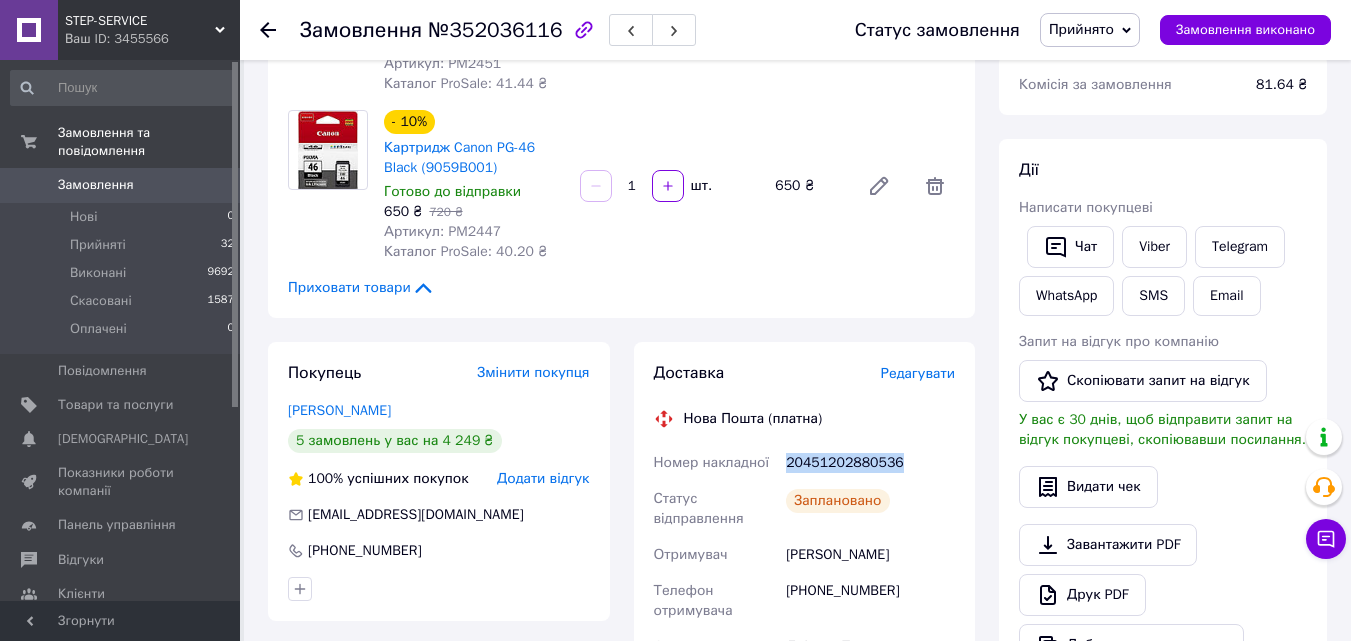 scroll, scrollTop: 500, scrollLeft: 0, axis: vertical 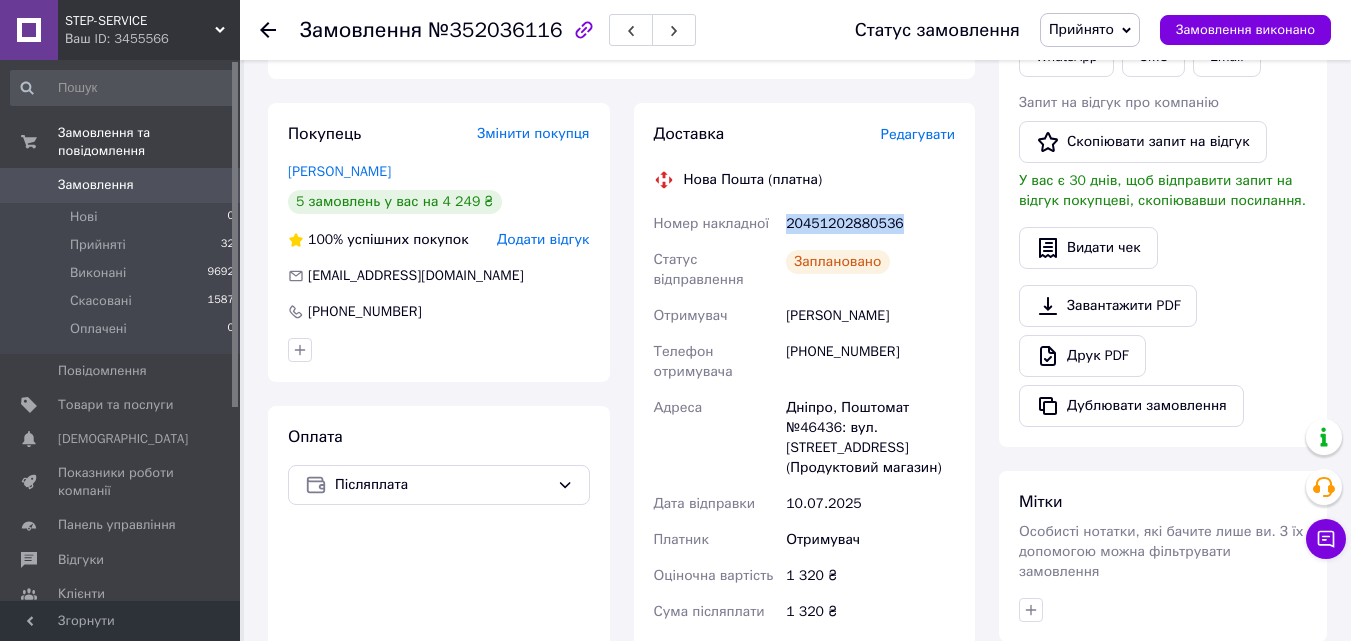 copy on "20451202880536" 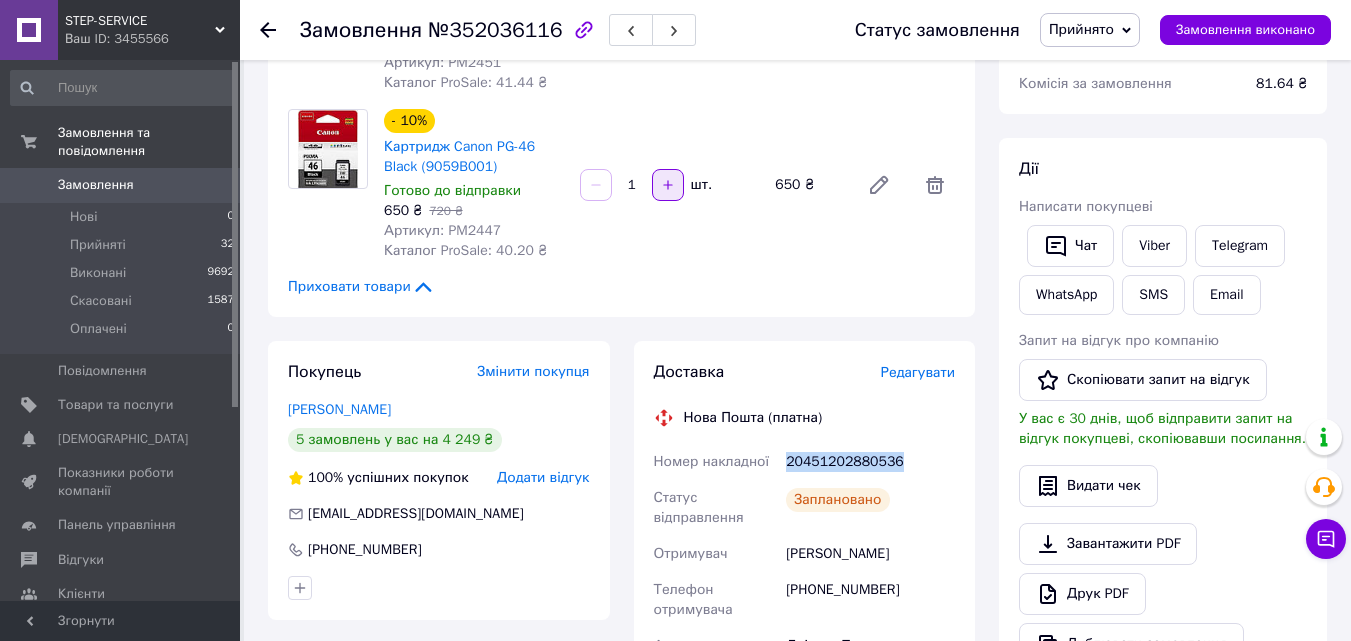 scroll, scrollTop: 0, scrollLeft: 0, axis: both 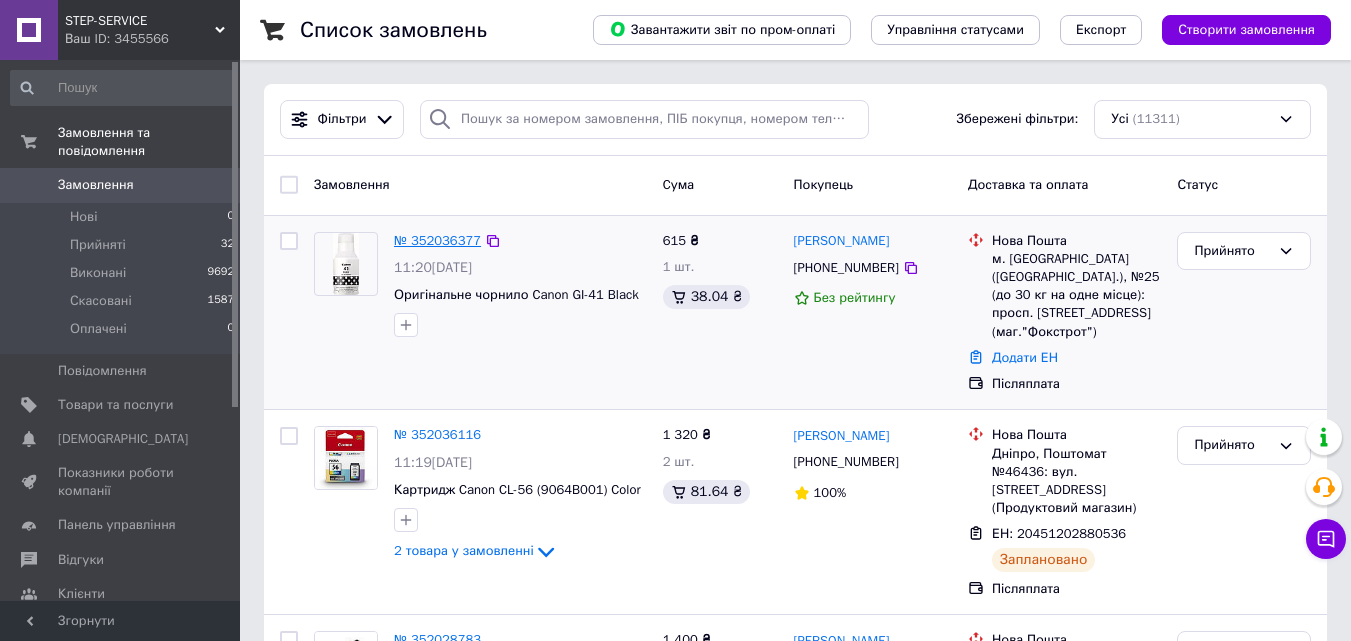 click on "№ 352036377" at bounding box center [437, 240] 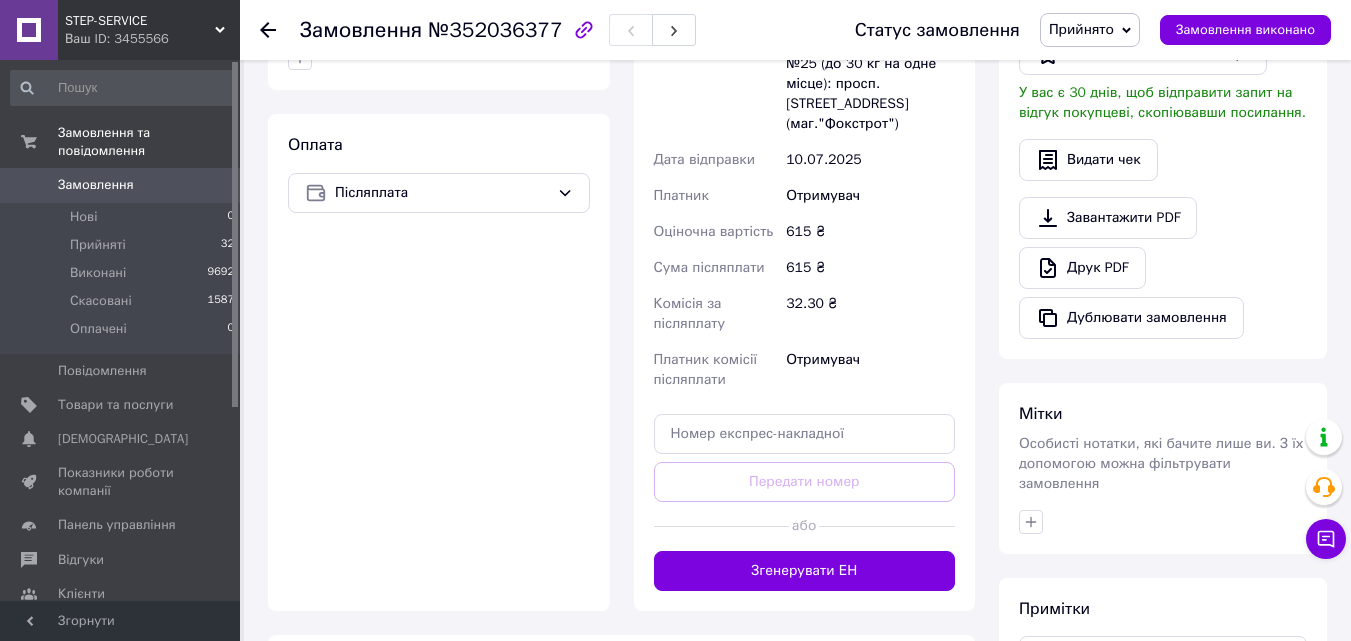 scroll, scrollTop: 632, scrollLeft: 0, axis: vertical 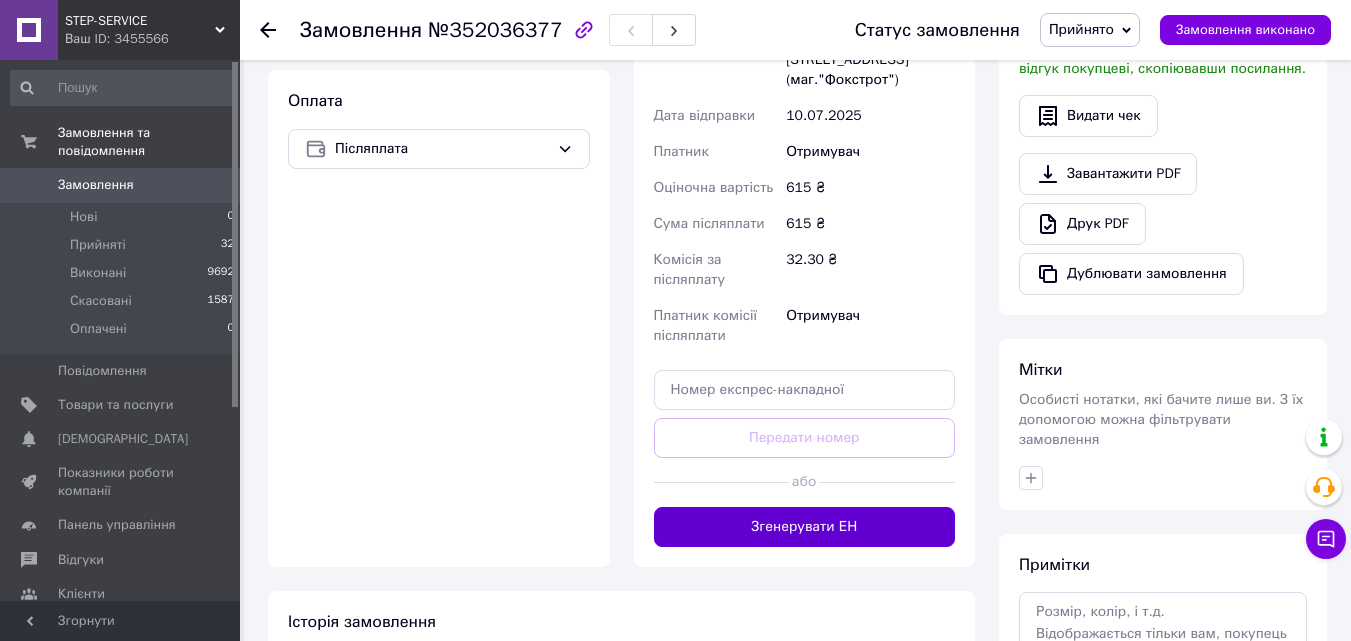 click on "Згенерувати ЕН" at bounding box center [805, 527] 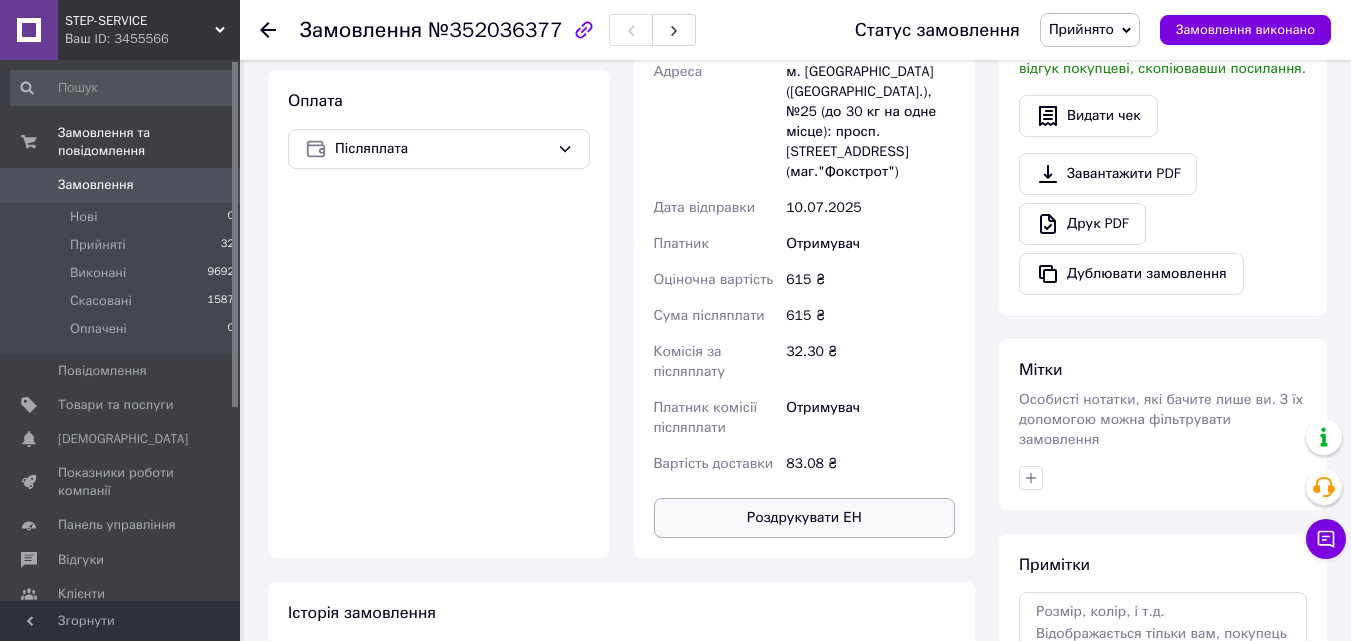 click on "Роздрукувати ЕН" at bounding box center [805, 518] 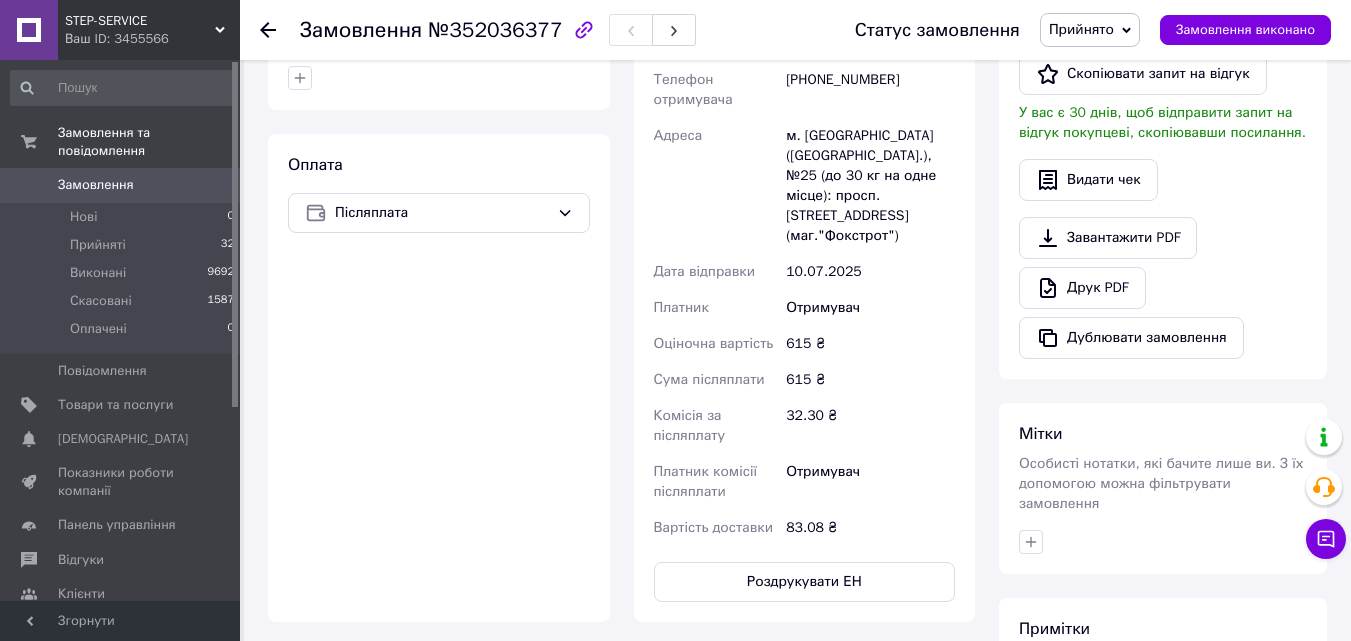 scroll, scrollTop: 532, scrollLeft: 0, axis: vertical 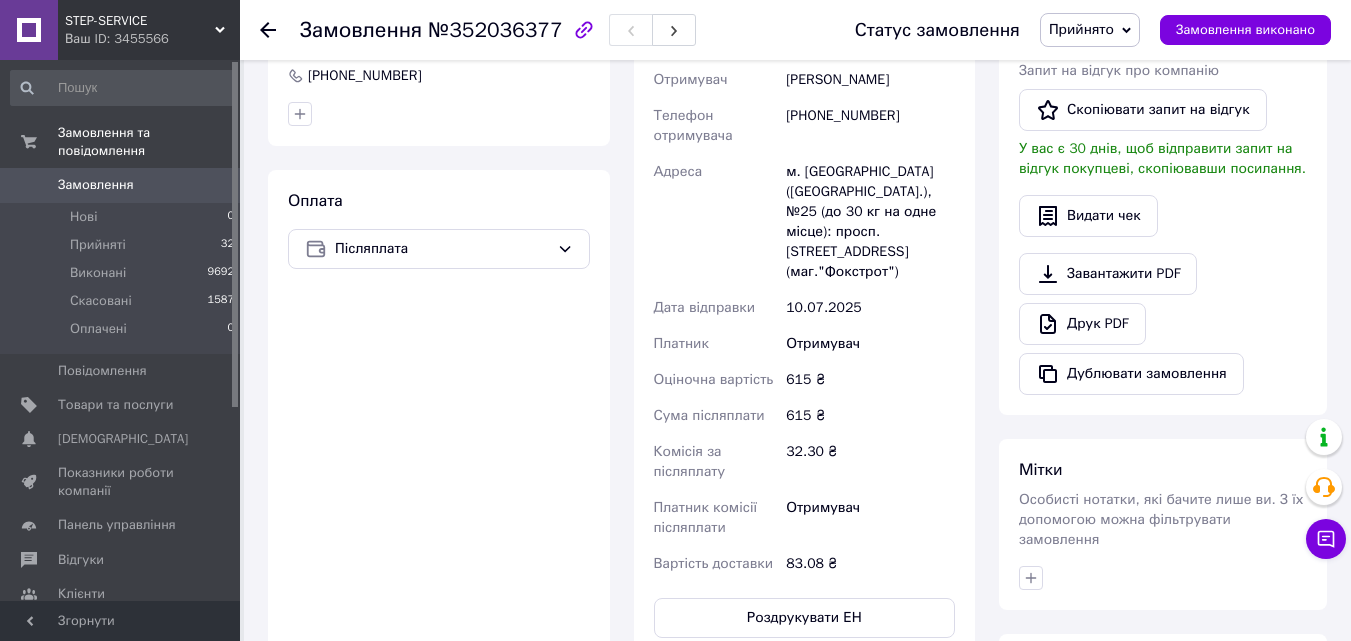 click on "[PHONE_NUMBER]" at bounding box center (870, 126) 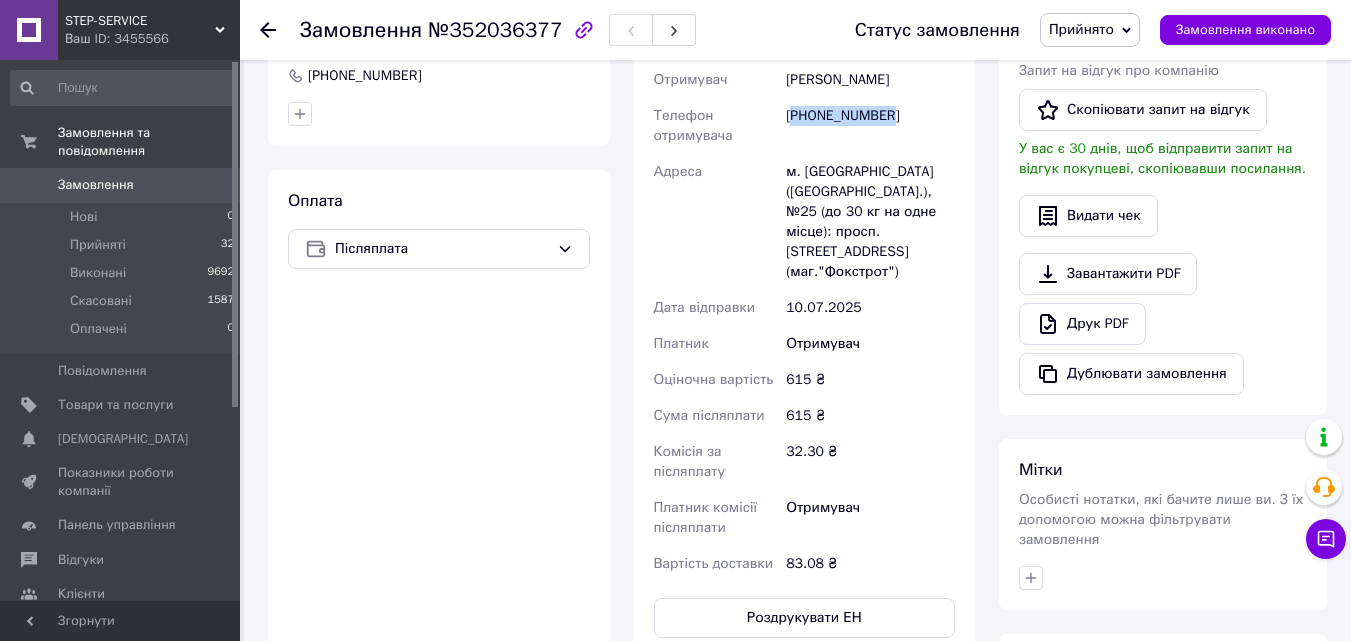 copy on "380980970000" 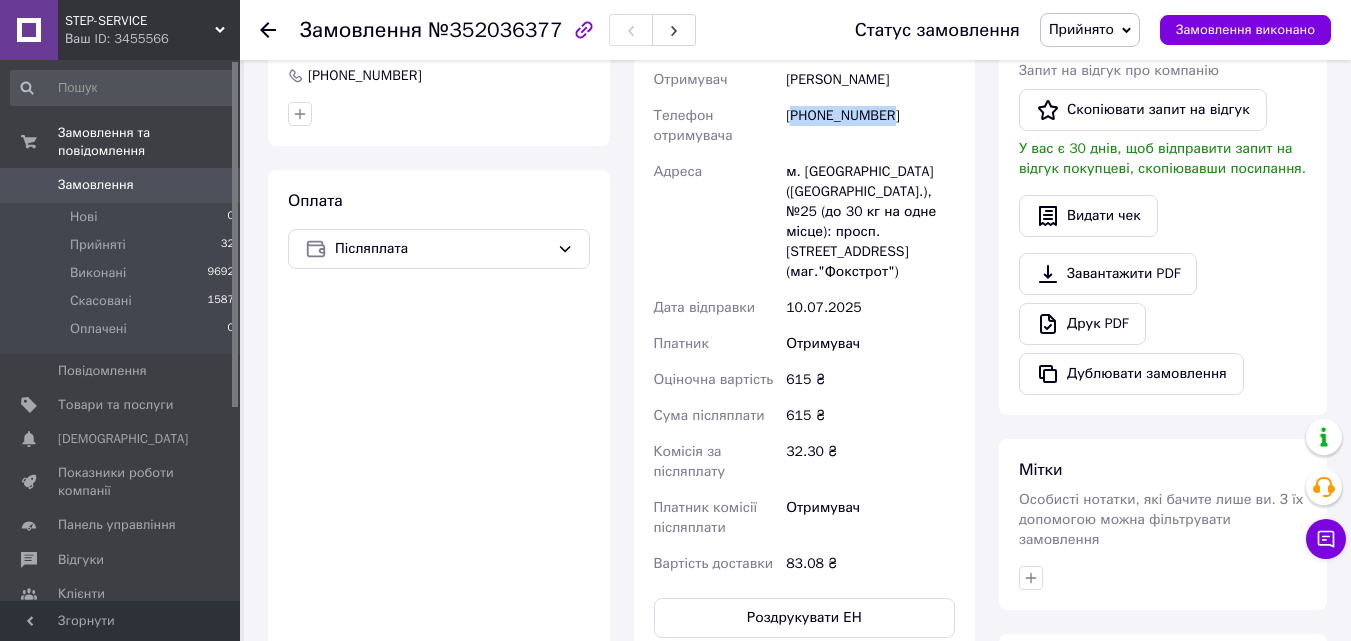 drag, startPoint x: 942, startPoint y: 80, endPoint x: 790, endPoint y: 84, distance: 152.05263 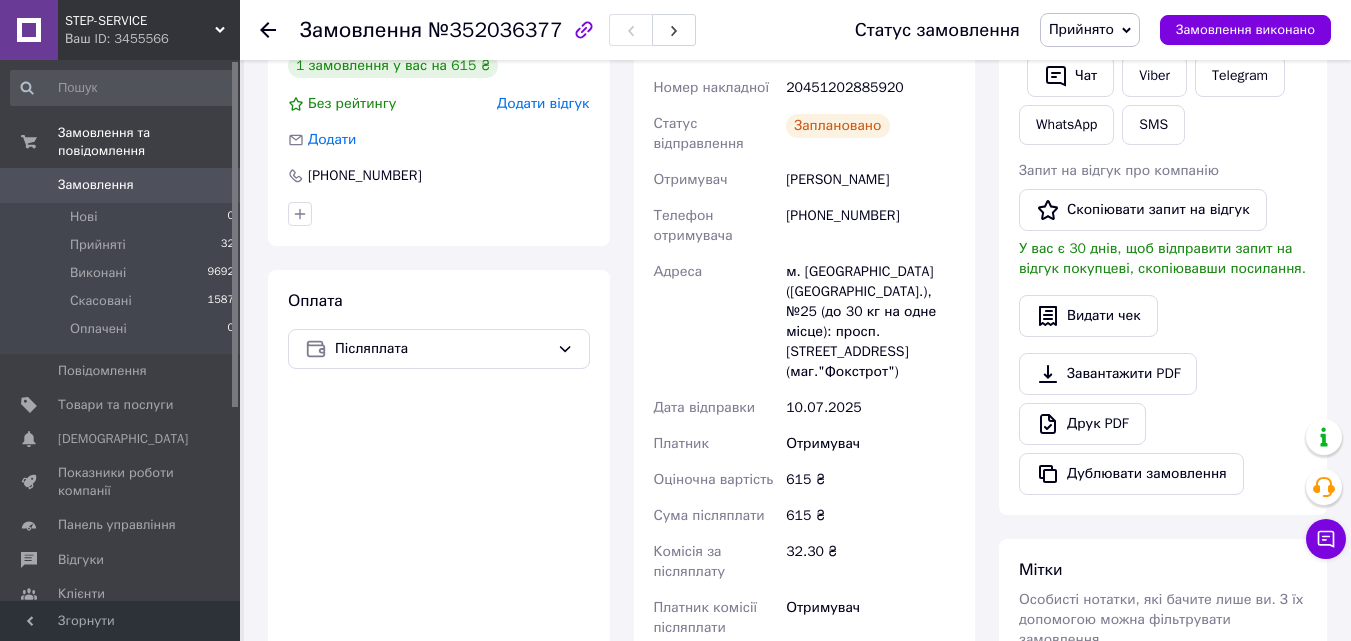 click on "Телефон отримувача" at bounding box center [716, 226] 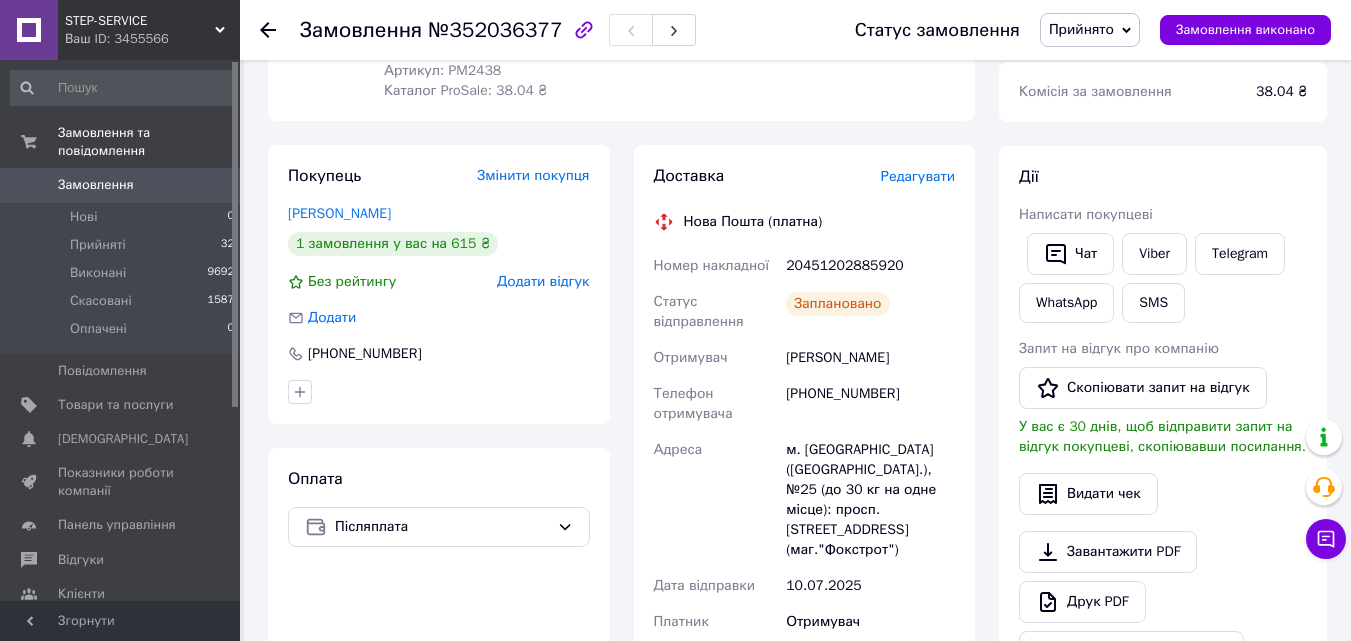 scroll, scrollTop: 200, scrollLeft: 0, axis: vertical 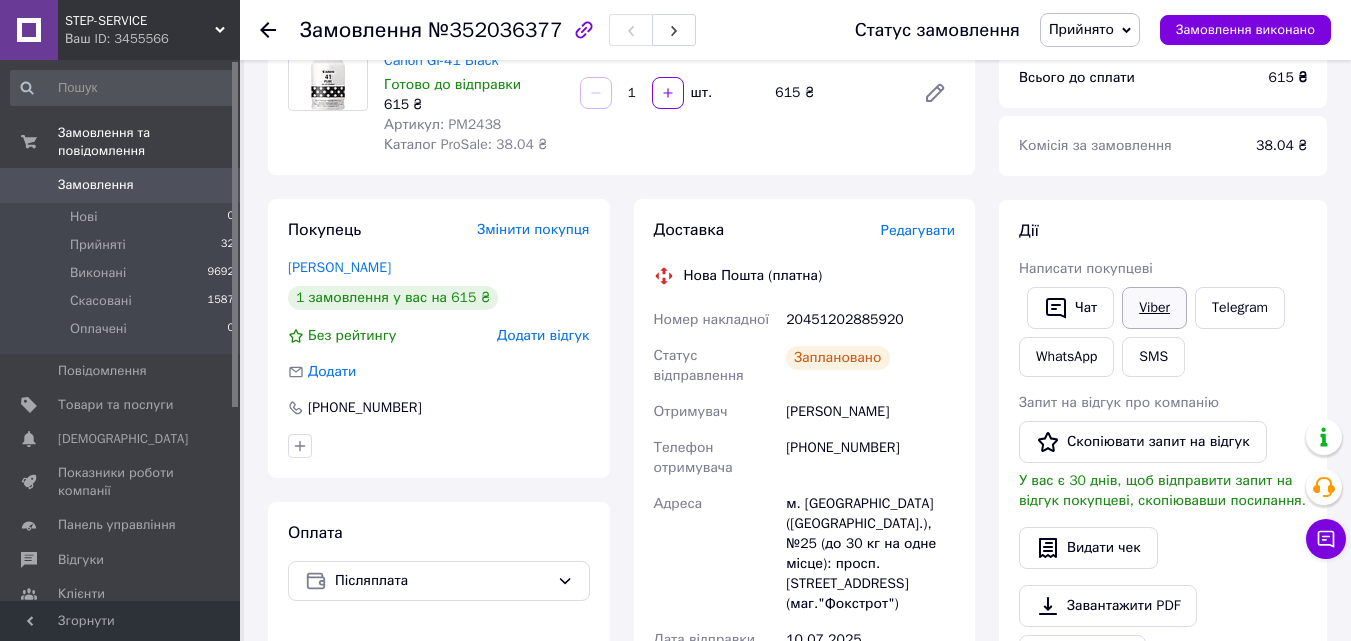 click on "Viber" at bounding box center (1154, 308) 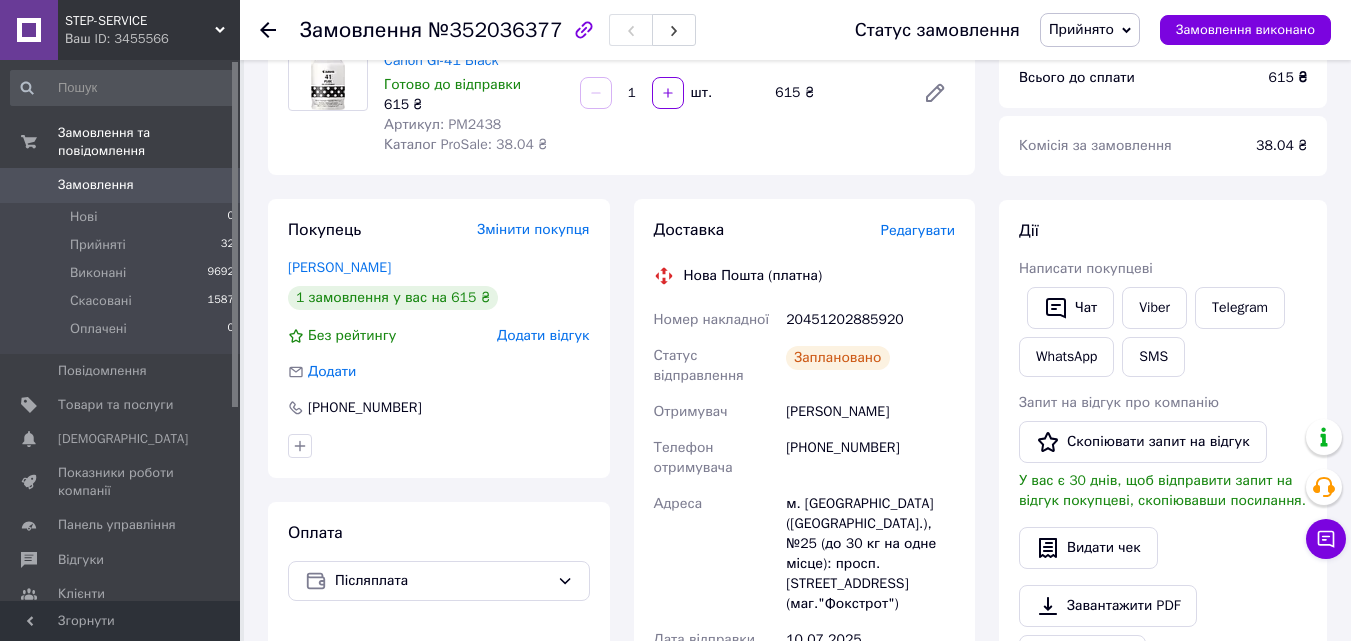 click on "20451202885920" at bounding box center [870, 320] 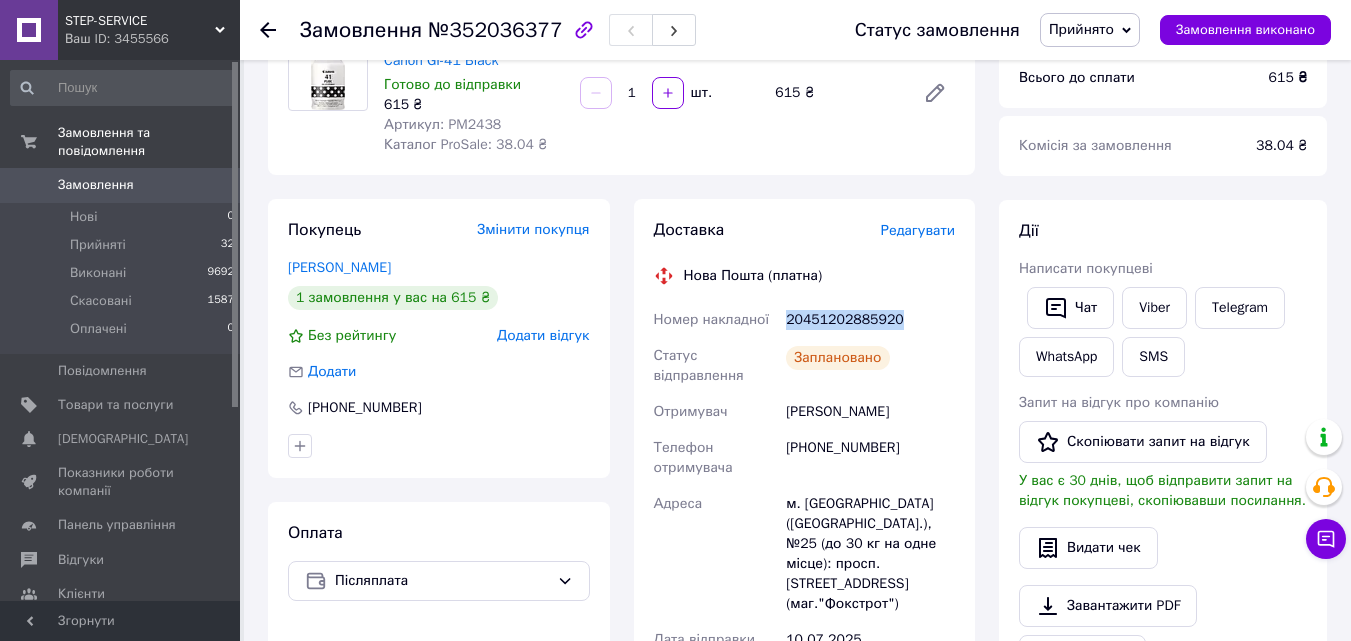 click on "20451202885920" at bounding box center (870, 320) 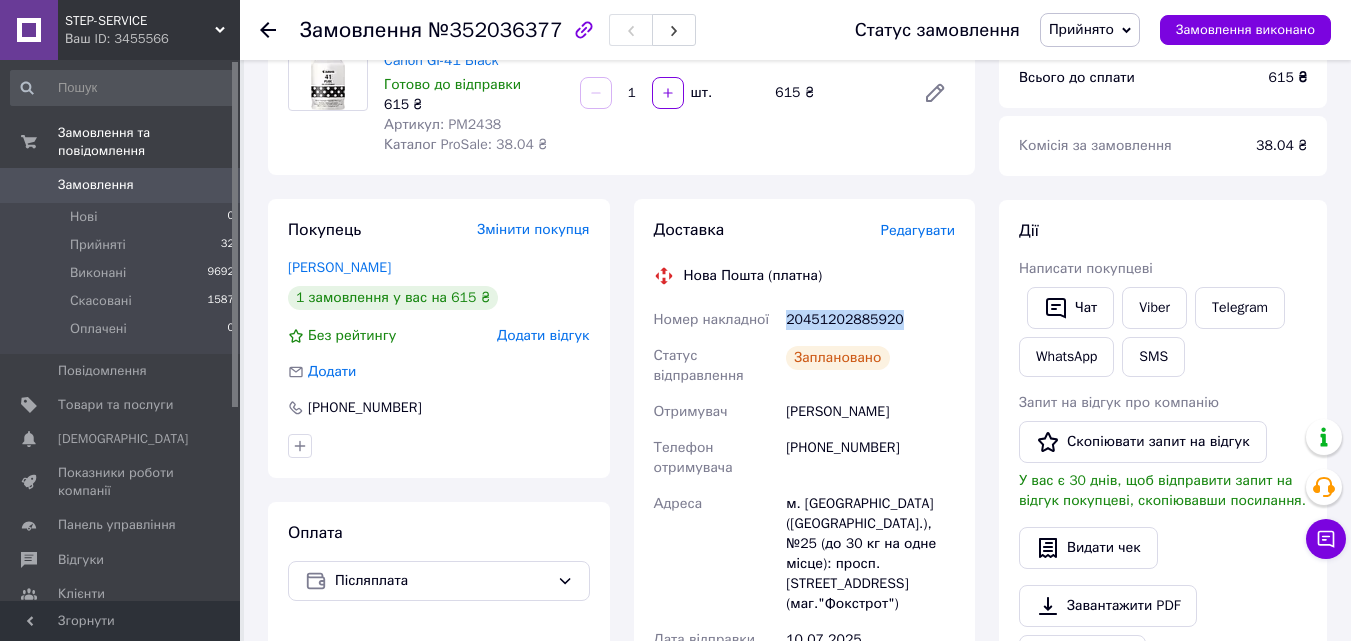 click on "0" at bounding box center [212, 185] 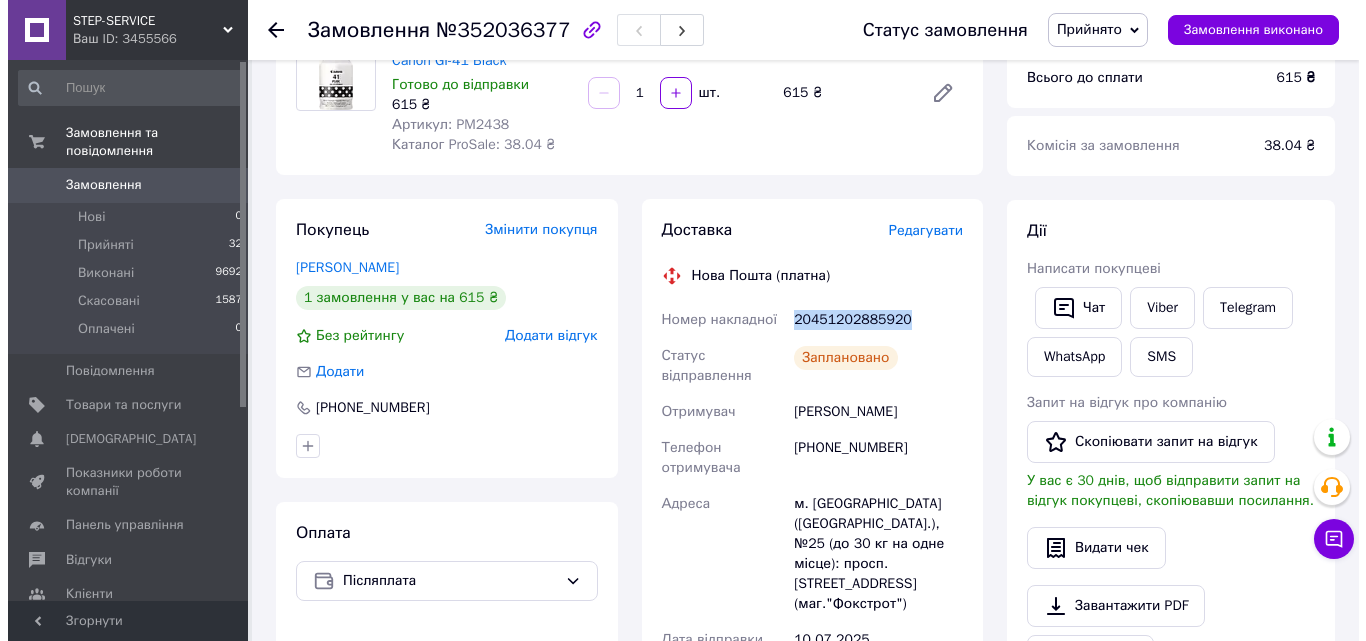 scroll, scrollTop: 0, scrollLeft: 0, axis: both 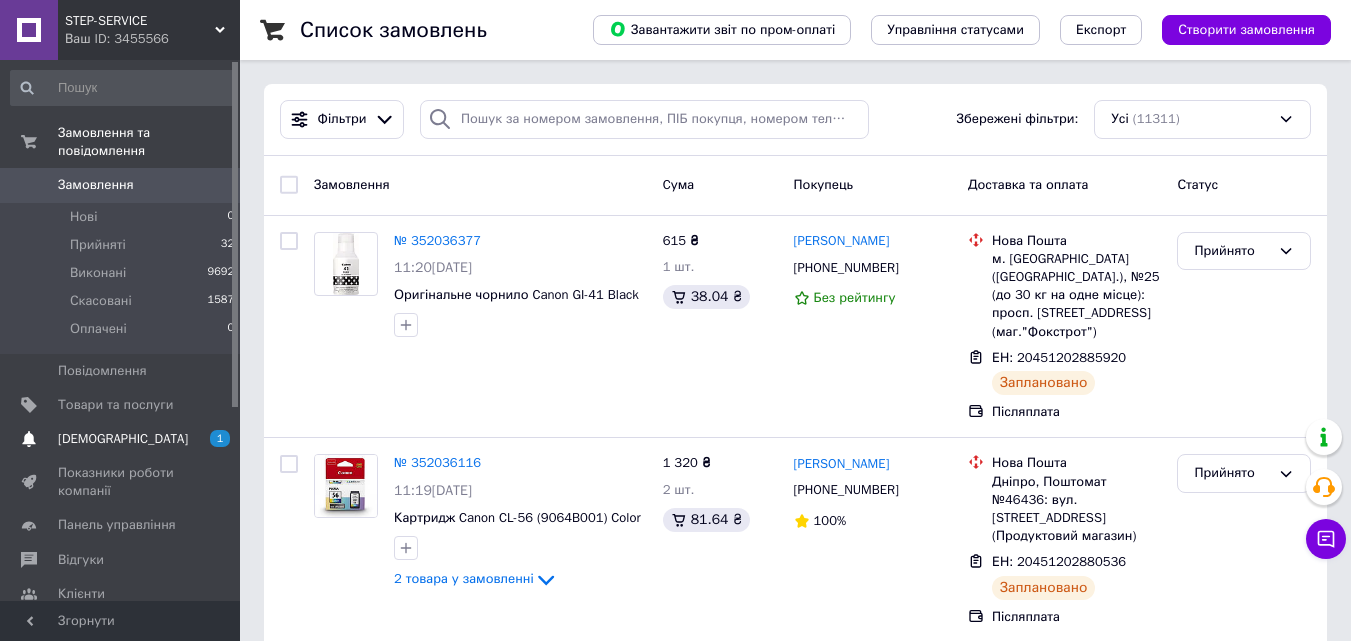 click on "1 0" at bounding box center (212, 439) 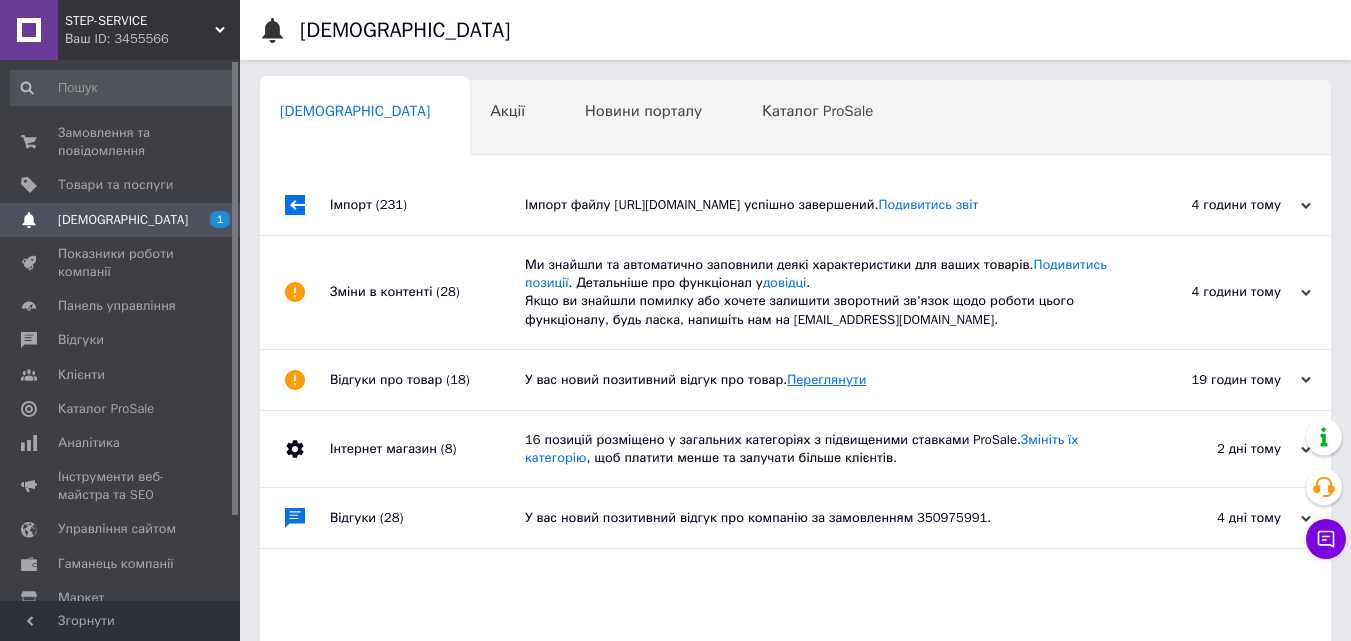 click on "Переглянути" at bounding box center [826, 379] 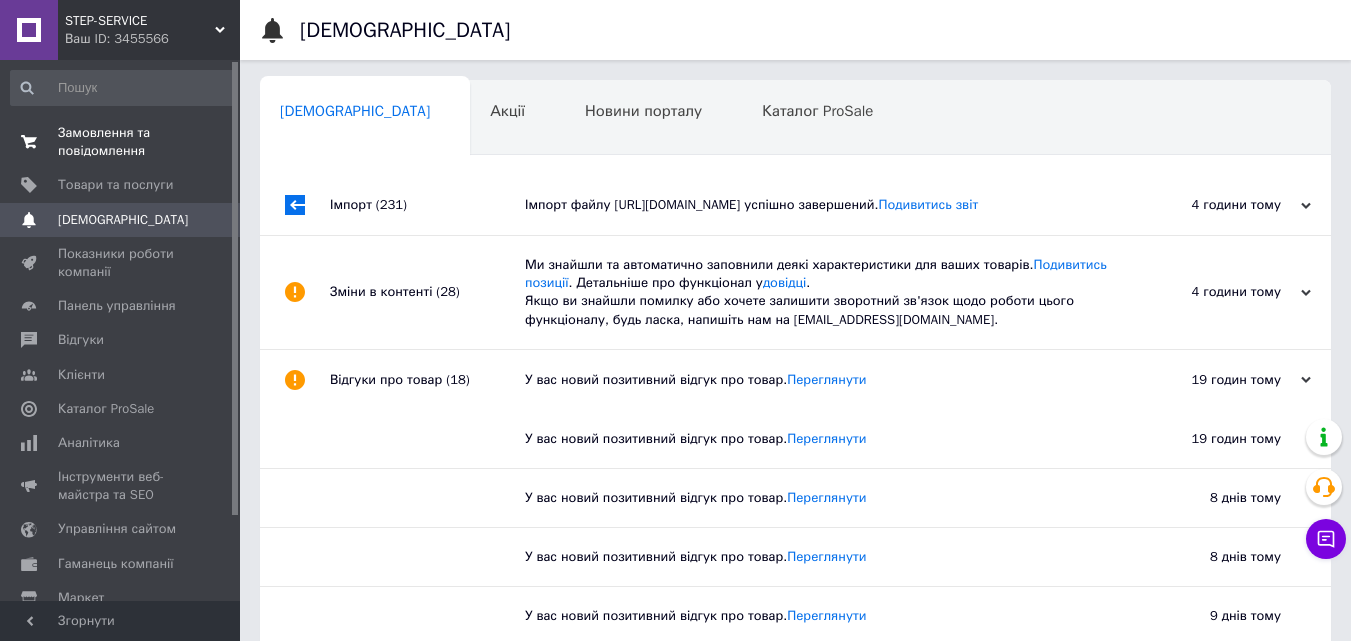 click on "Замовлення та повідомлення" at bounding box center (121, 142) 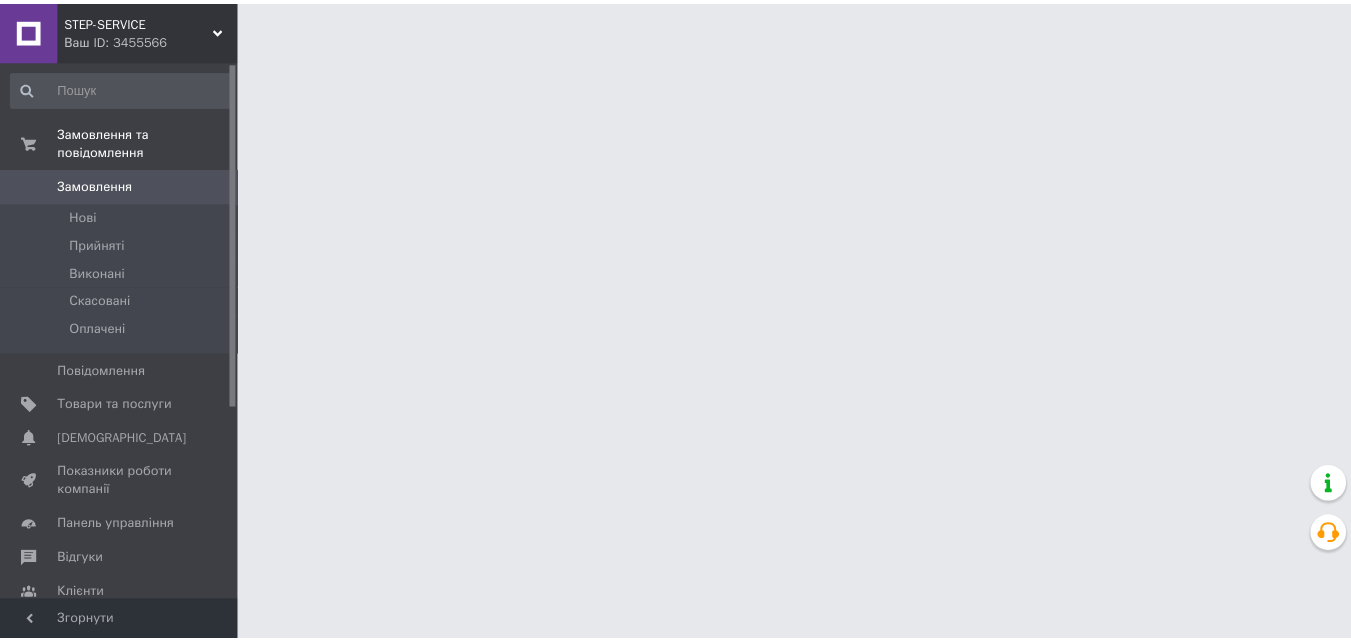scroll, scrollTop: 0, scrollLeft: 0, axis: both 